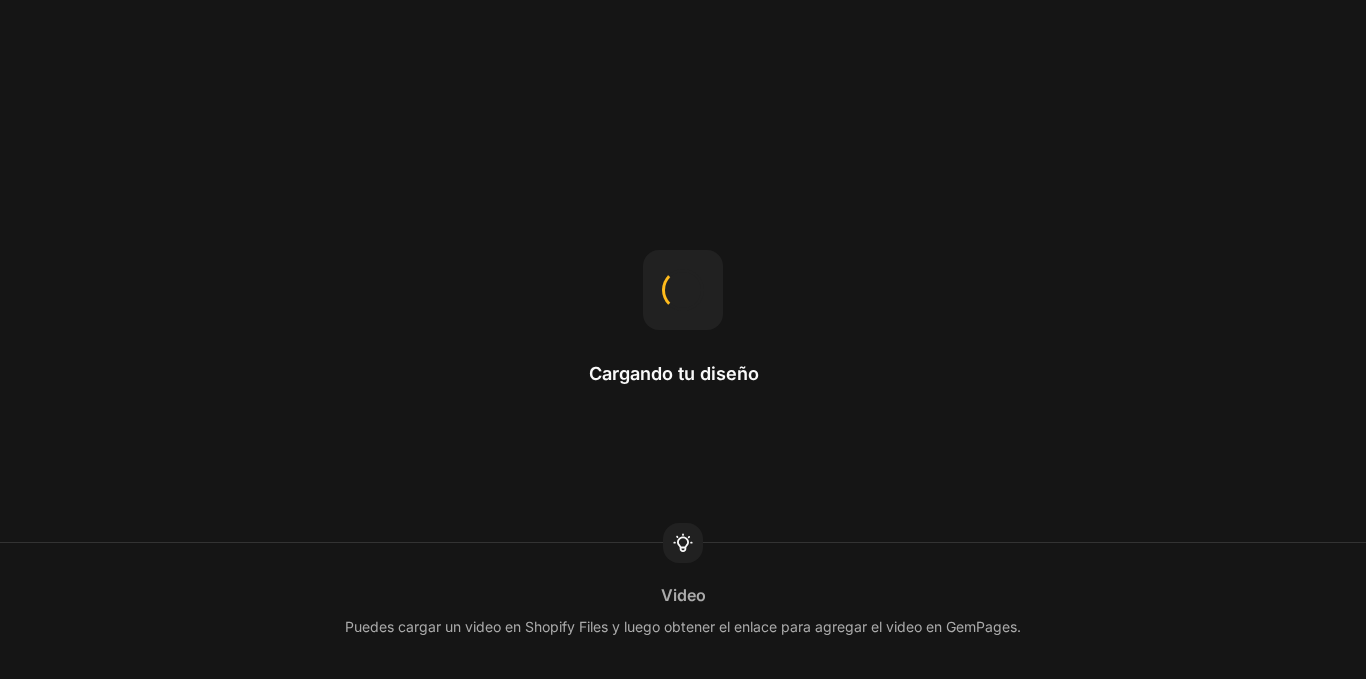scroll, scrollTop: 0, scrollLeft: 0, axis: both 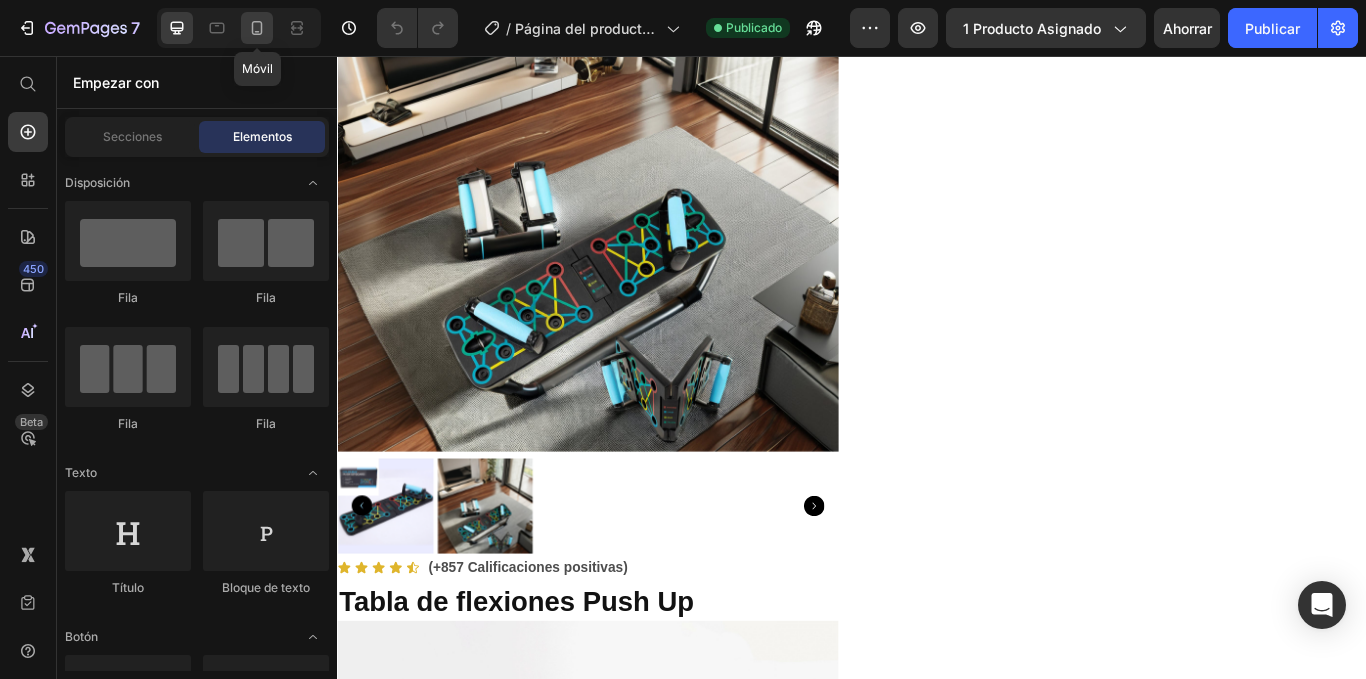 click 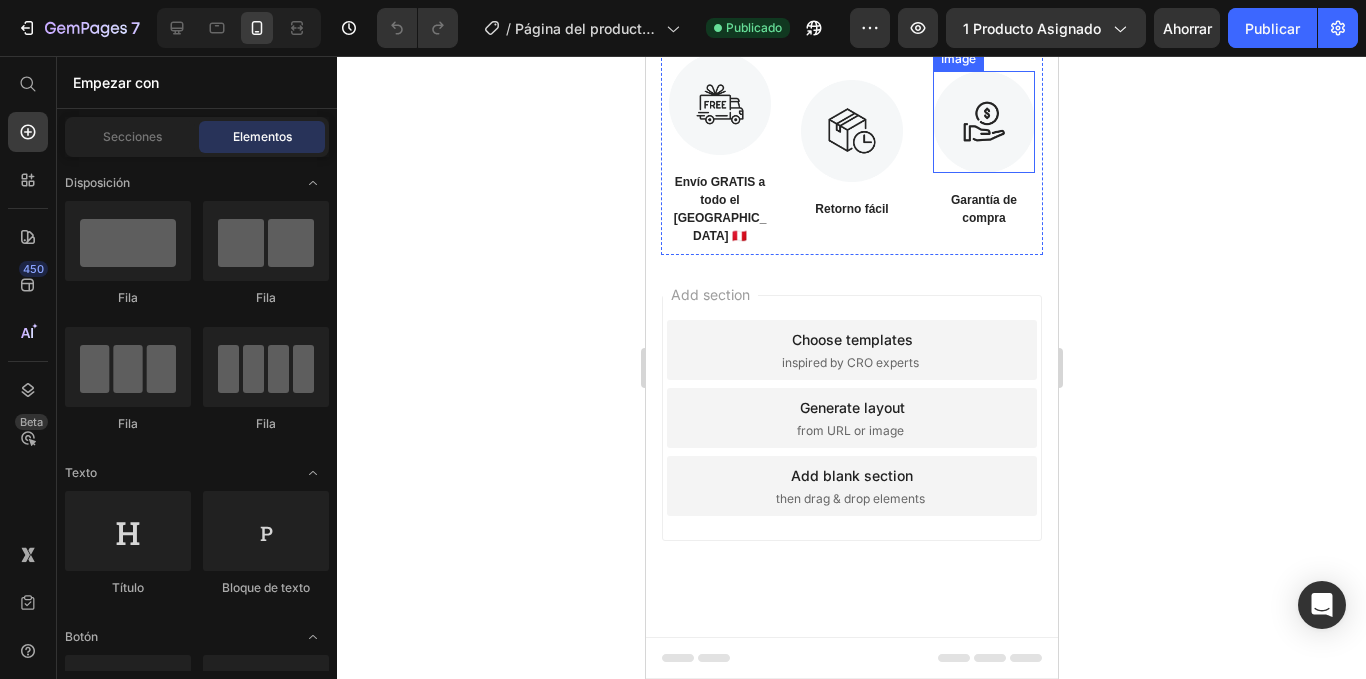 scroll, scrollTop: 1724, scrollLeft: 0, axis: vertical 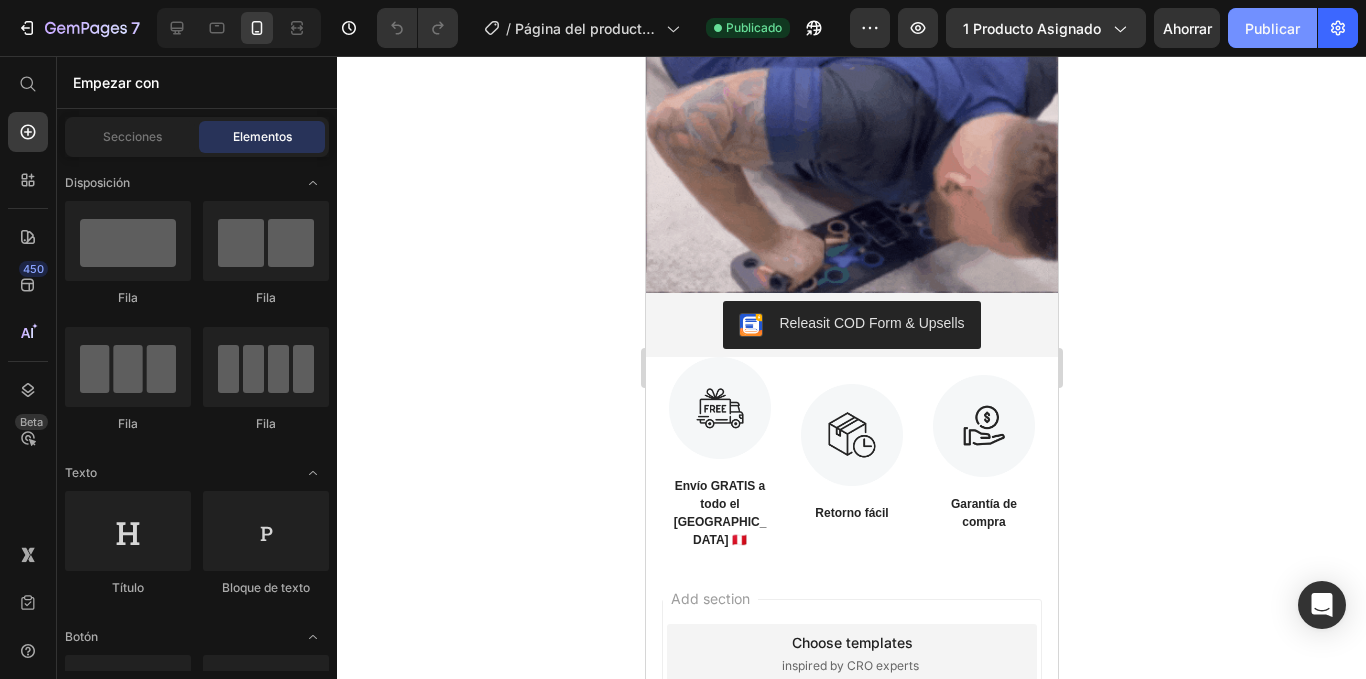 click on "Publicar" at bounding box center [1272, 28] 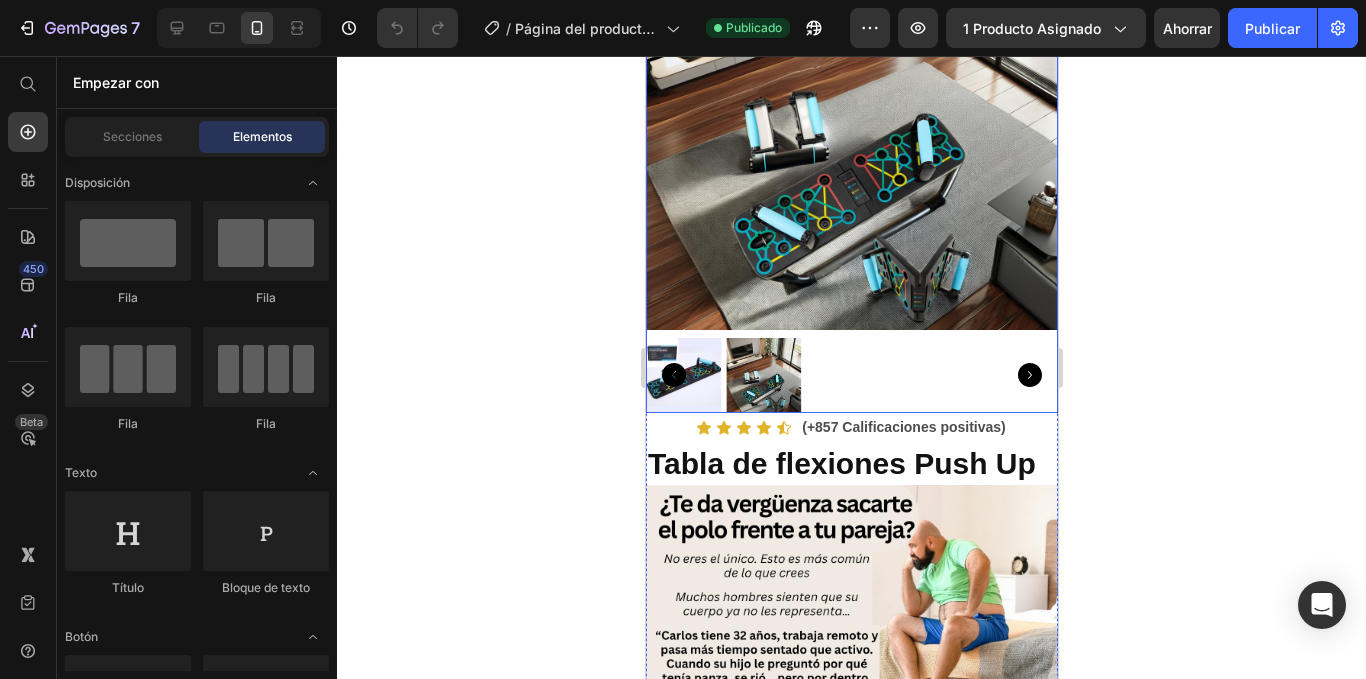 scroll, scrollTop: 0, scrollLeft: 0, axis: both 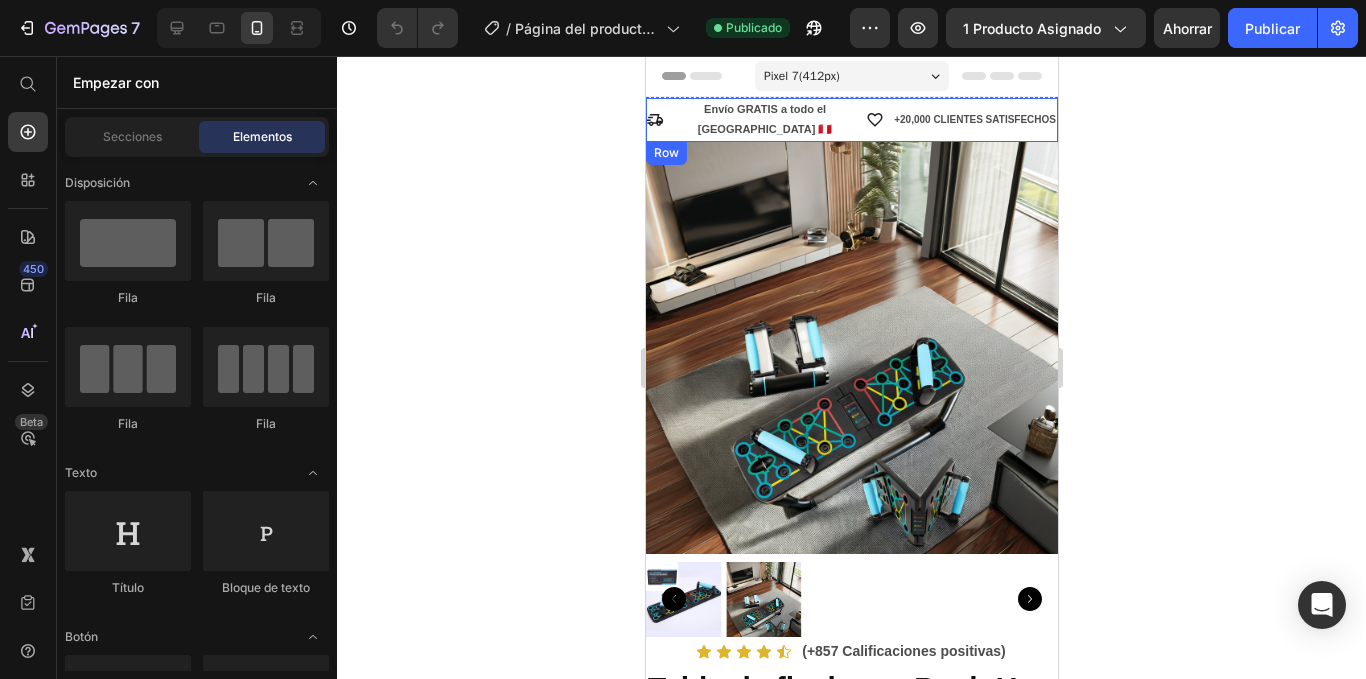 click on "Icon Envío GRATIS a todo el [GEOGRAPHIC_DATA] 🇵🇪 Text Block Icon +20,000 CLIENTES SATISFECHOS Text Block Row" at bounding box center (851, 120) 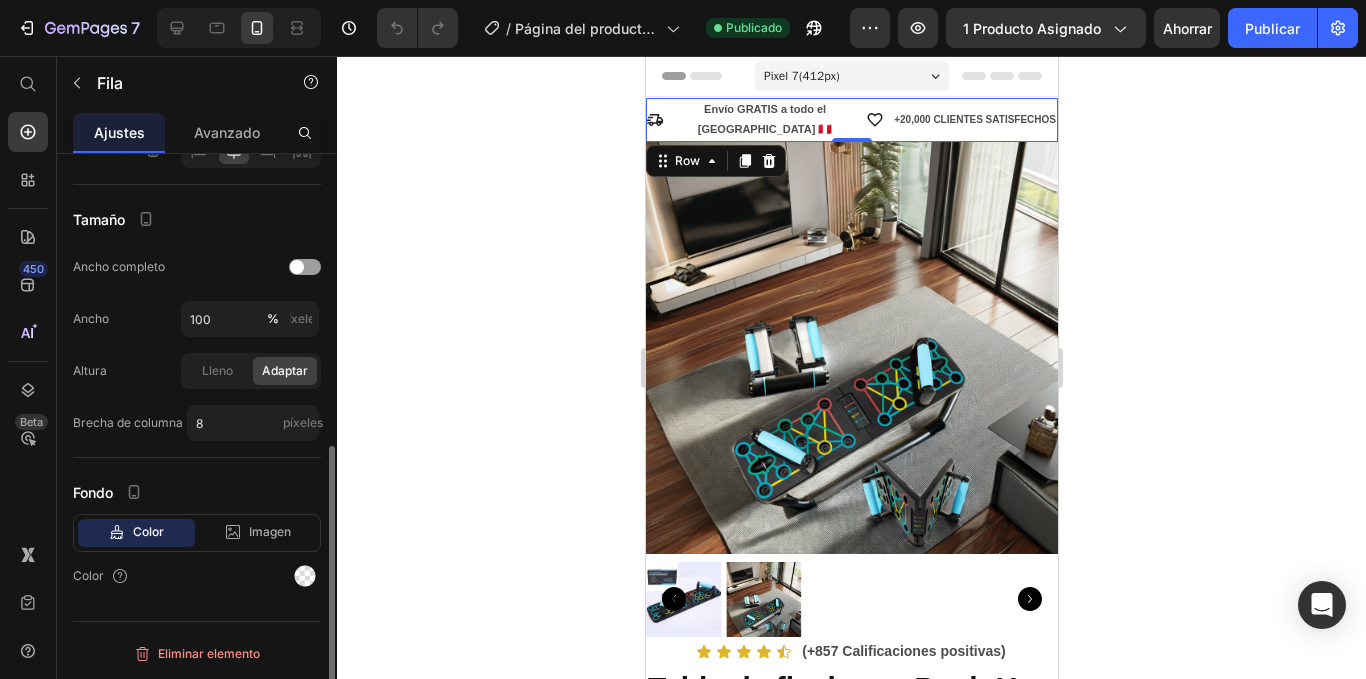 scroll, scrollTop: 383, scrollLeft: 0, axis: vertical 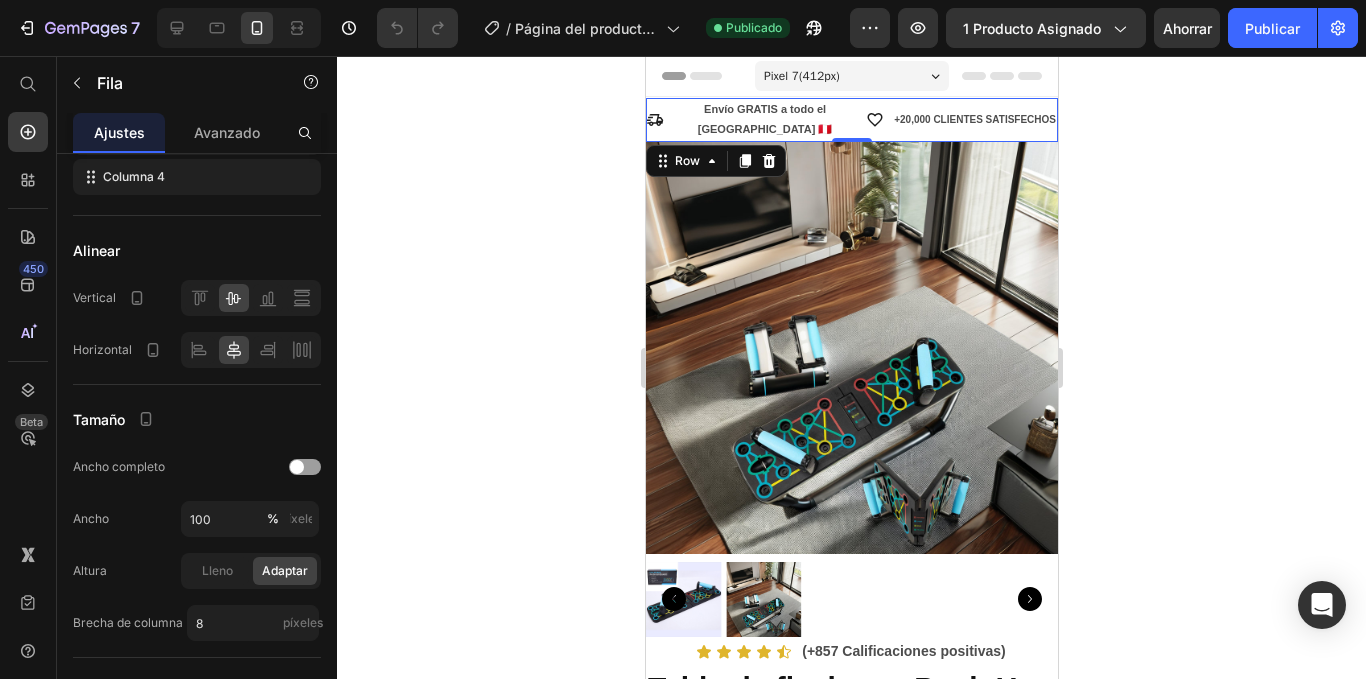 click on "Icon Envío GRATIS a todo el Perú 🇵🇪 Text Block Icon +20,000 CLIENTES SATISFECHOS Text Block Row   0" at bounding box center [851, 120] 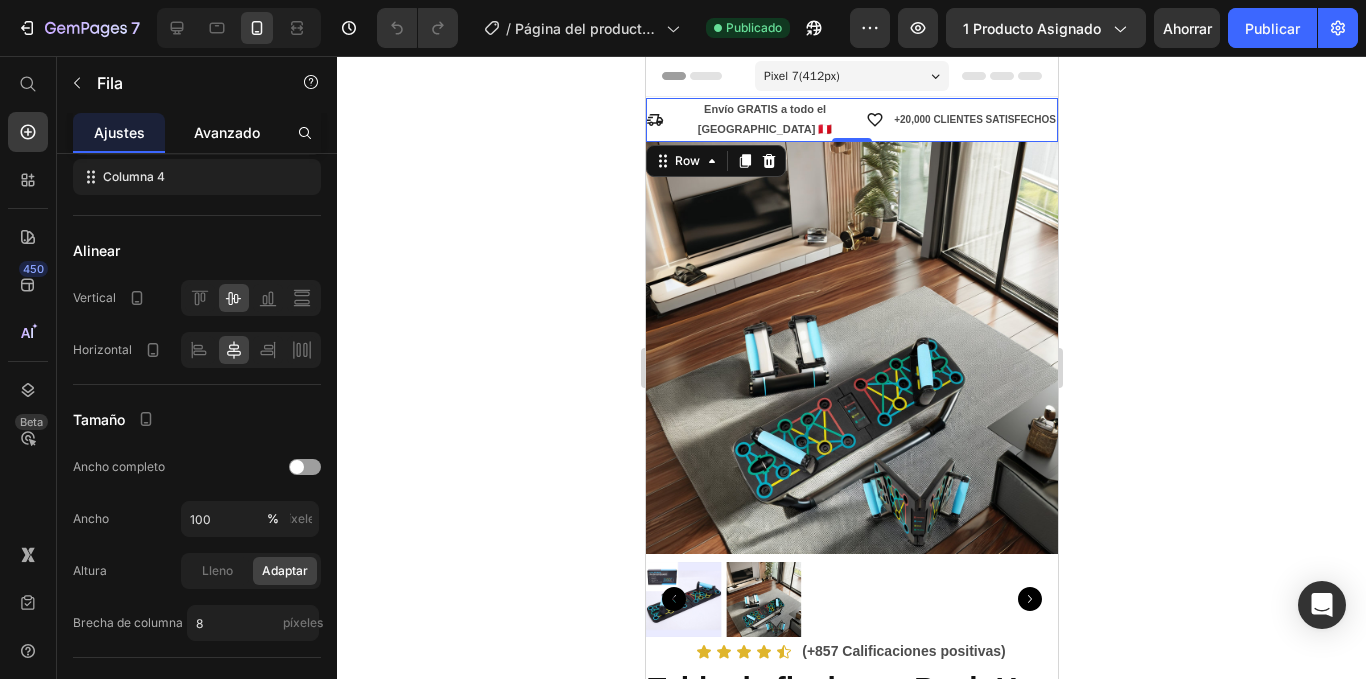 click on "Avanzado" at bounding box center [227, 132] 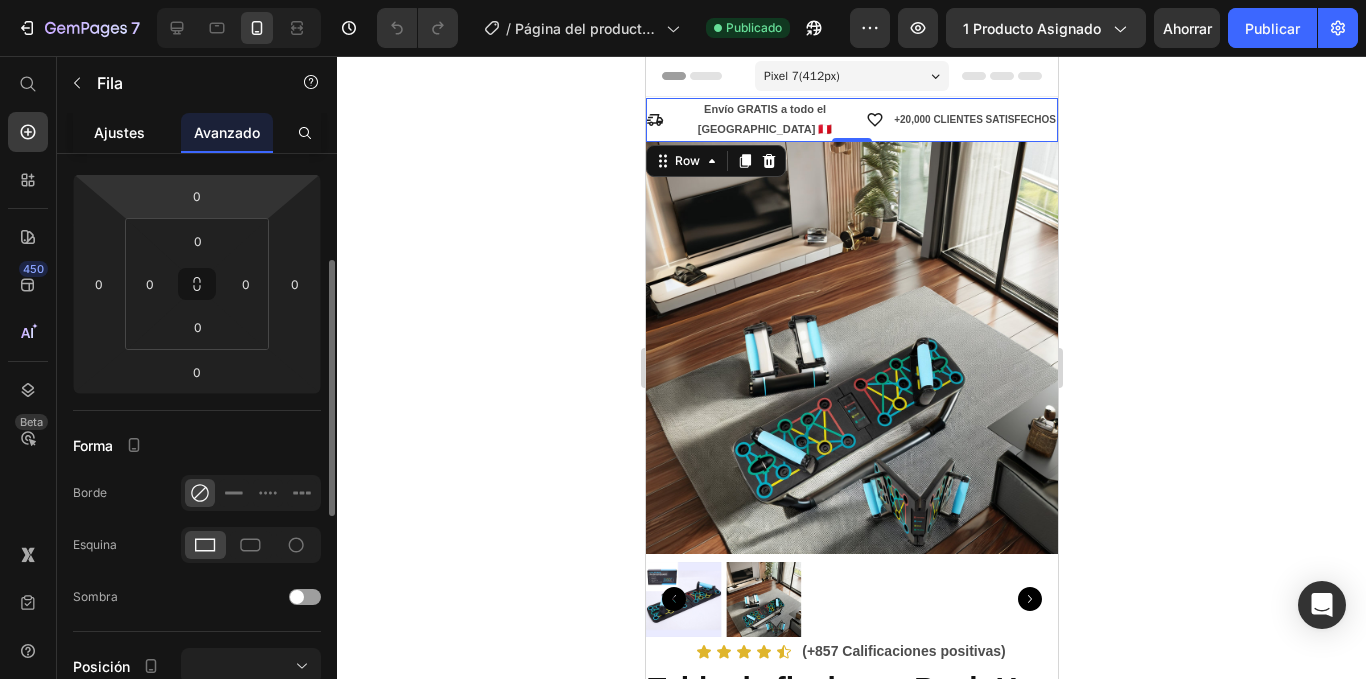 scroll, scrollTop: 41, scrollLeft: 0, axis: vertical 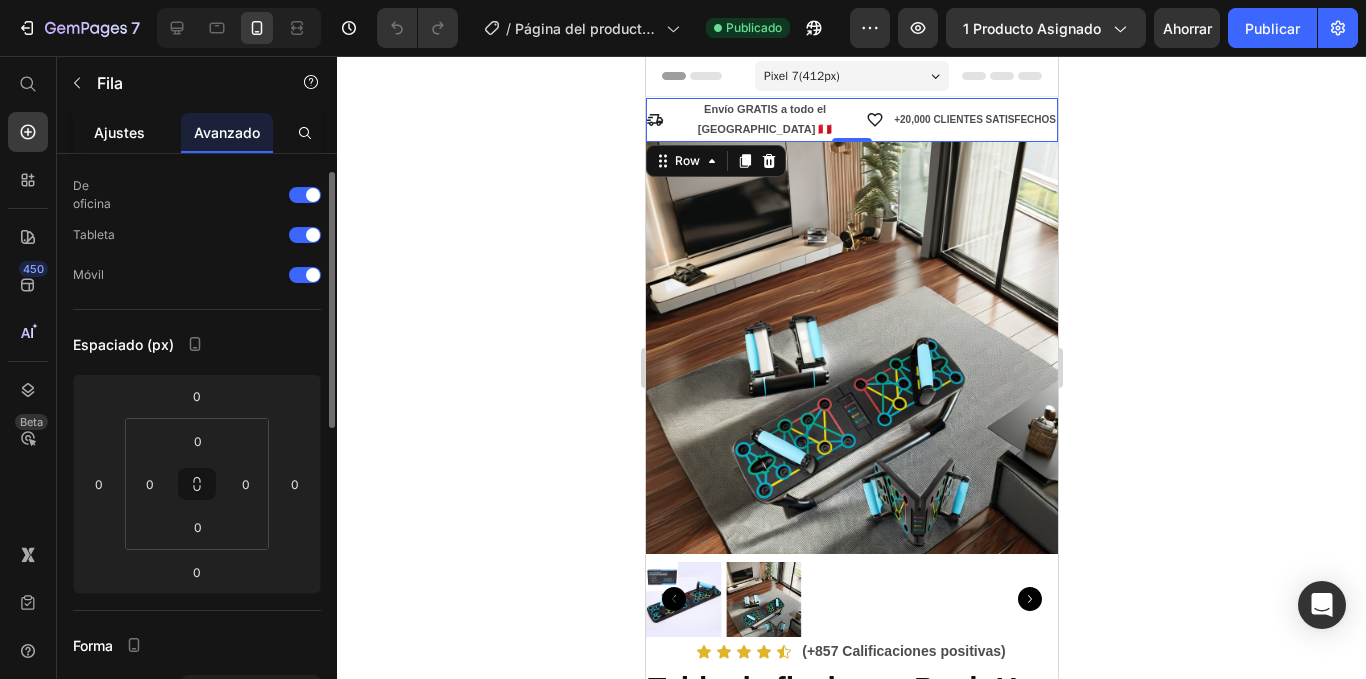 click on "Ajustes" at bounding box center (119, 132) 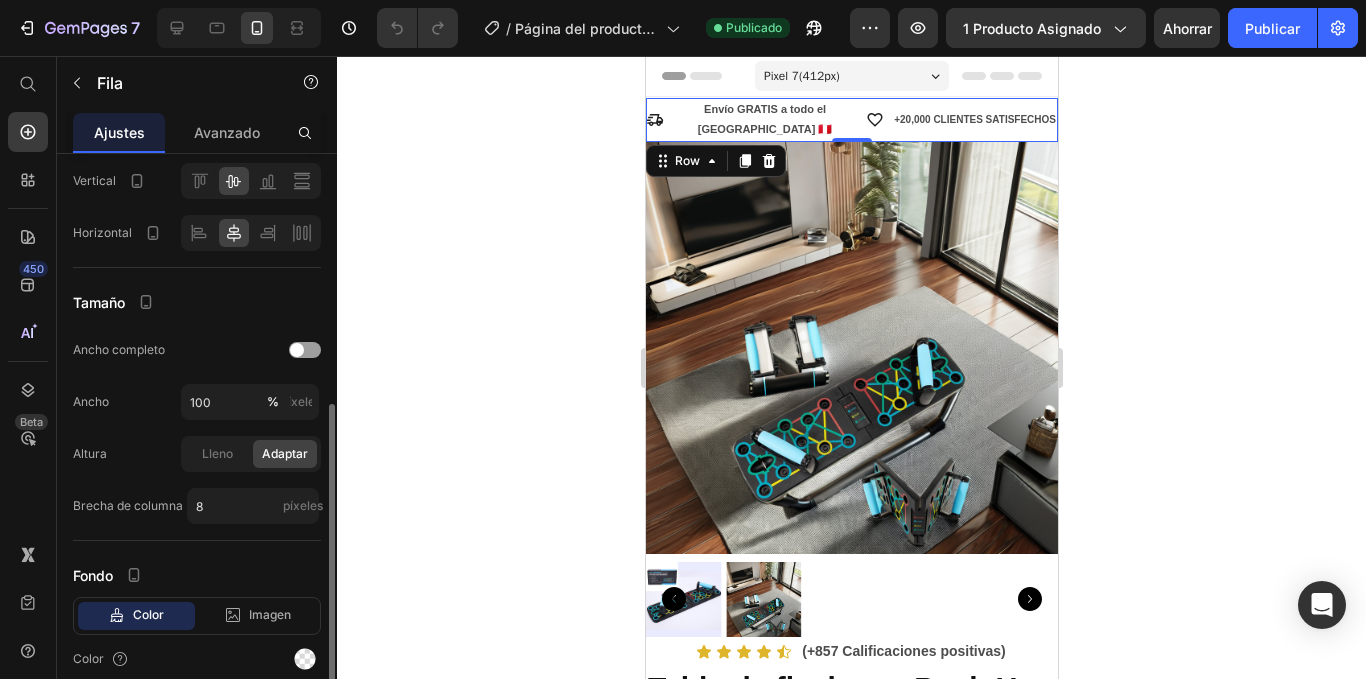 scroll, scrollTop: 583, scrollLeft: 0, axis: vertical 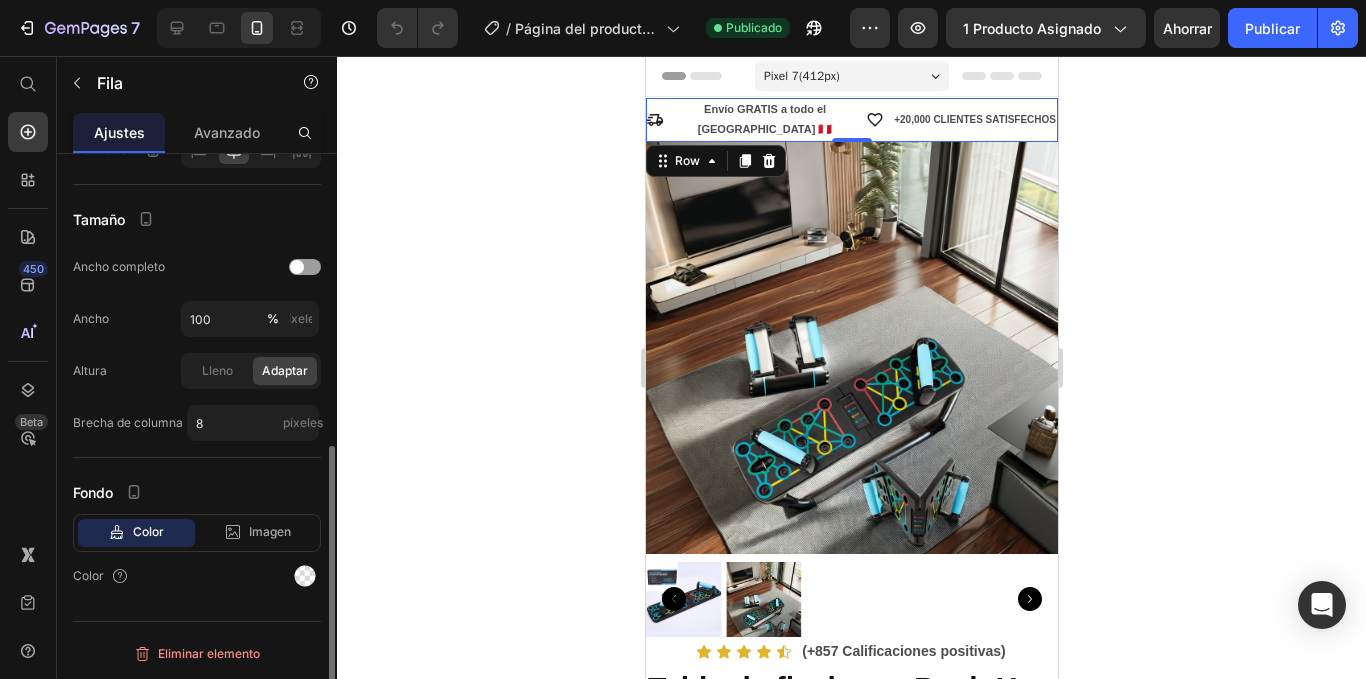 click on "Color" at bounding box center (148, 531) 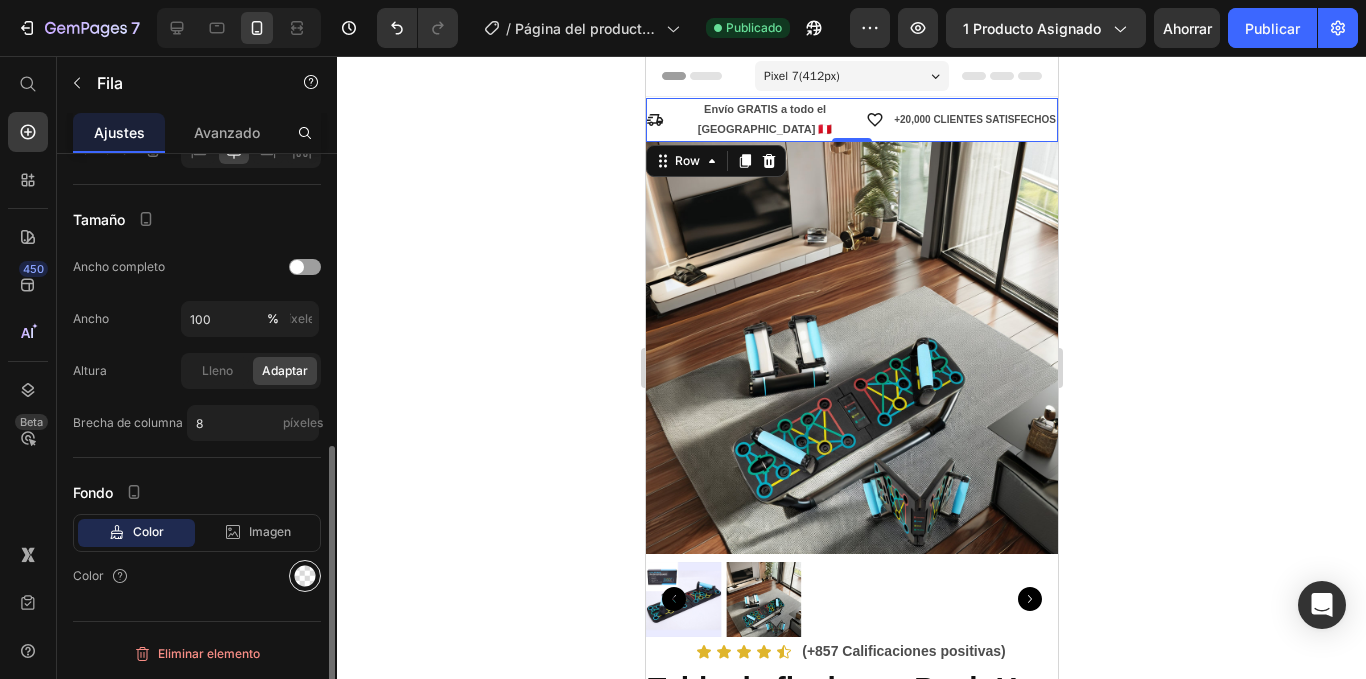 click at bounding box center [305, 576] 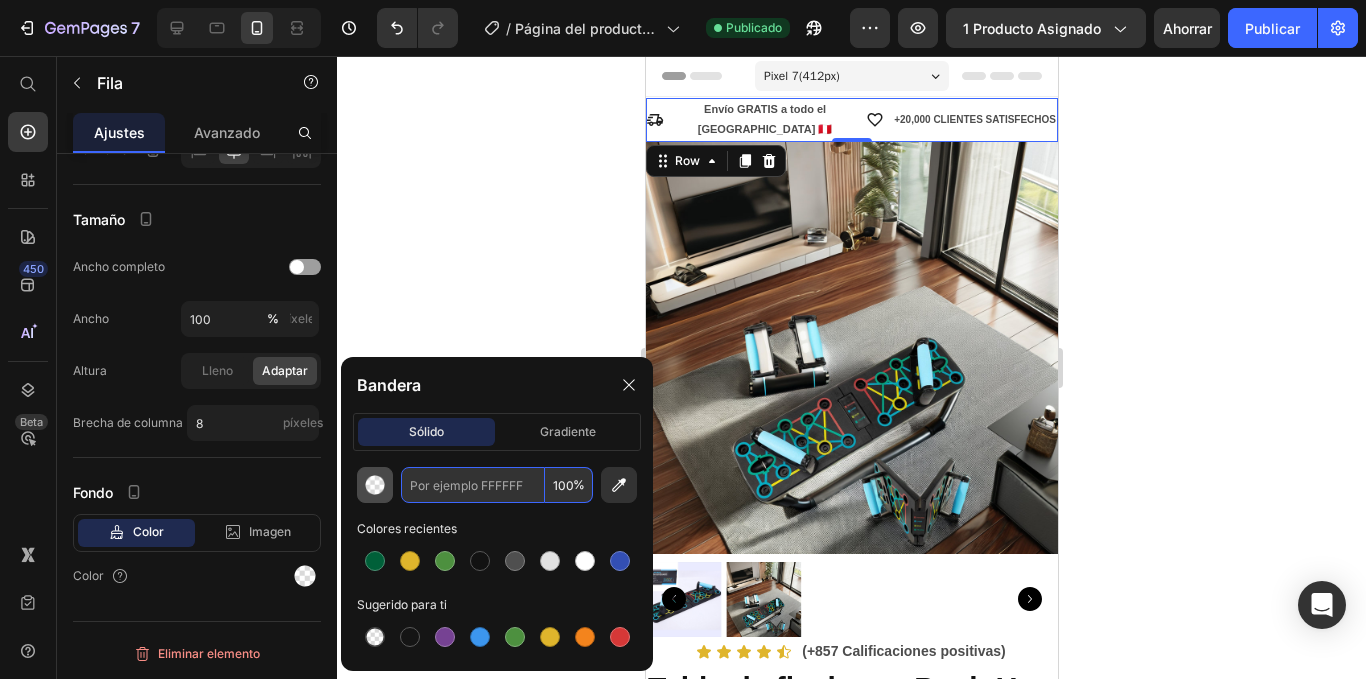 drag, startPoint x: 524, startPoint y: 485, endPoint x: 367, endPoint y: 494, distance: 157.25775 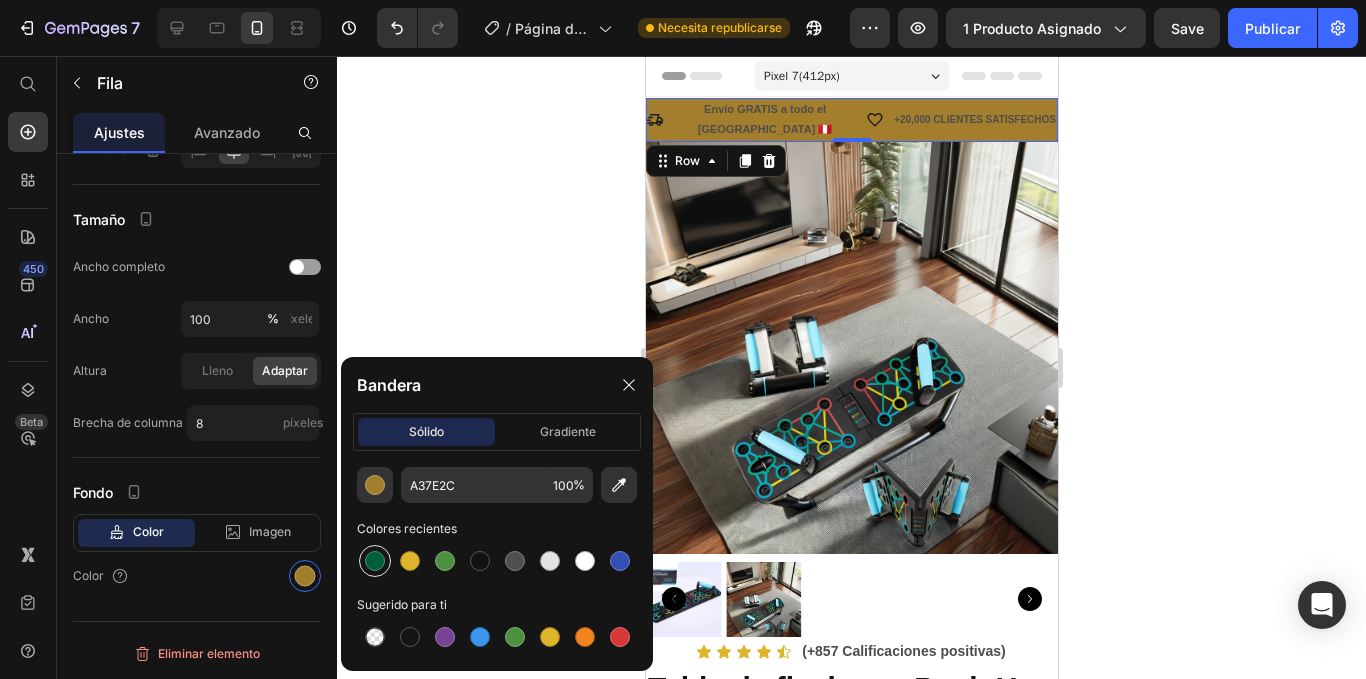 click at bounding box center (375, 561) 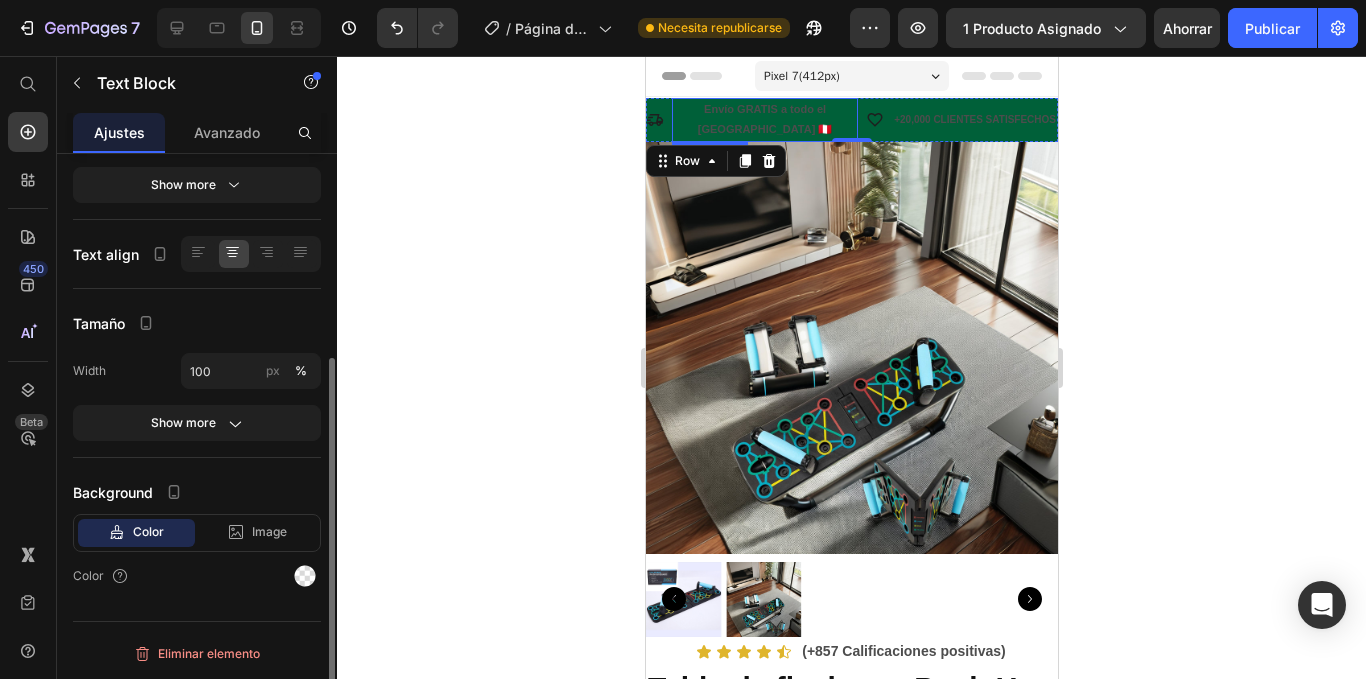 click on "Envío GRATIS a todo el [GEOGRAPHIC_DATA] 🇵🇪" at bounding box center (764, 120) 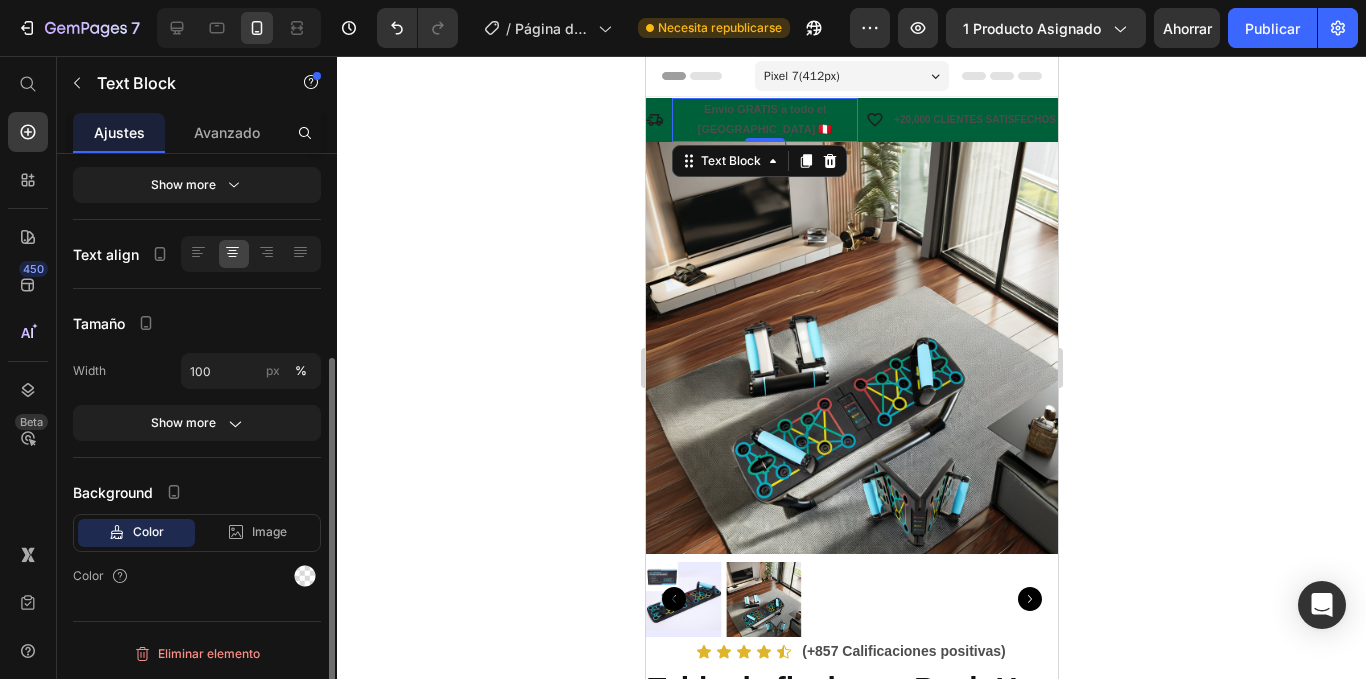 scroll, scrollTop: 0, scrollLeft: 0, axis: both 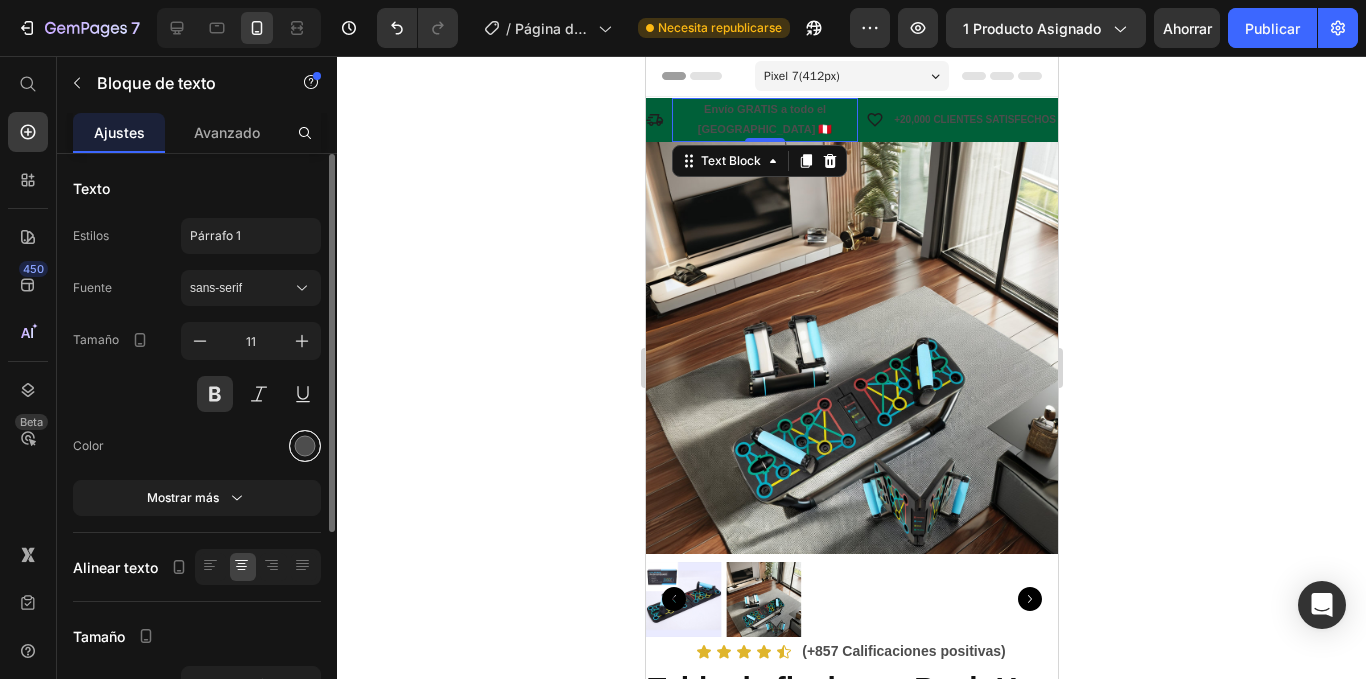 click at bounding box center (305, 446) 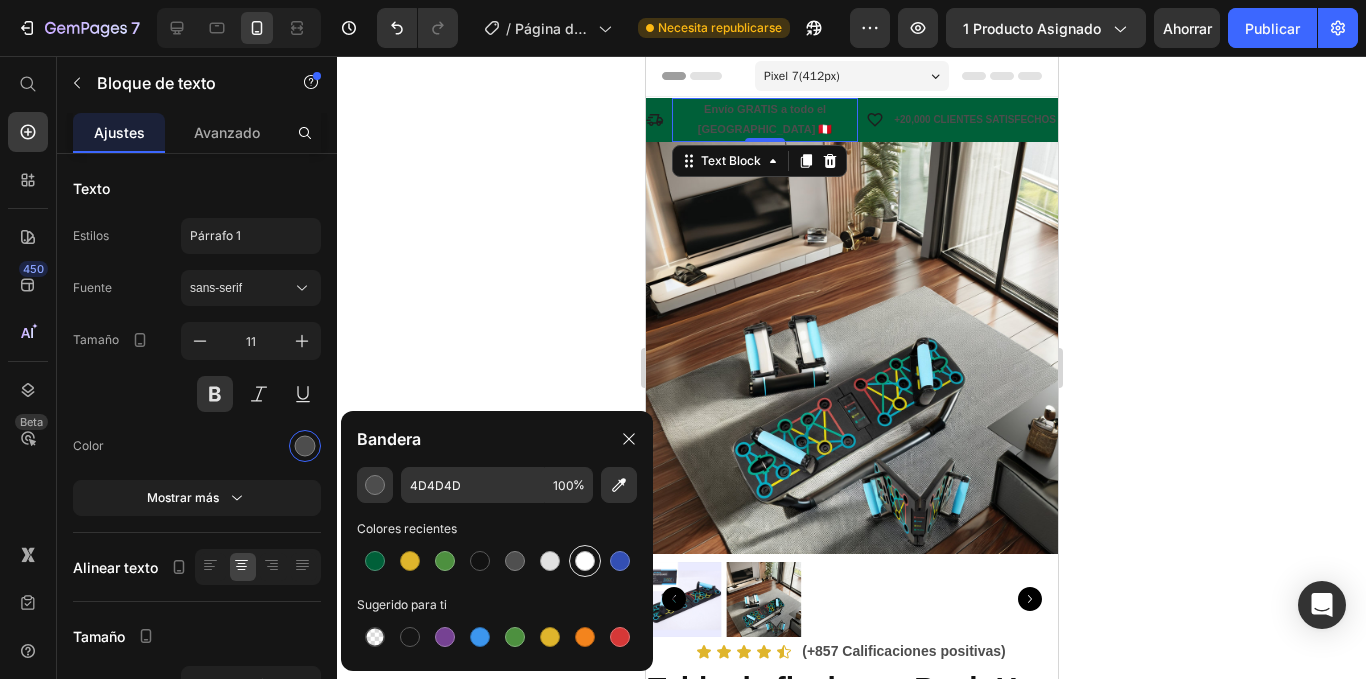 click at bounding box center (585, 561) 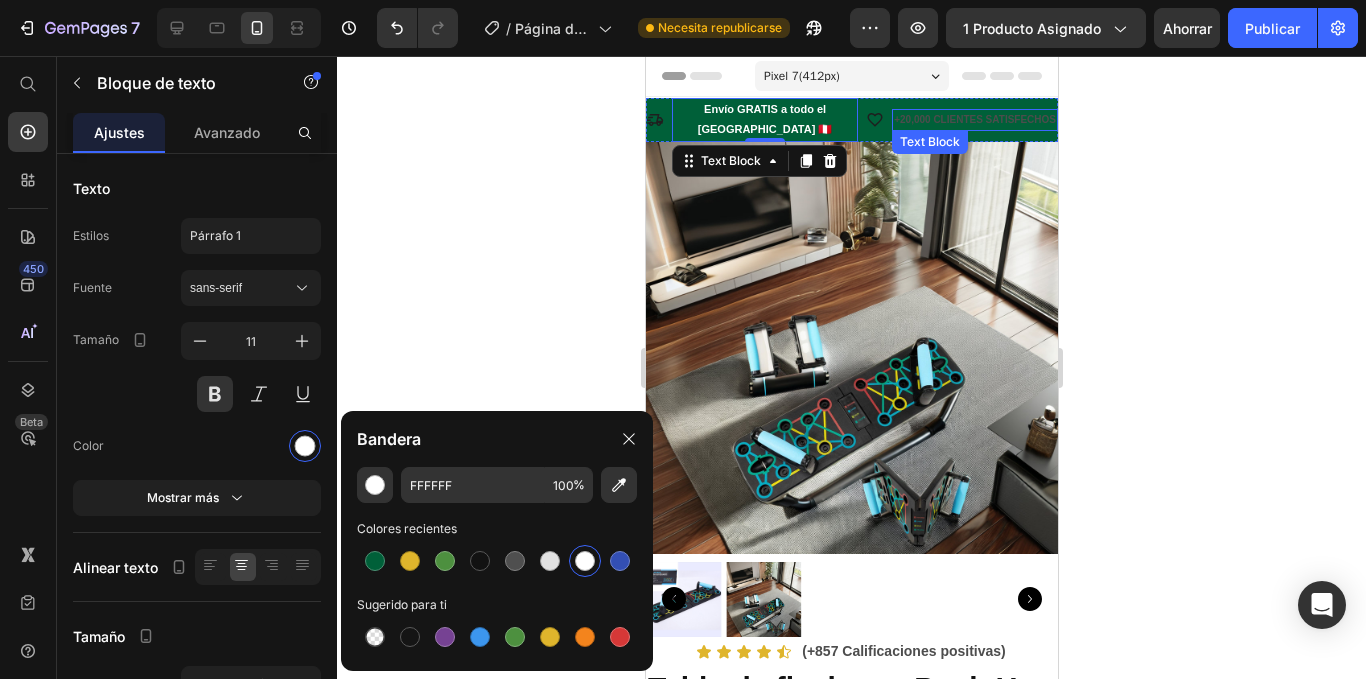 click on "+20,000 CLIENTES SATISFECHOS" at bounding box center [974, 120] 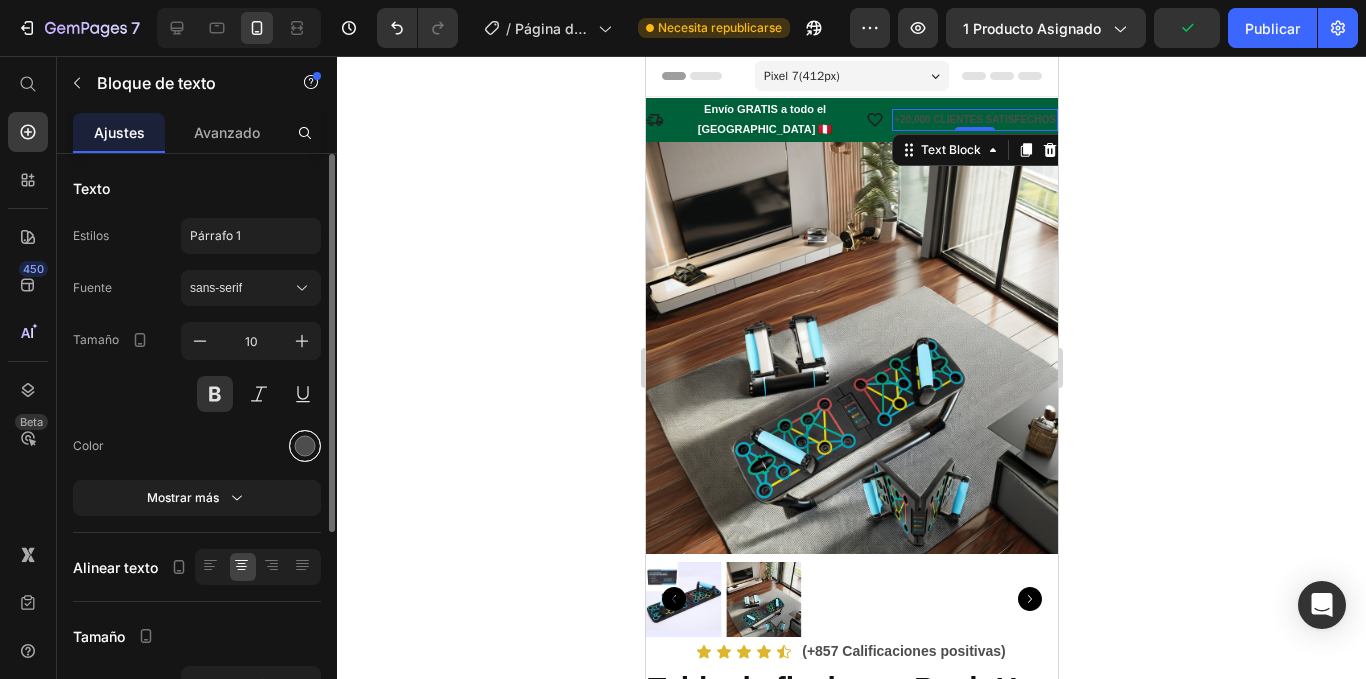 click at bounding box center (305, 446) 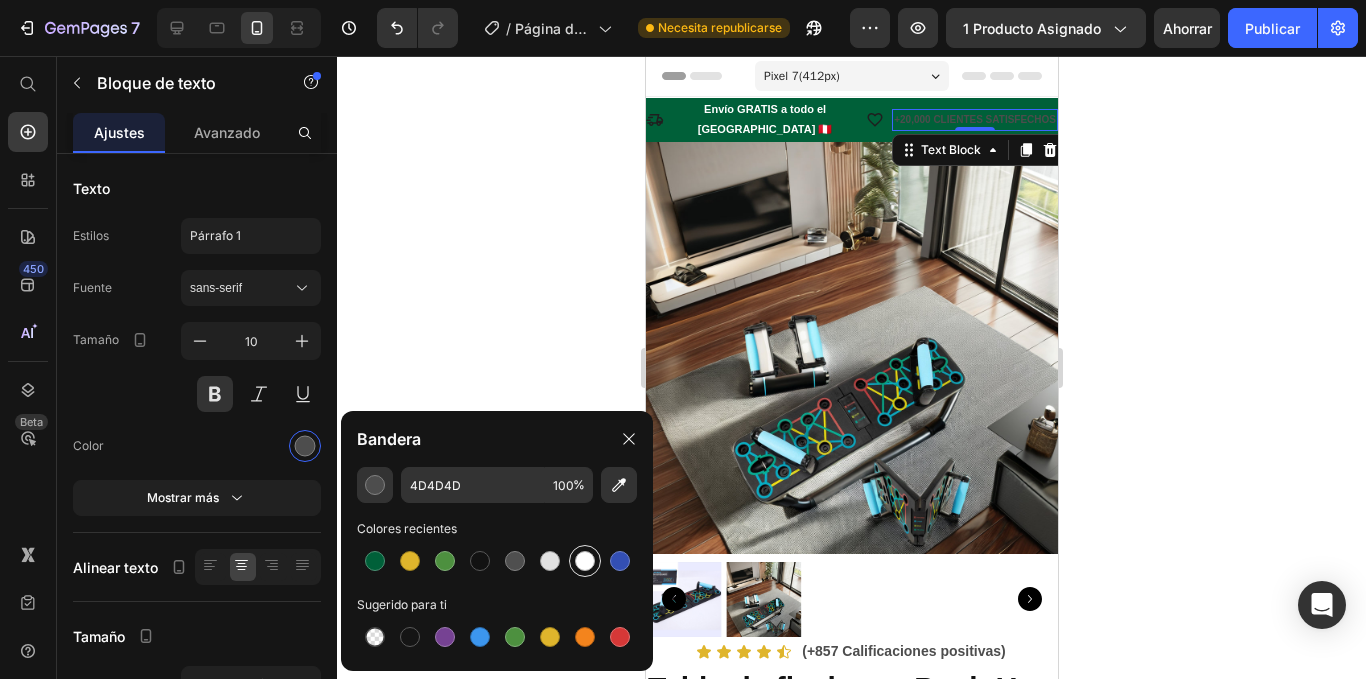 click at bounding box center [585, 561] 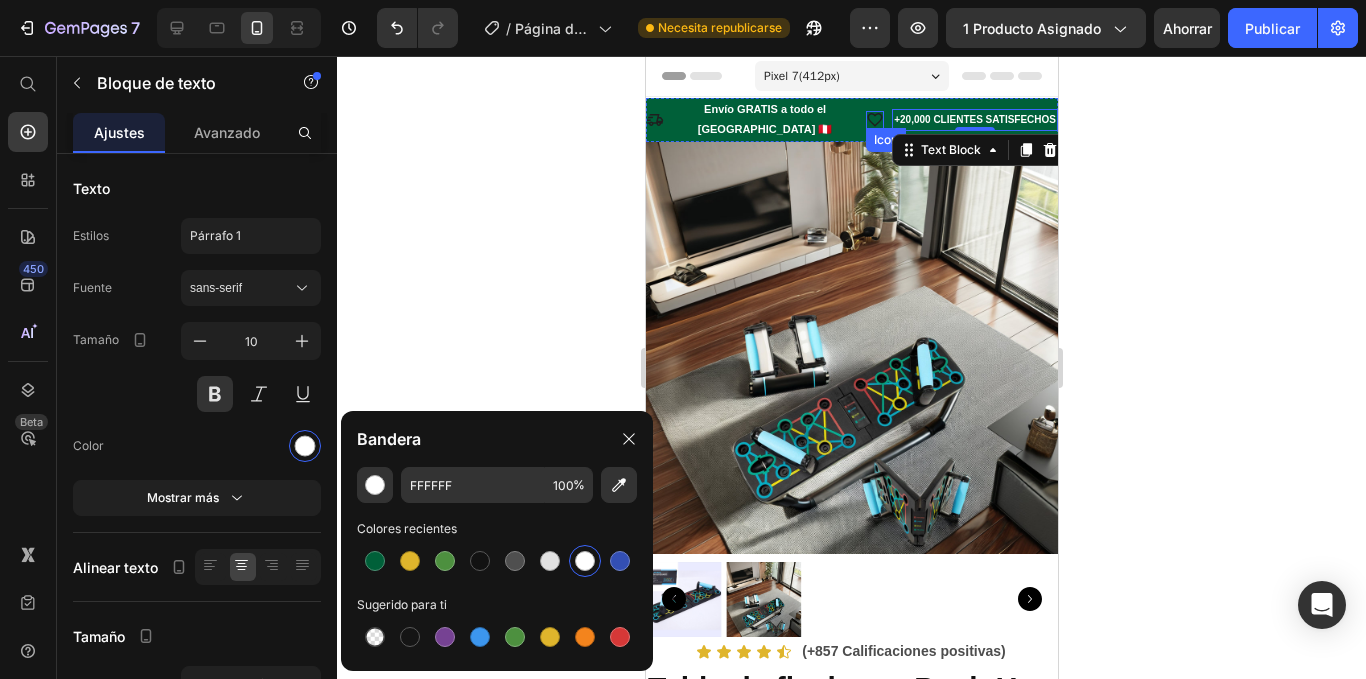 click 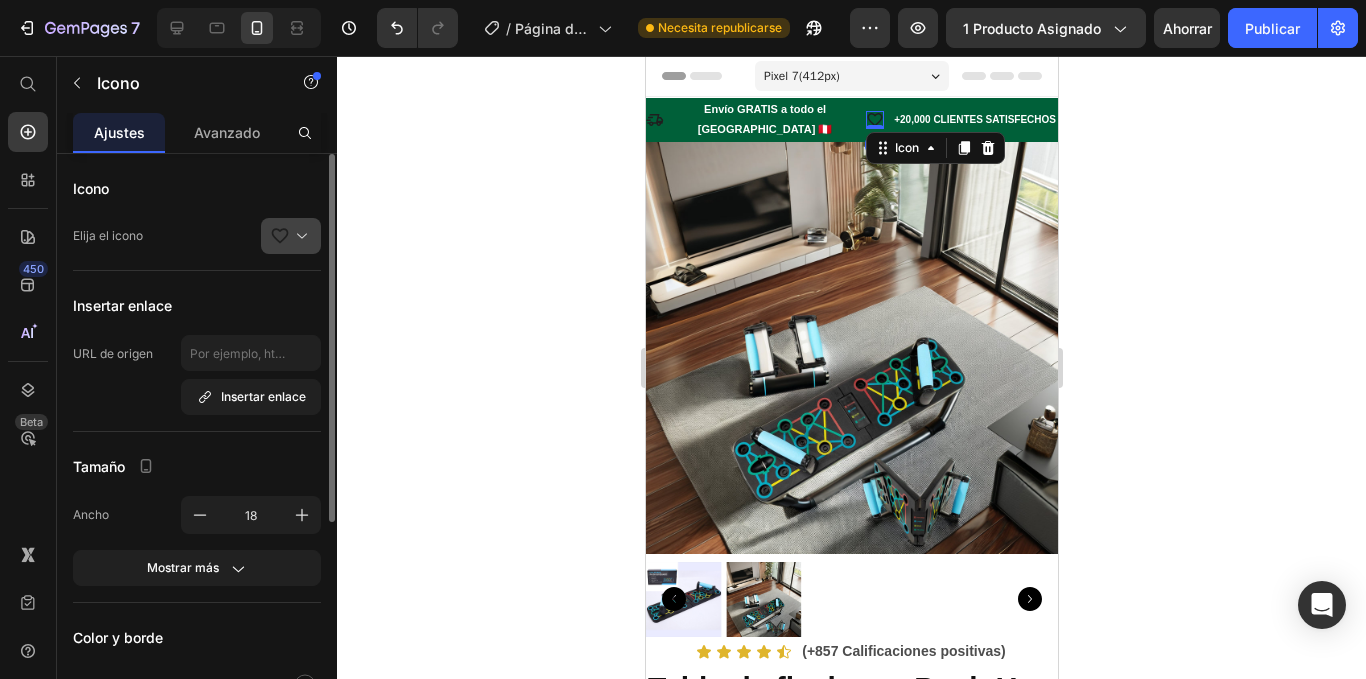 click at bounding box center [299, 236] 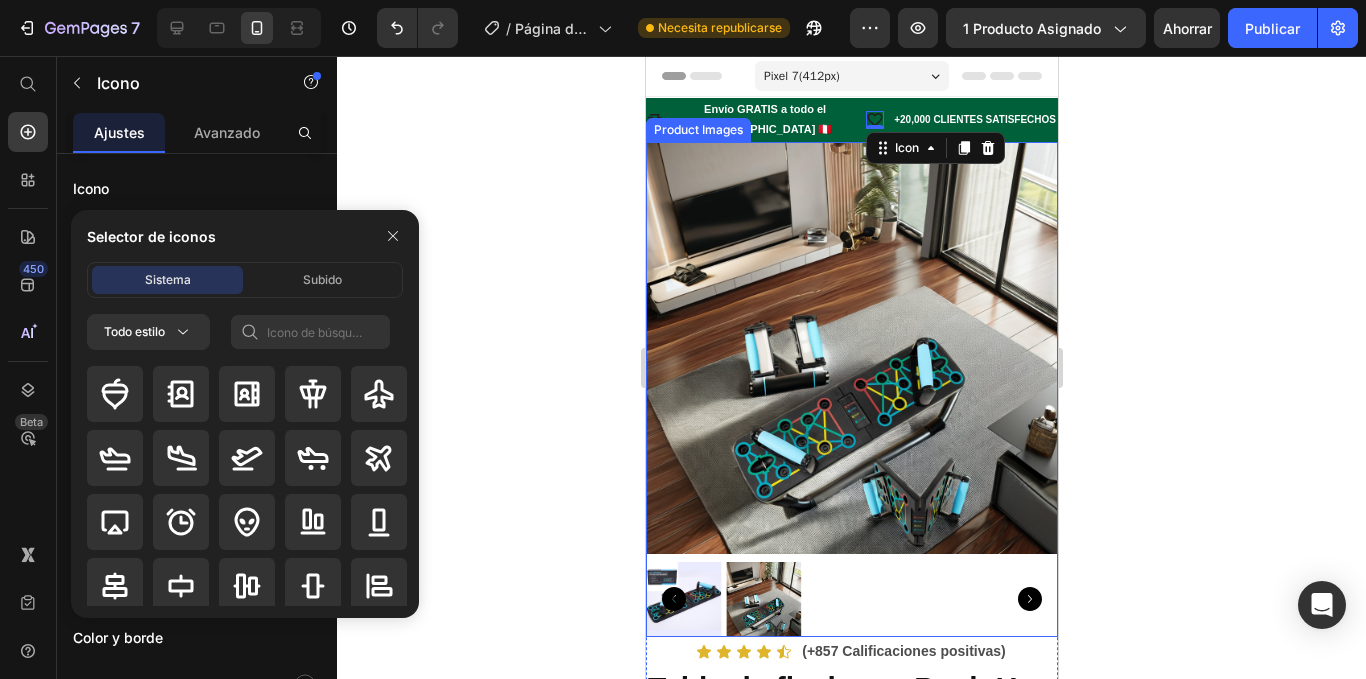 click at bounding box center [851, 348] 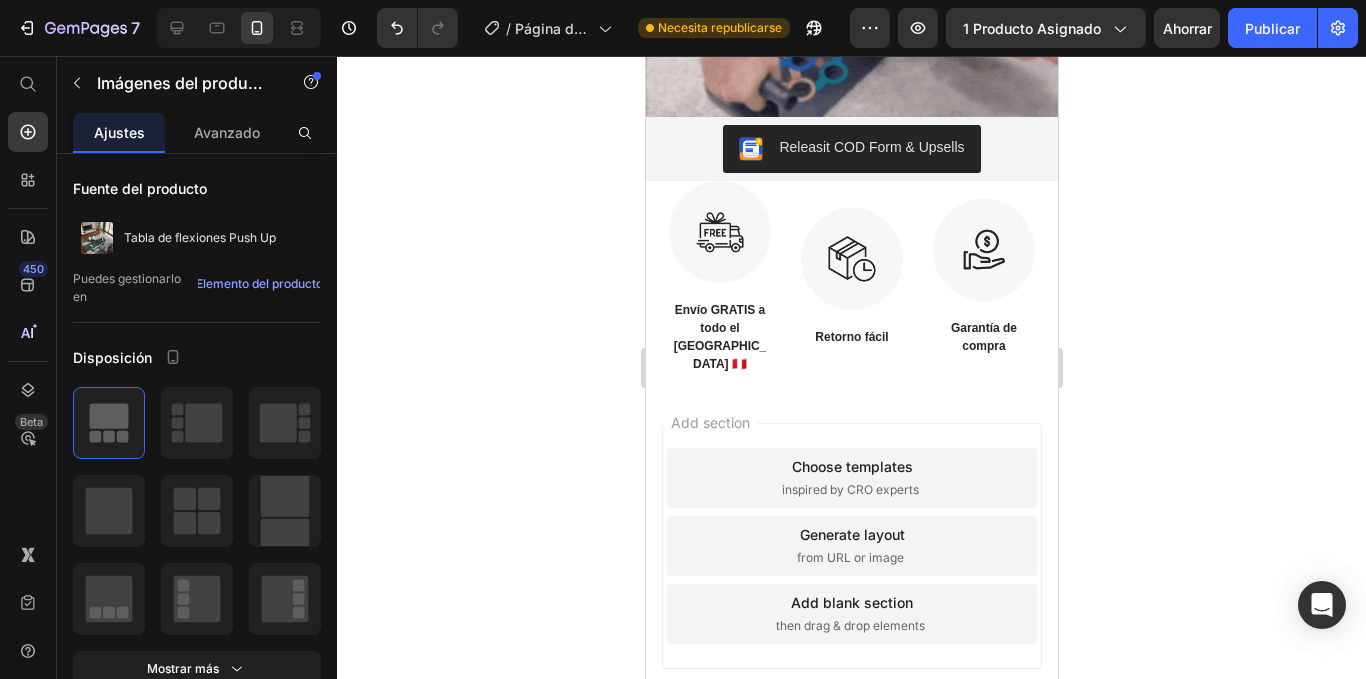 scroll, scrollTop: 1800, scrollLeft: 0, axis: vertical 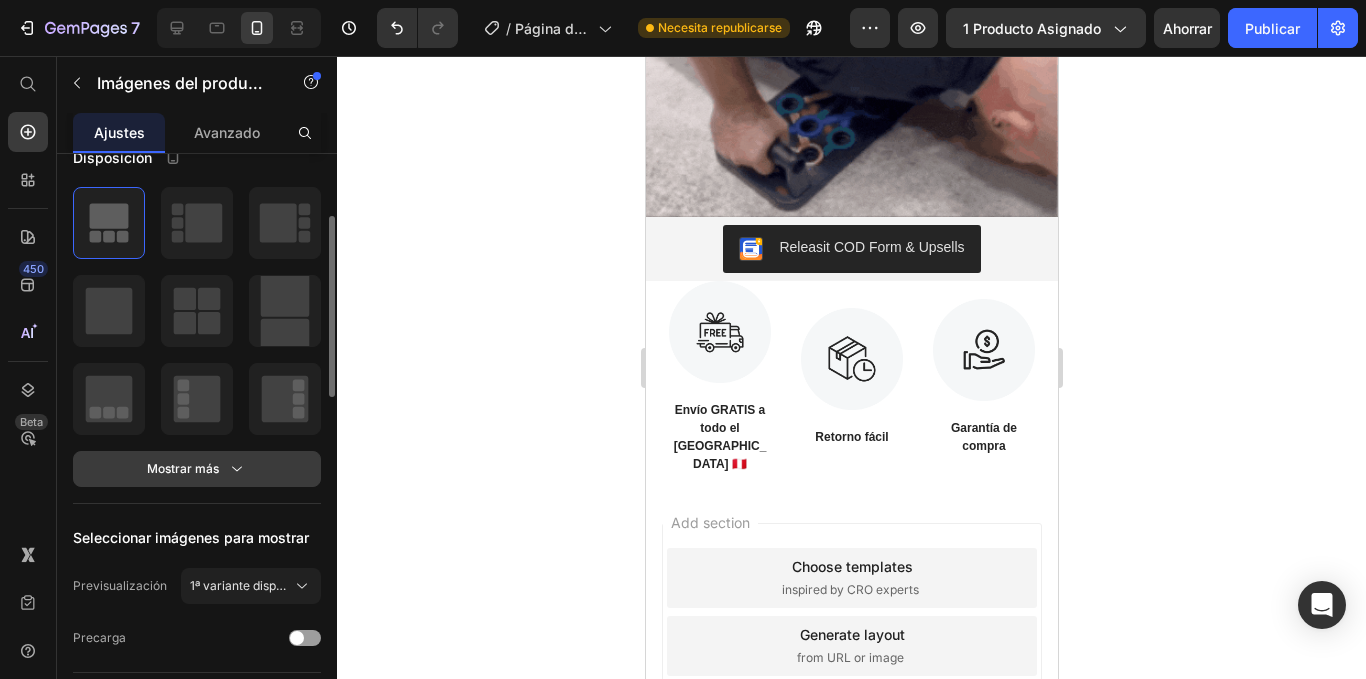 click 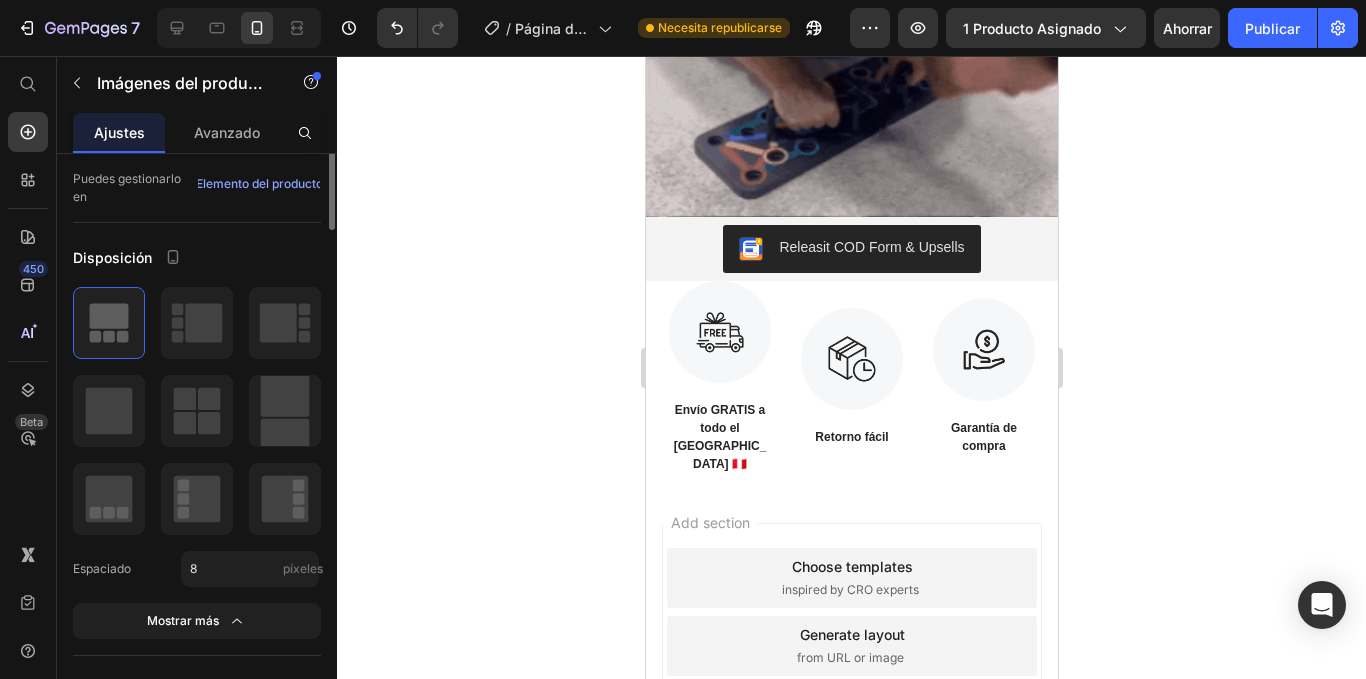 scroll, scrollTop: 0, scrollLeft: 0, axis: both 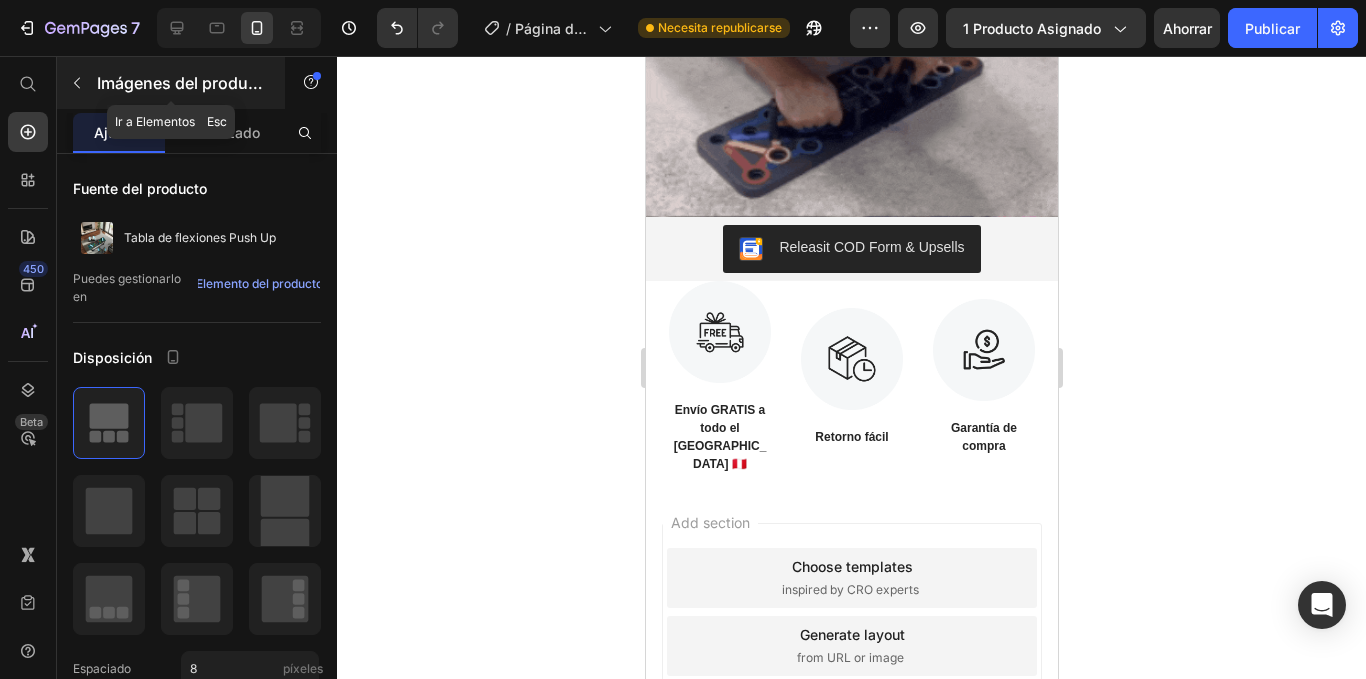 click at bounding box center (77, 83) 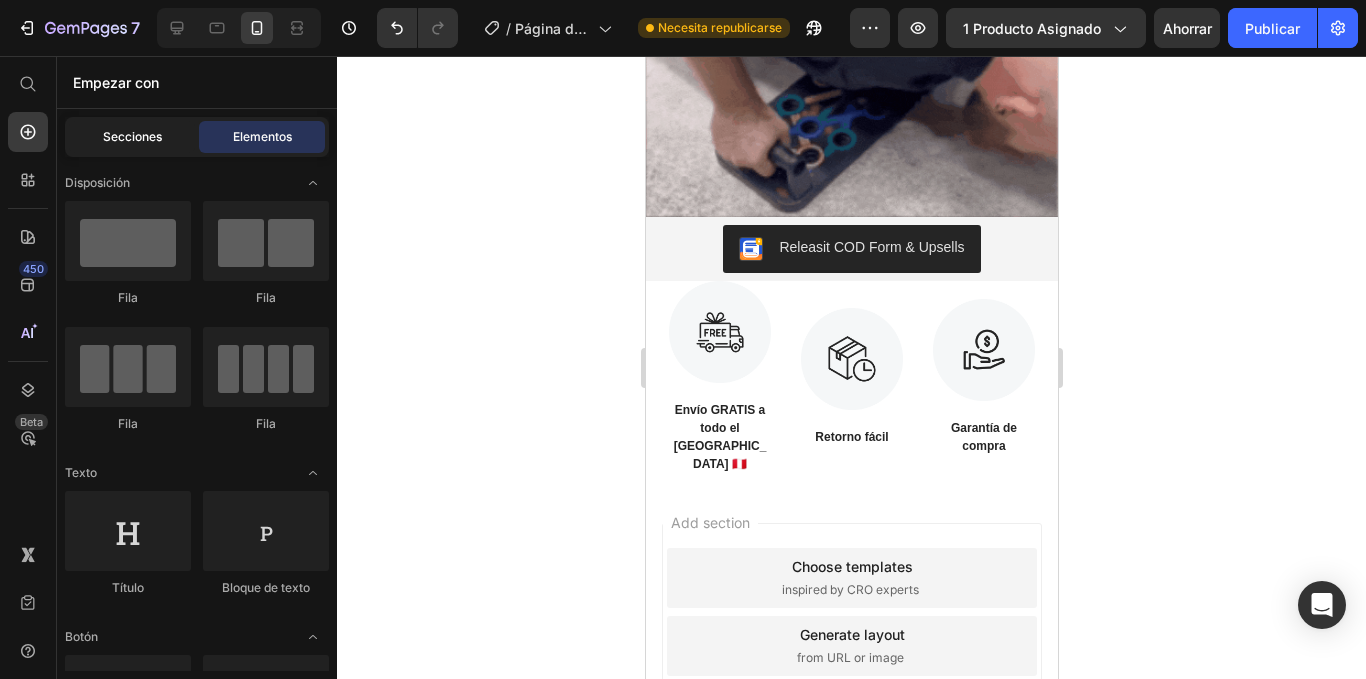 click on "Secciones" at bounding box center [132, 136] 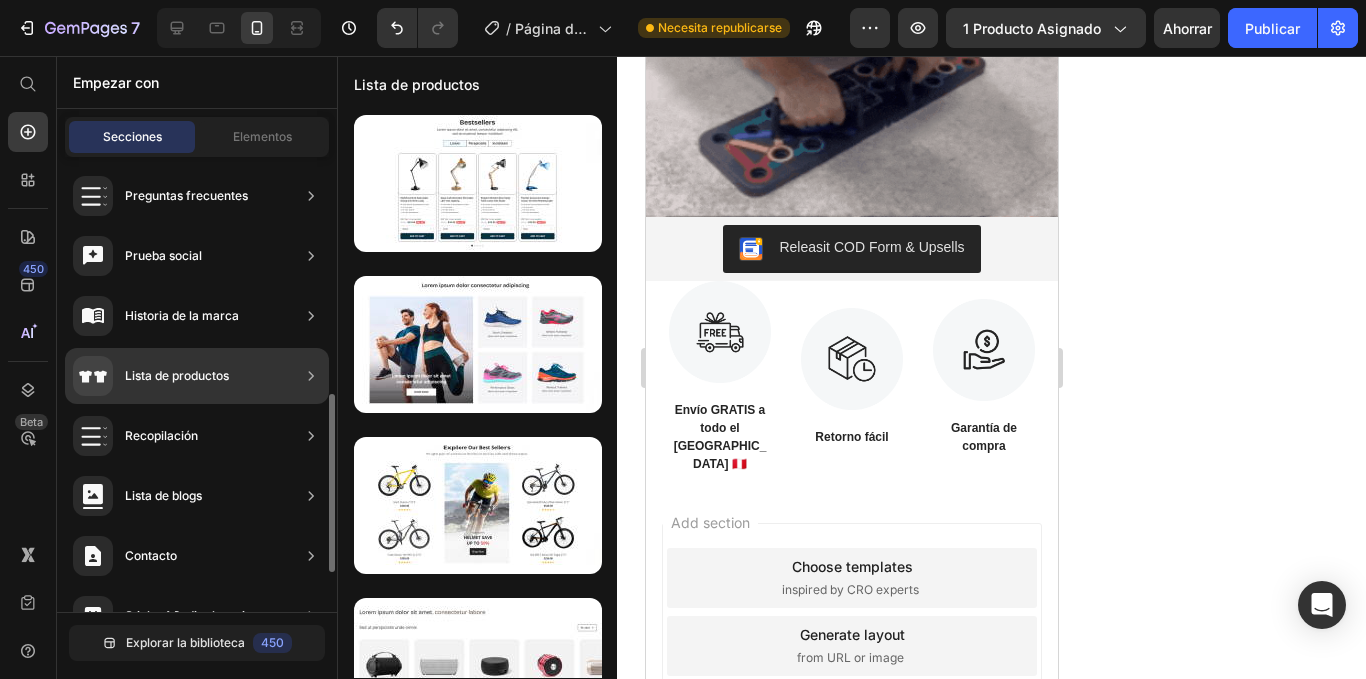 scroll, scrollTop: 505, scrollLeft: 0, axis: vertical 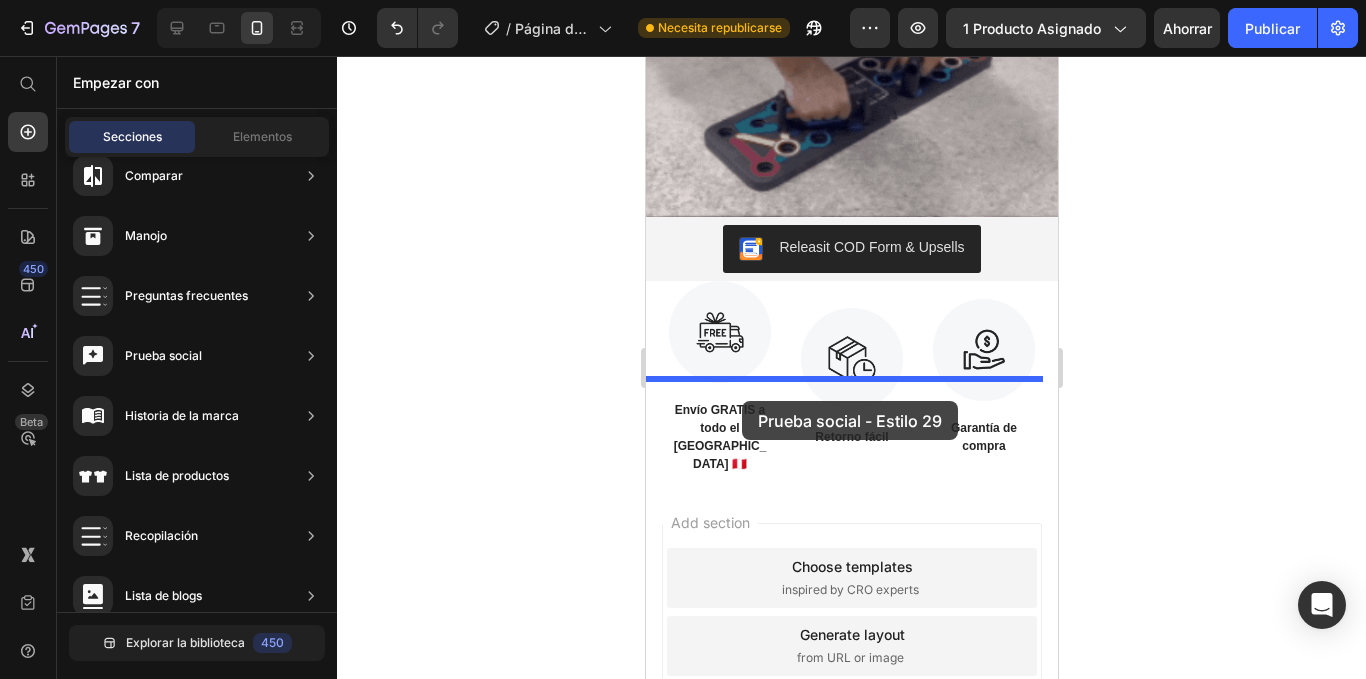 drag, startPoint x: 1101, startPoint y: 443, endPoint x: 741, endPoint y: 401, distance: 362.4417 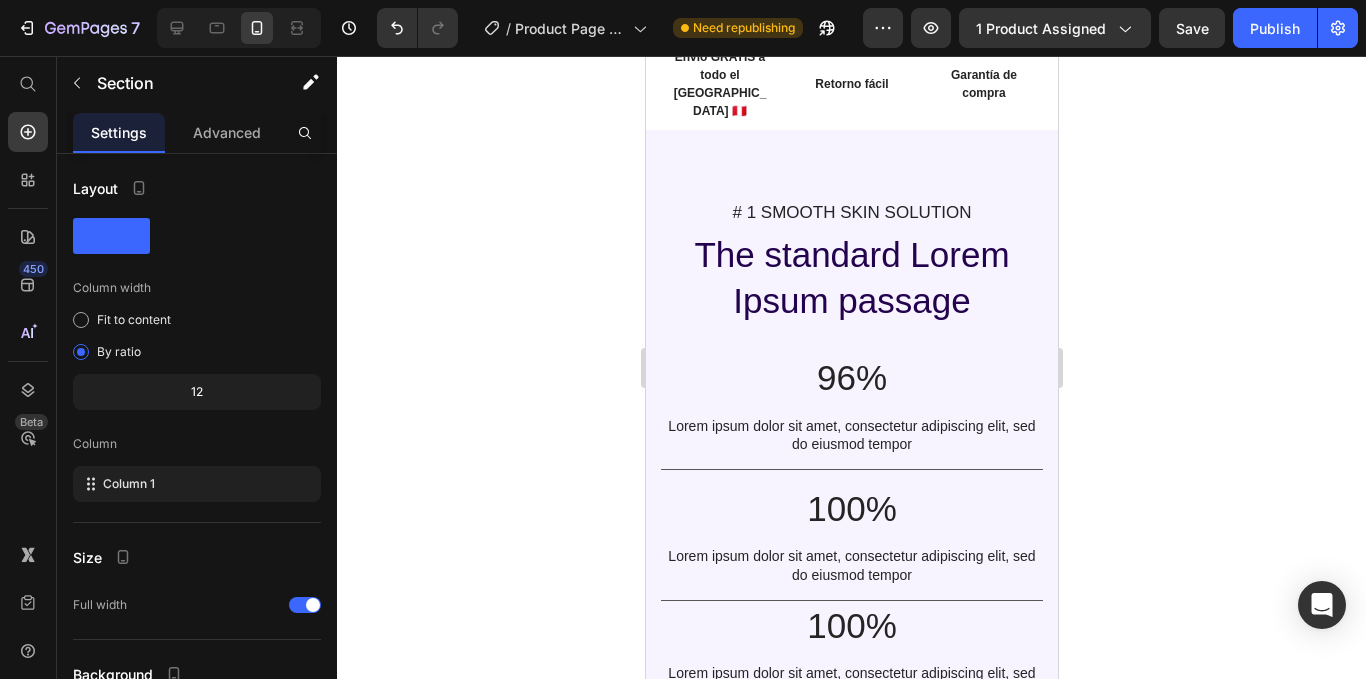 scroll, scrollTop: 2171, scrollLeft: 0, axis: vertical 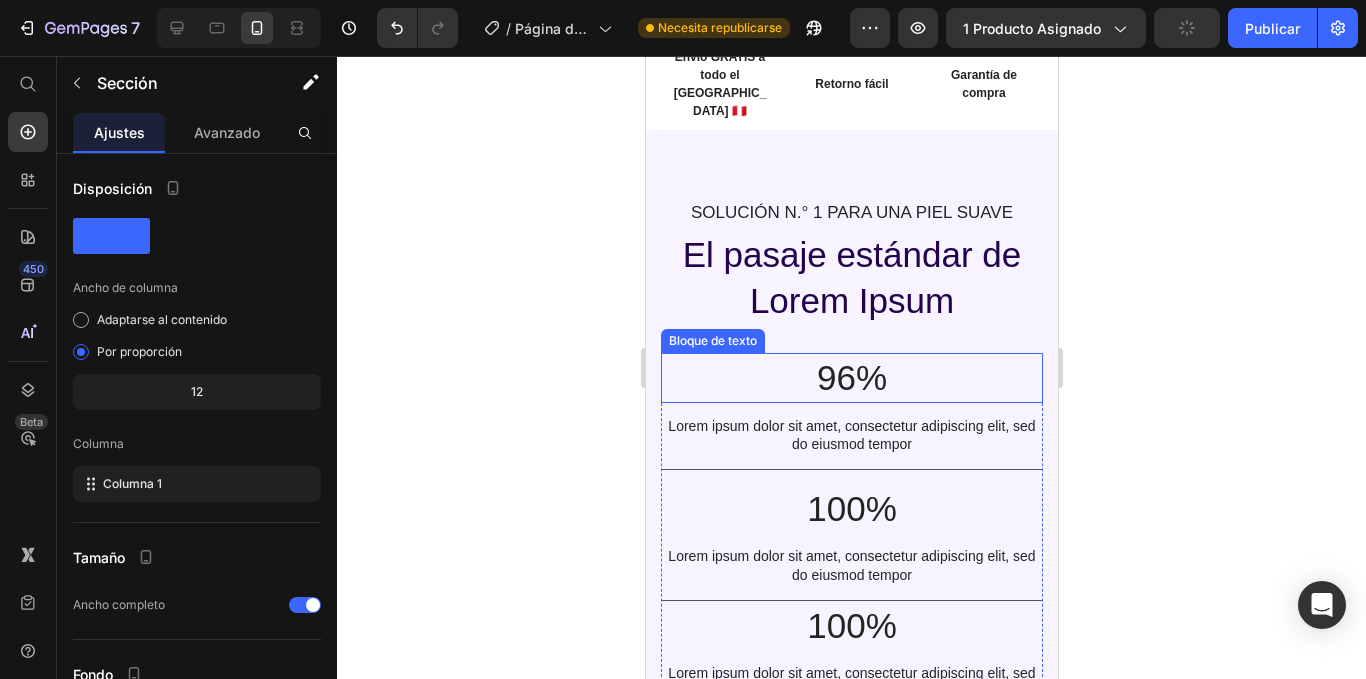 drag, startPoint x: 938, startPoint y: 252, endPoint x: 929, endPoint y: 269, distance: 19.235384 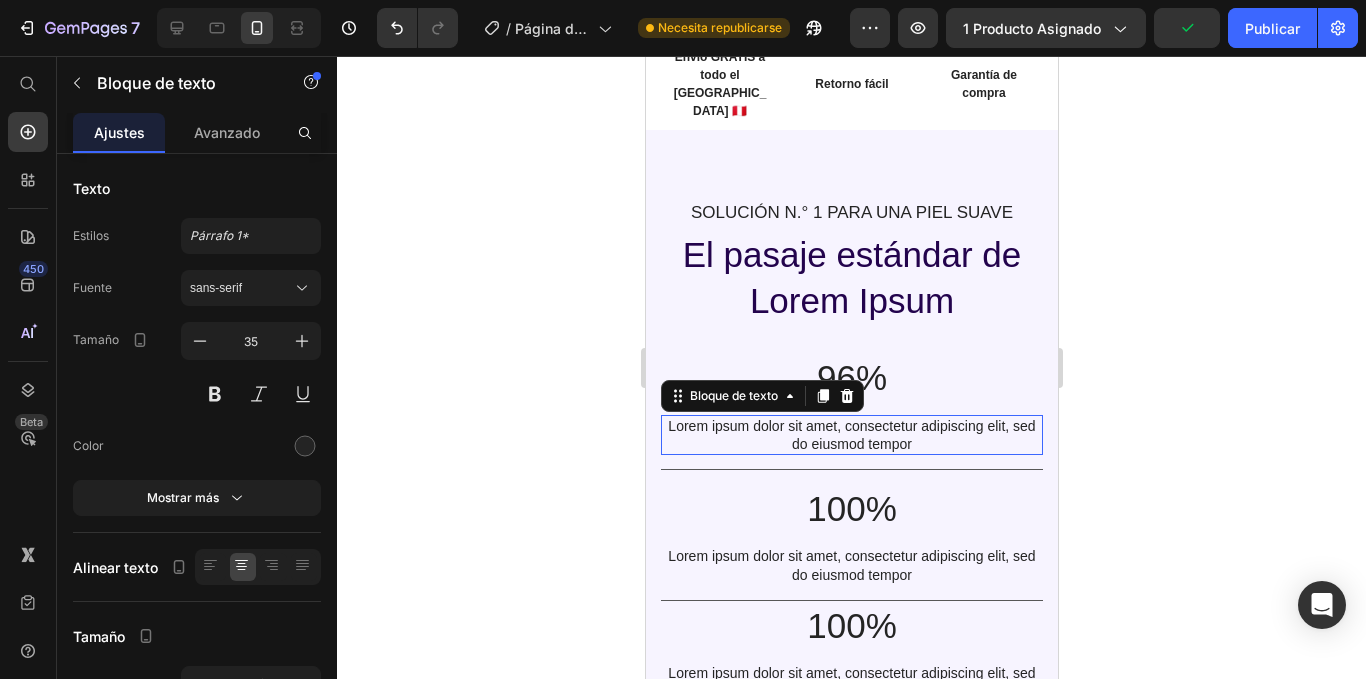 click on "Lorem ipsum dolor sit amet, consectetur adipiscing elit, sed do eiusmod tempor" at bounding box center (850, 435) 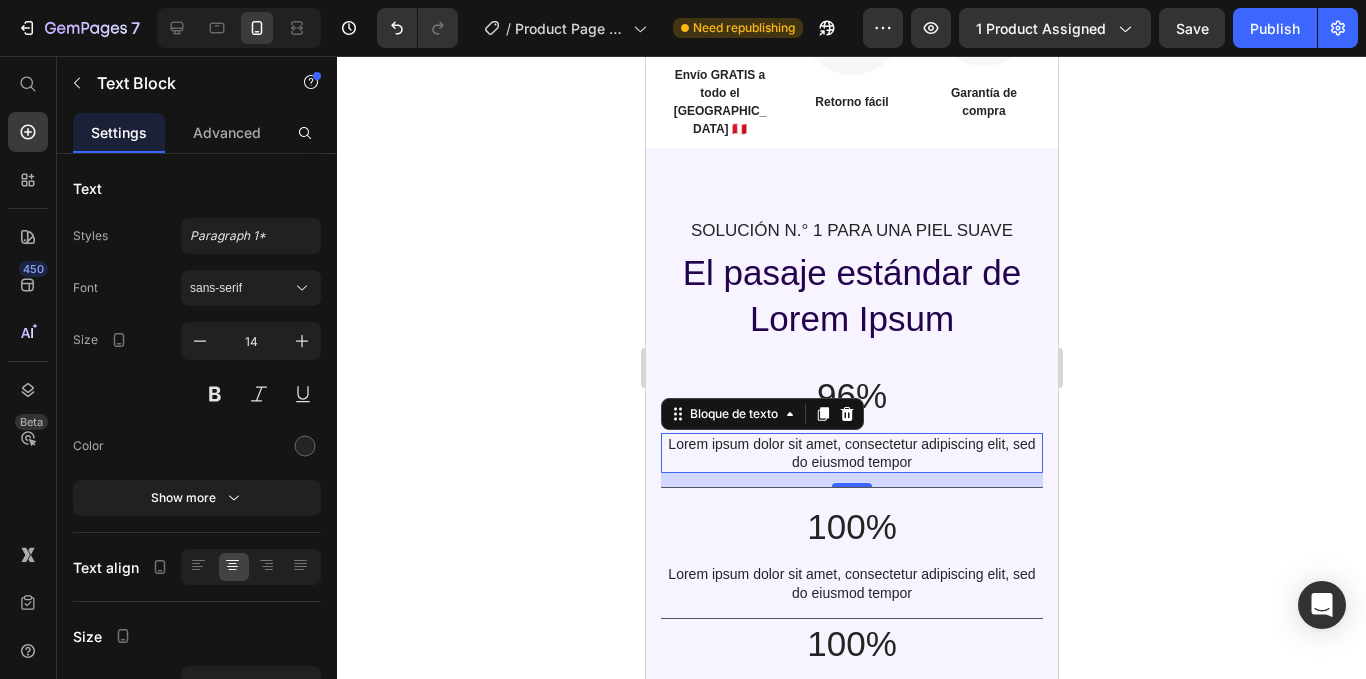 scroll, scrollTop: 2171, scrollLeft: 0, axis: vertical 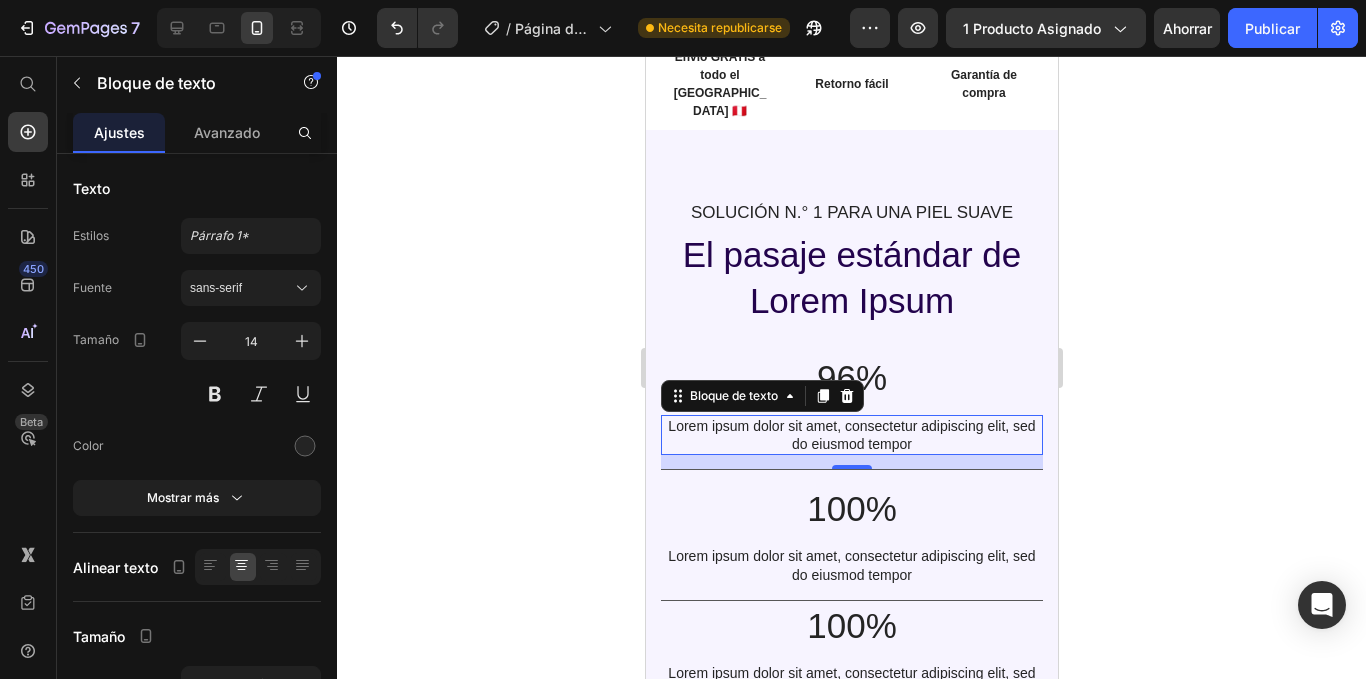 click on "Lorem ipsum dolor sit amet, consectetur adipiscing elit, sed do eiusmod tempor" at bounding box center (851, 435) 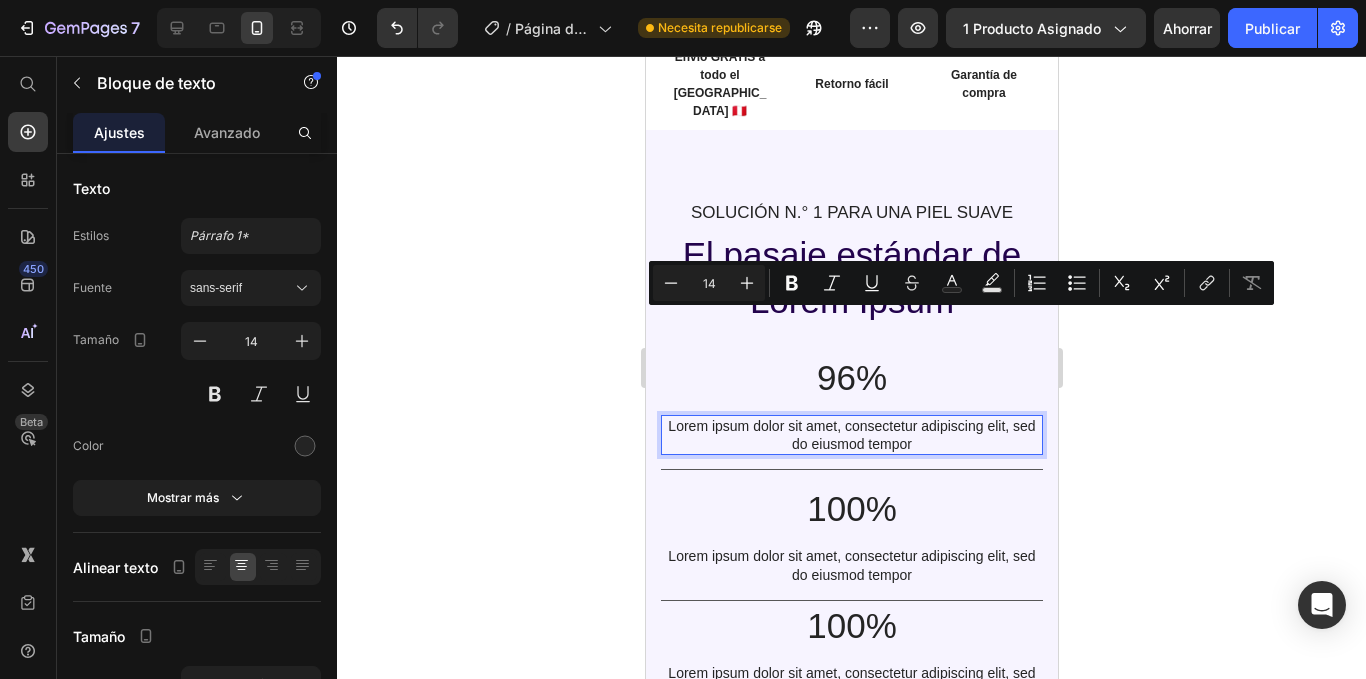 click on "Lorem ipsum dolor sit amet, consectetur adipiscing elit, sed do eiusmod tempor" at bounding box center (851, 435) 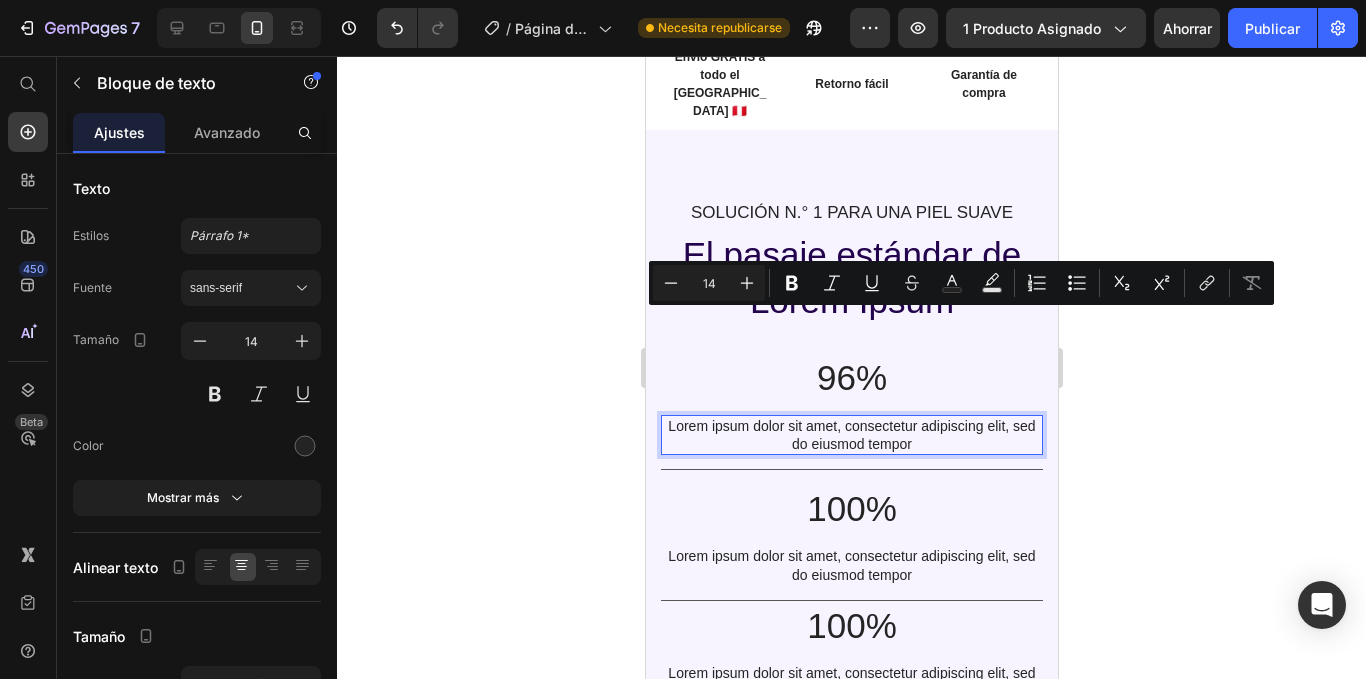 drag, startPoint x: 883, startPoint y: 325, endPoint x: 828, endPoint y: 327, distance: 55.03635 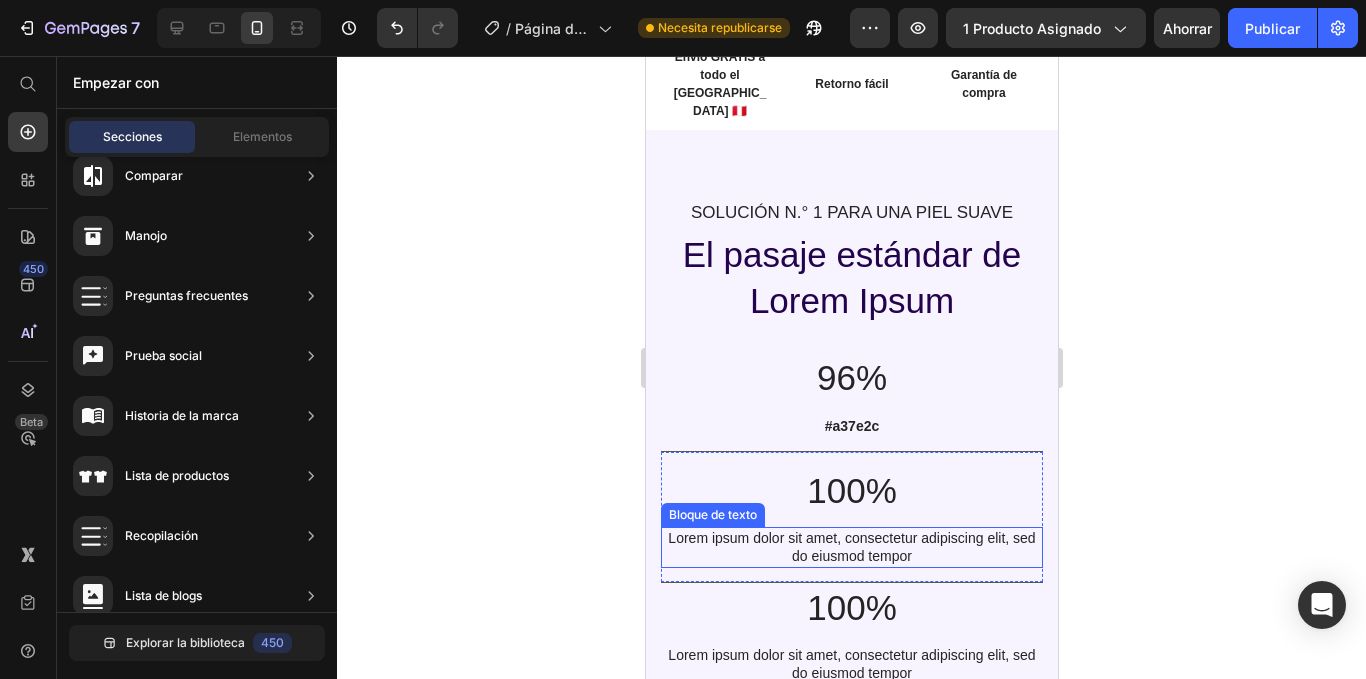 click on "Lorem ipsum dolor sit amet, consectetur adipiscing elit, sed do eiusmod tempor" at bounding box center (850, 547) 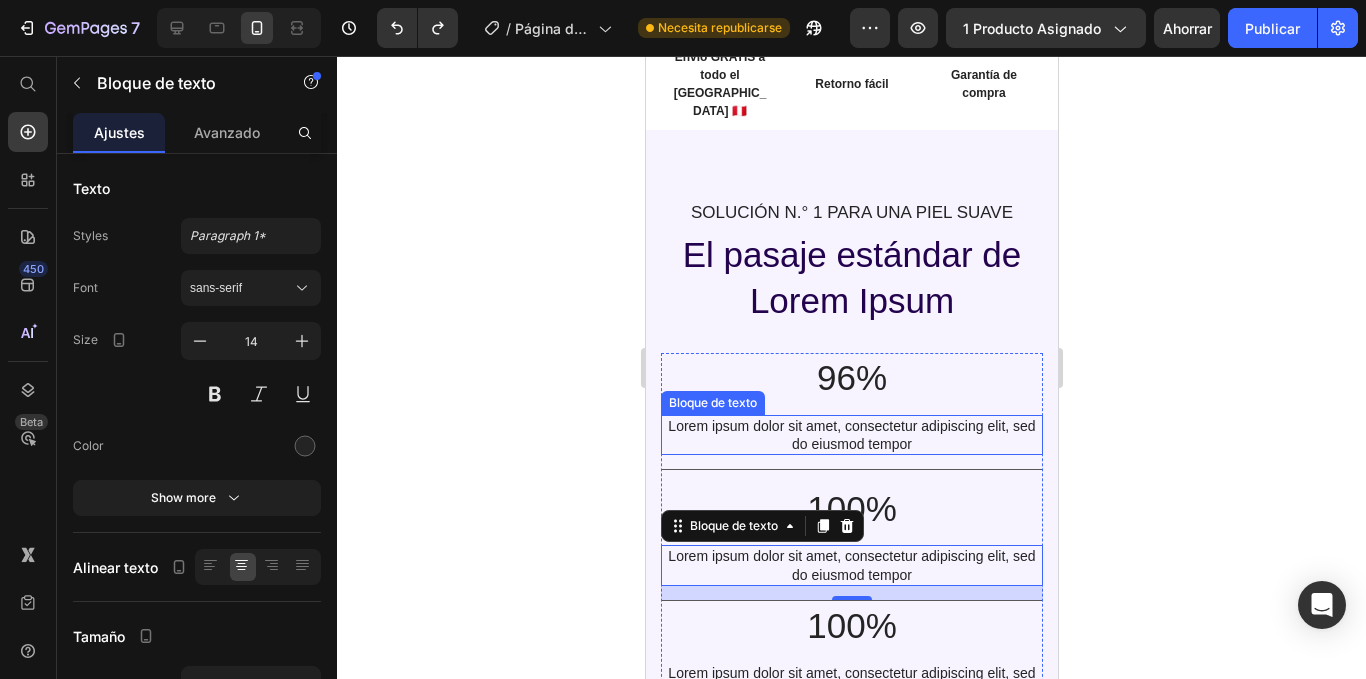 click on "Lorem ipsum dolor sit amet, consectetur adipiscing elit, sed do eiusmod tempor" at bounding box center (851, 435) 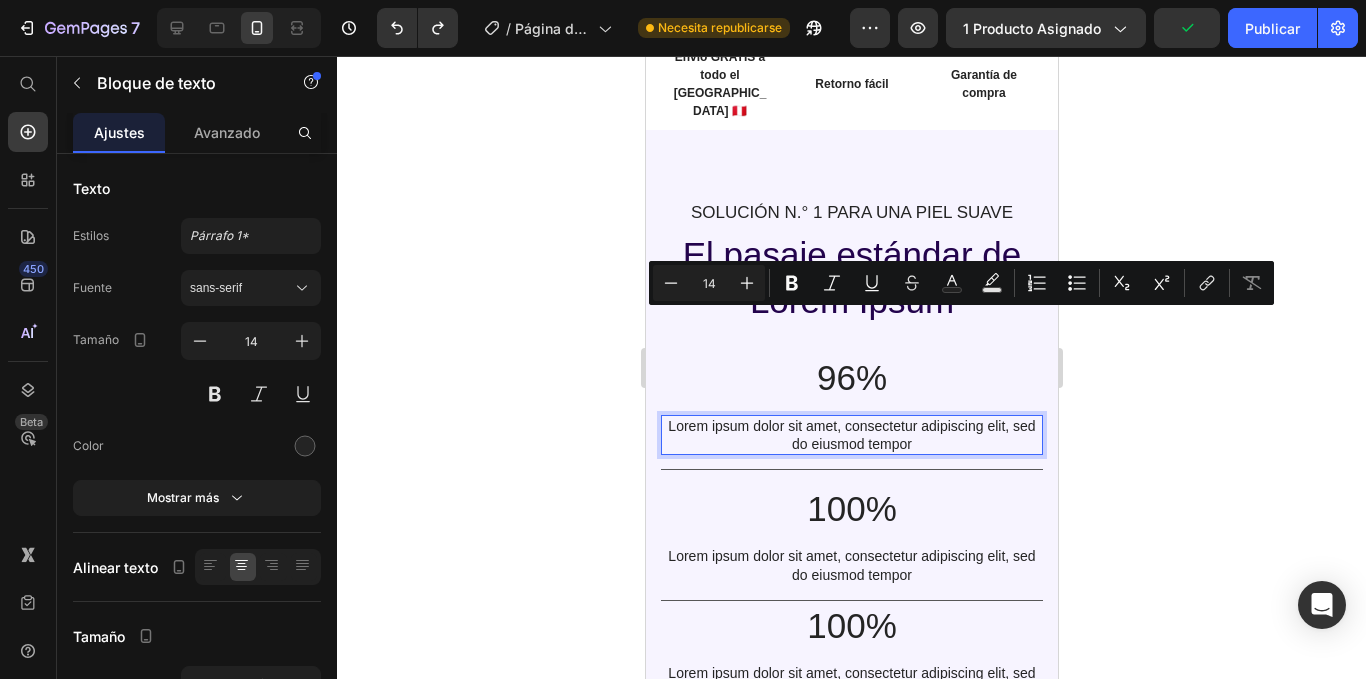 drag, startPoint x: 921, startPoint y: 338, endPoint x: 672, endPoint y: 322, distance: 249.51352 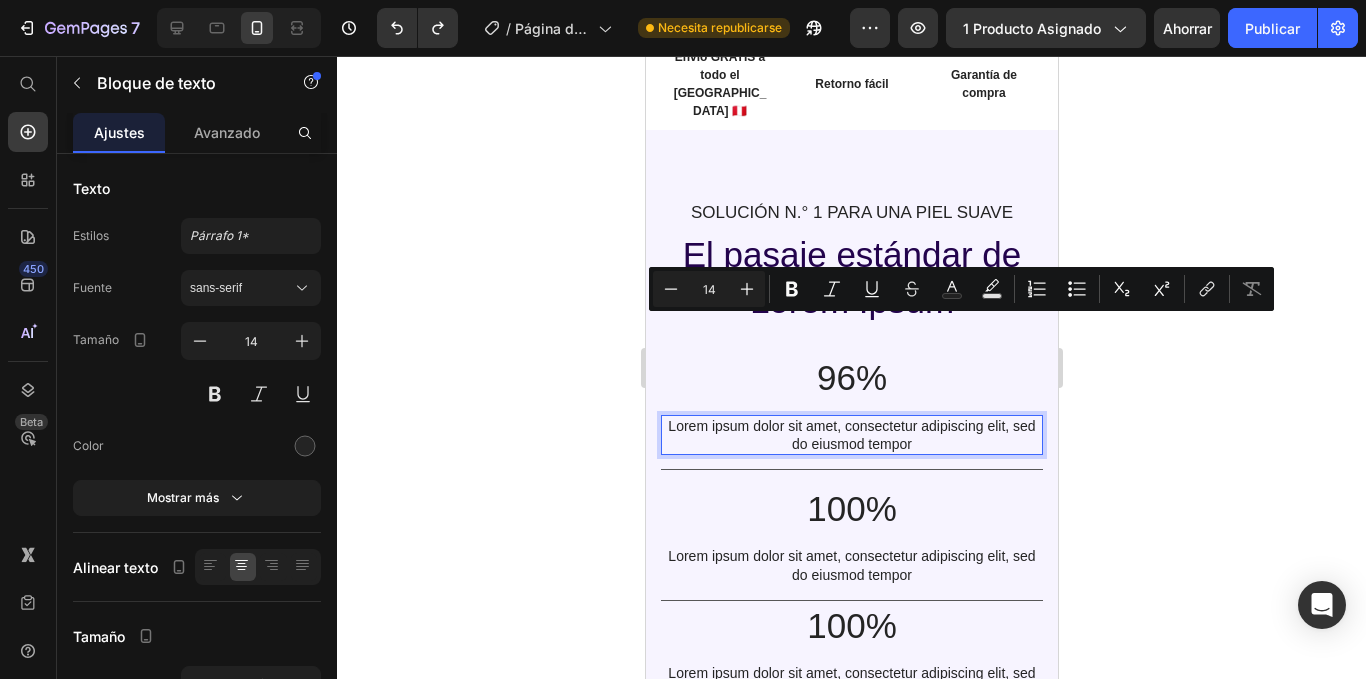 scroll, scrollTop: 2071, scrollLeft: 0, axis: vertical 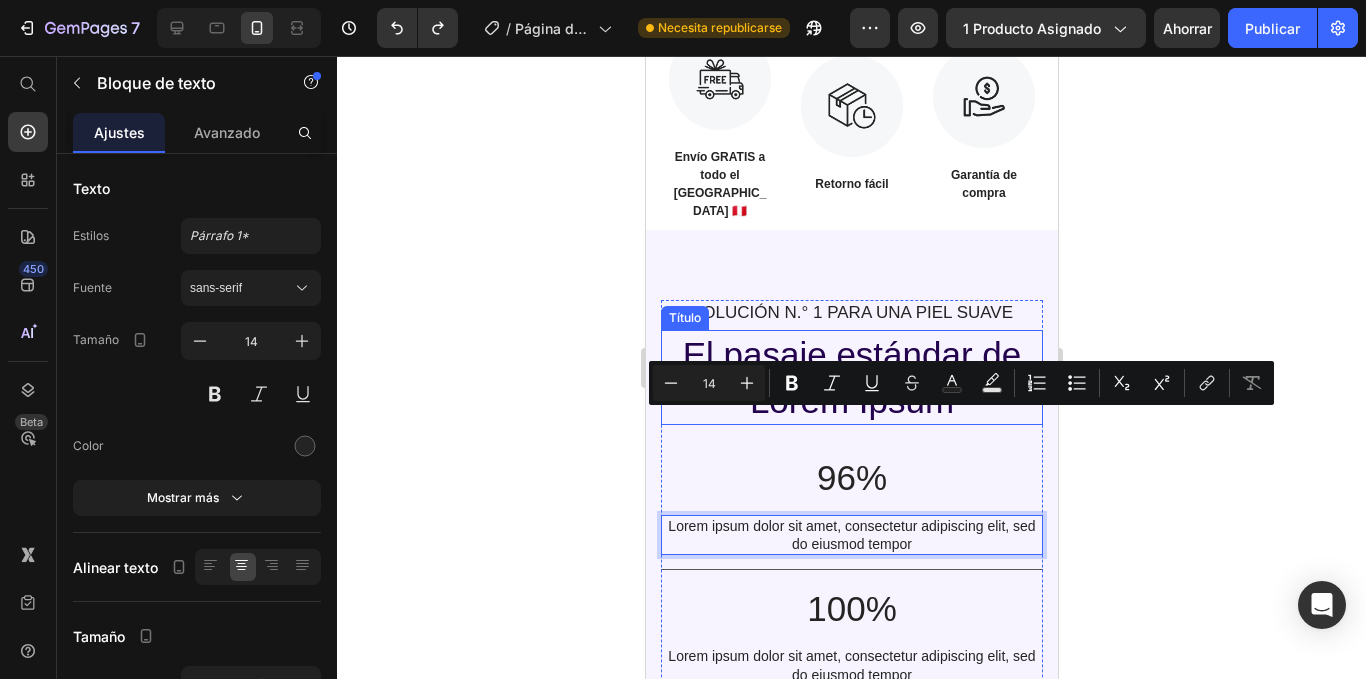 click on "El pasaje estándar de Lorem Ipsum" at bounding box center [851, 377] 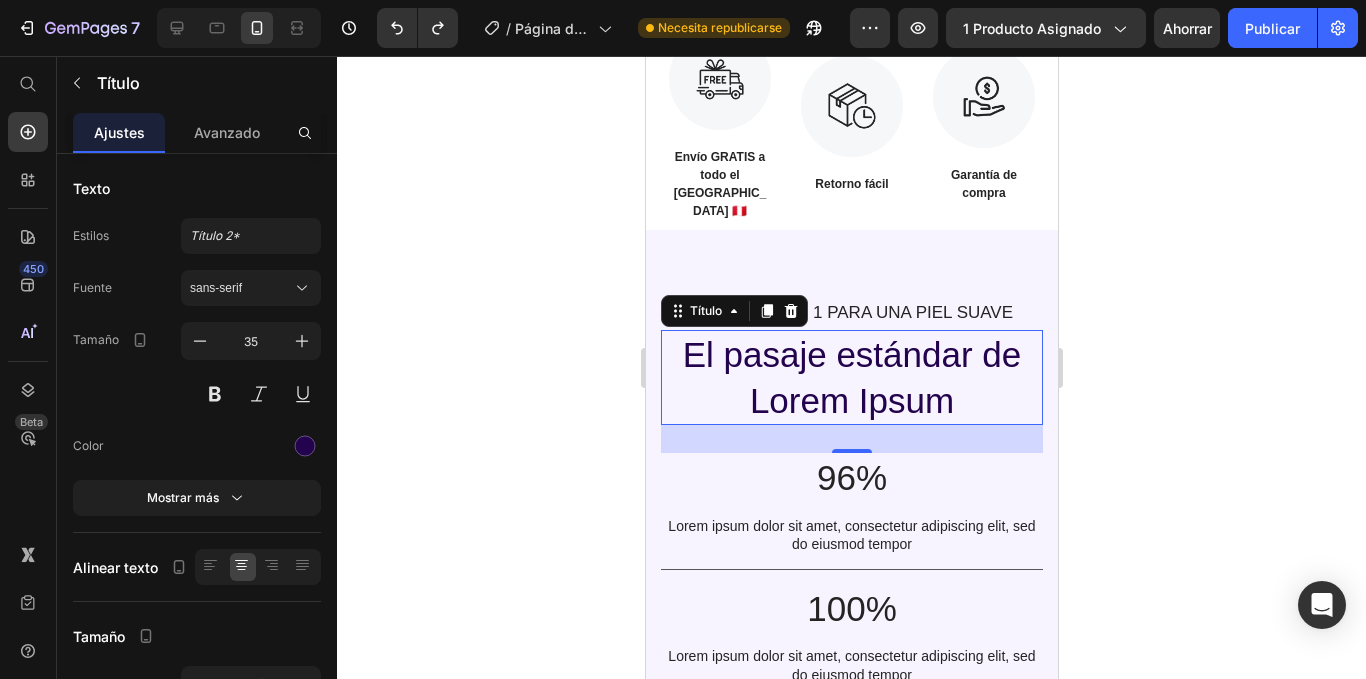 scroll, scrollTop: 1942, scrollLeft: 0, axis: vertical 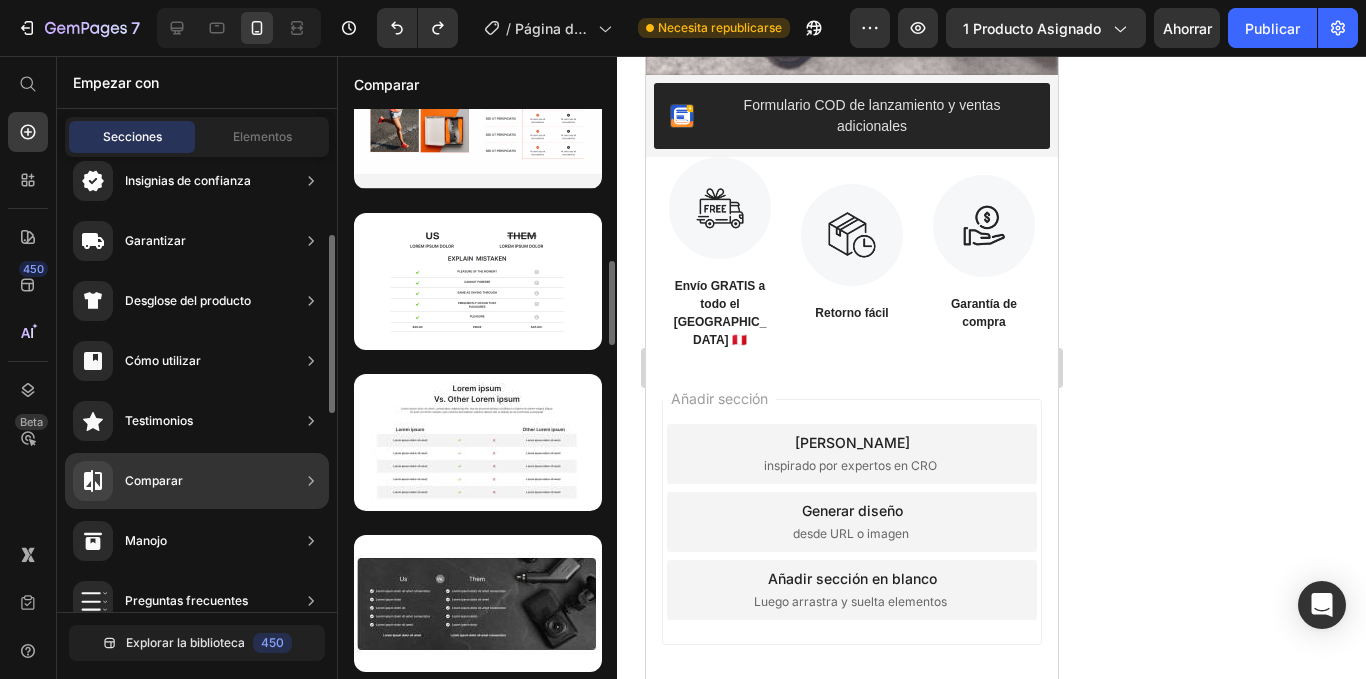 click 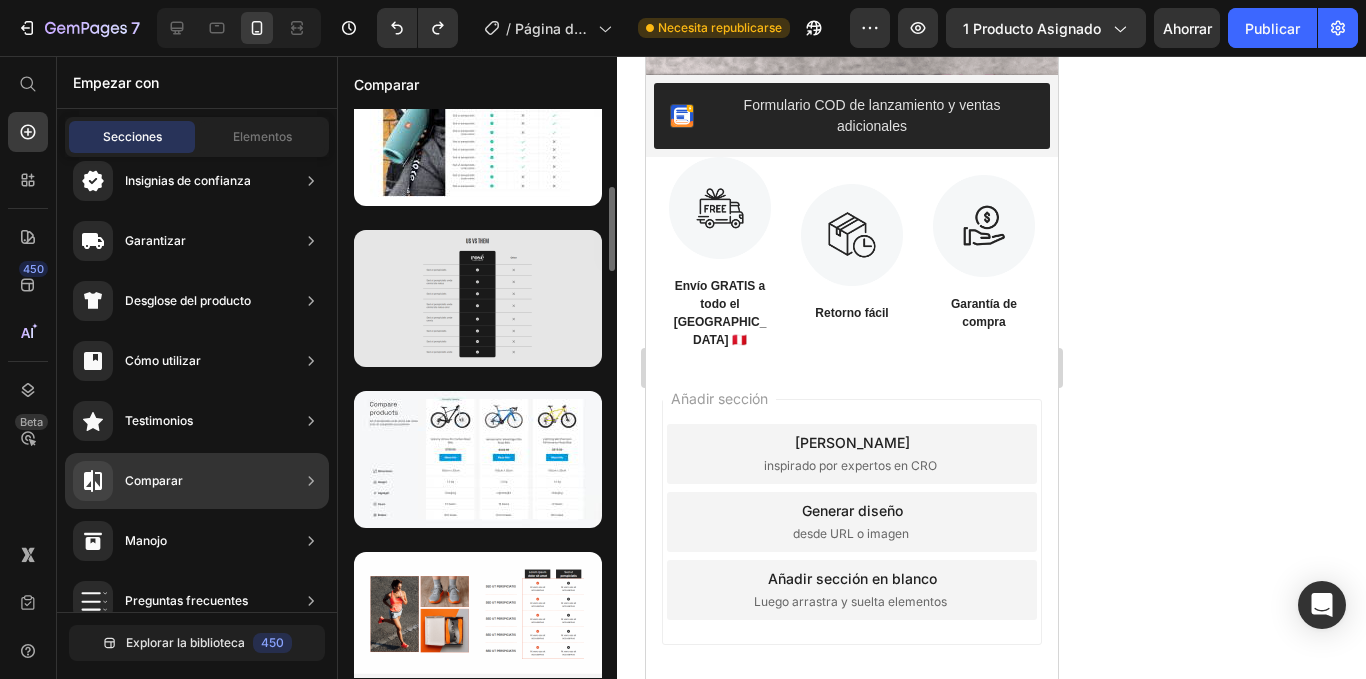 scroll, scrollTop: 329, scrollLeft: 0, axis: vertical 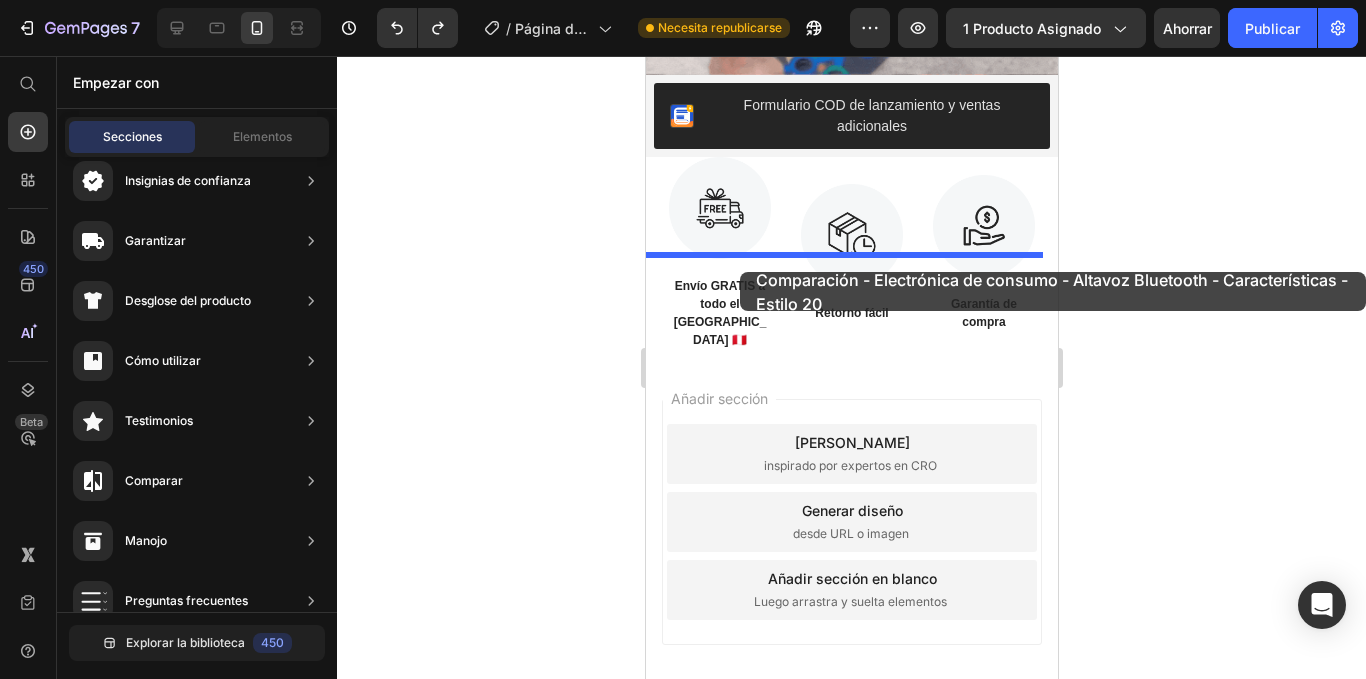 drag, startPoint x: 1091, startPoint y: 388, endPoint x: 736, endPoint y: 275, distance: 372.55066 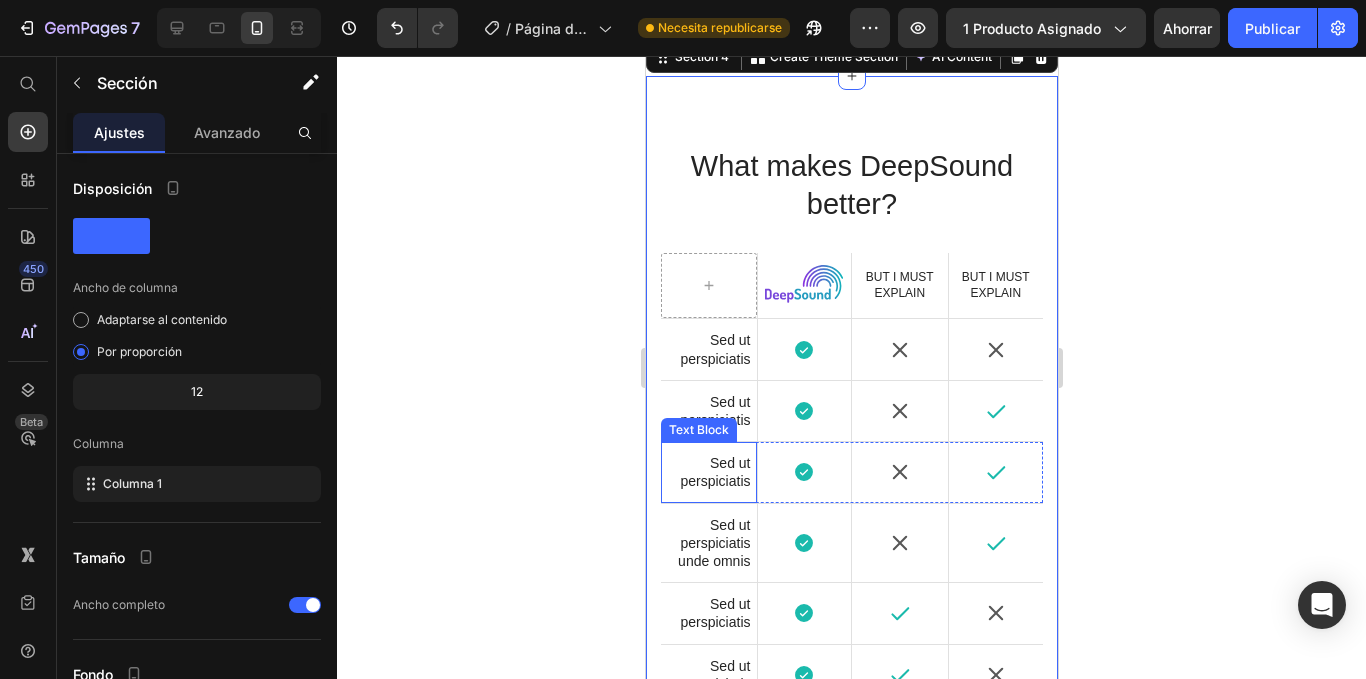scroll, scrollTop: 2271, scrollLeft: 0, axis: vertical 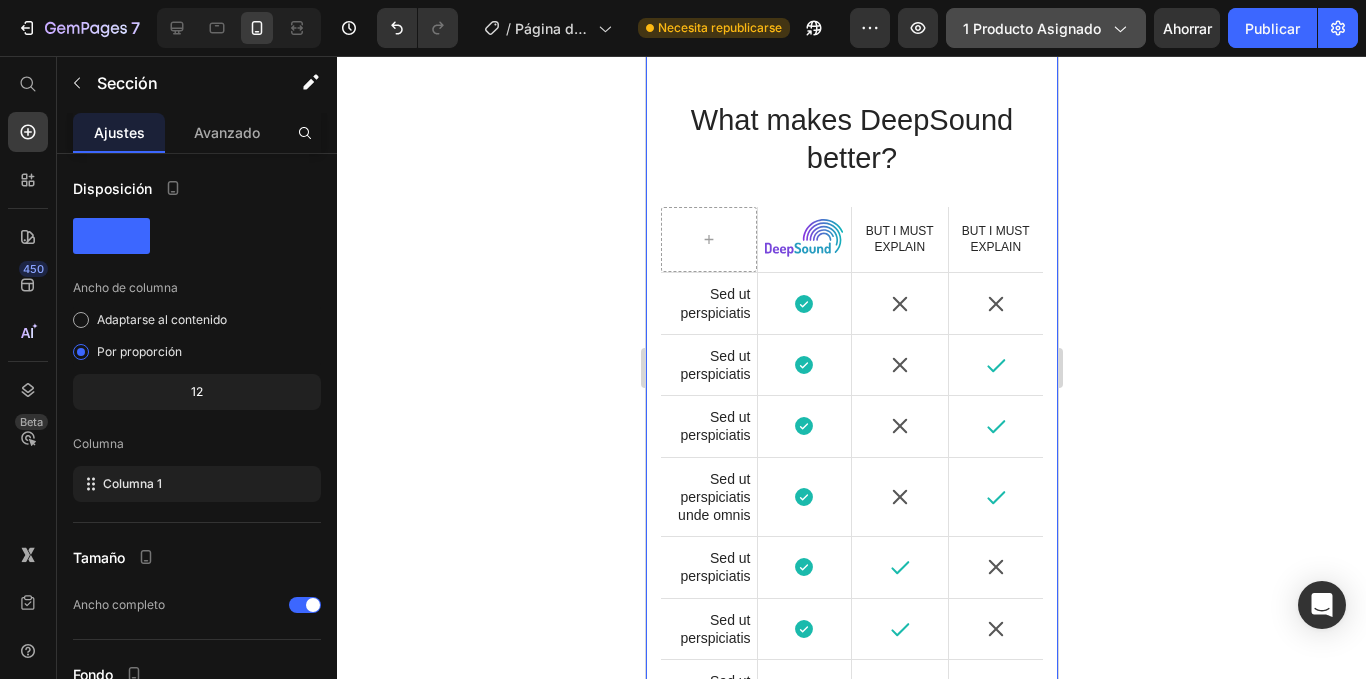 drag, startPoint x: 1274, startPoint y: 20, endPoint x: 1082, endPoint y: 34, distance: 192.50974 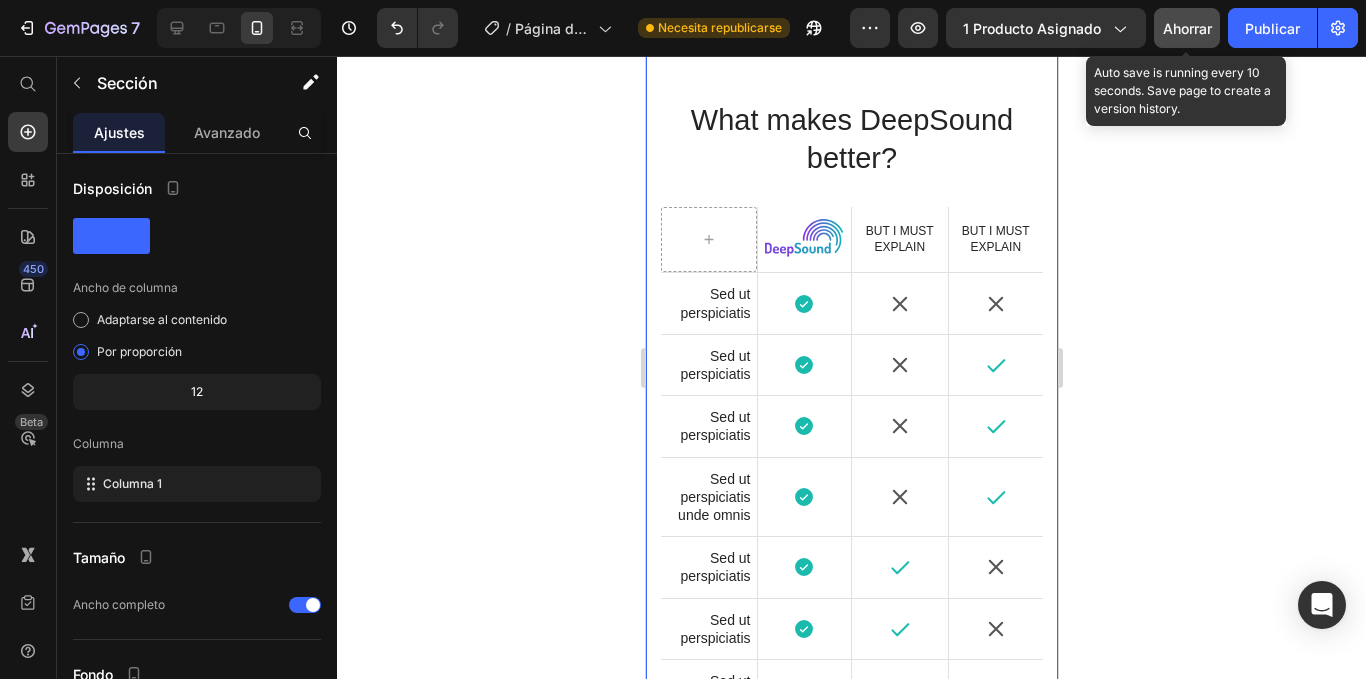 click on "Ahorrar" at bounding box center (1187, 28) 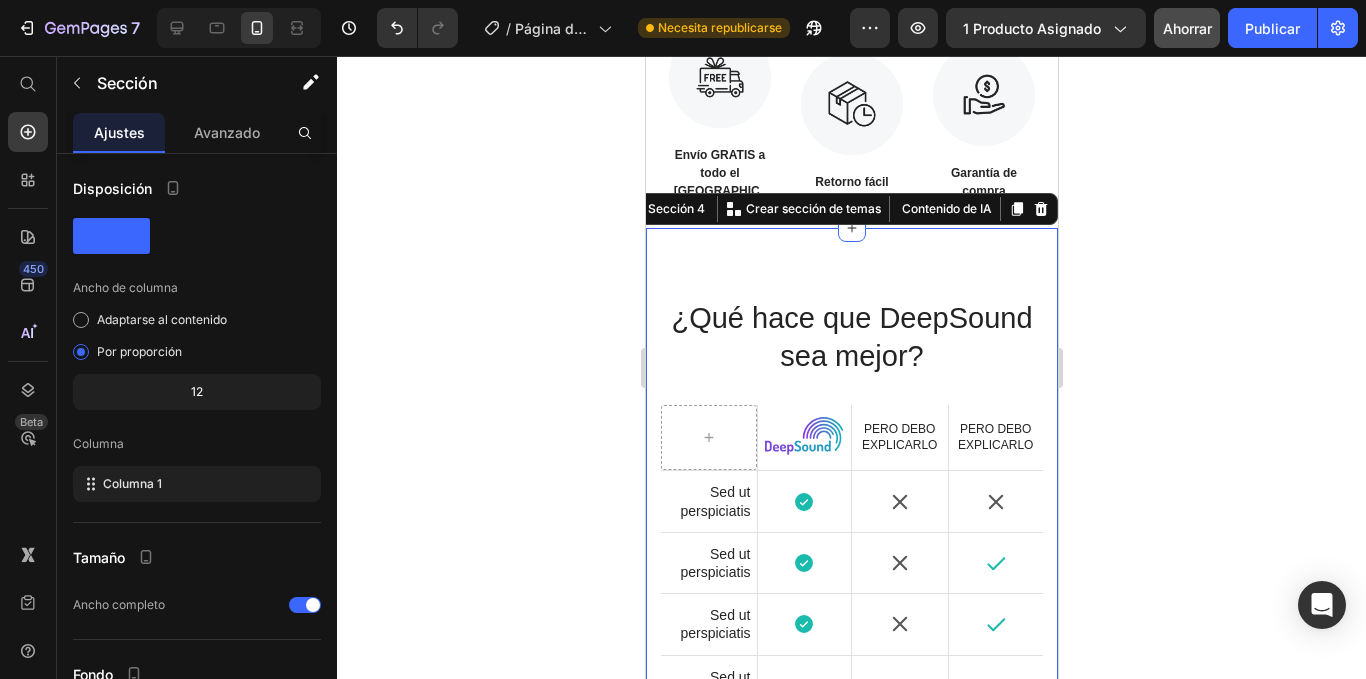scroll, scrollTop: 2071, scrollLeft: 0, axis: vertical 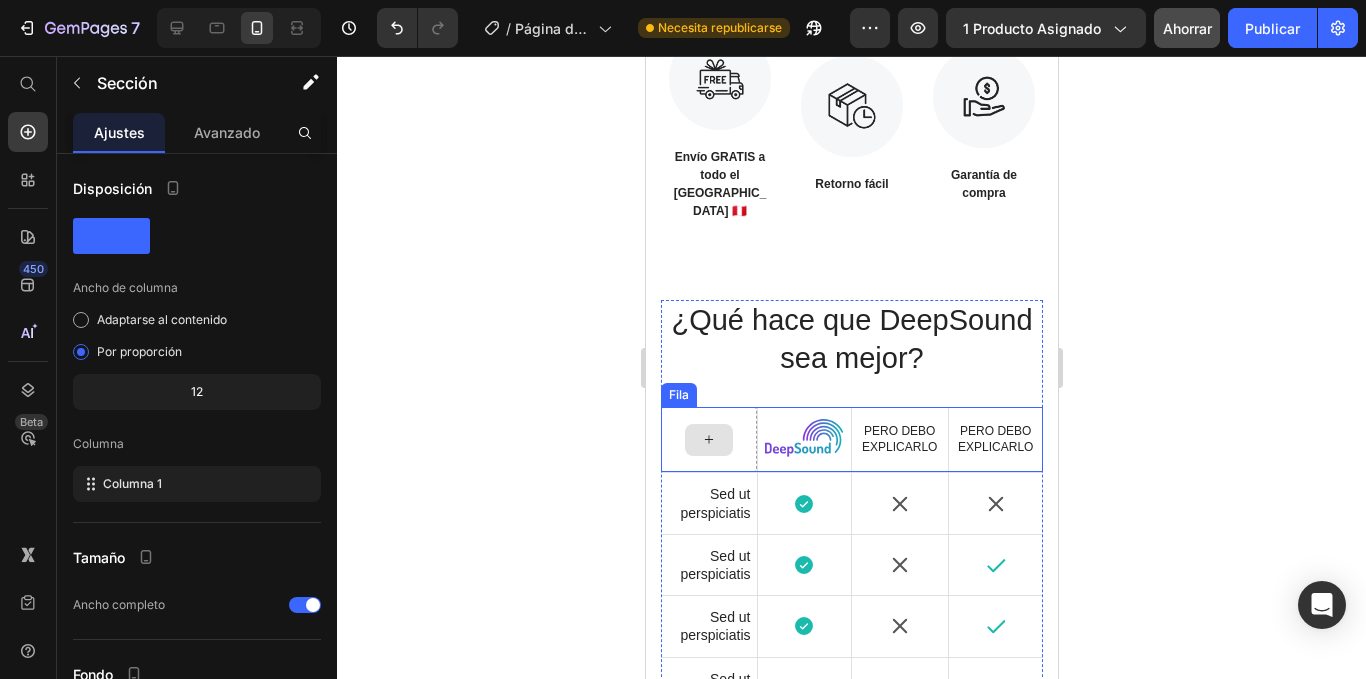 click 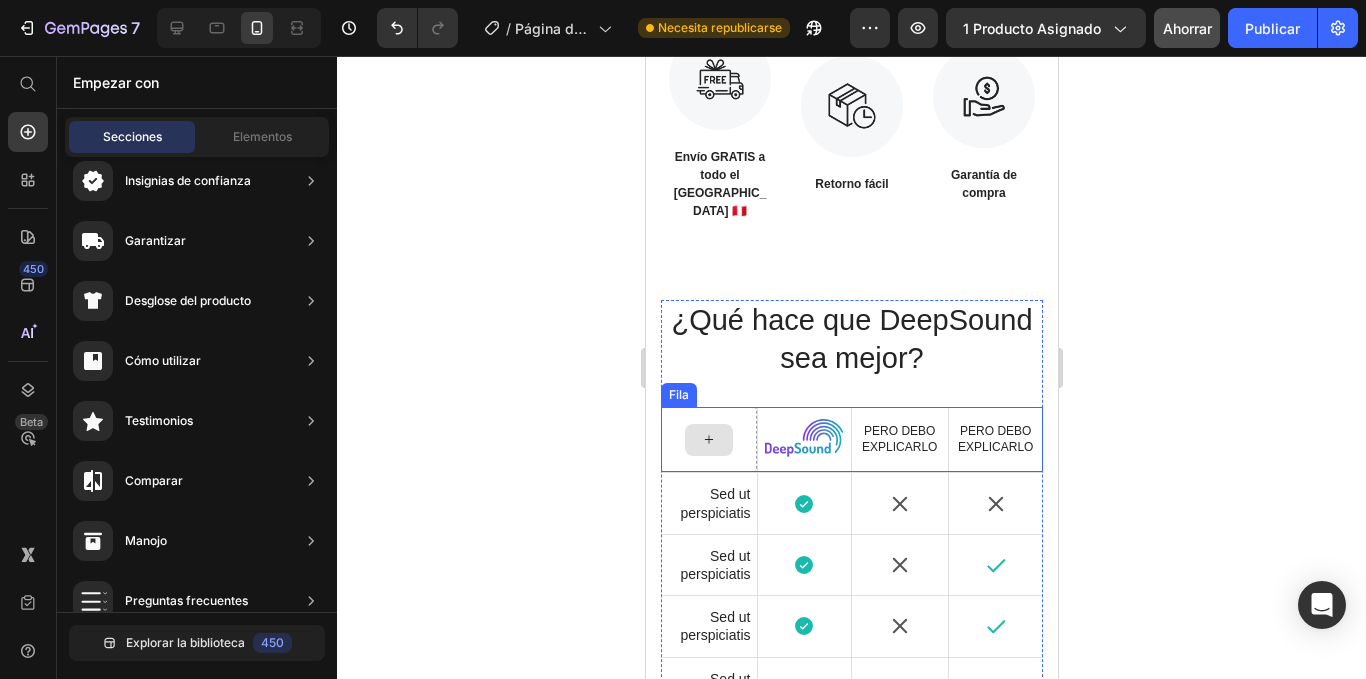 click 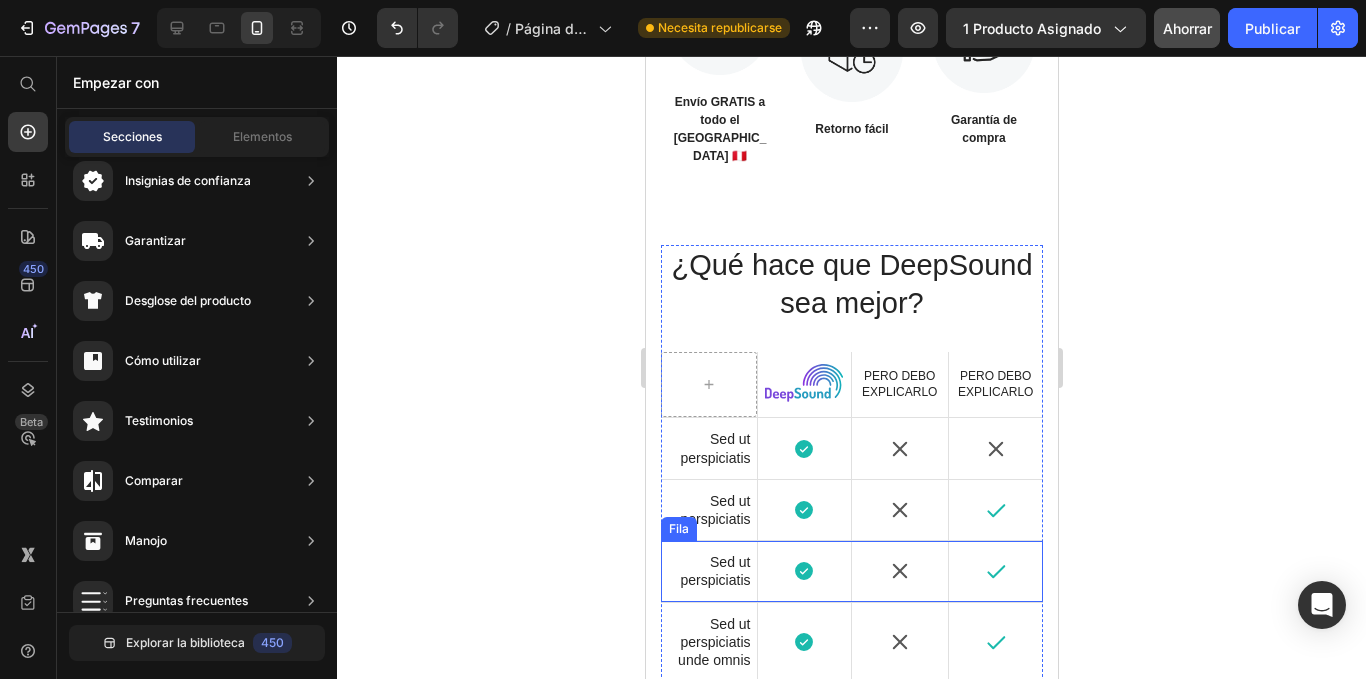 scroll, scrollTop: 2171, scrollLeft: 0, axis: vertical 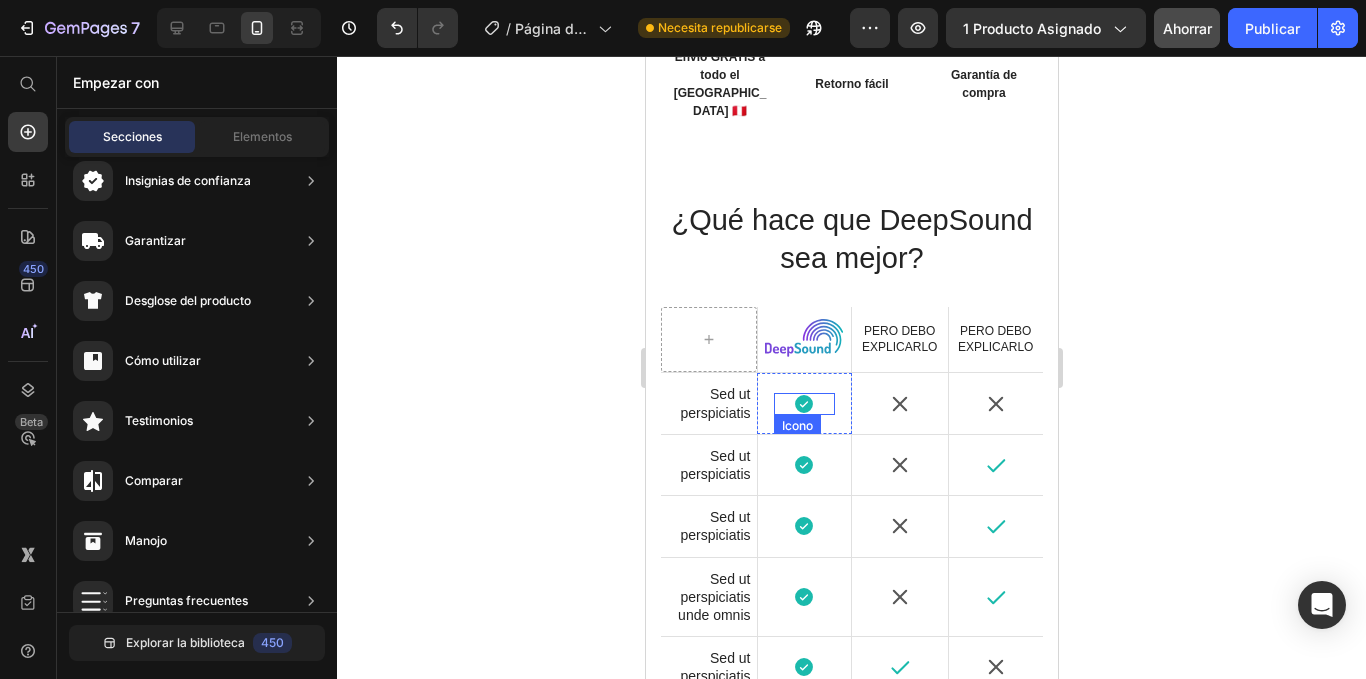 click 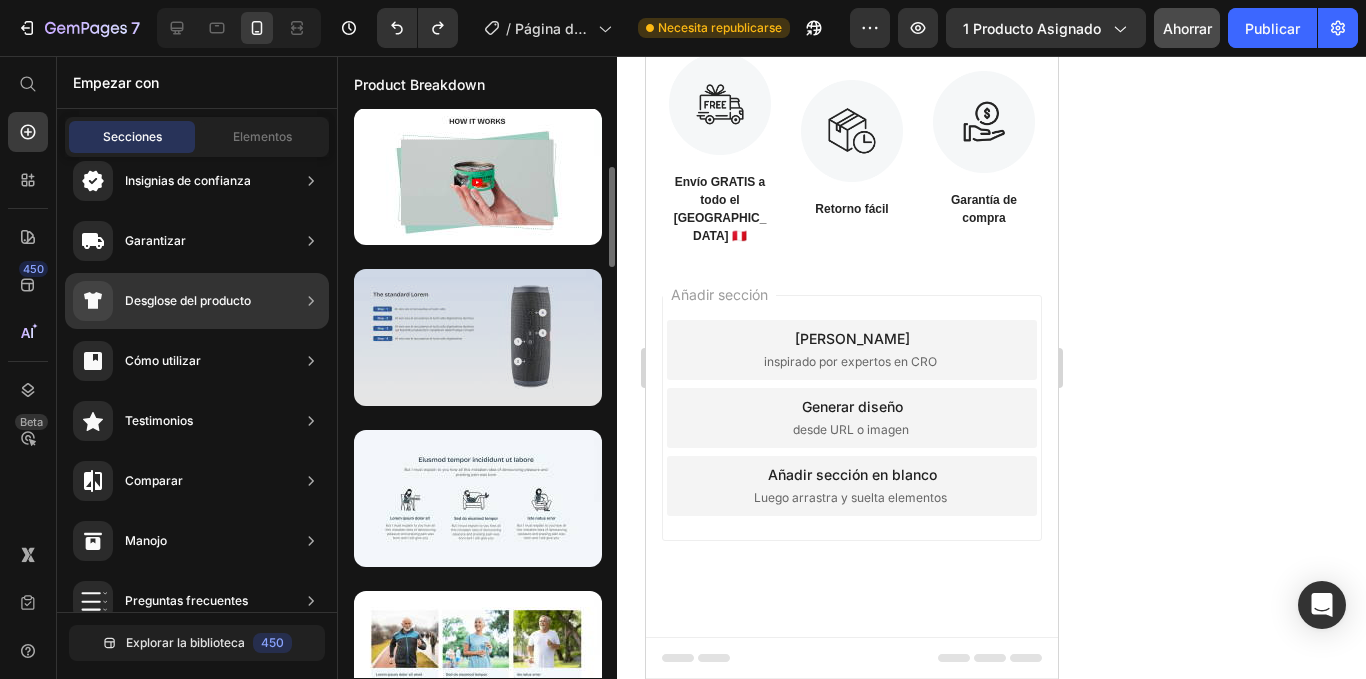 scroll, scrollTop: 1924, scrollLeft: 0, axis: vertical 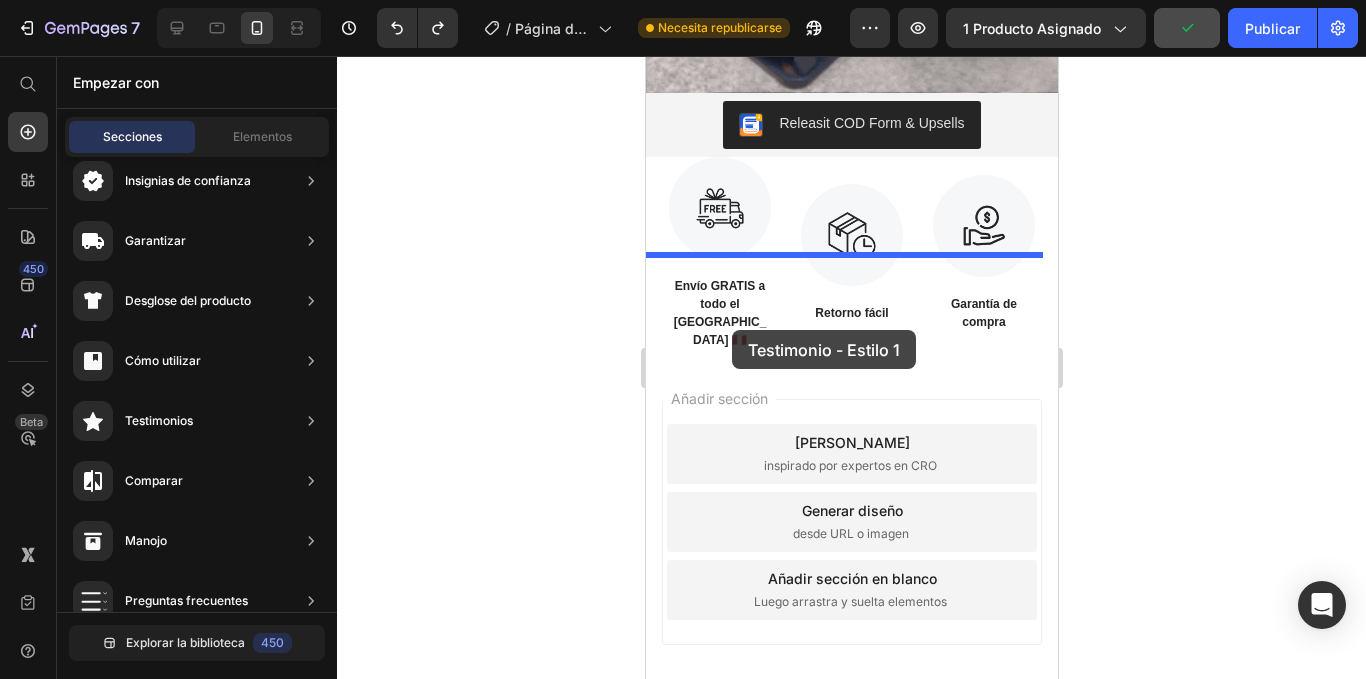 drag, startPoint x: 1104, startPoint y: 260, endPoint x: 731, endPoint y: 327, distance: 378.96967 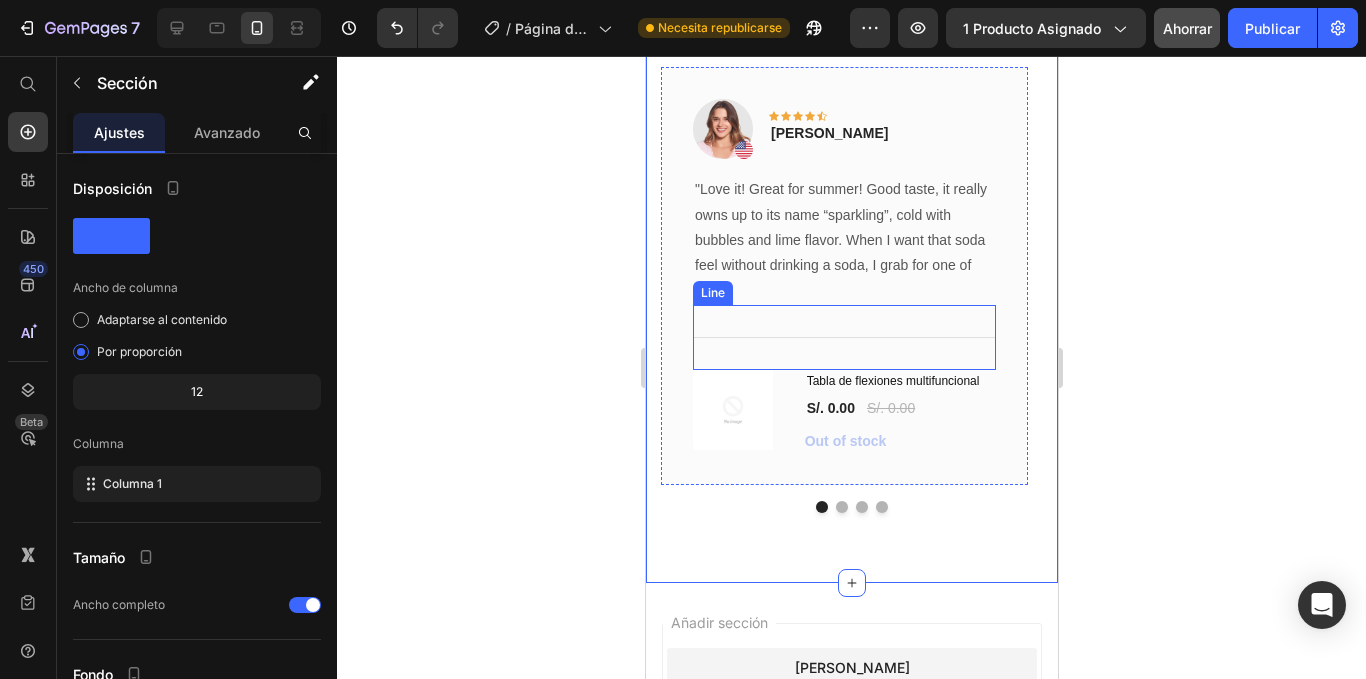 scroll, scrollTop: 2453, scrollLeft: 0, axis: vertical 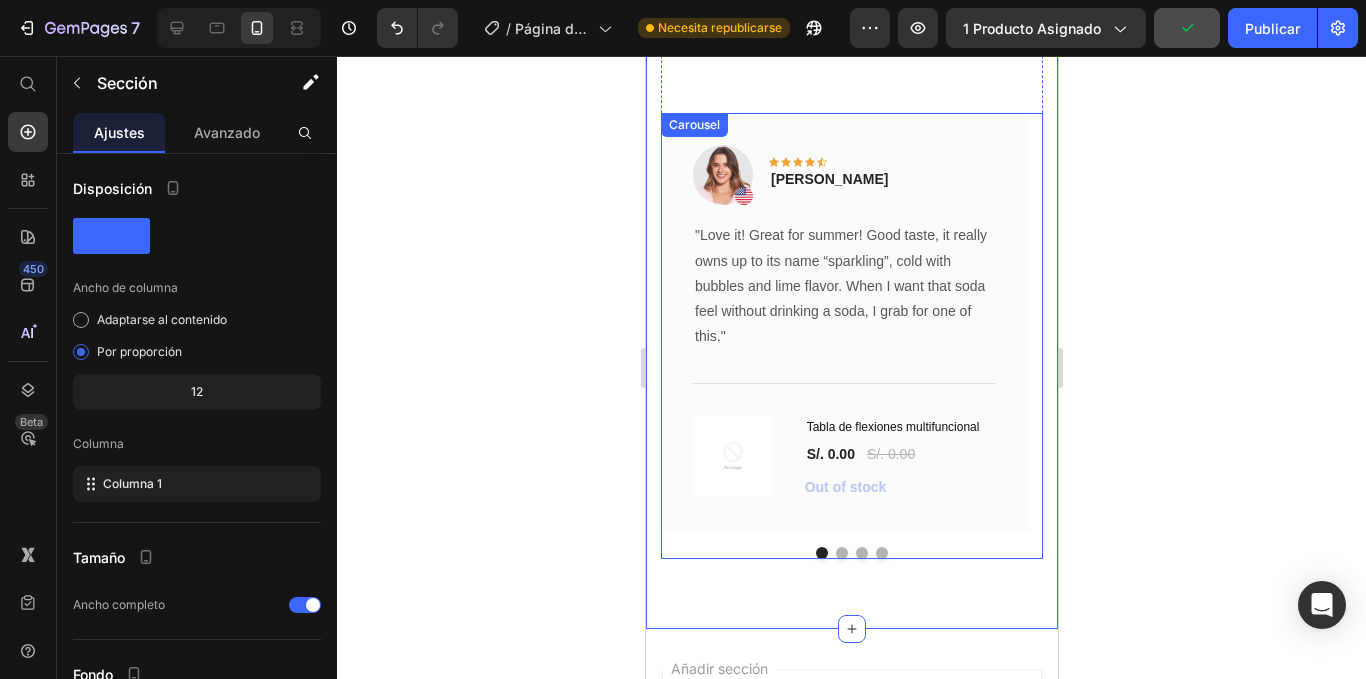 click at bounding box center (841, 553) 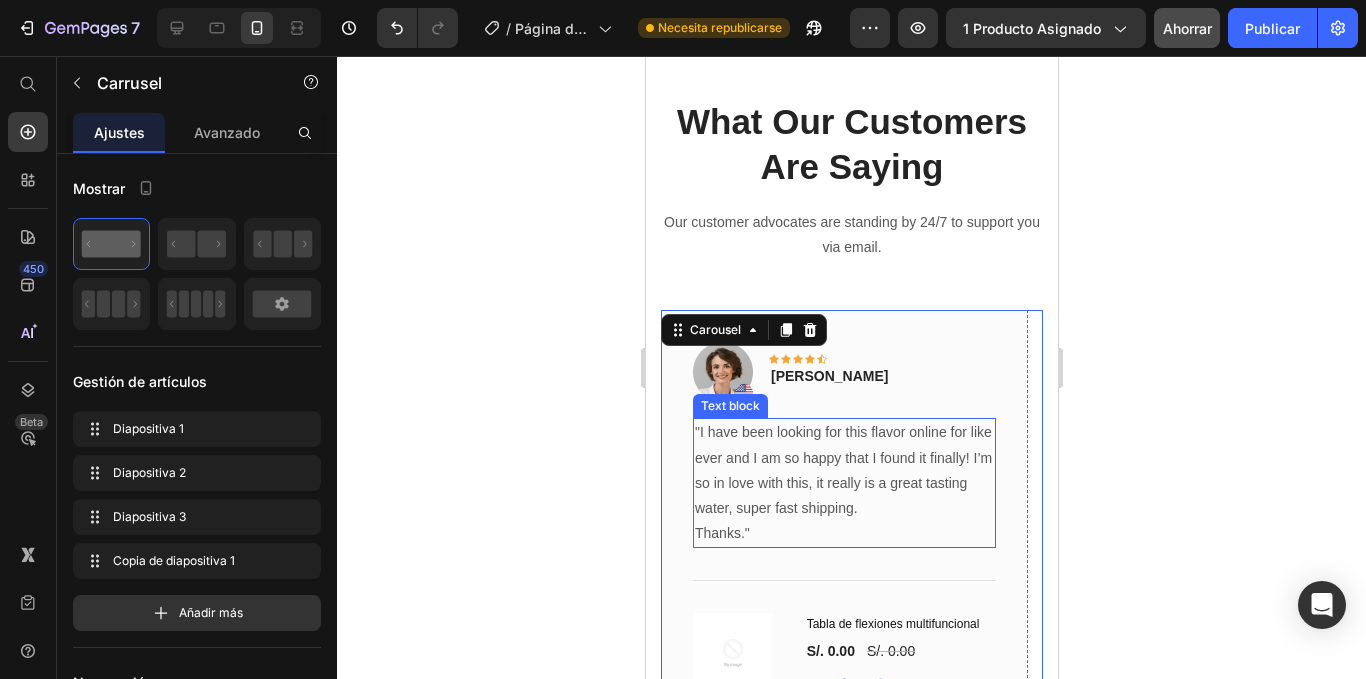 scroll, scrollTop: 2253, scrollLeft: 0, axis: vertical 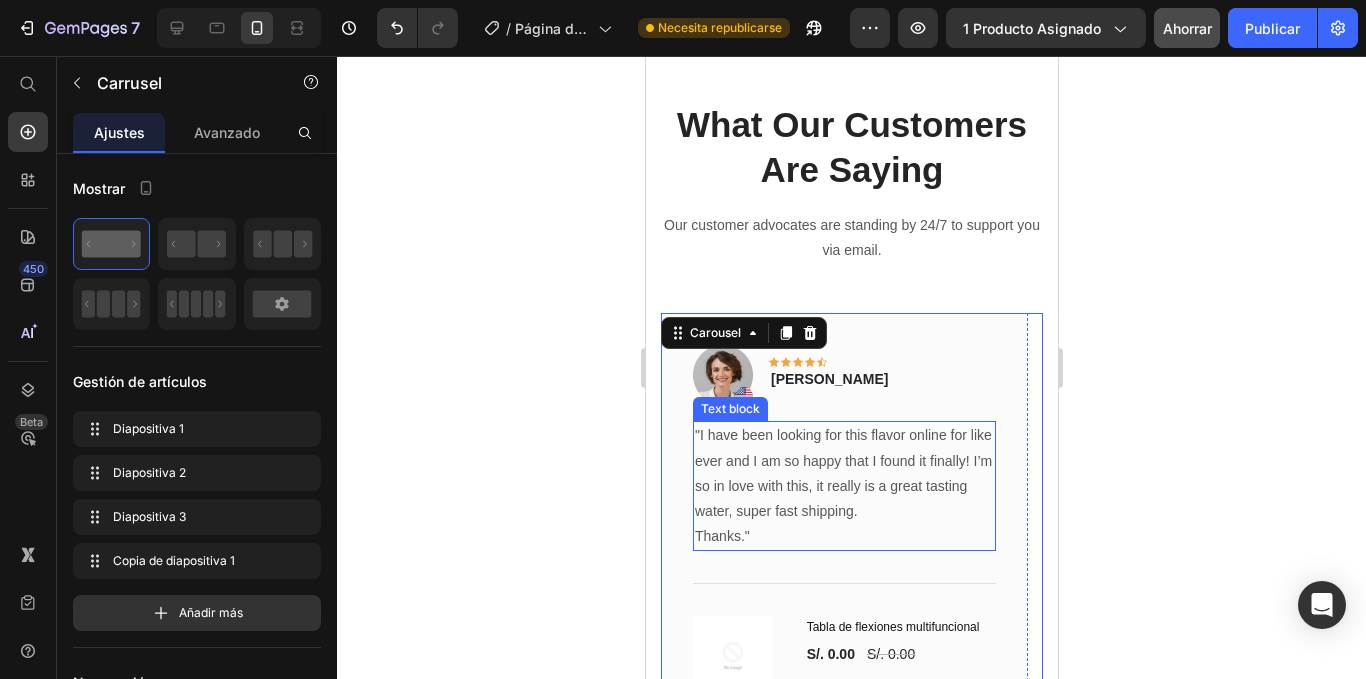 type 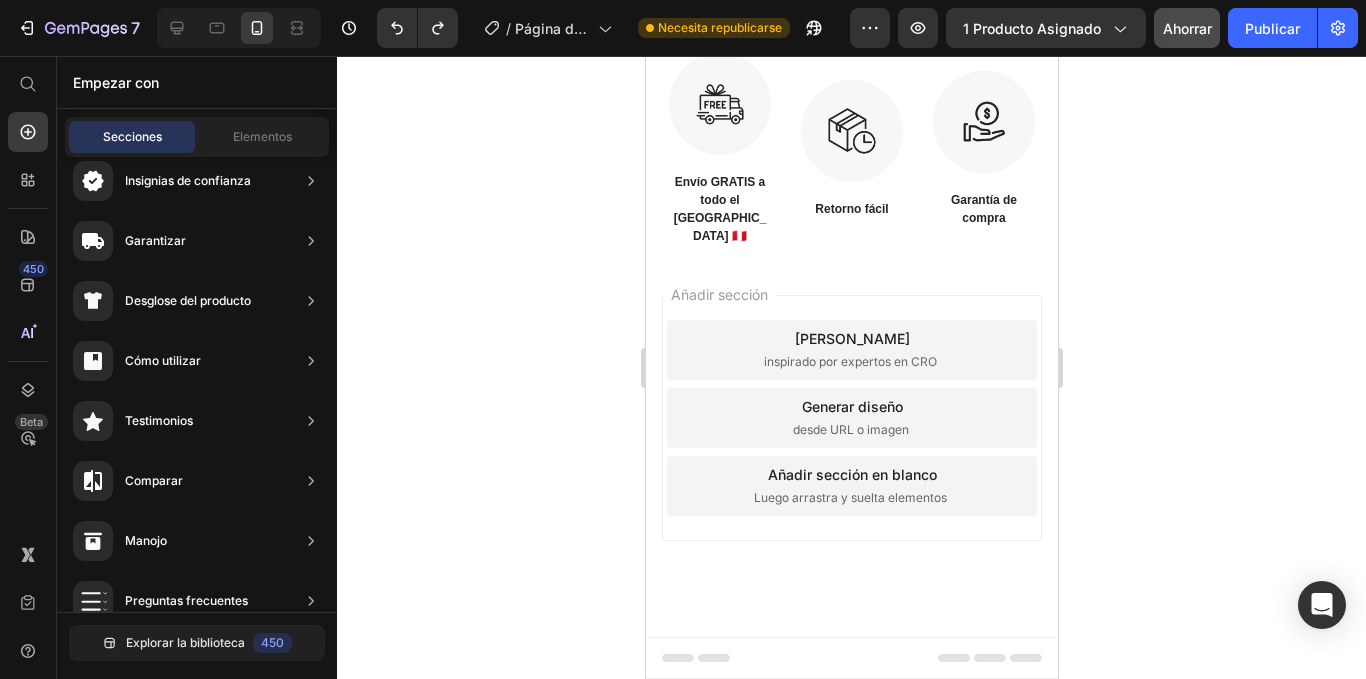 scroll, scrollTop: 1924, scrollLeft: 0, axis: vertical 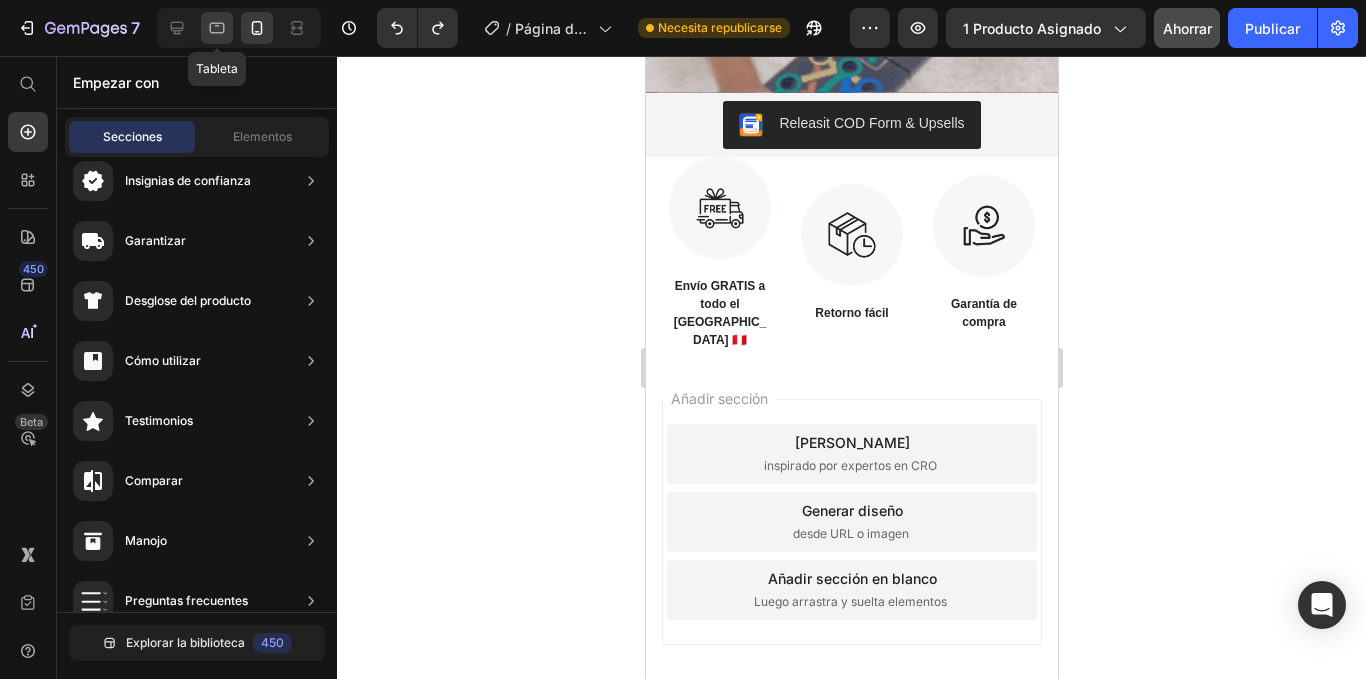 click 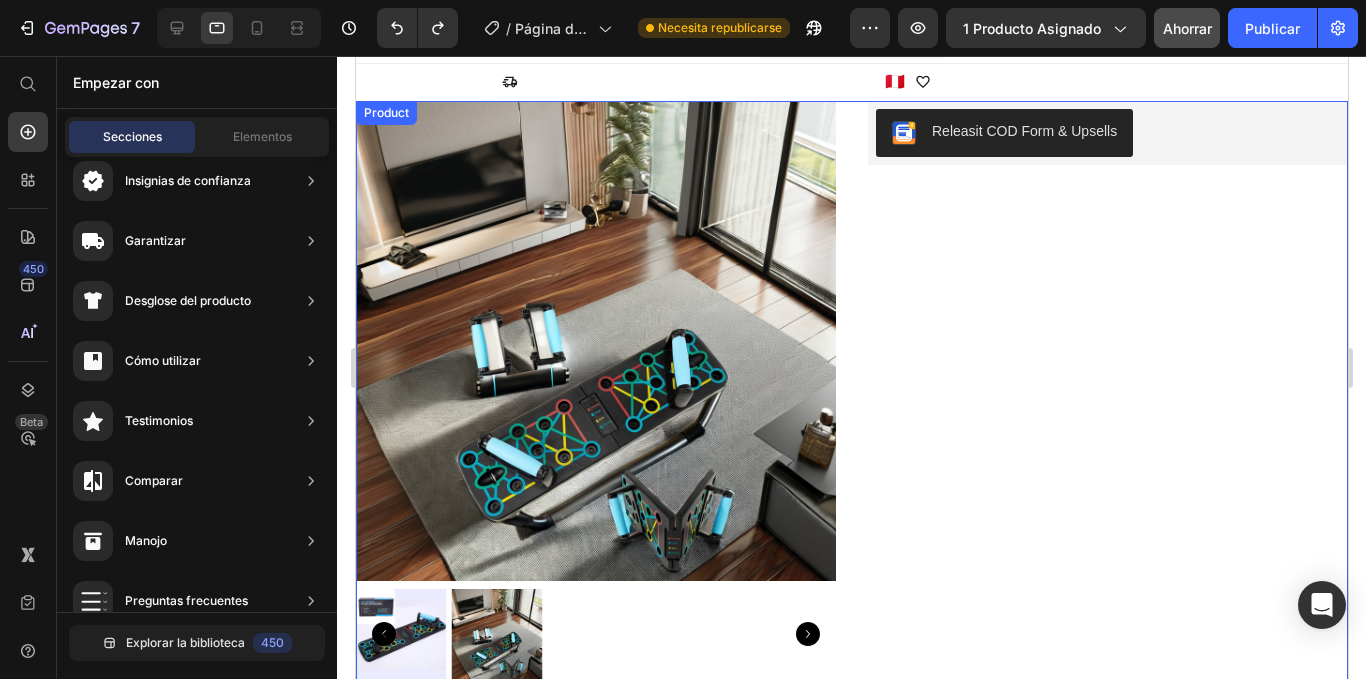 scroll, scrollTop: 0, scrollLeft: 0, axis: both 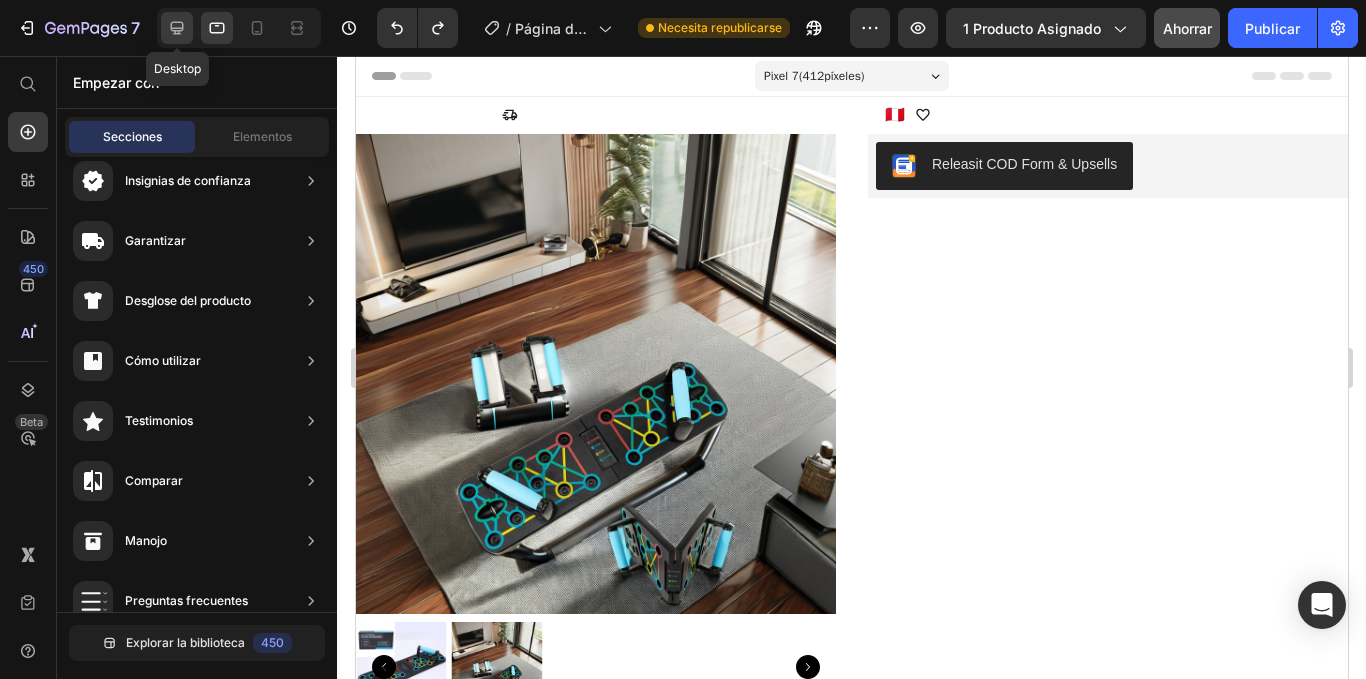 click 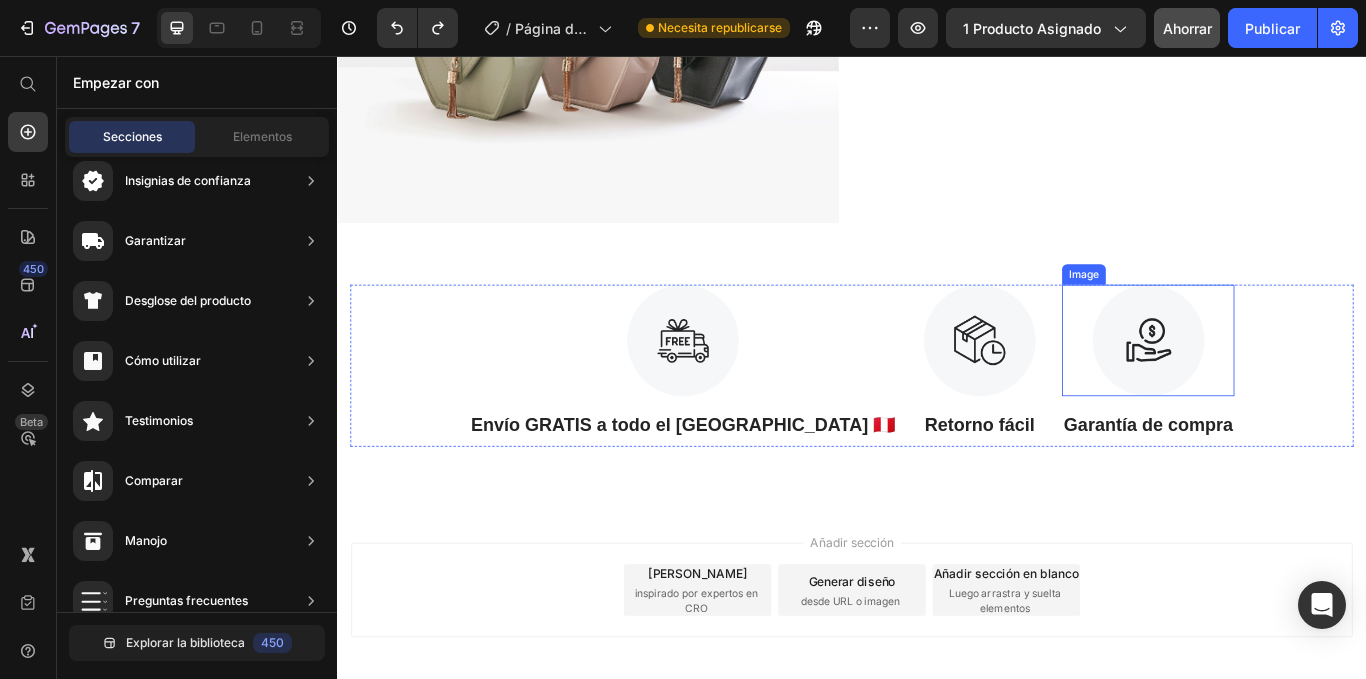 scroll, scrollTop: 1944, scrollLeft: 0, axis: vertical 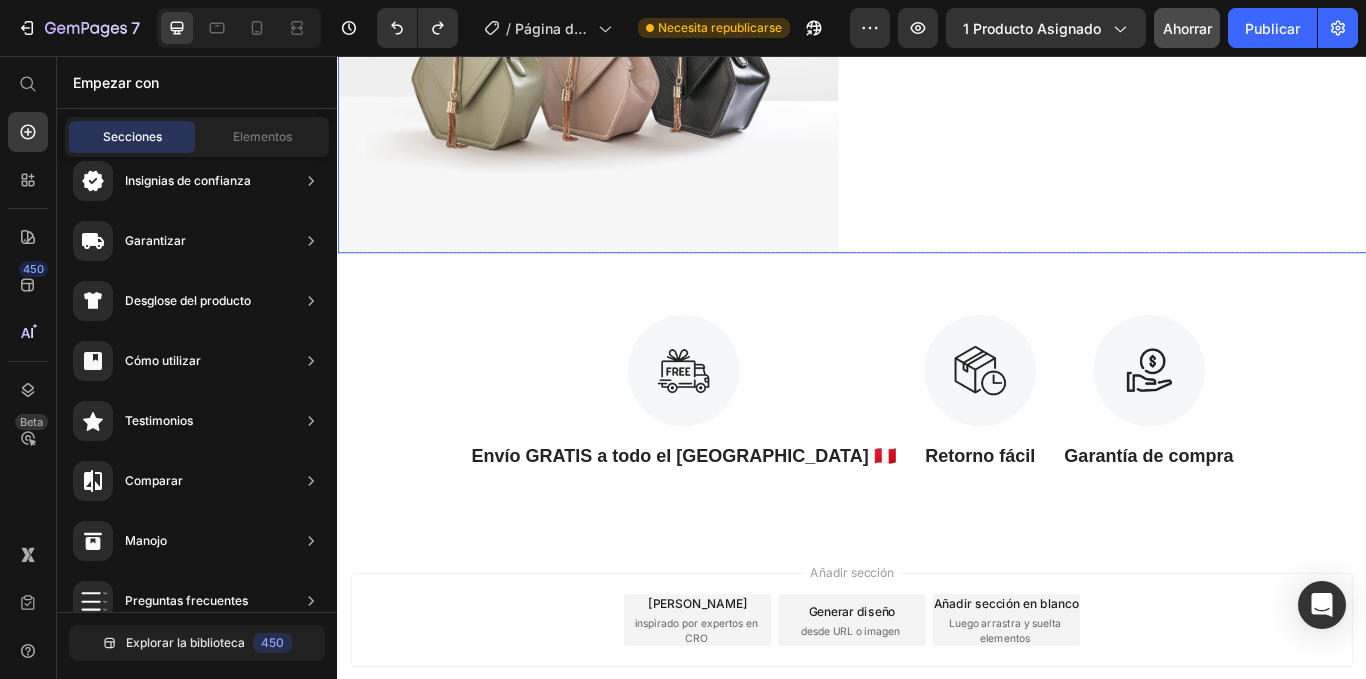 click on "Releasit COD Form & Upsells Releasit COD Form & Upsells" at bounding box center (1245, -762) 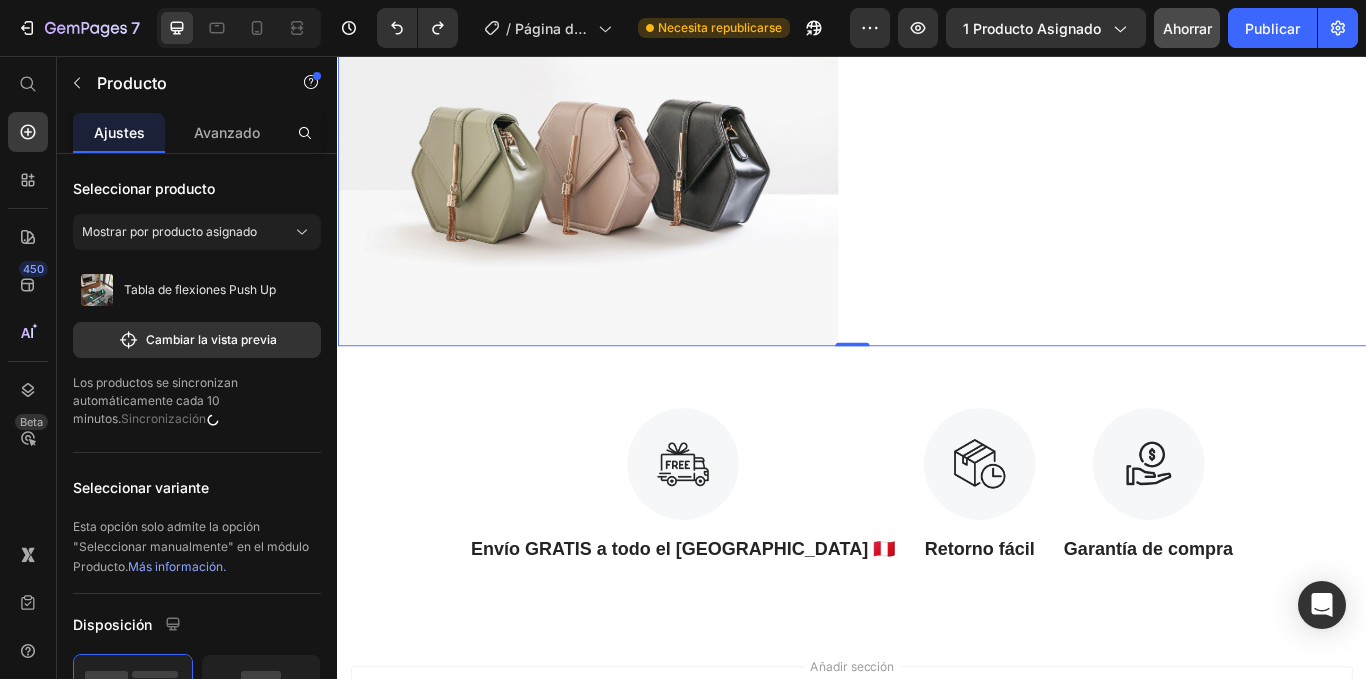 scroll, scrollTop: 1744, scrollLeft: 0, axis: vertical 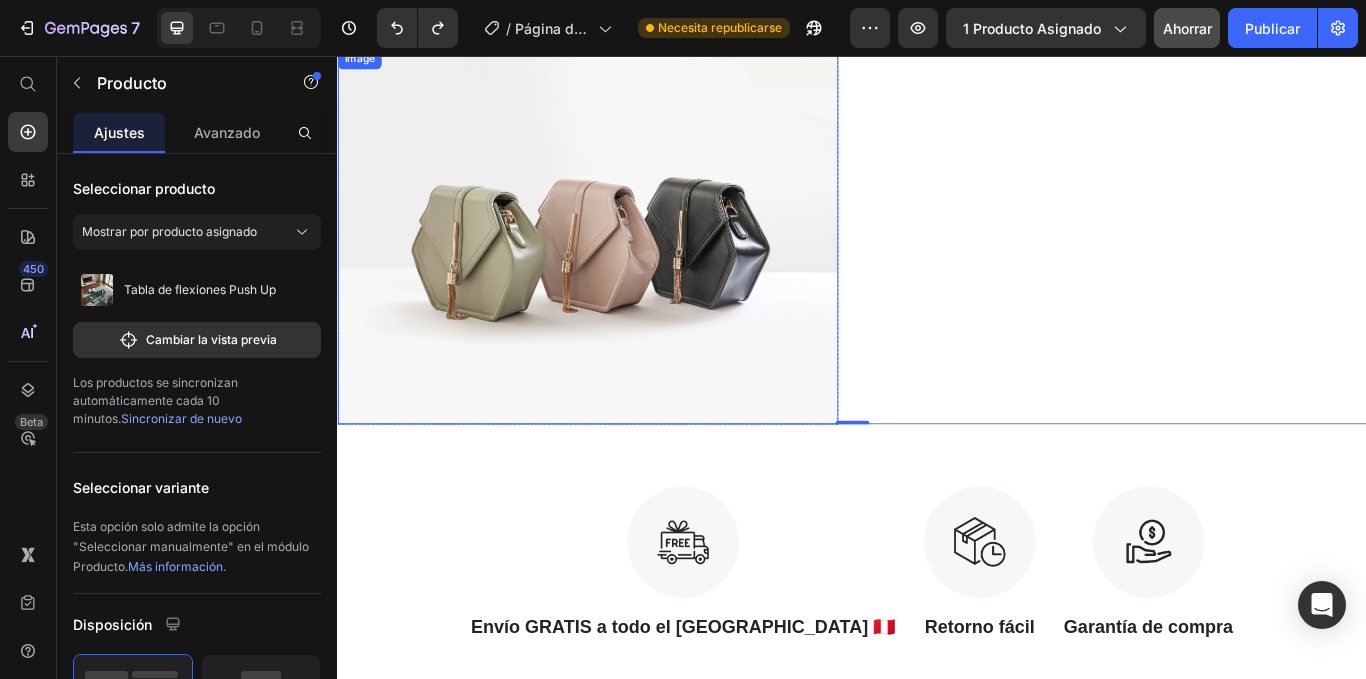 click at bounding box center (629, 267) 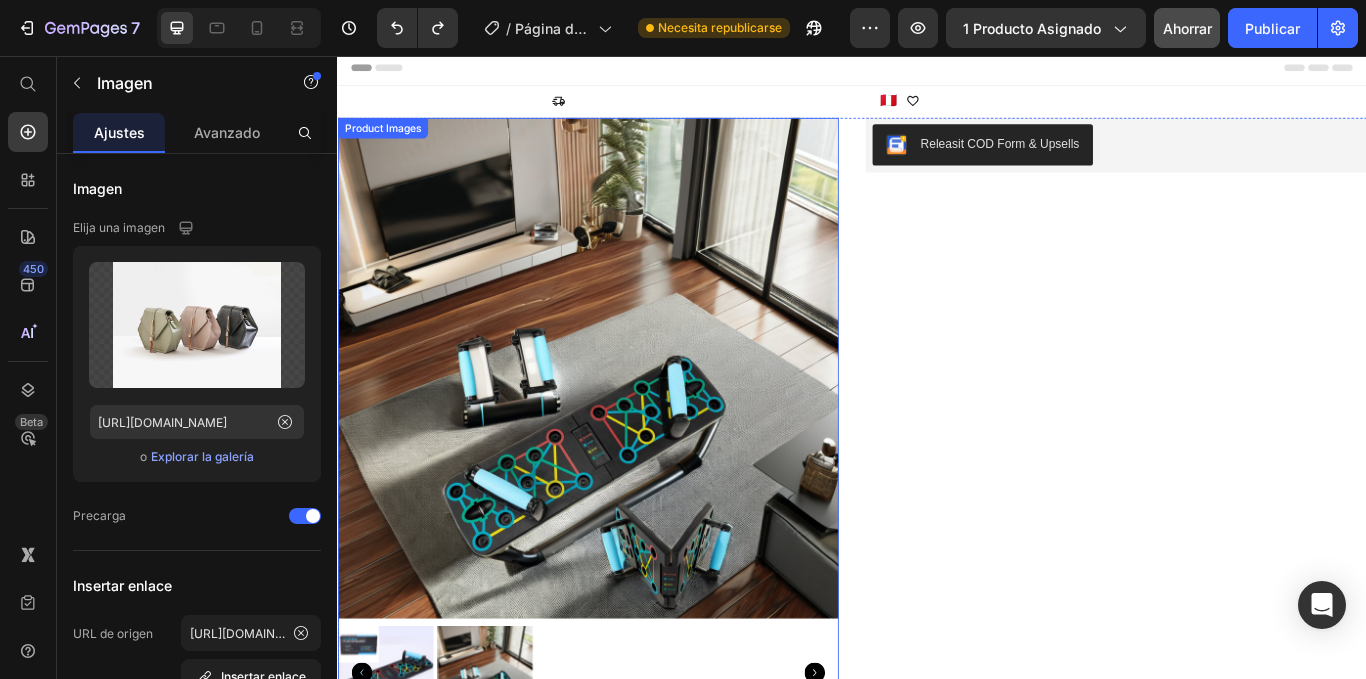 scroll, scrollTop: 0, scrollLeft: 0, axis: both 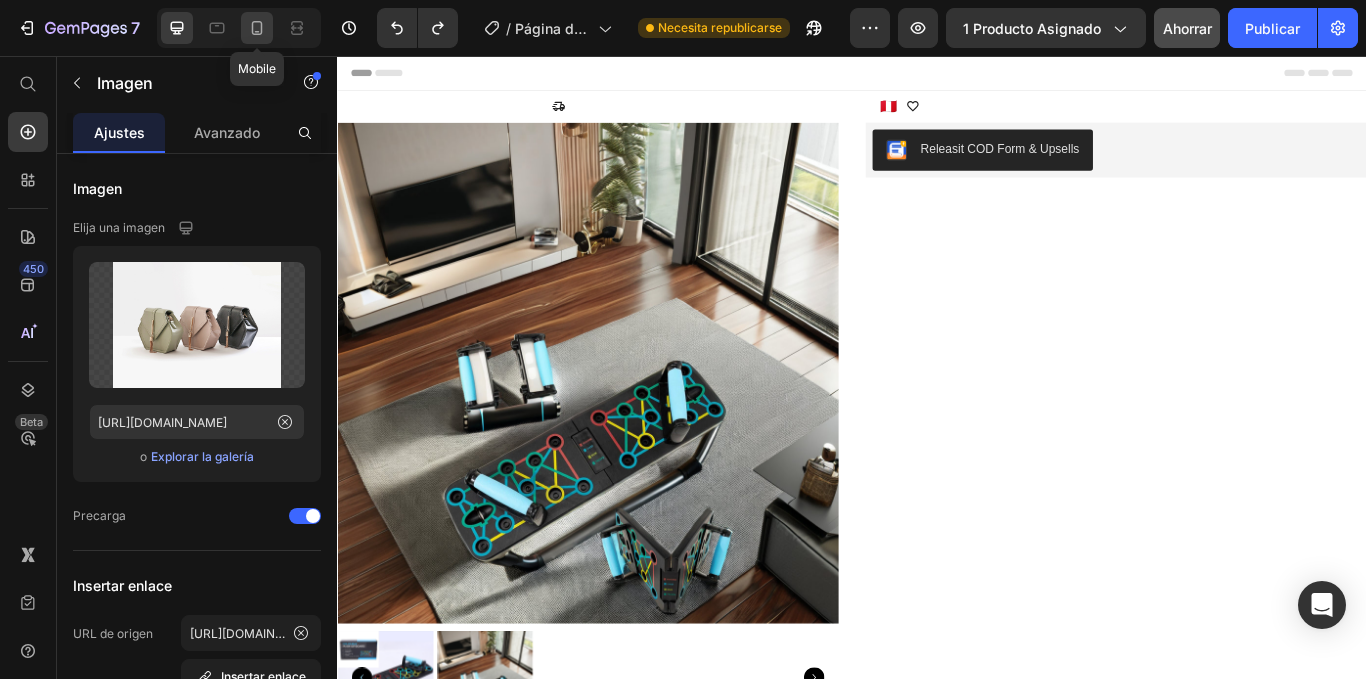 click 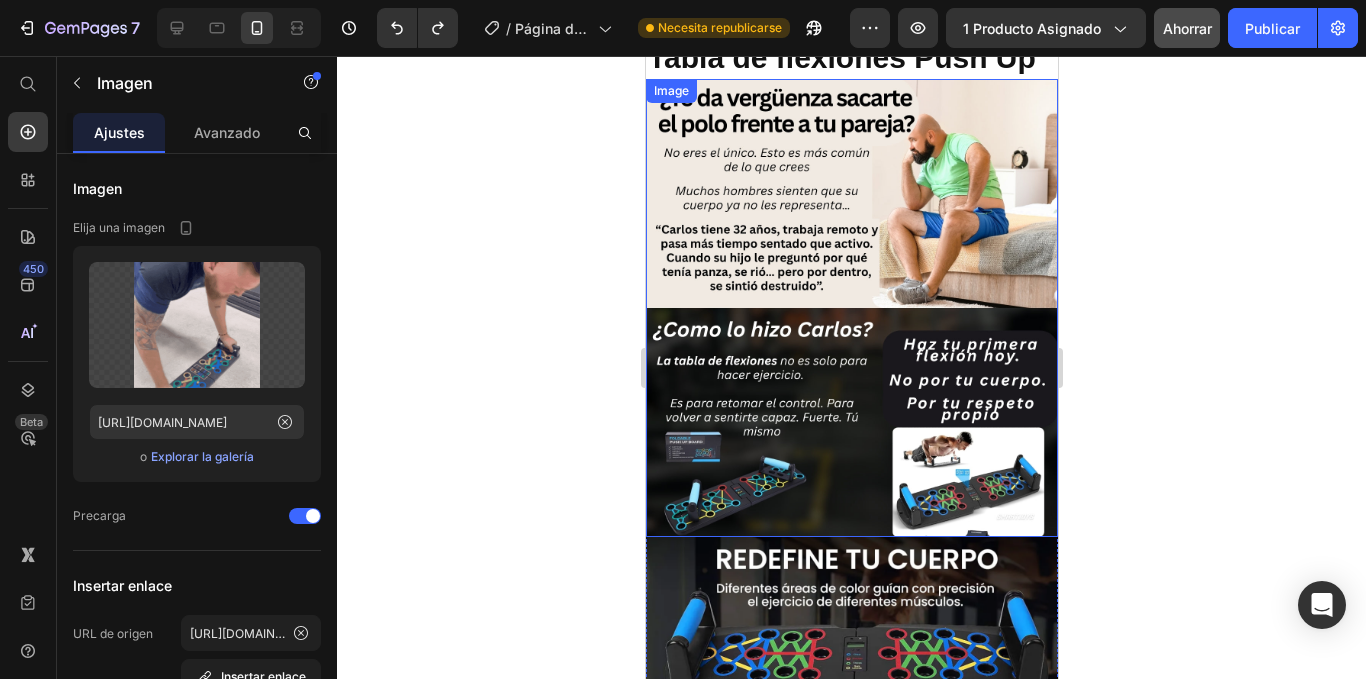 scroll, scrollTop: 431, scrollLeft: 0, axis: vertical 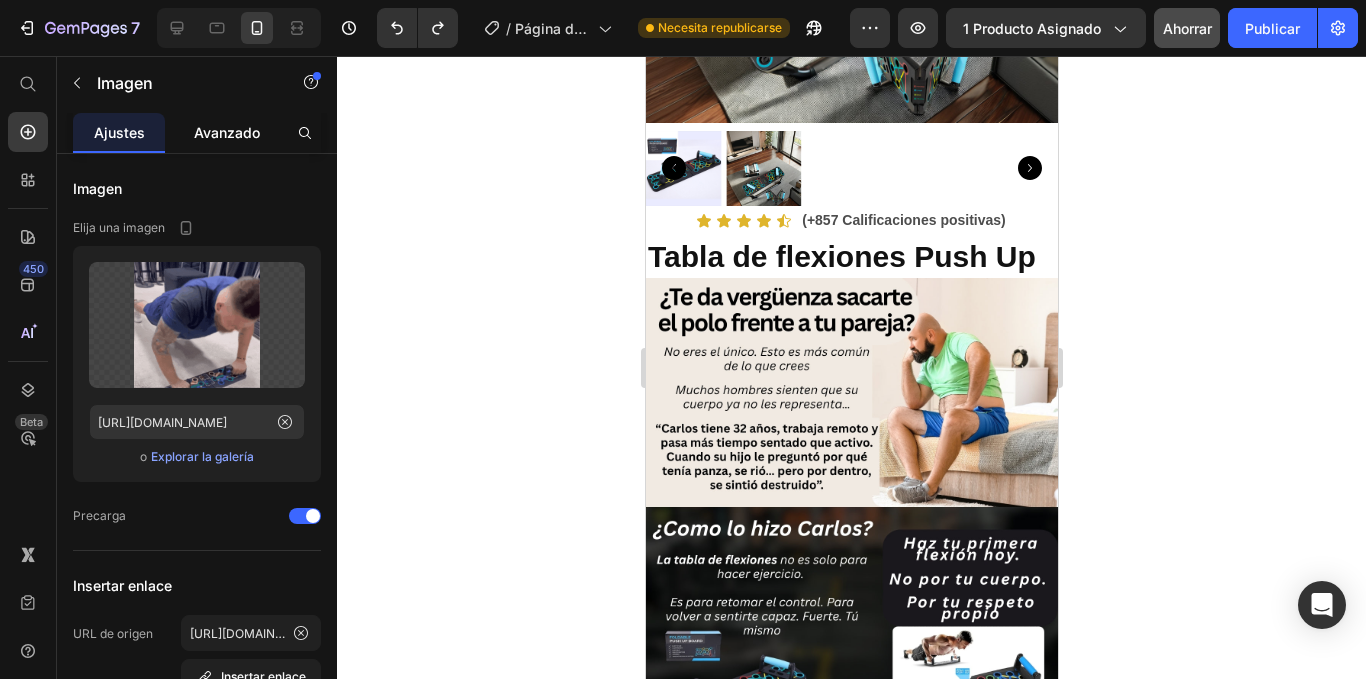 click on "Avanzado" at bounding box center (227, 132) 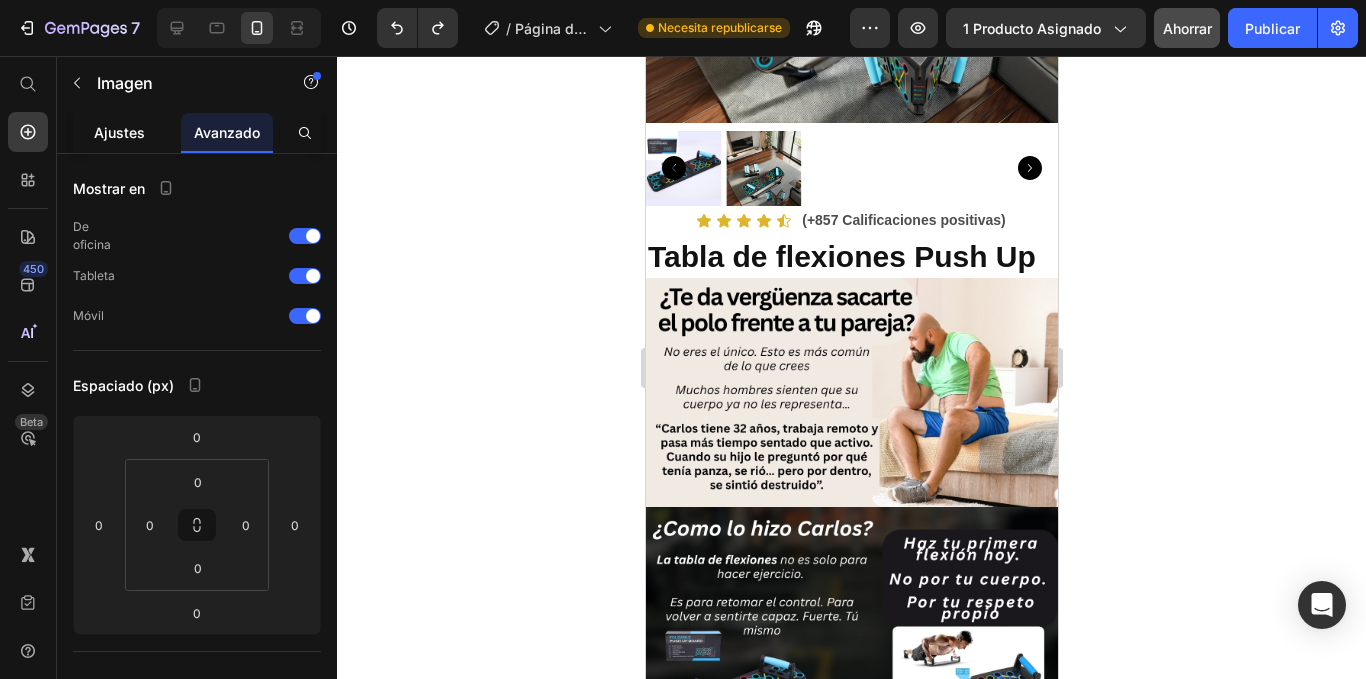 click on "Ajustes" at bounding box center (119, 132) 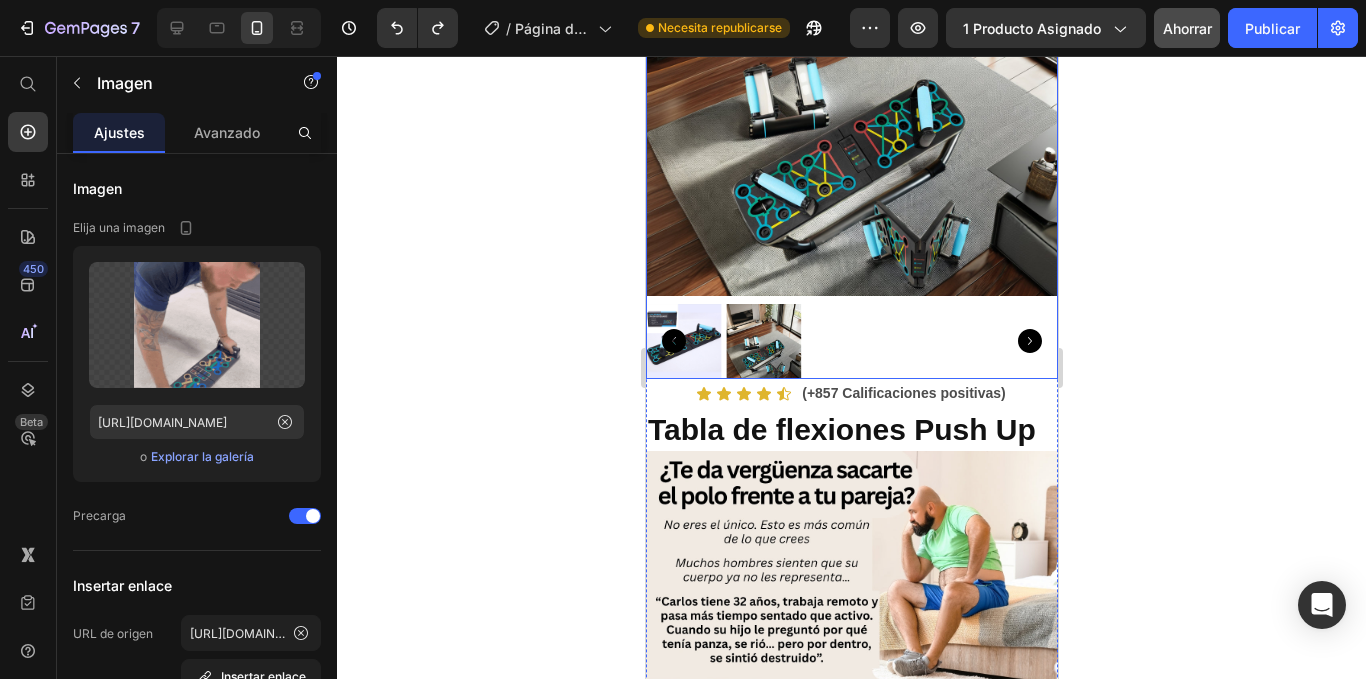 scroll, scrollTop: 231, scrollLeft: 0, axis: vertical 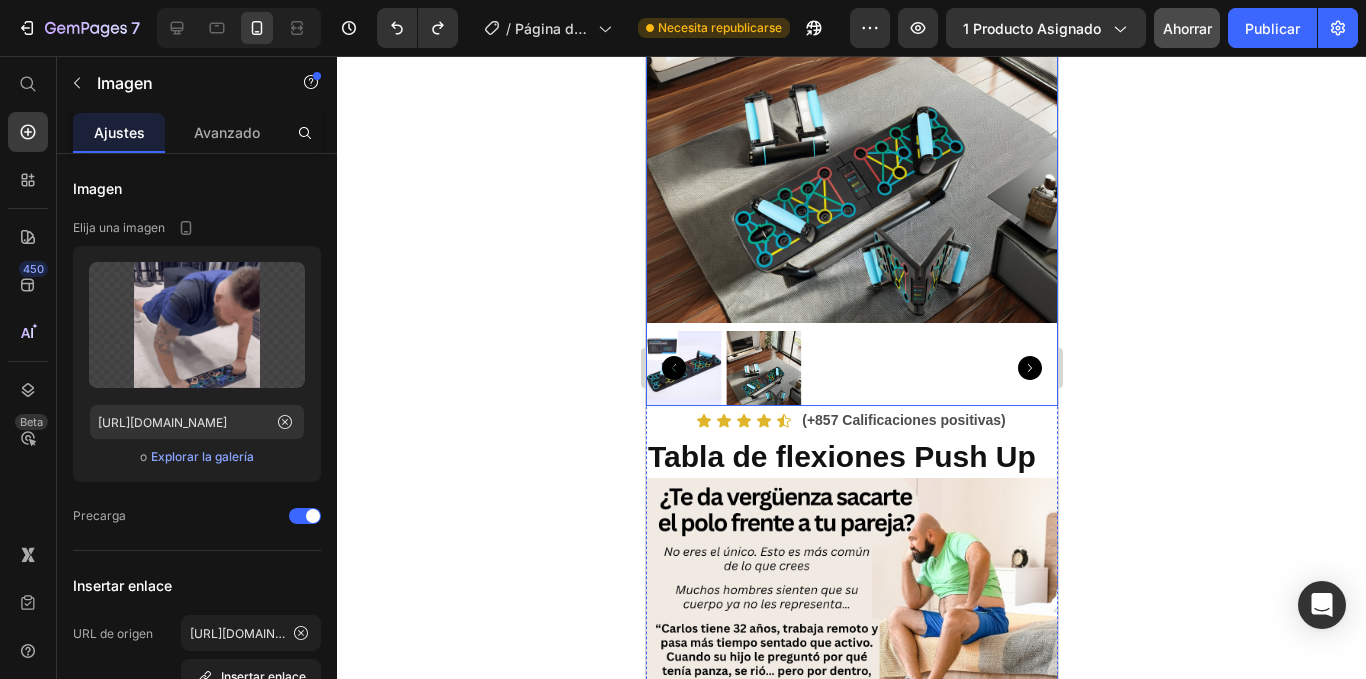 click at bounding box center [851, 117] 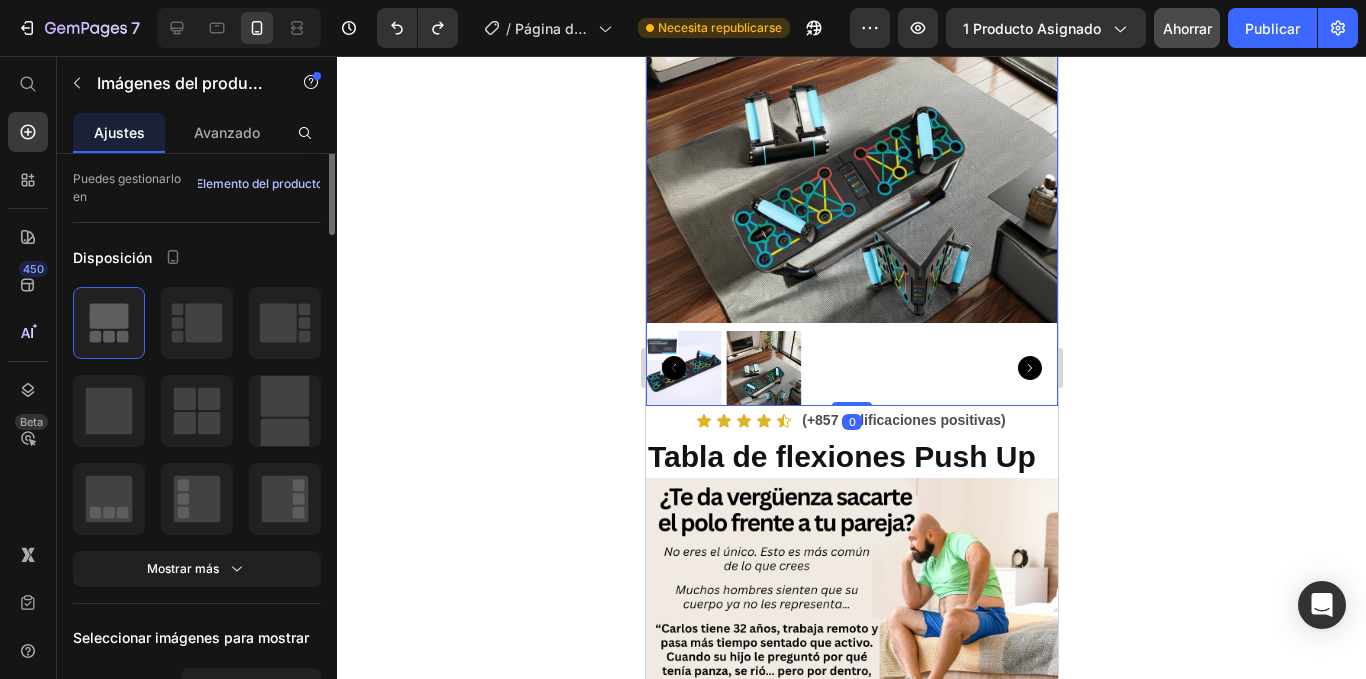 scroll, scrollTop: 0, scrollLeft: 0, axis: both 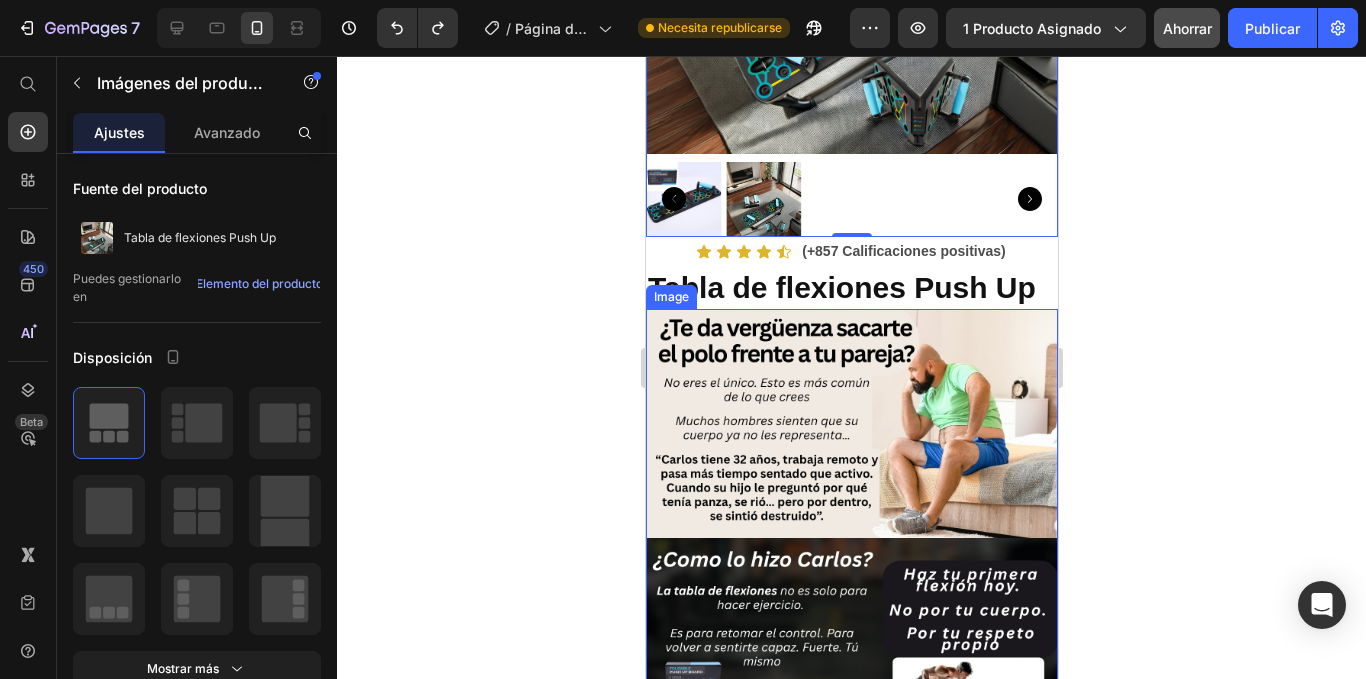 click at bounding box center [851, 538] 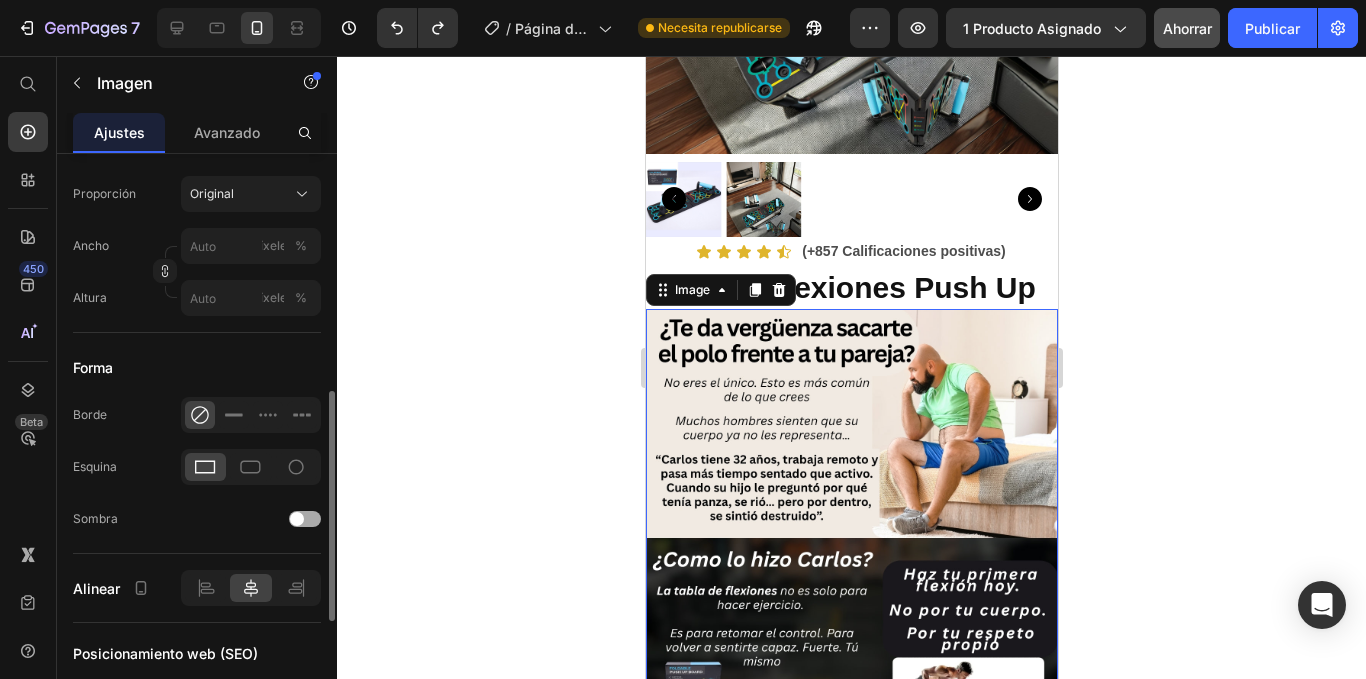 scroll, scrollTop: 700, scrollLeft: 0, axis: vertical 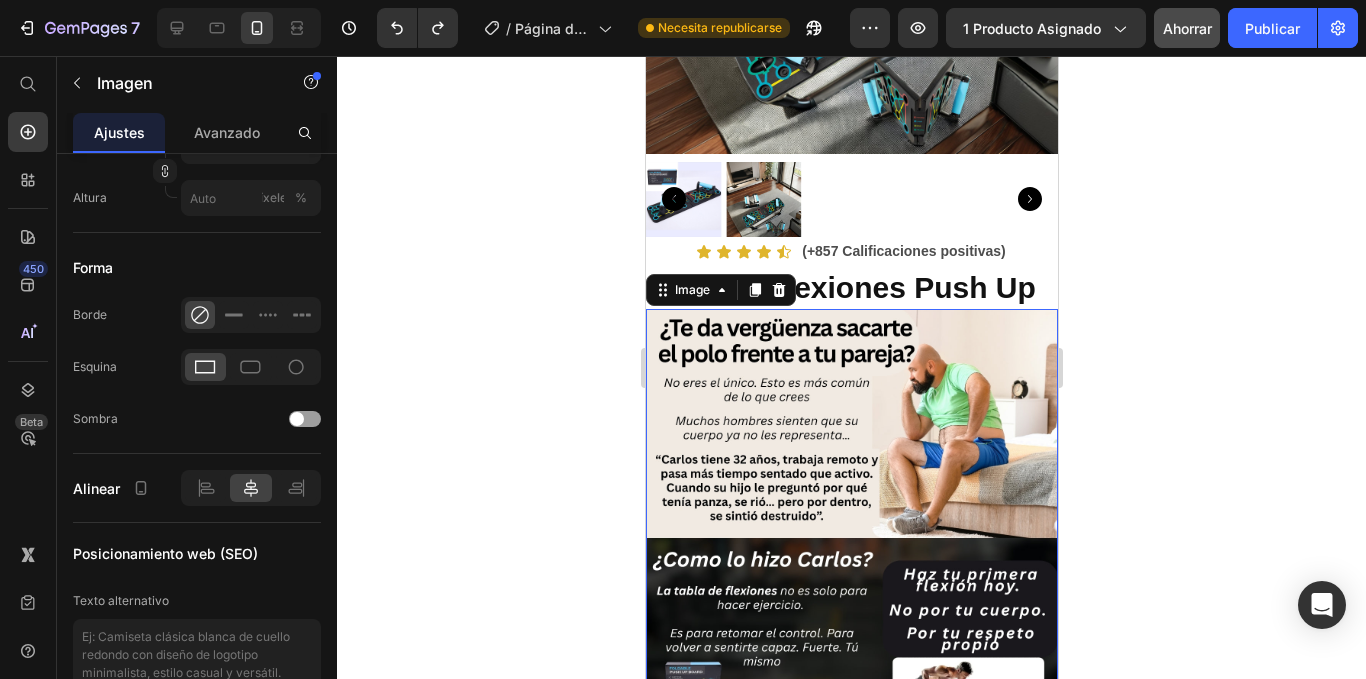 click at bounding box center [851, 538] 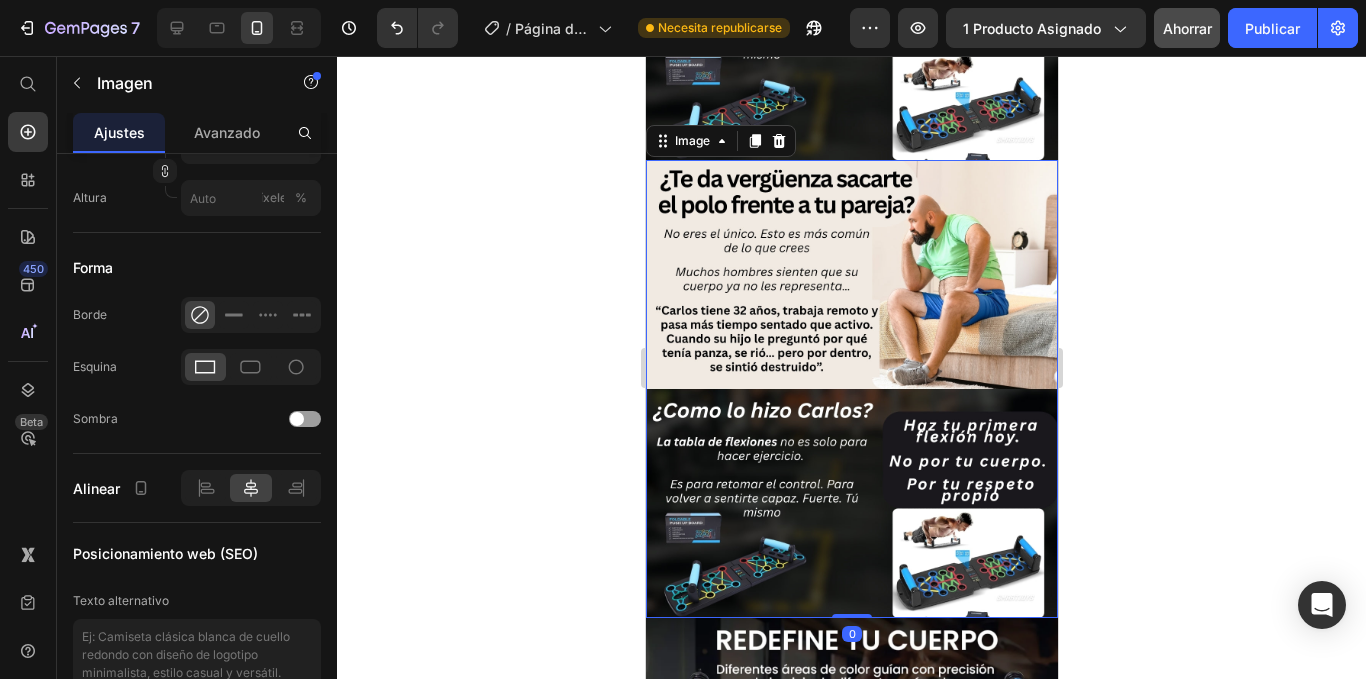 scroll, scrollTop: 990, scrollLeft: 0, axis: vertical 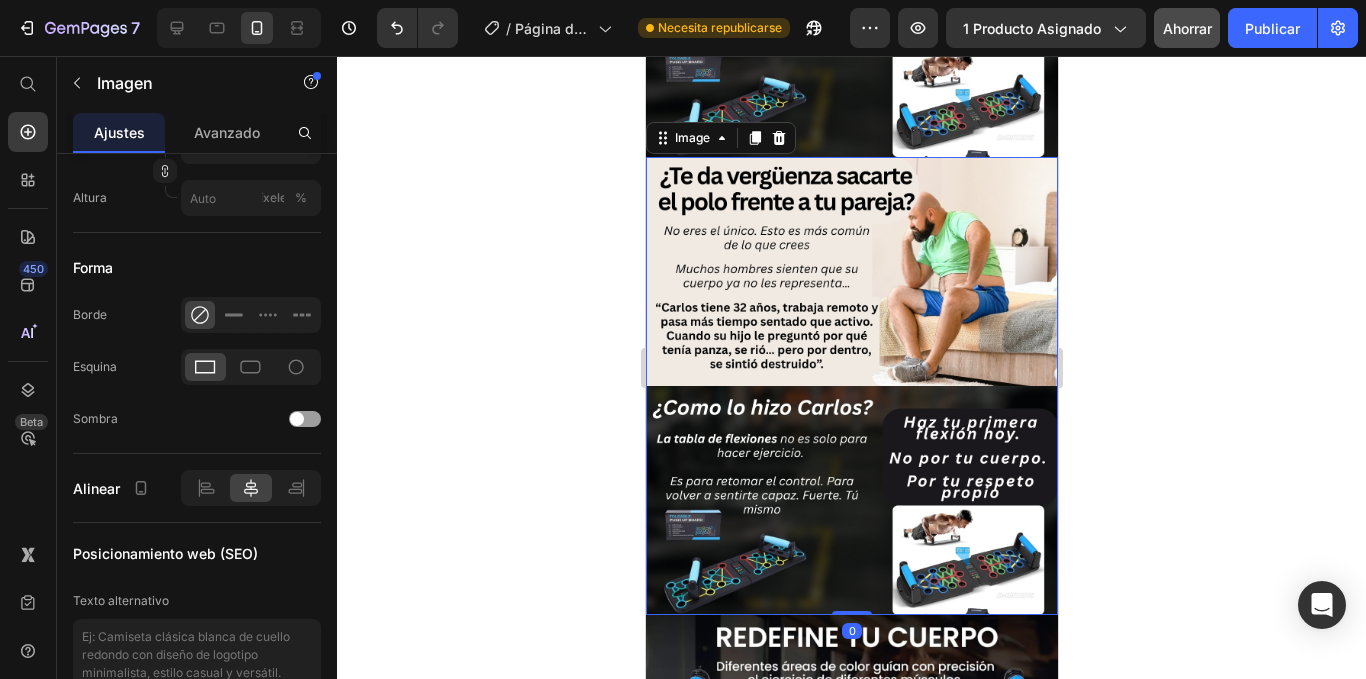 click at bounding box center [851, 386] 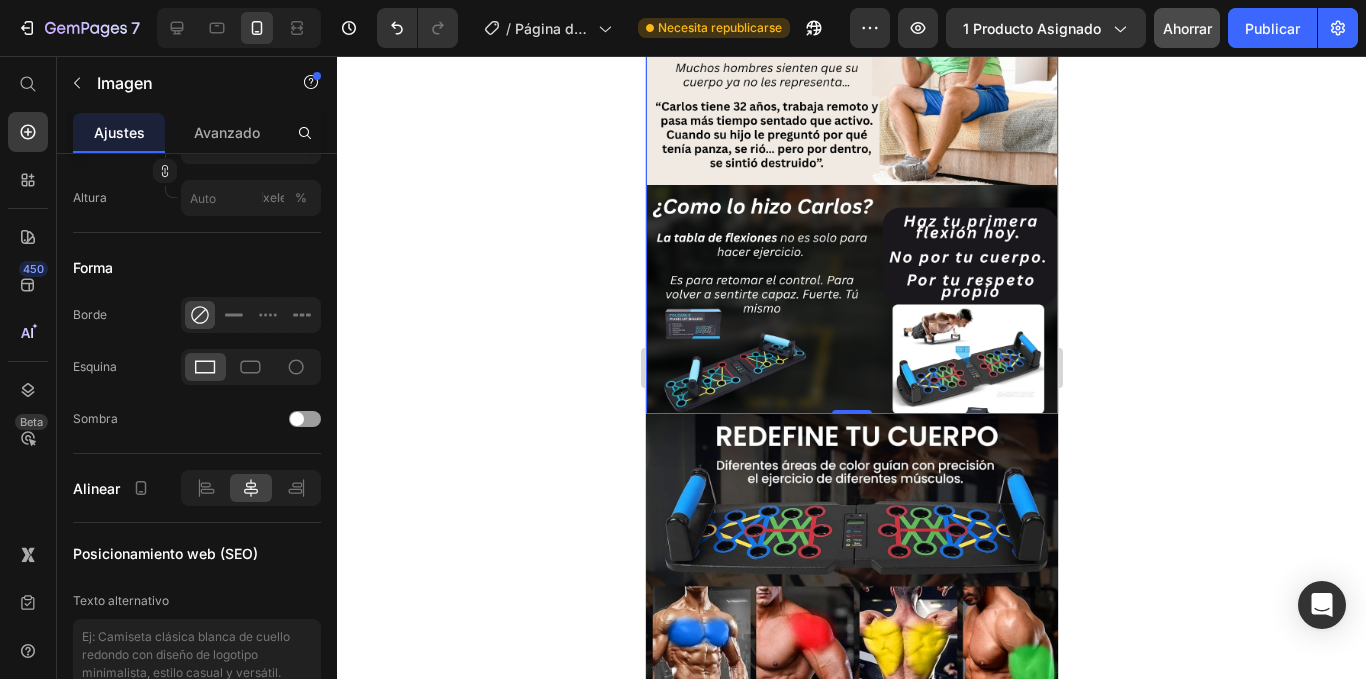scroll, scrollTop: 1290, scrollLeft: 0, axis: vertical 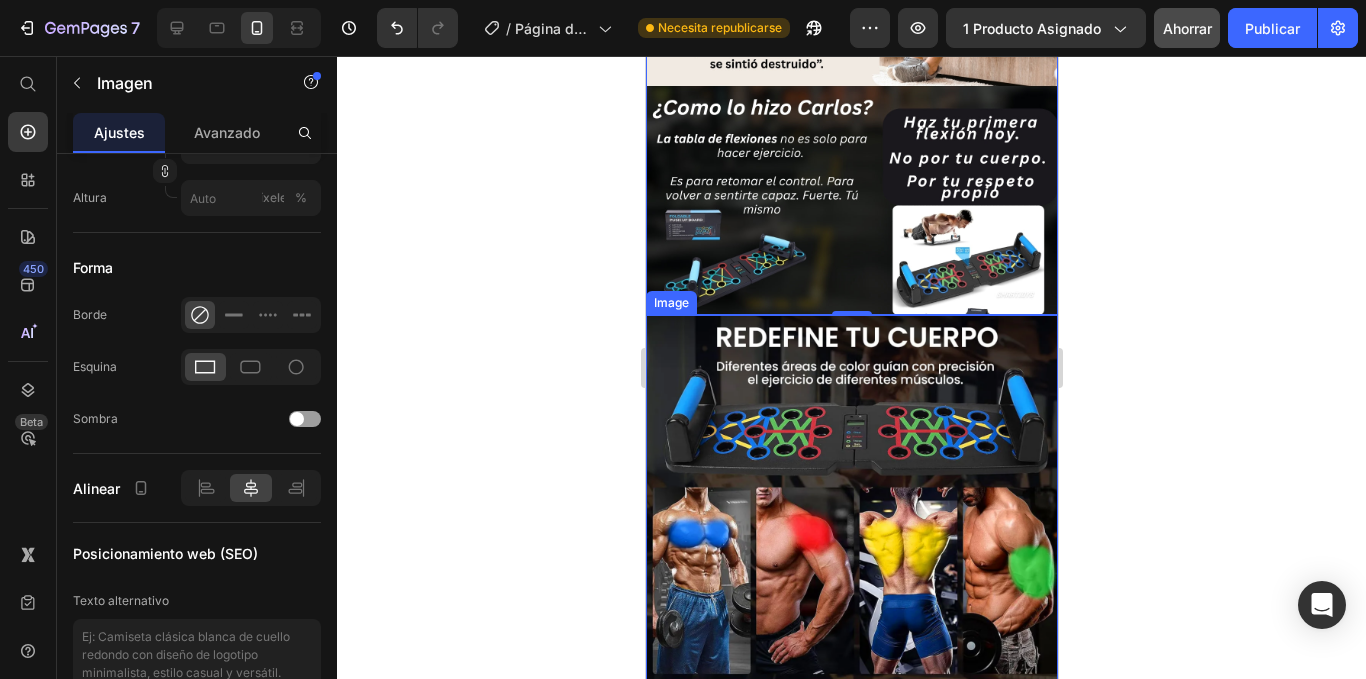 click at bounding box center (851, 544) 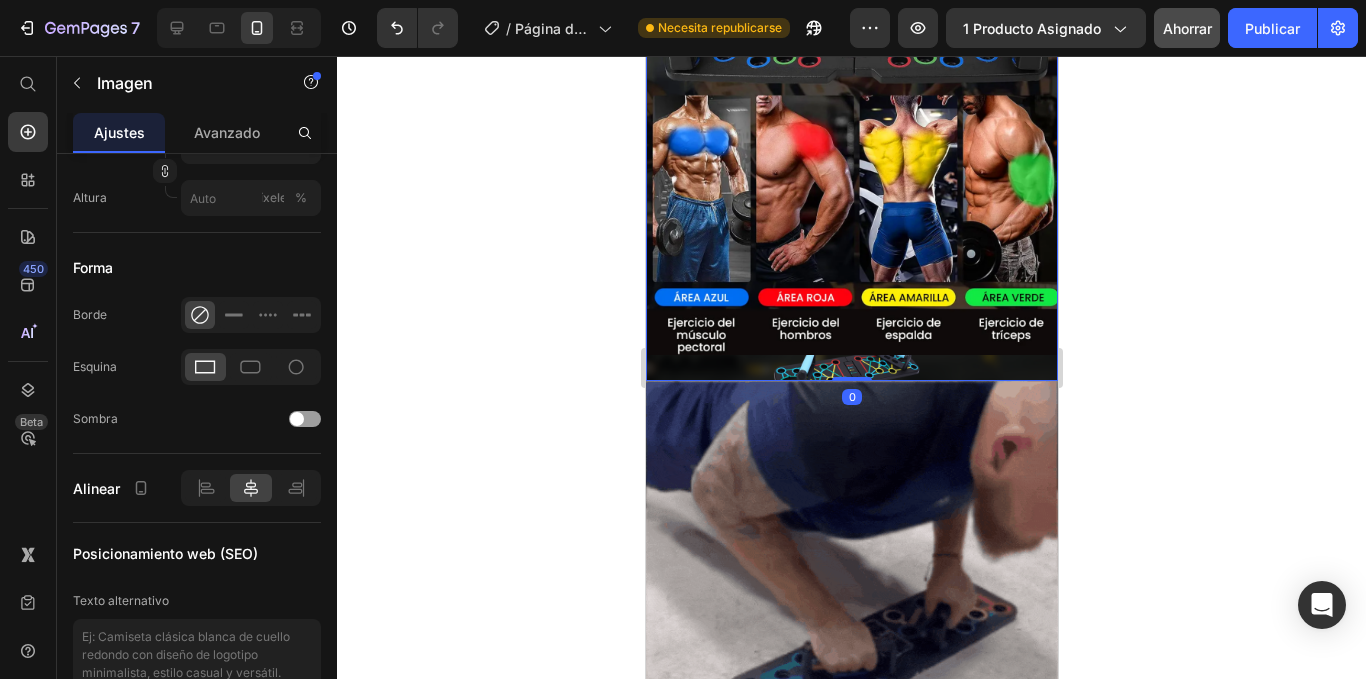 scroll, scrollTop: 1790, scrollLeft: 0, axis: vertical 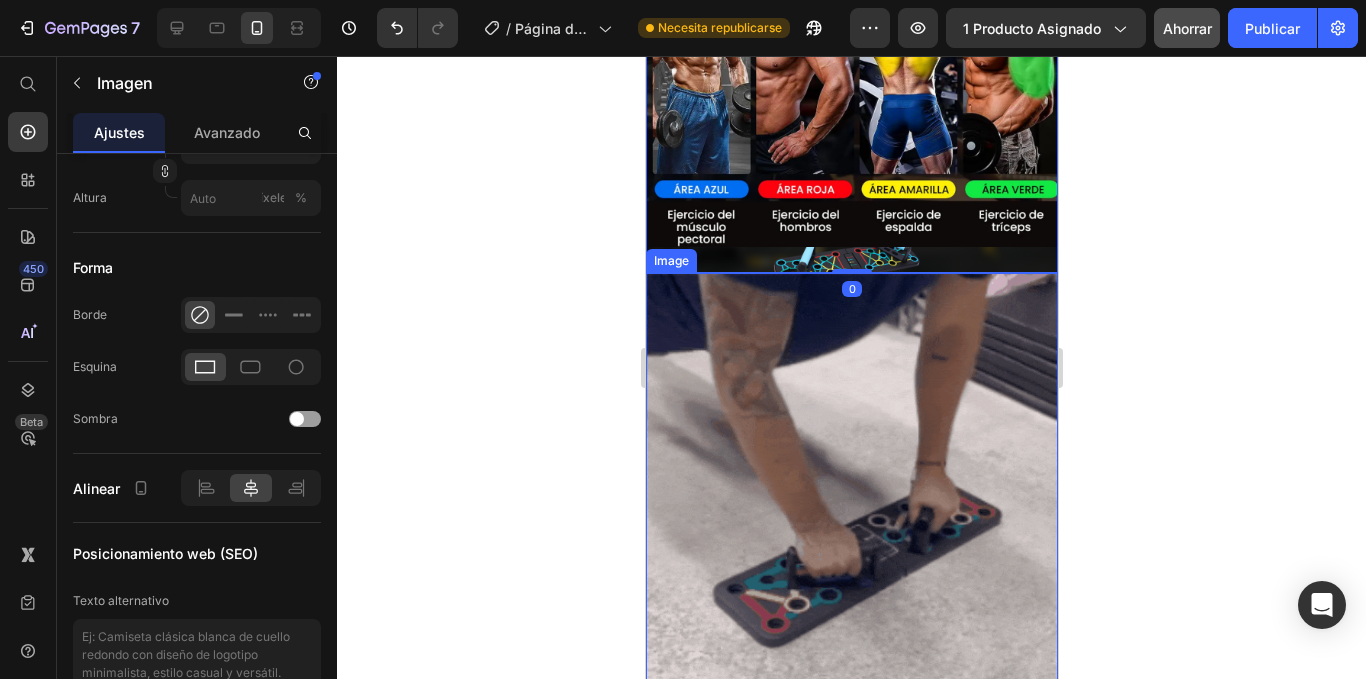 click at bounding box center (851, 479) 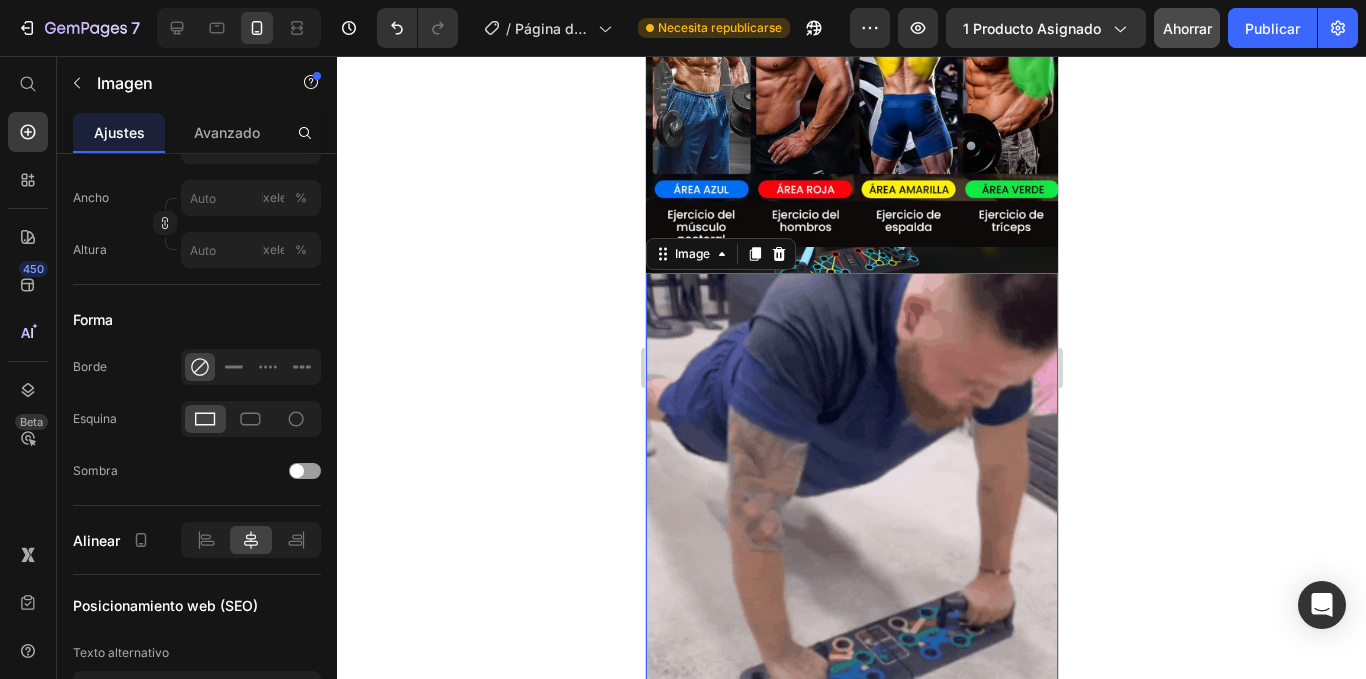 scroll, scrollTop: 941, scrollLeft: 0, axis: vertical 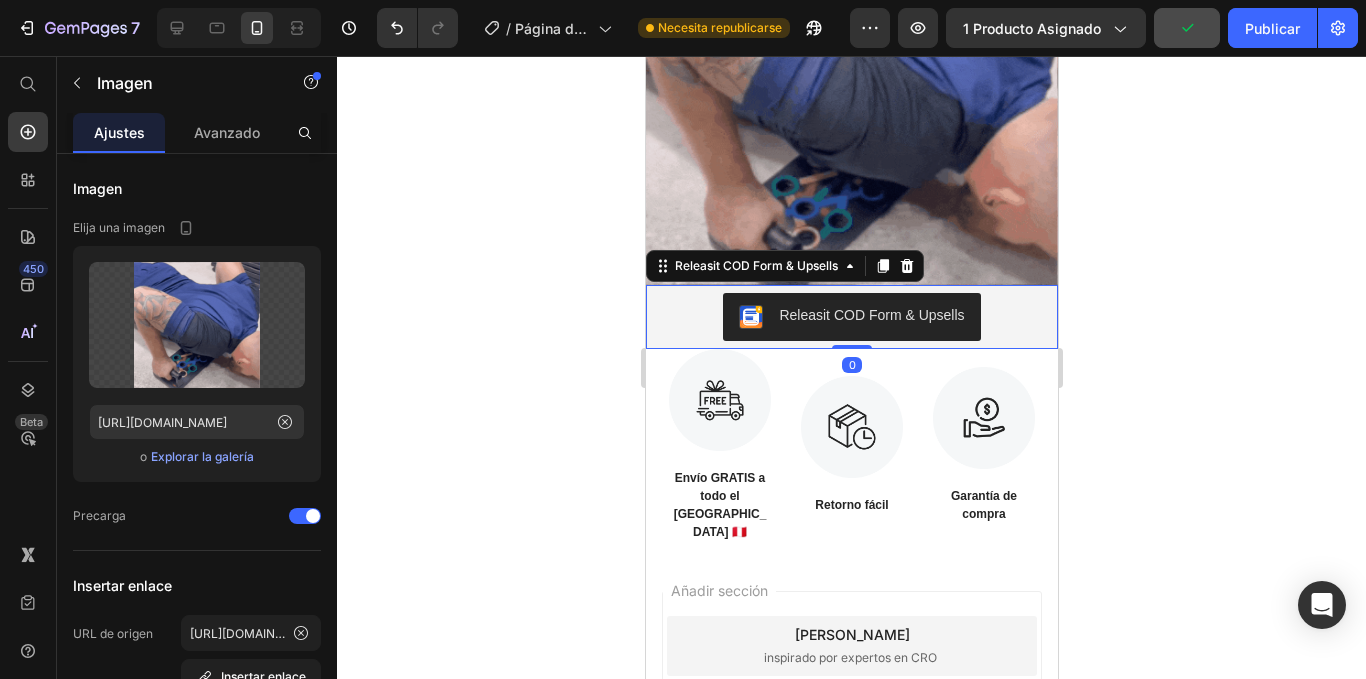 click on "Releasit COD Form & Upsells" at bounding box center [851, 317] 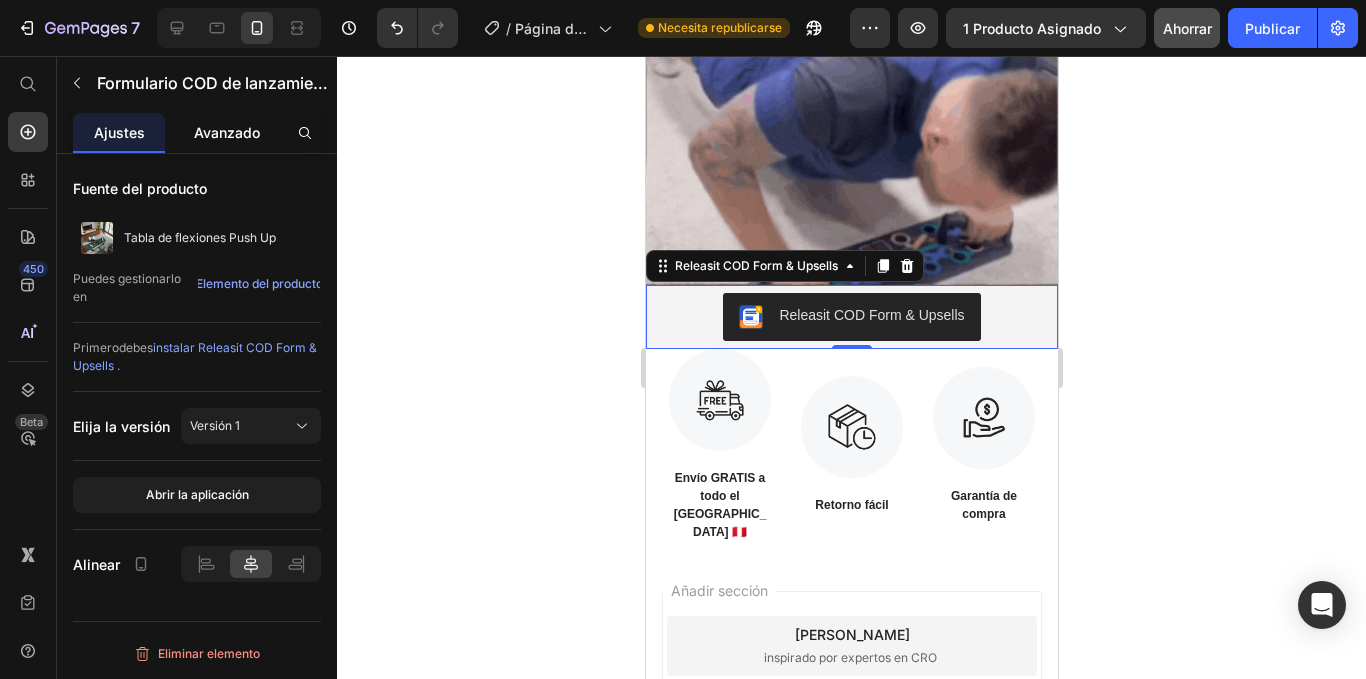 click on "Avanzado" at bounding box center (227, 132) 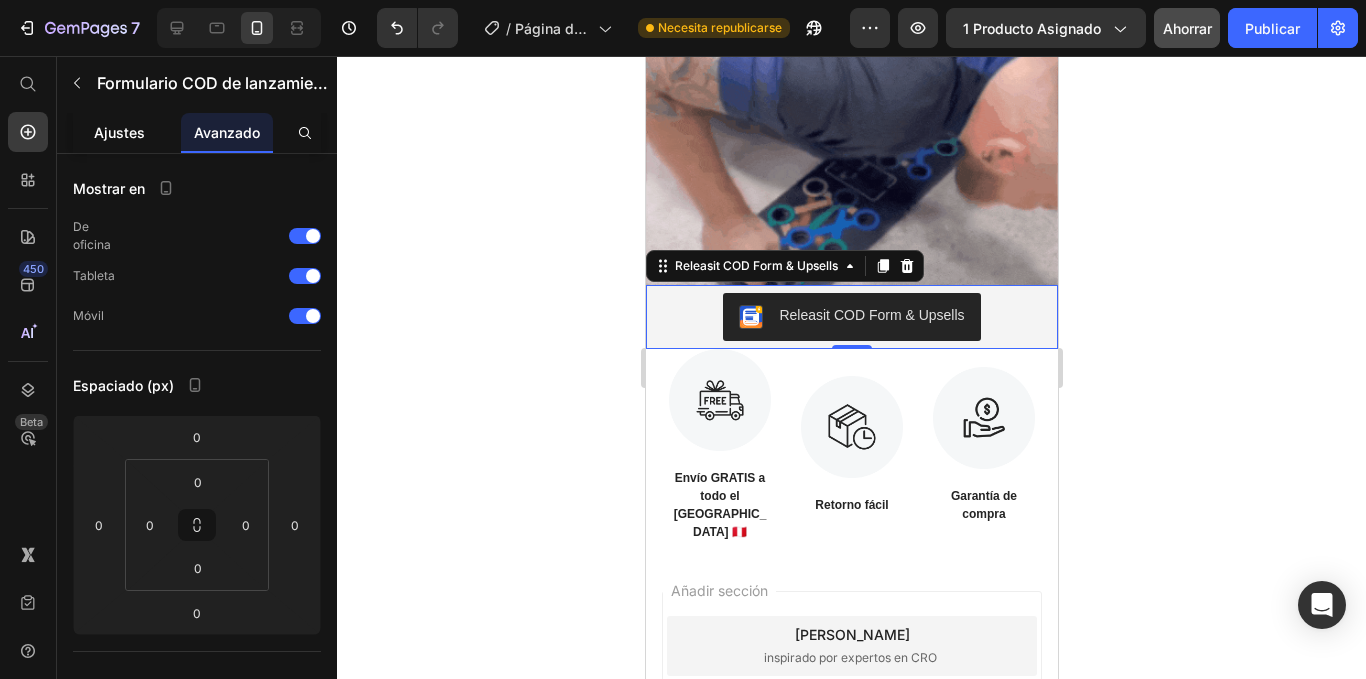 click on "Ajustes" 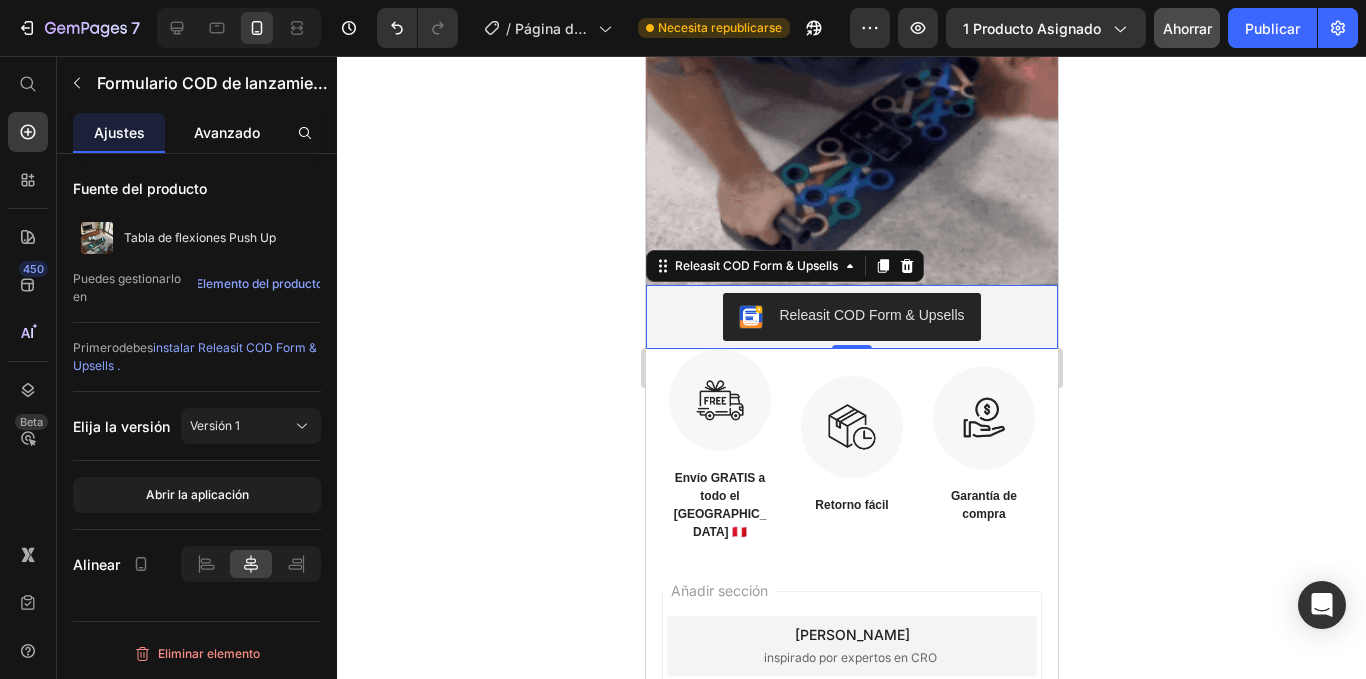 click on "Avanzado" at bounding box center (227, 132) 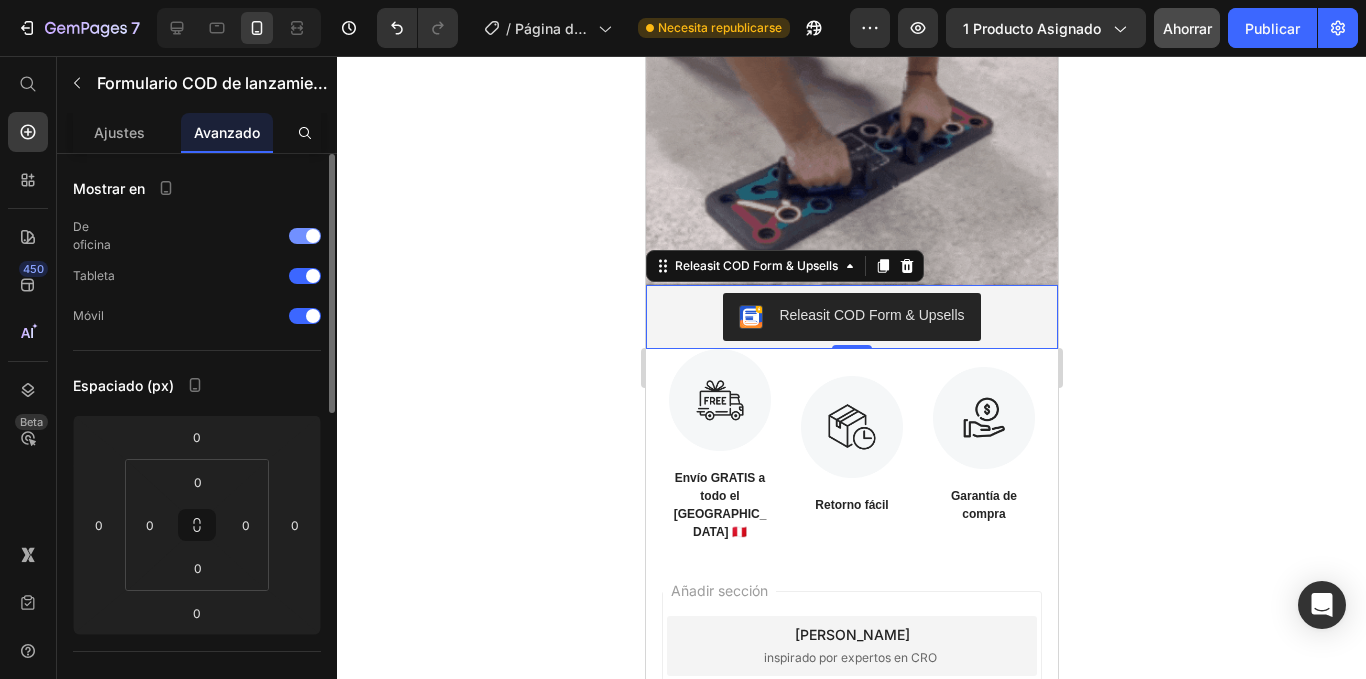 click at bounding box center (305, 236) 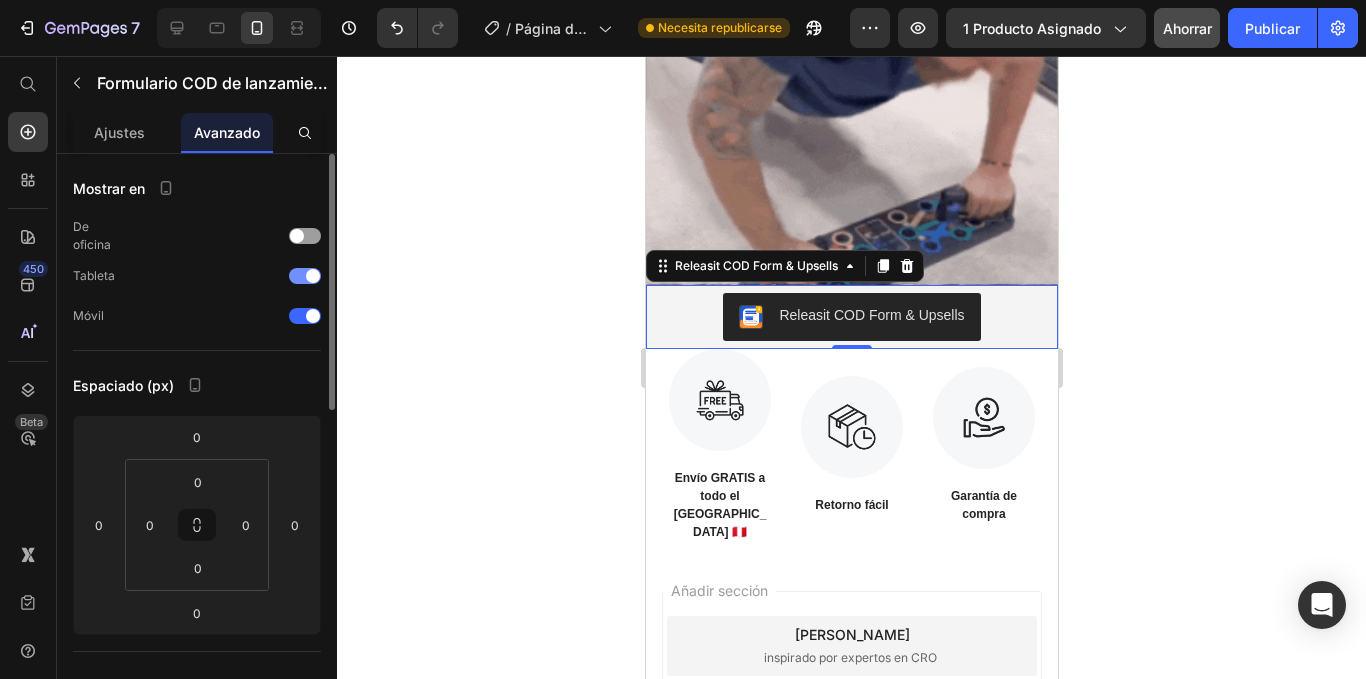 click on "Tableta" at bounding box center [197, 276] 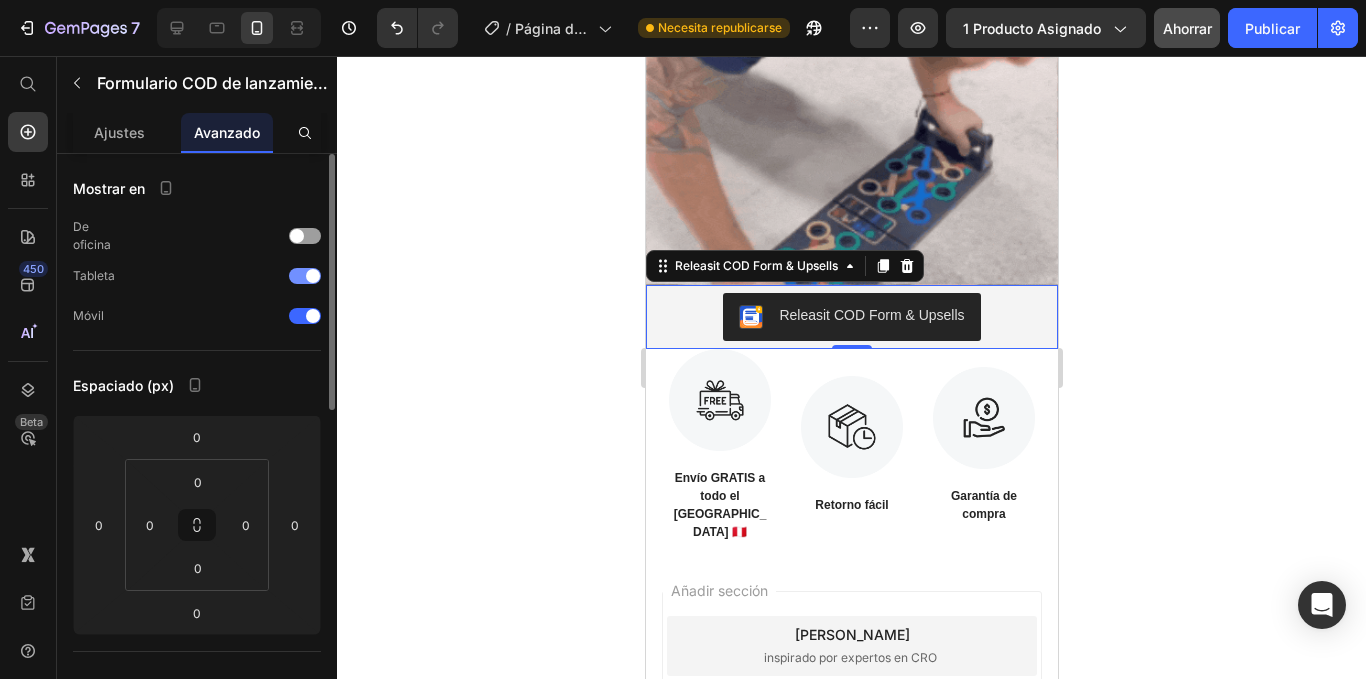 click at bounding box center (305, 276) 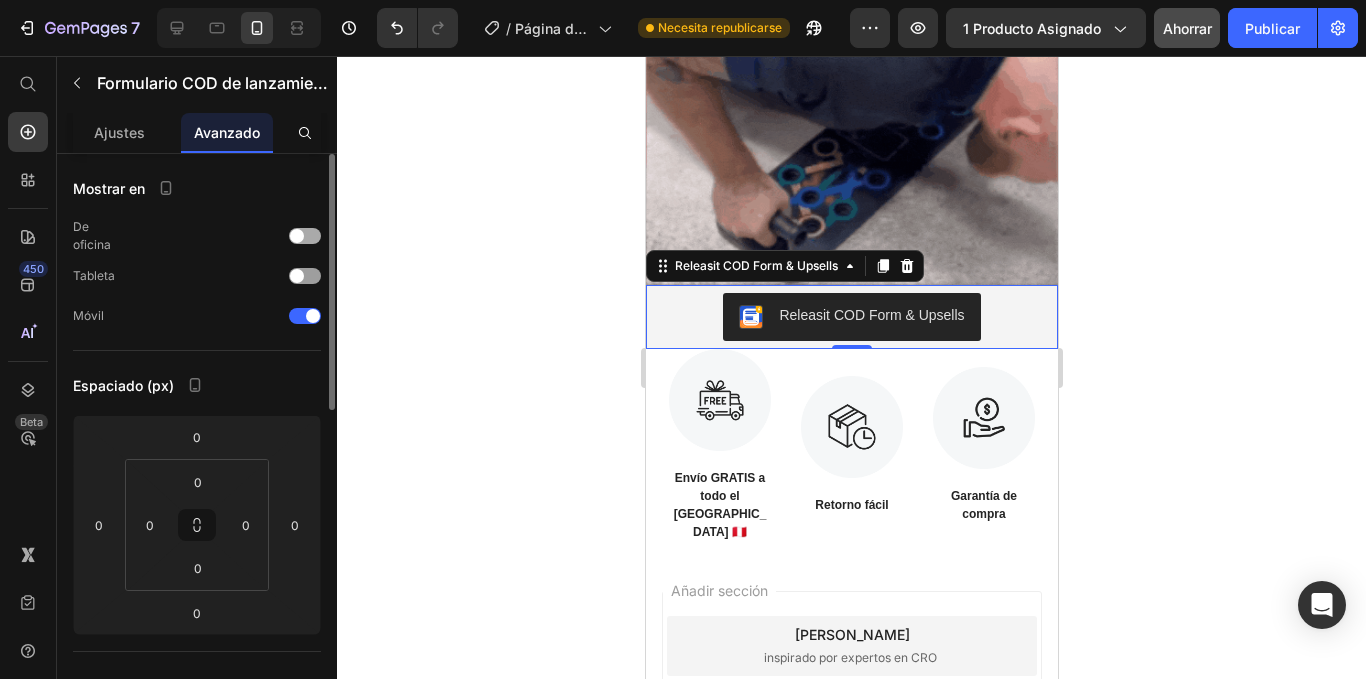 click at bounding box center [297, 236] 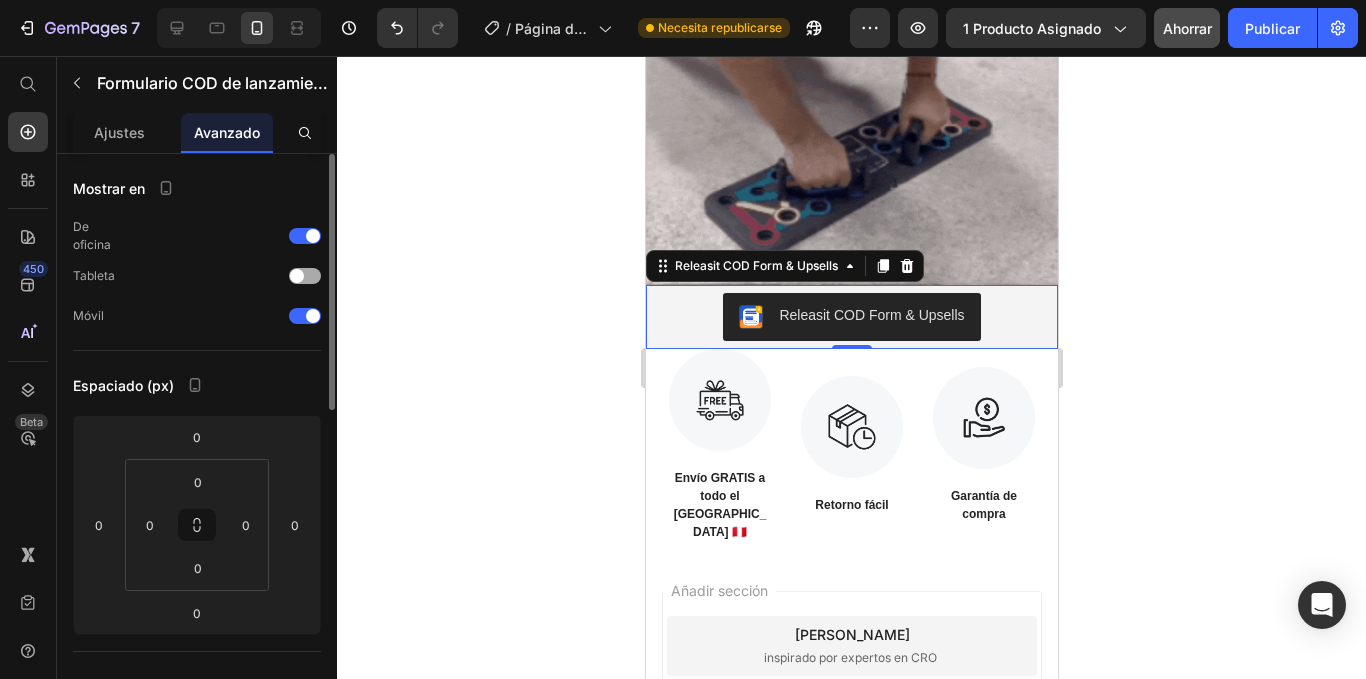 click at bounding box center (305, 276) 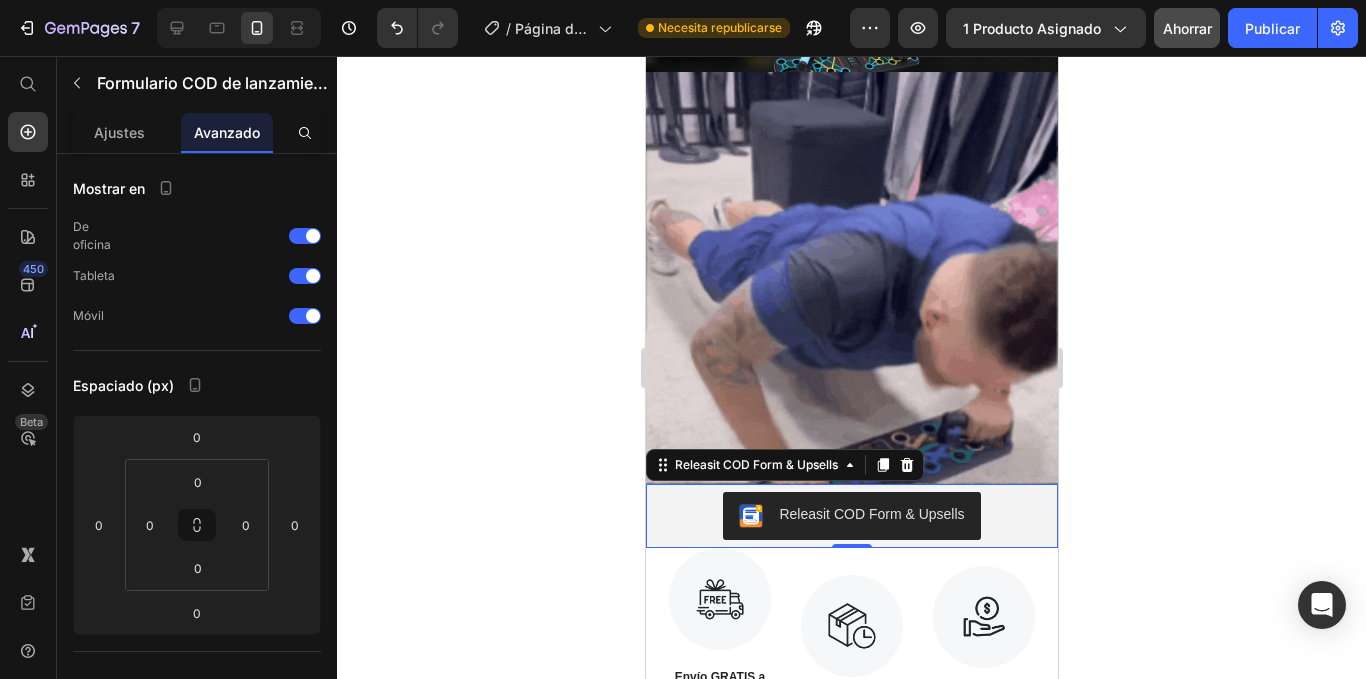 scroll, scrollTop: 1990, scrollLeft: 0, axis: vertical 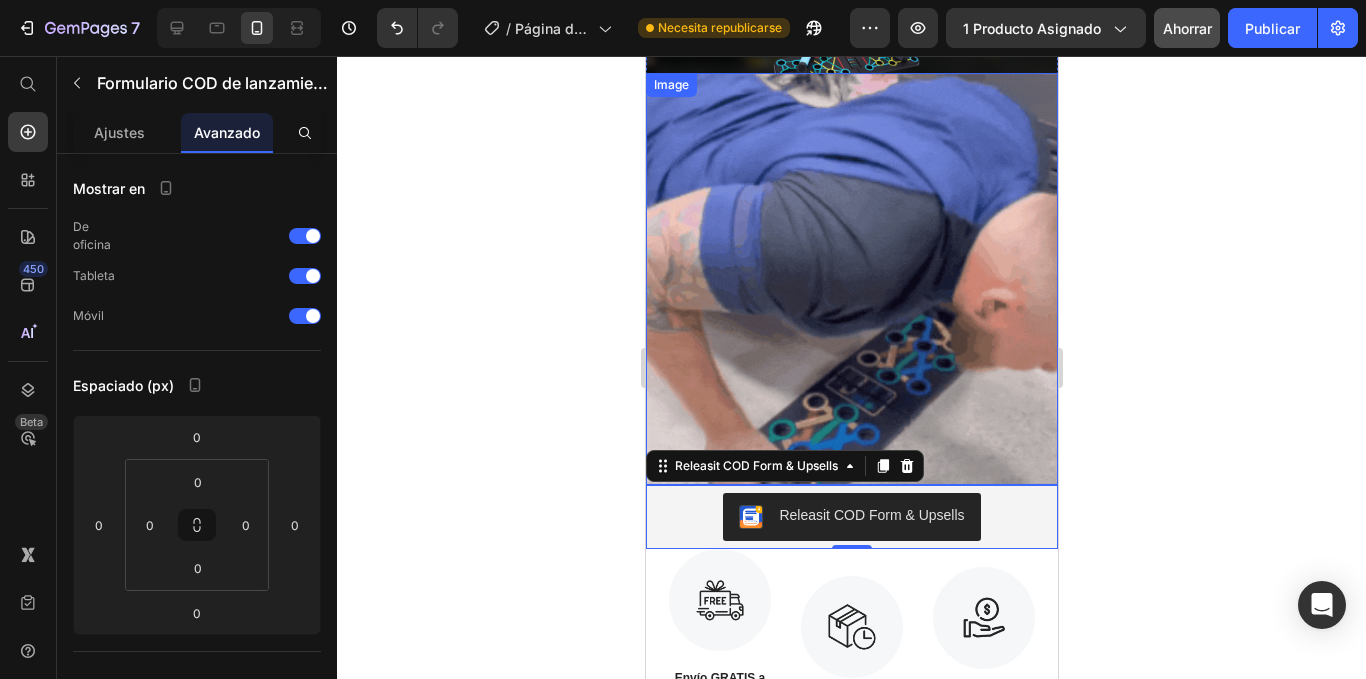 click at bounding box center [851, 279] 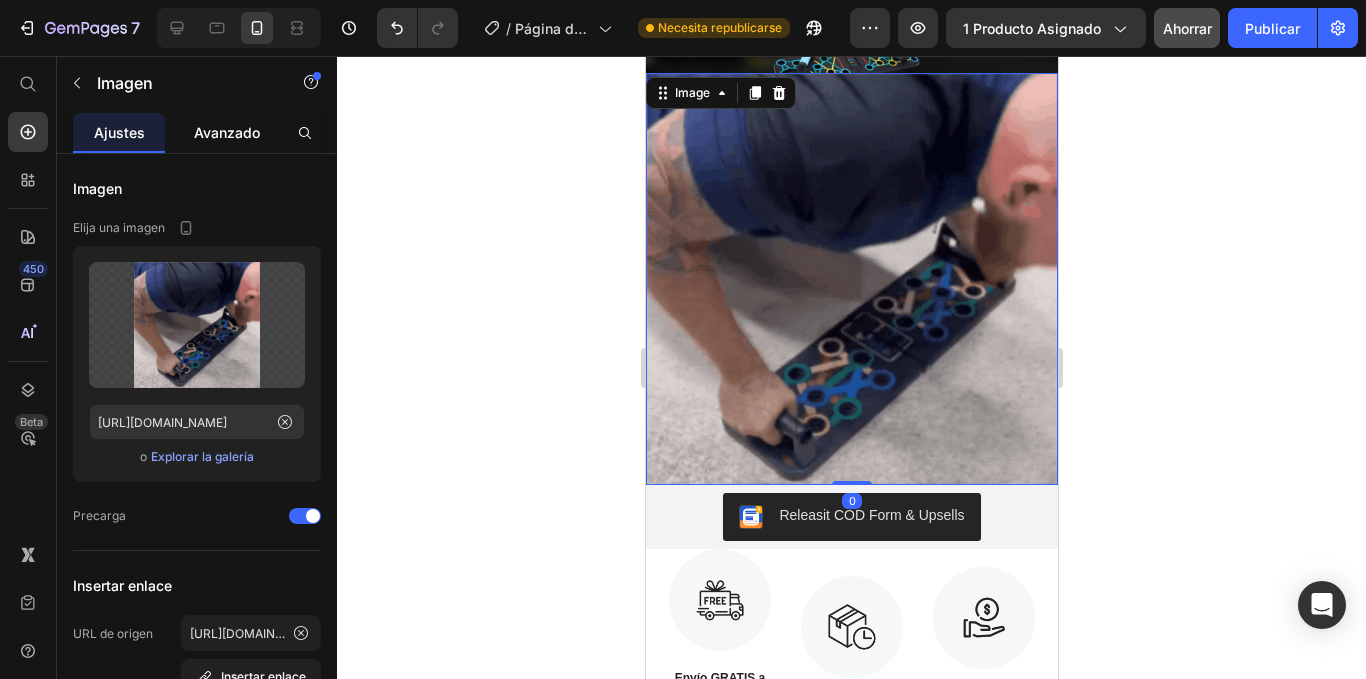 click on "Avanzado" 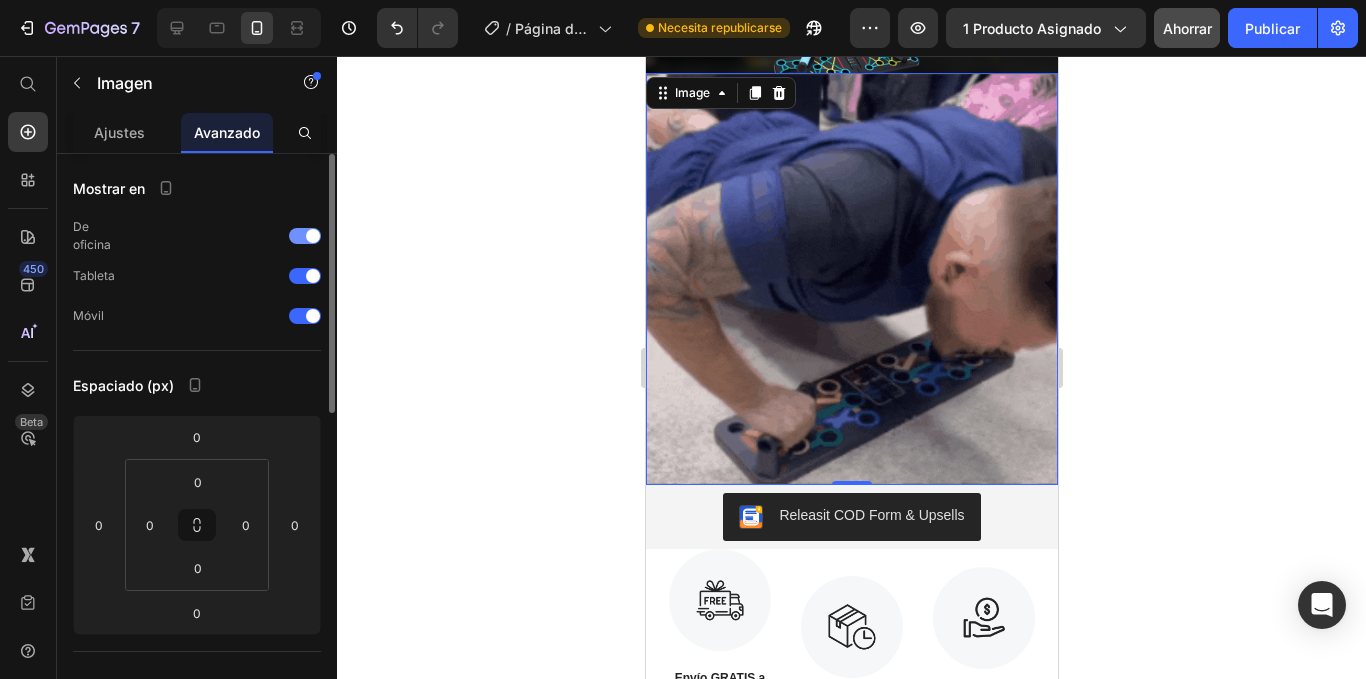 click at bounding box center (305, 236) 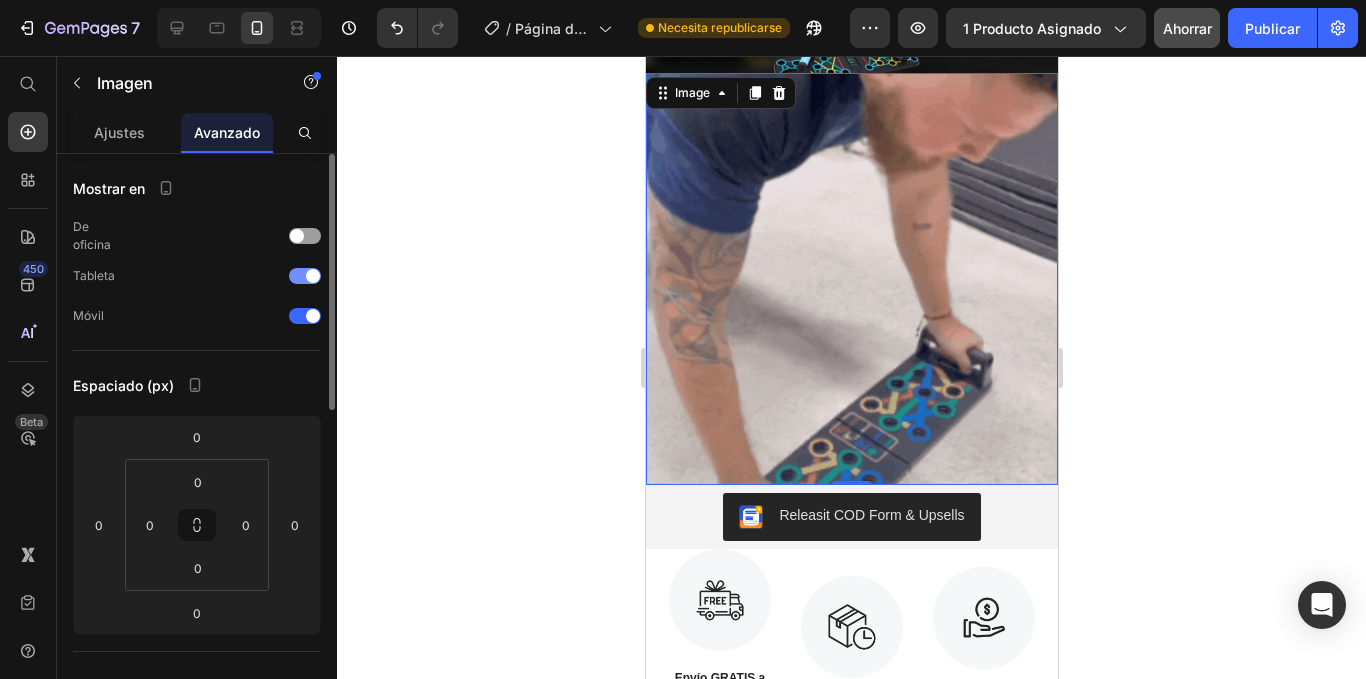 click at bounding box center (305, 276) 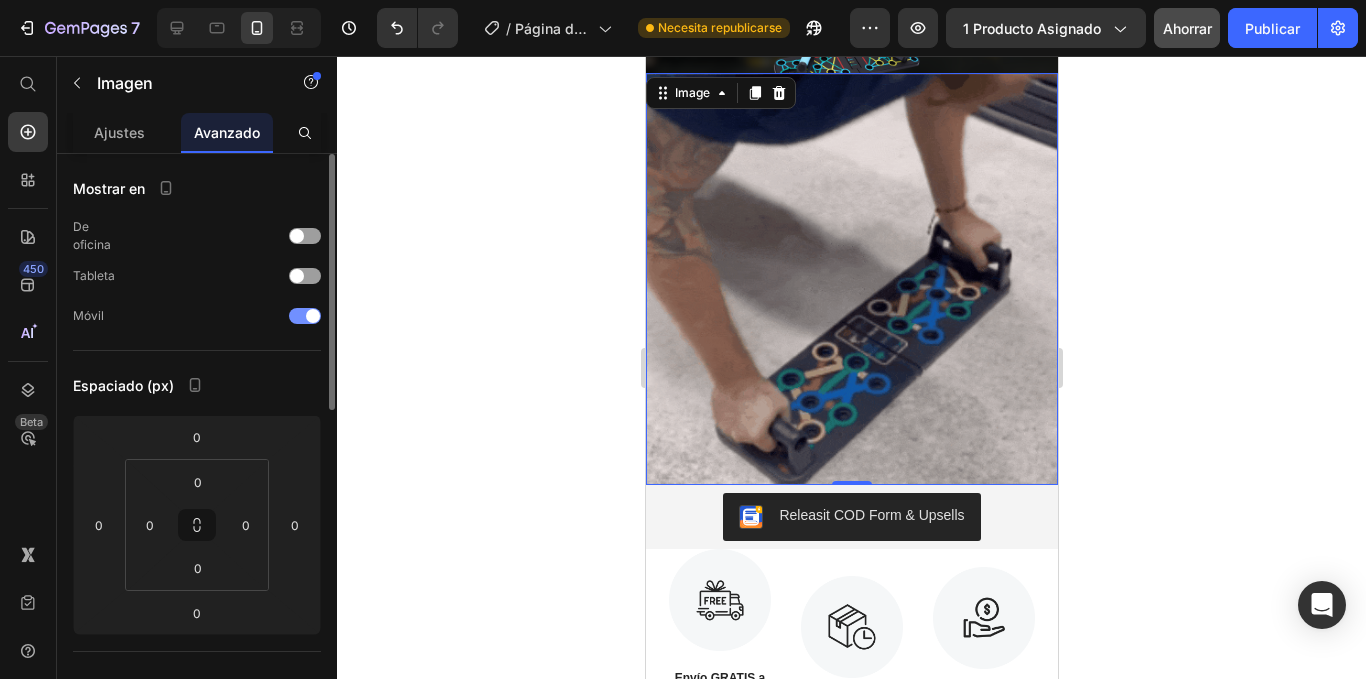 click on "Móvil" at bounding box center (197, 316) 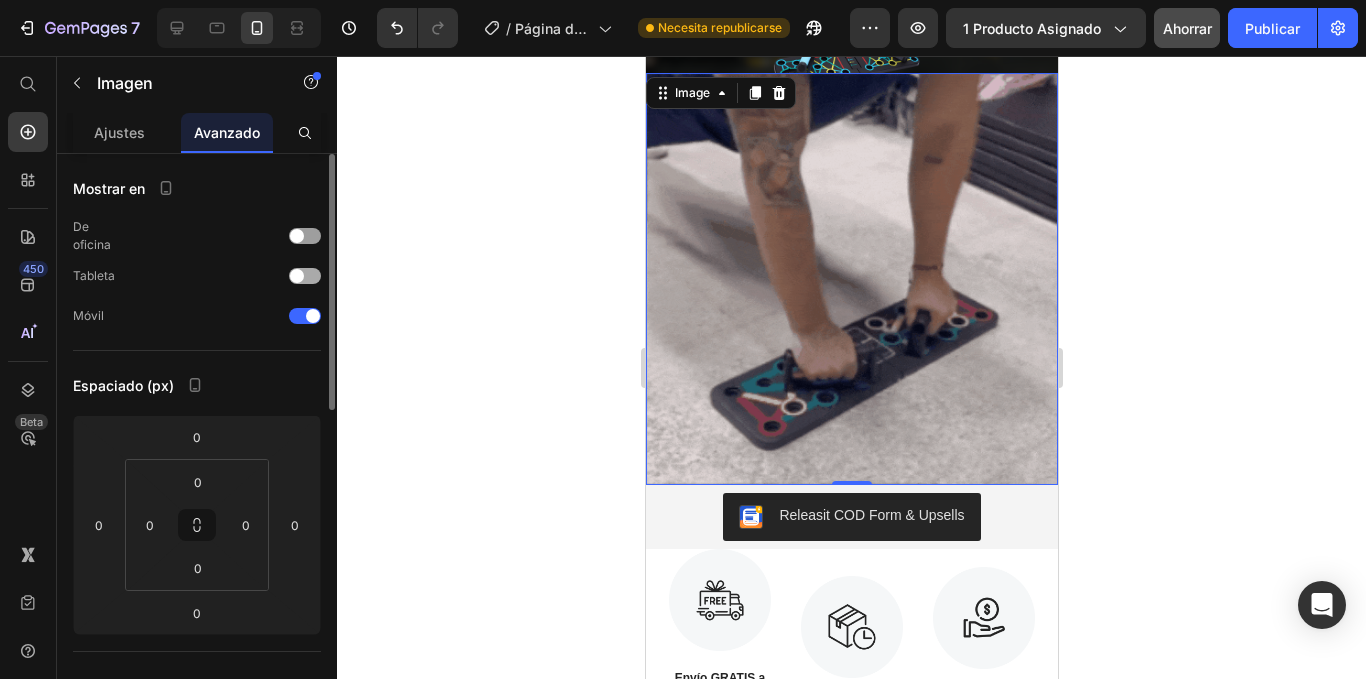 click on "Tableta" at bounding box center [197, 276] 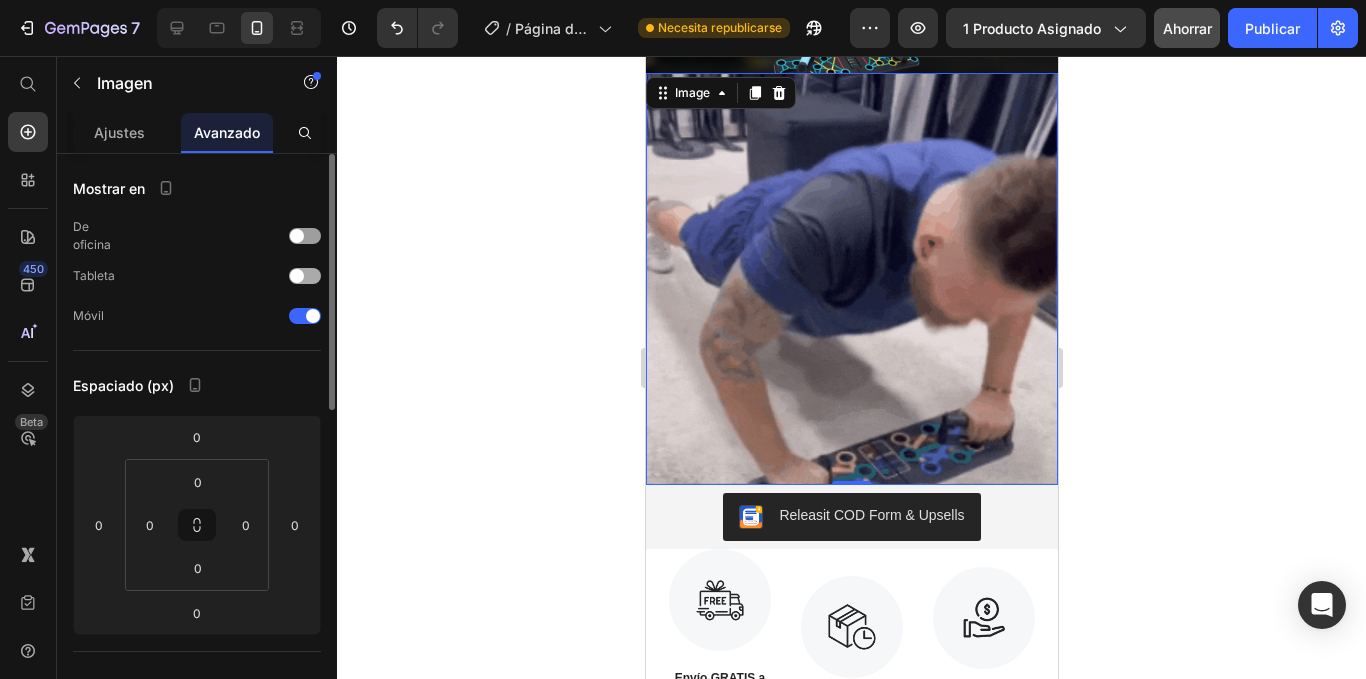 click on "Tableta" at bounding box center [197, 276] 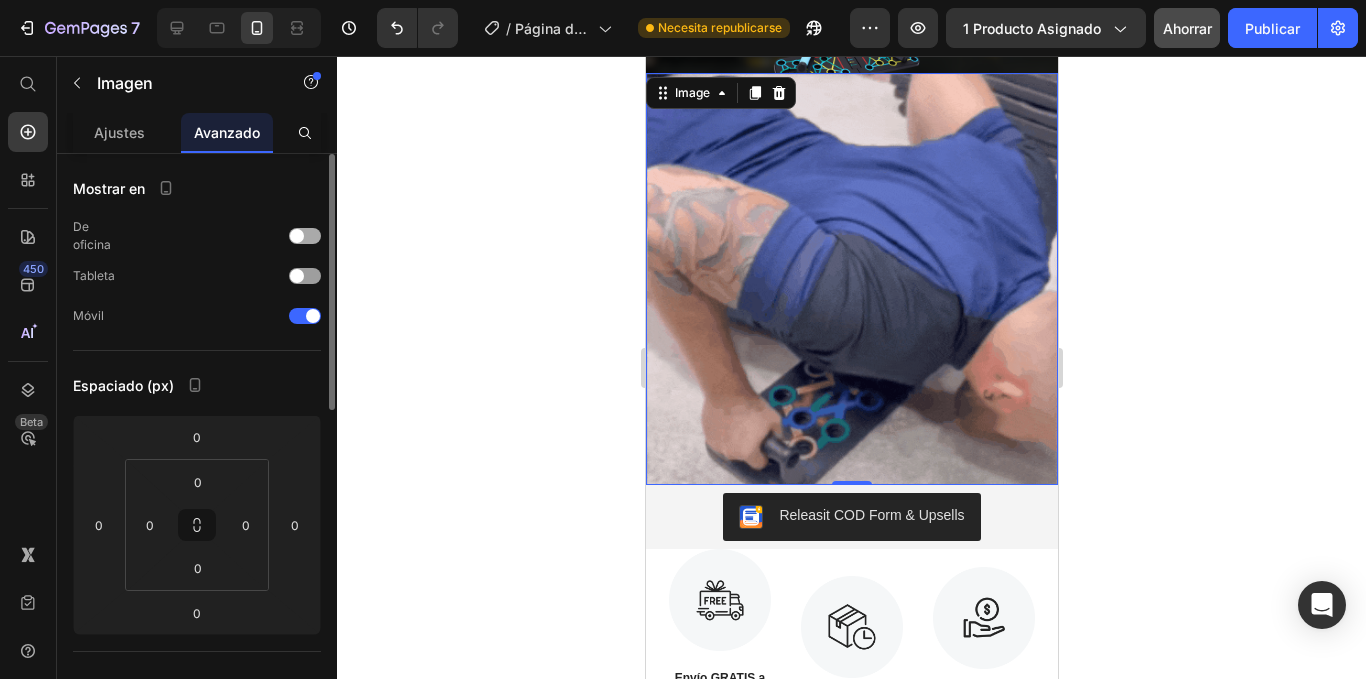 click at bounding box center (305, 236) 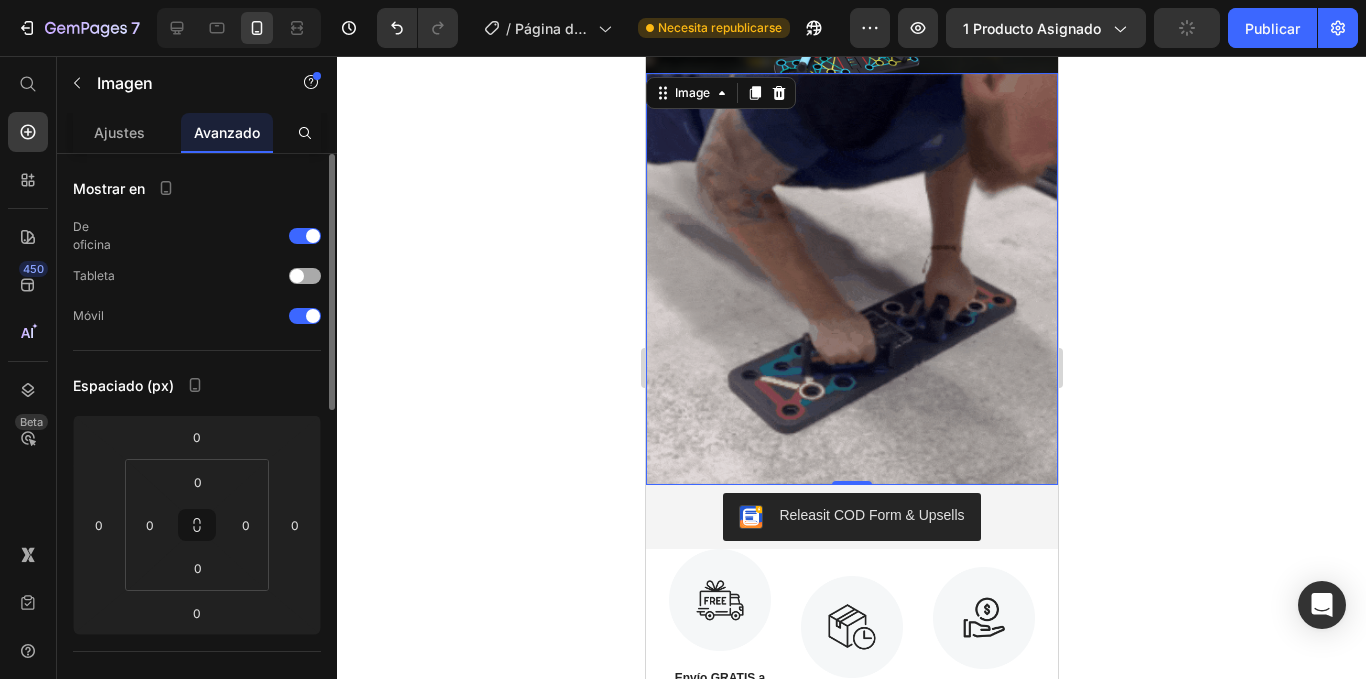 click at bounding box center [305, 276] 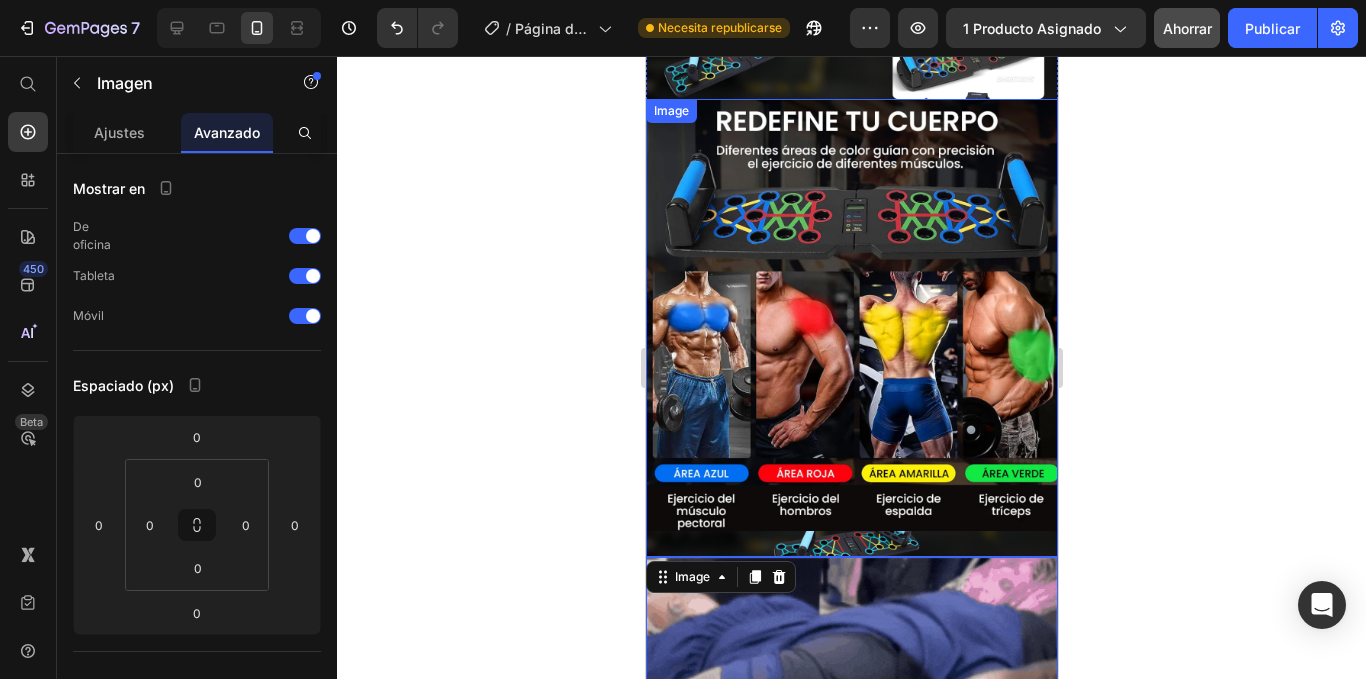 scroll, scrollTop: 1490, scrollLeft: 0, axis: vertical 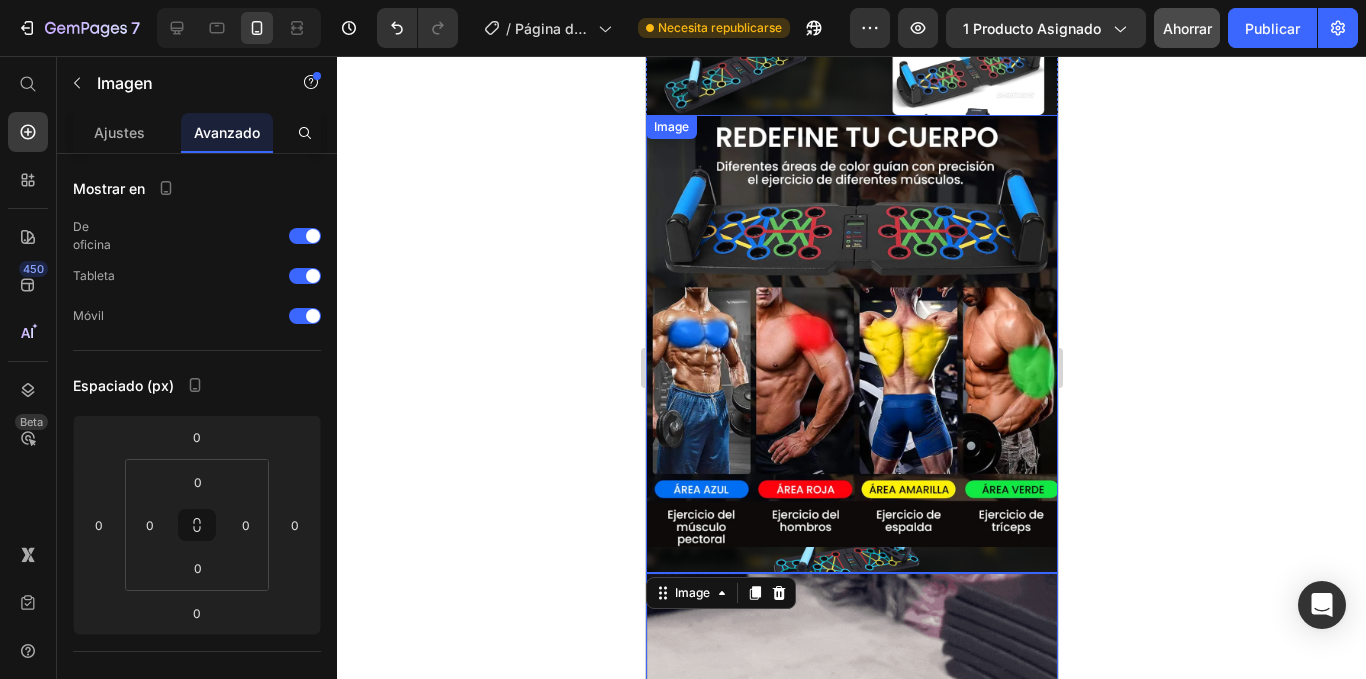 click at bounding box center (851, 344) 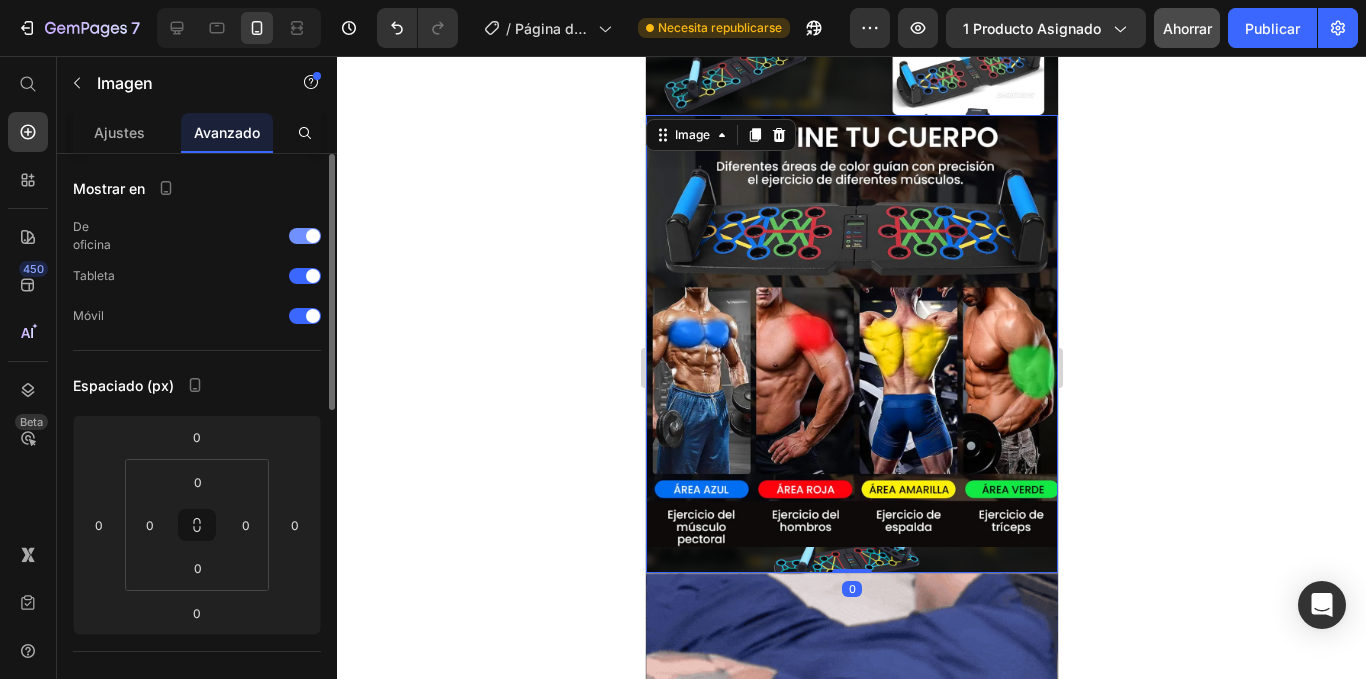 drag, startPoint x: 301, startPoint y: 232, endPoint x: 302, endPoint y: 244, distance: 12.0415945 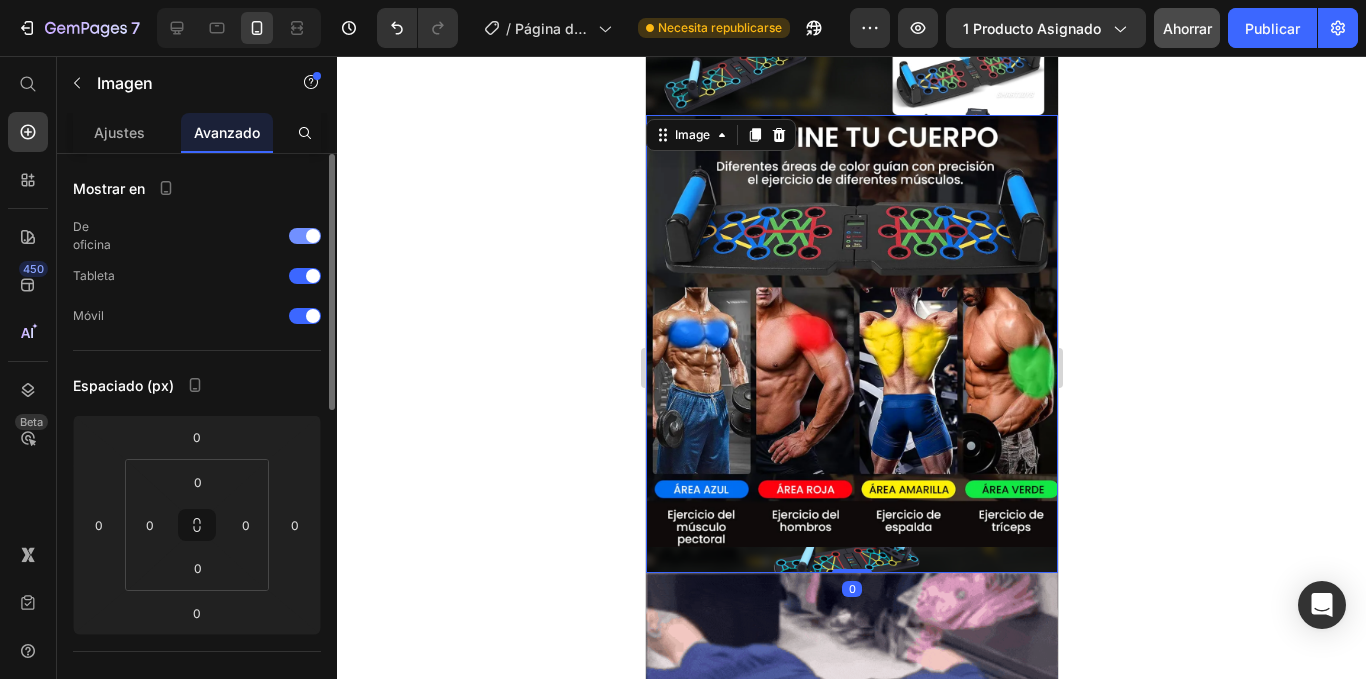 click at bounding box center [305, 236] 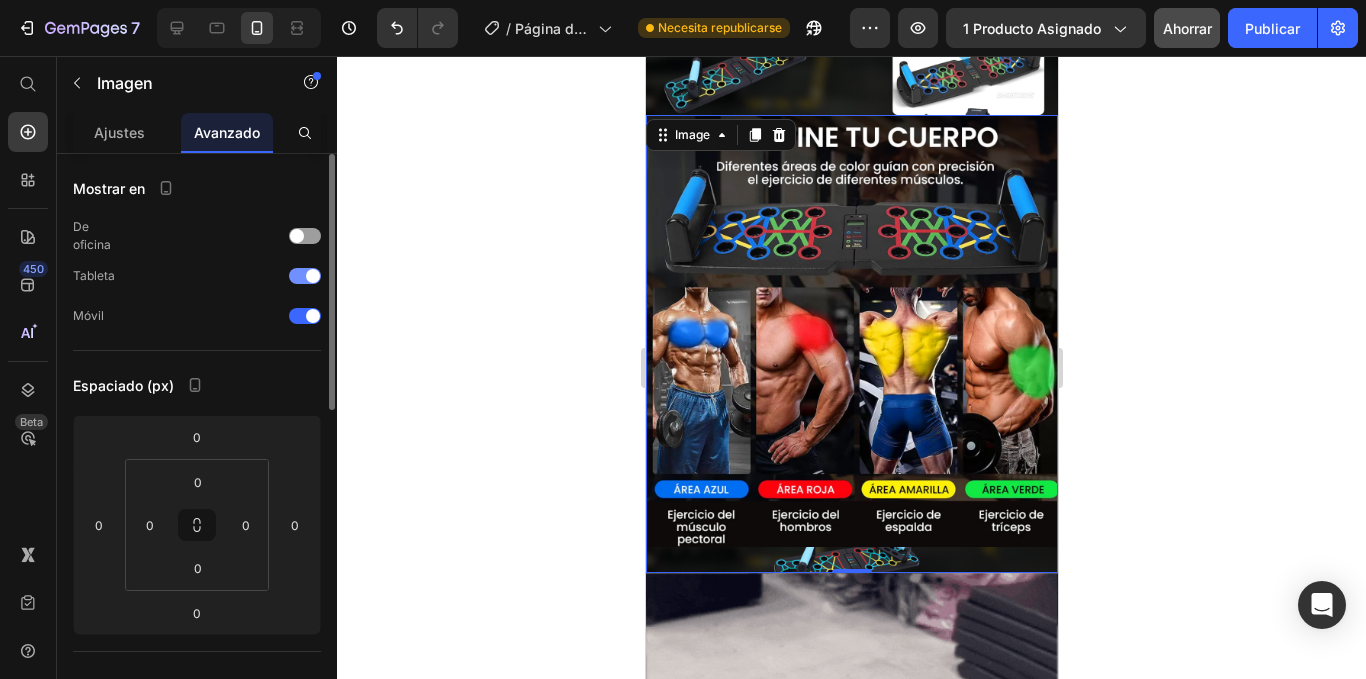 click at bounding box center [305, 276] 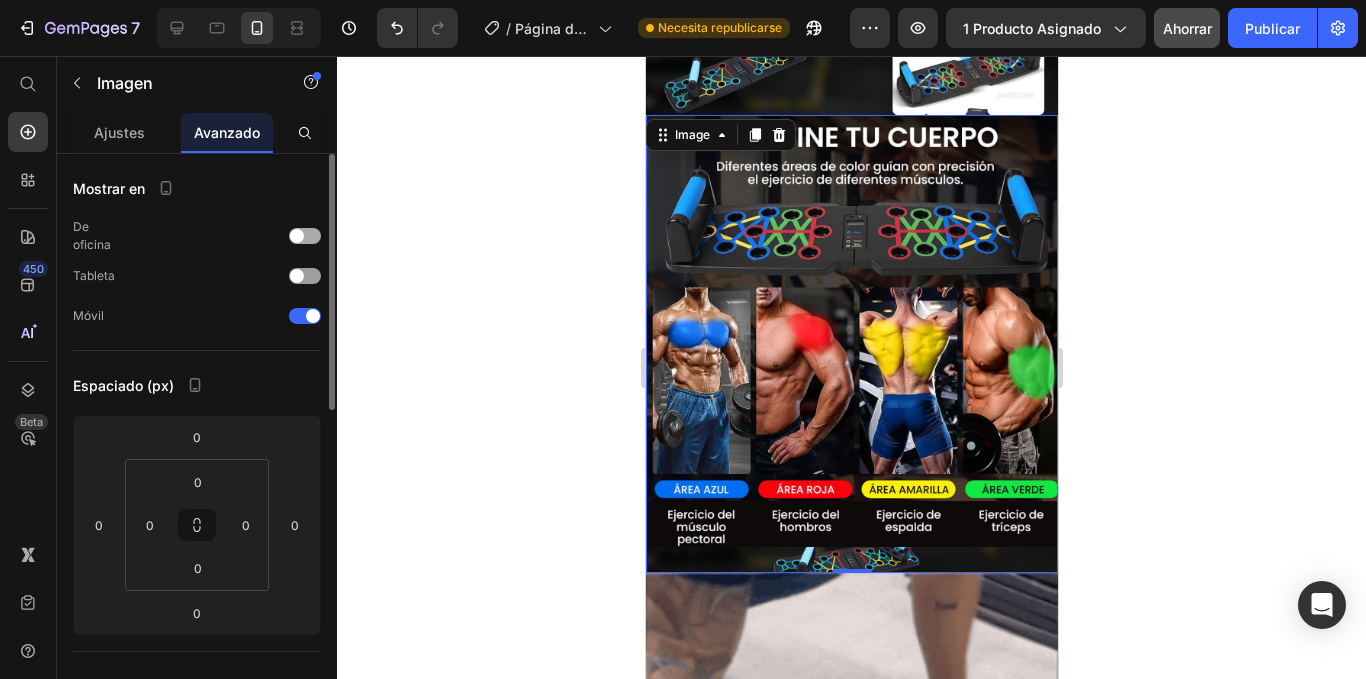 click at bounding box center (305, 236) 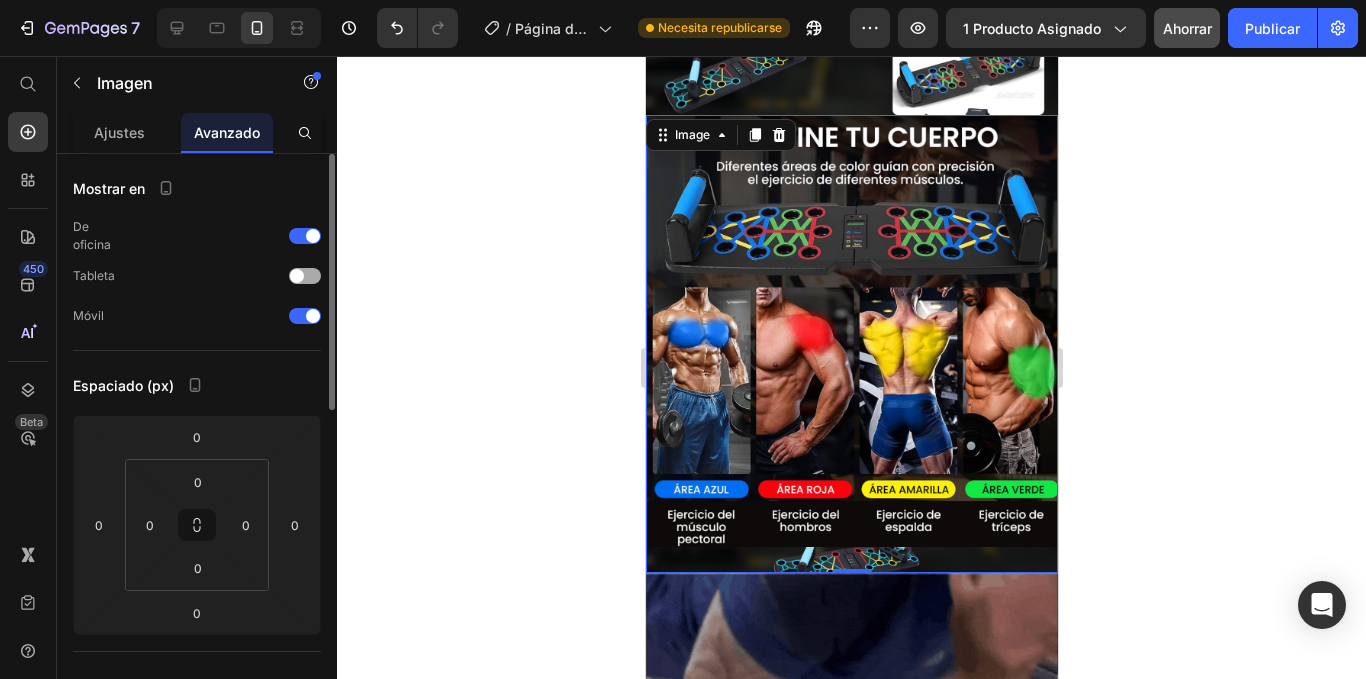 click at bounding box center [305, 276] 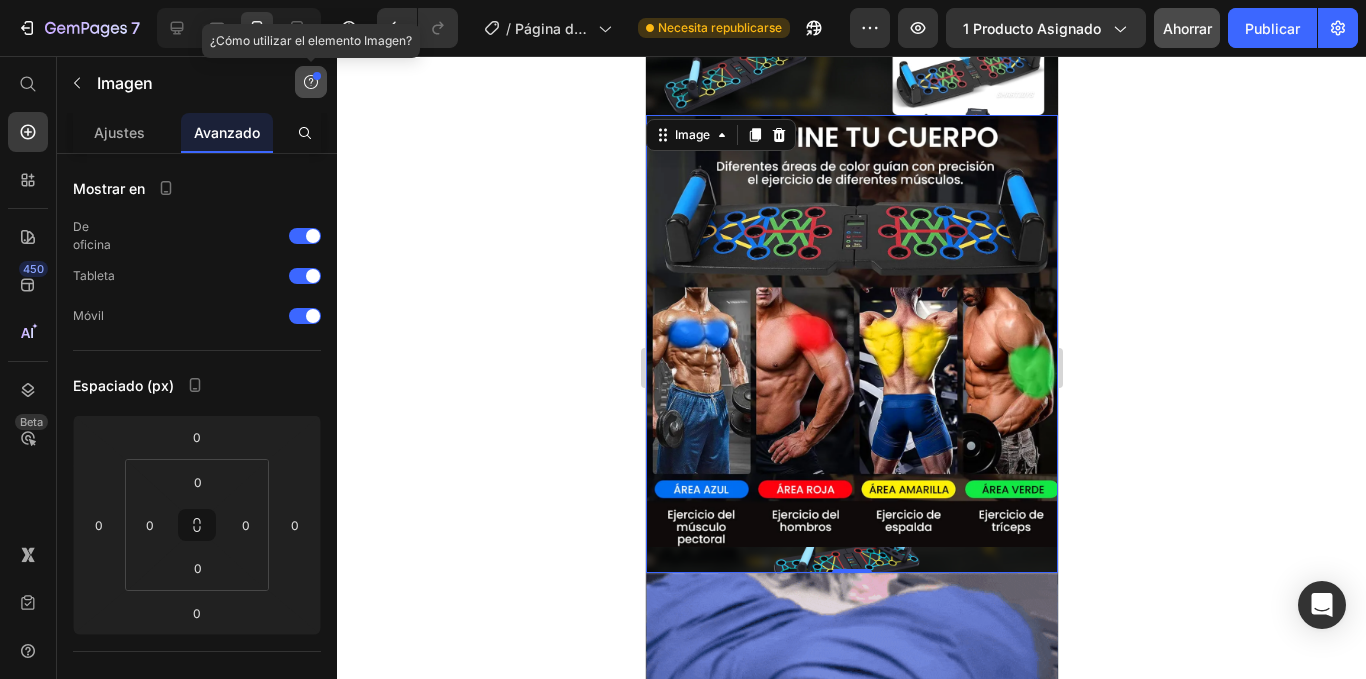 click 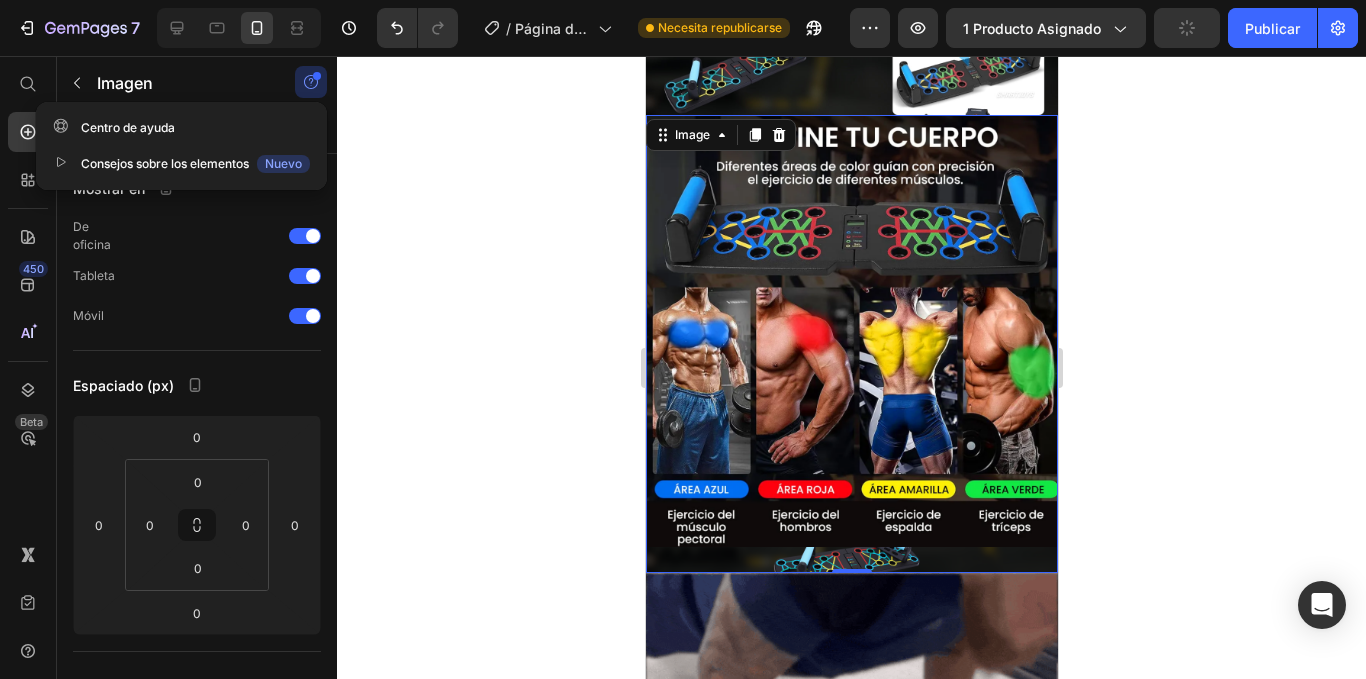 click 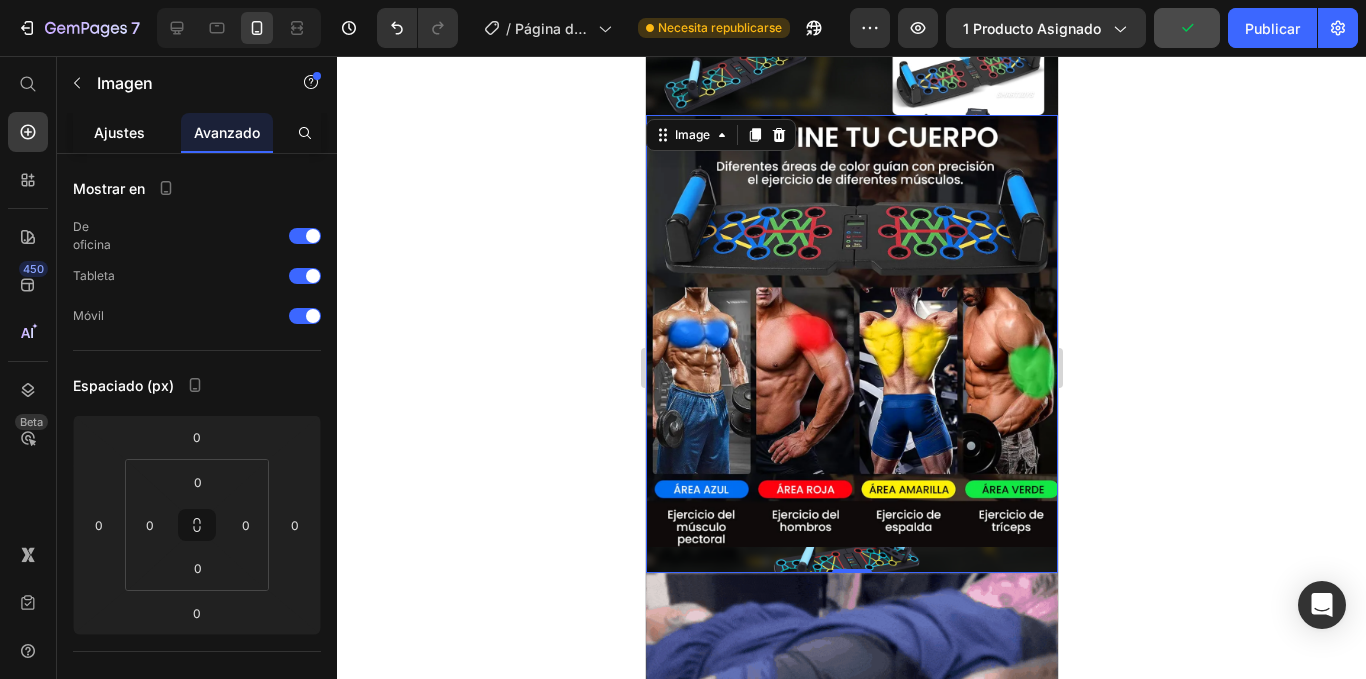 click on "Ajustes" at bounding box center [119, 132] 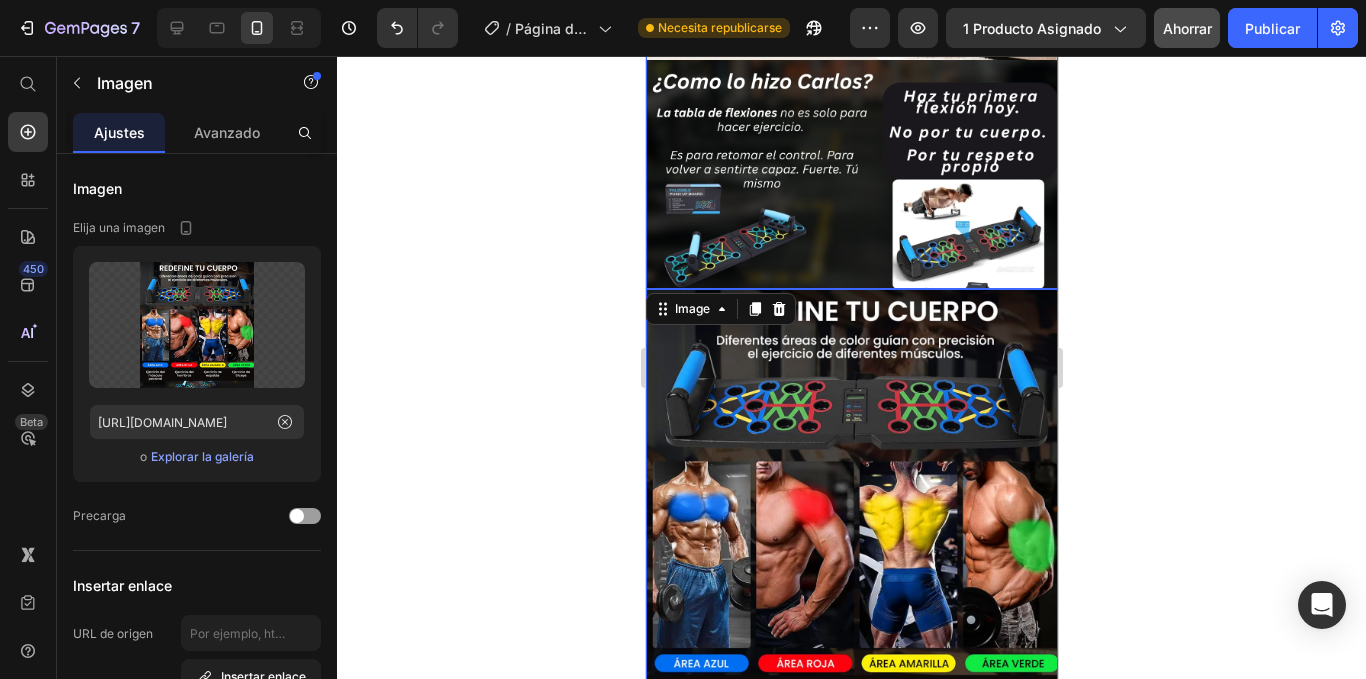 scroll, scrollTop: 1190, scrollLeft: 0, axis: vertical 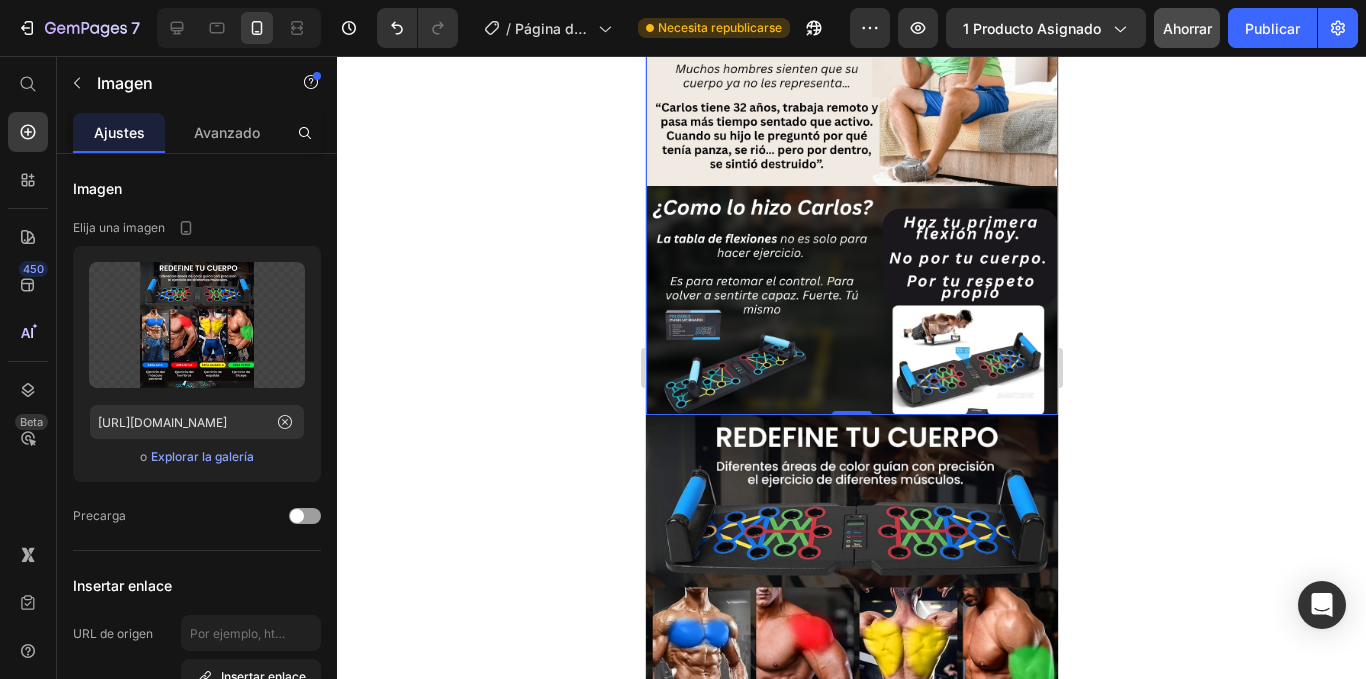 click at bounding box center [851, 186] 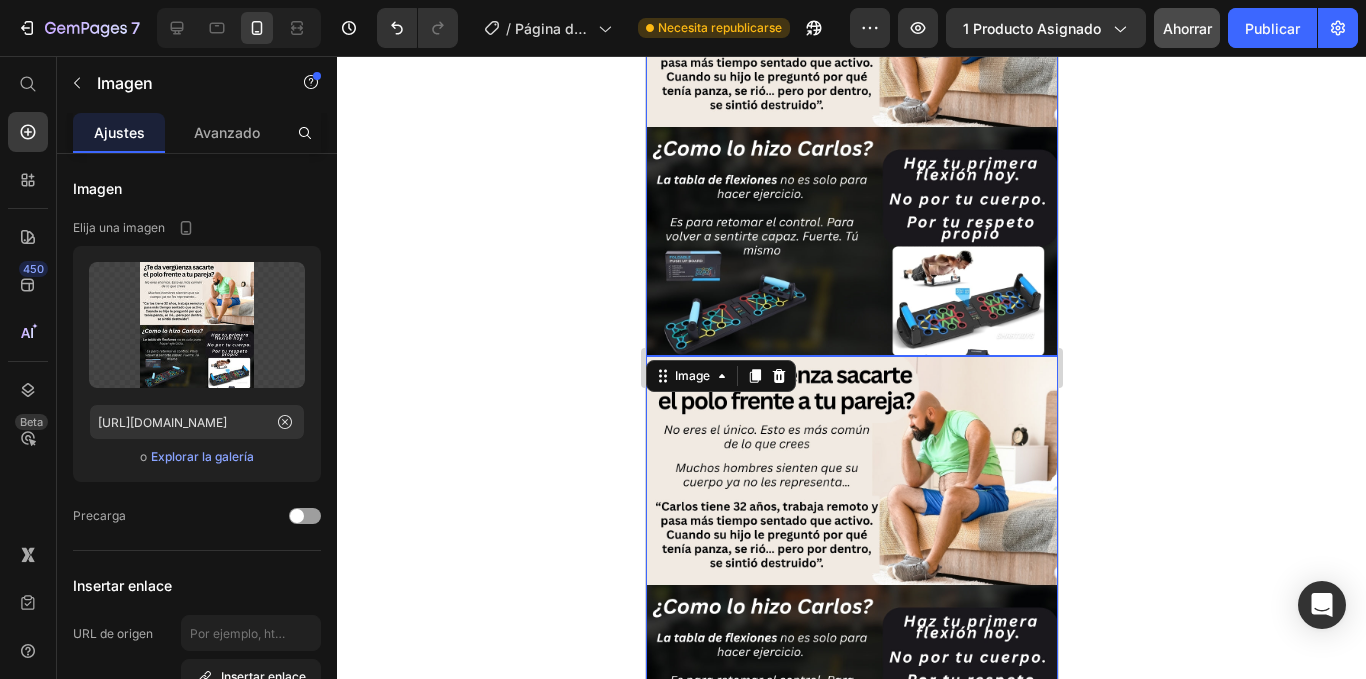 scroll, scrollTop: 790, scrollLeft: 0, axis: vertical 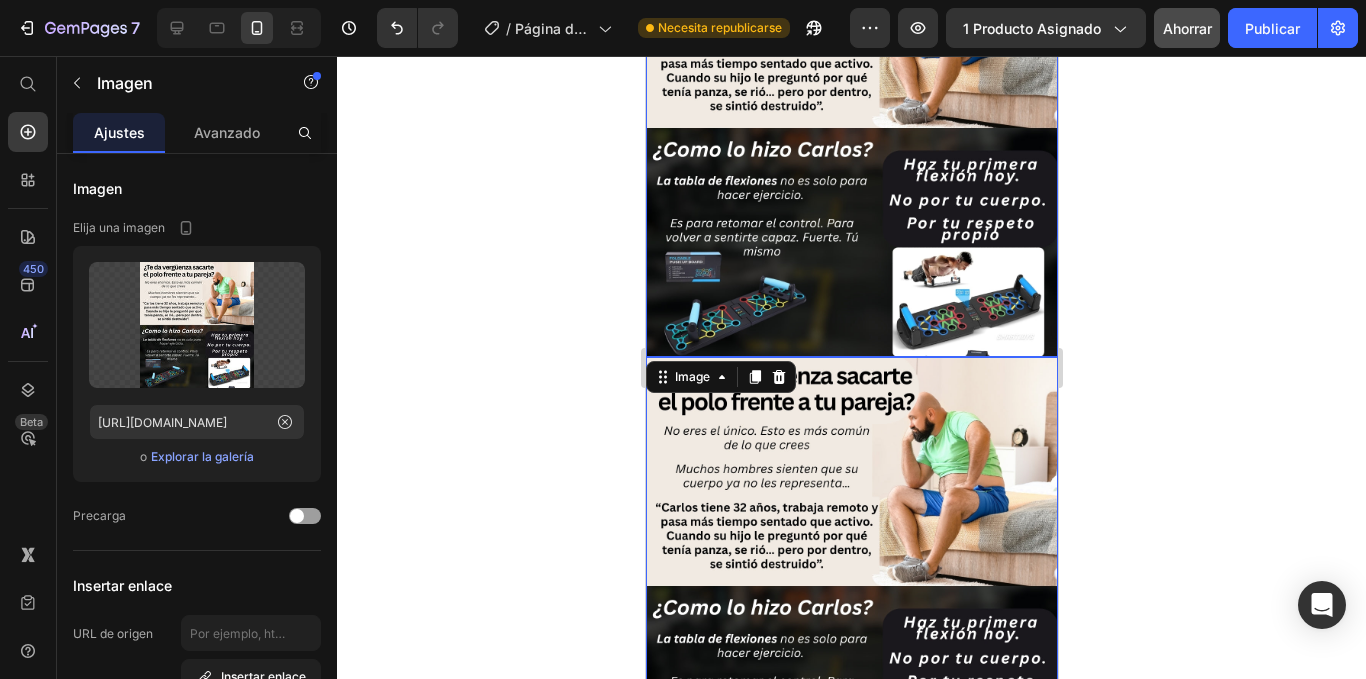 click at bounding box center [851, 128] 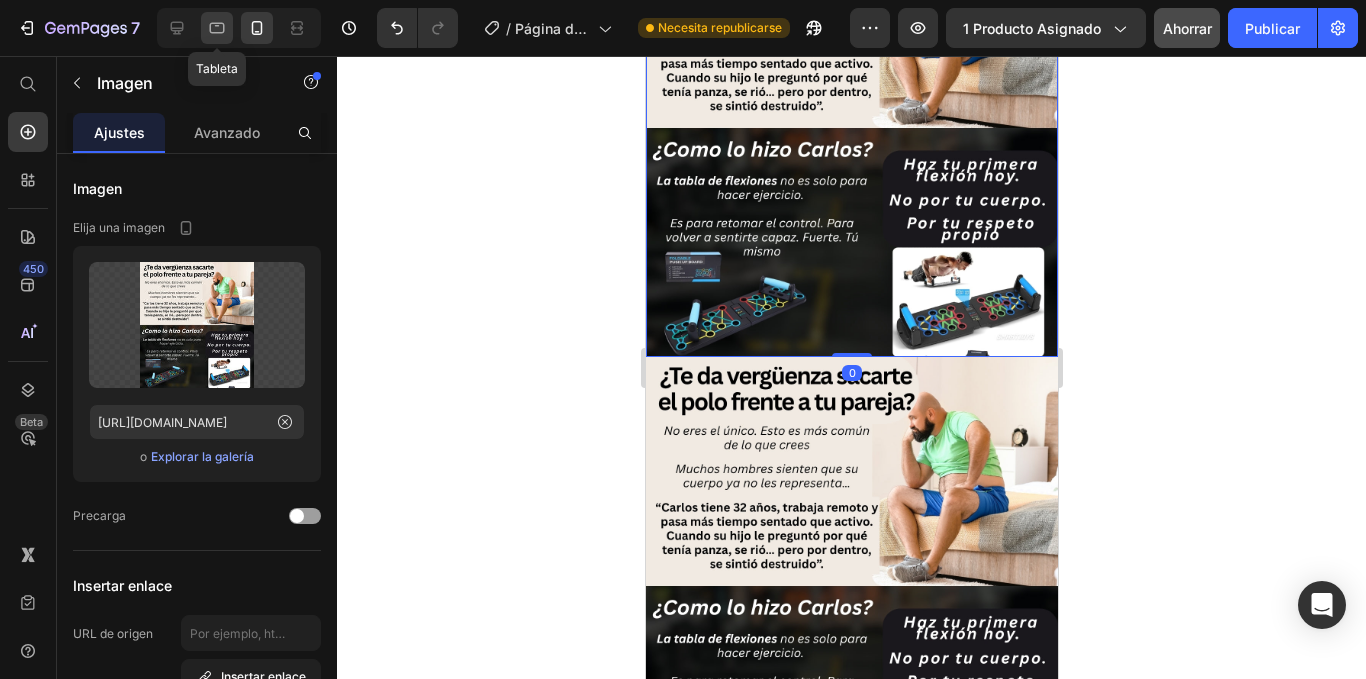 click 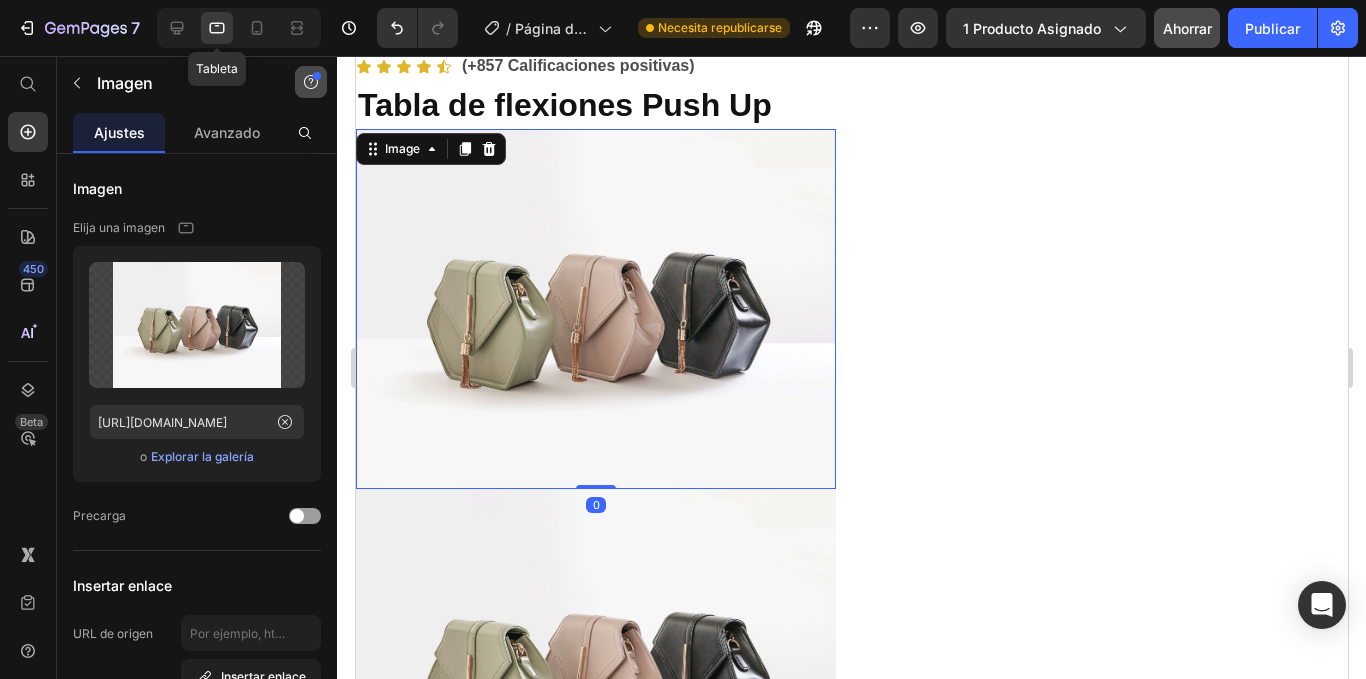 scroll, scrollTop: 648, scrollLeft: 0, axis: vertical 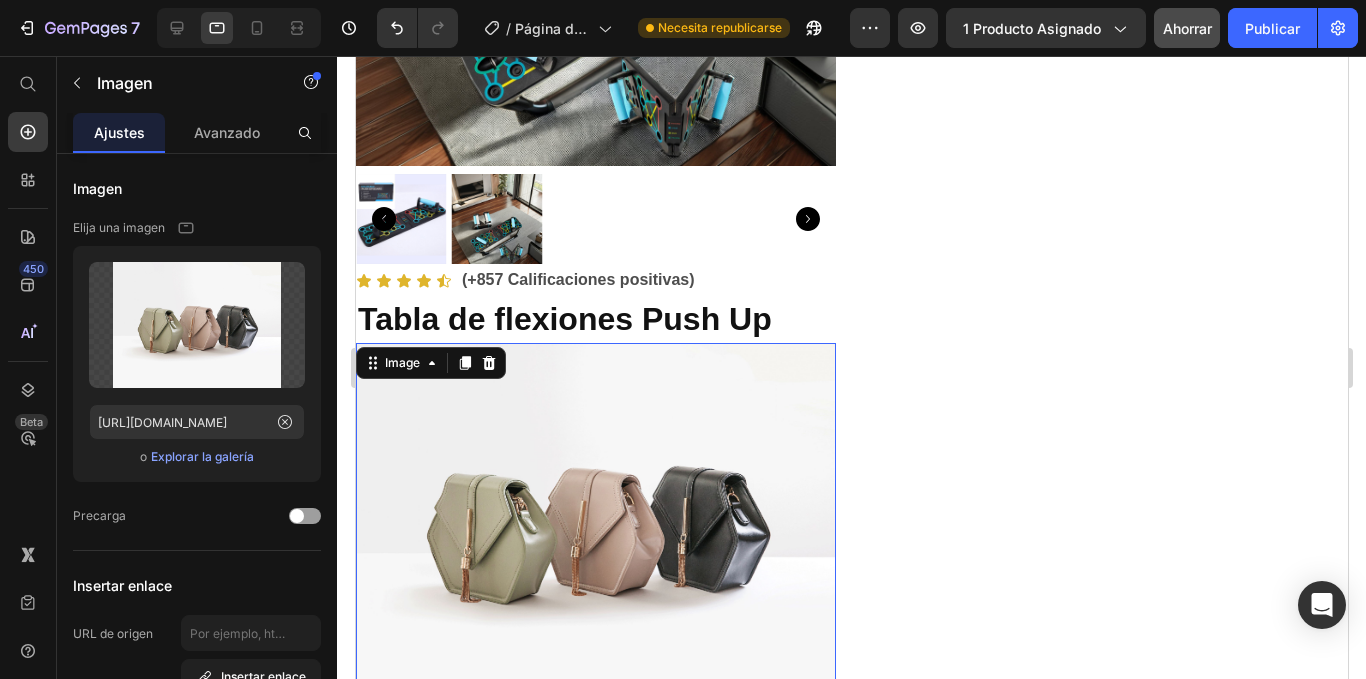 click at bounding box center (595, 523) 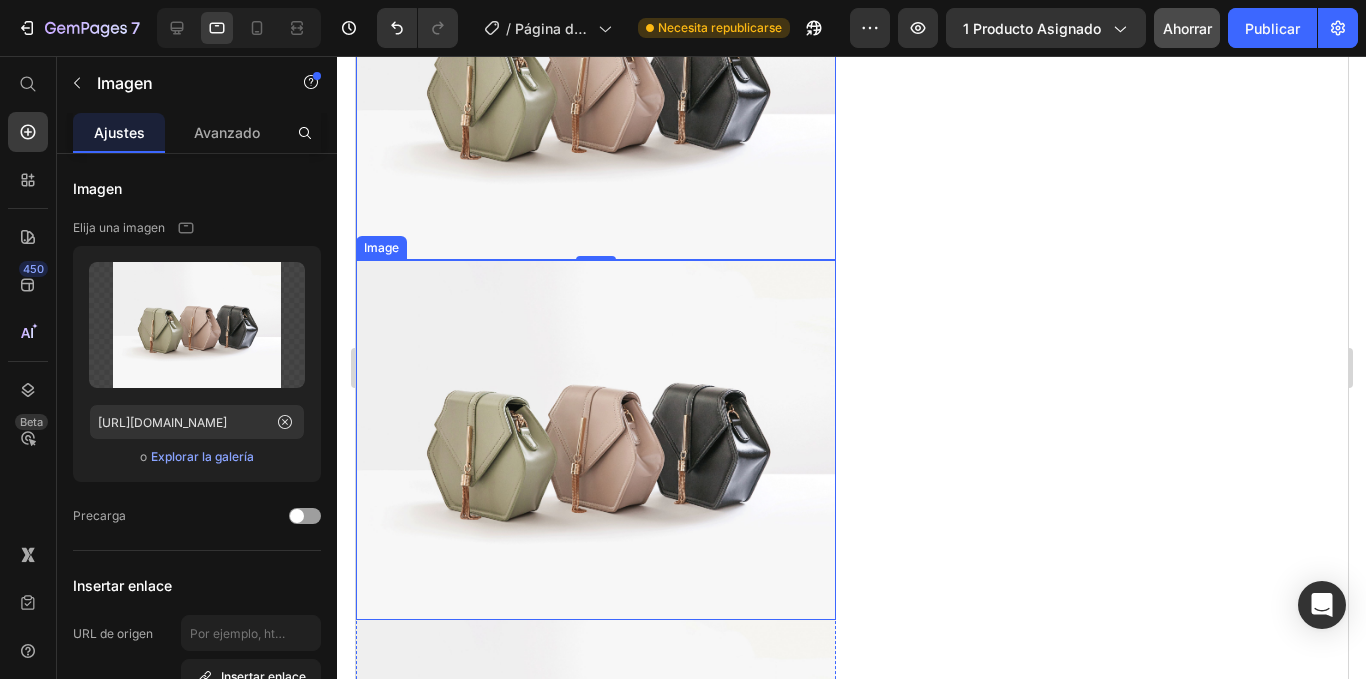 scroll, scrollTop: 948, scrollLeft: 0, axis: vertical 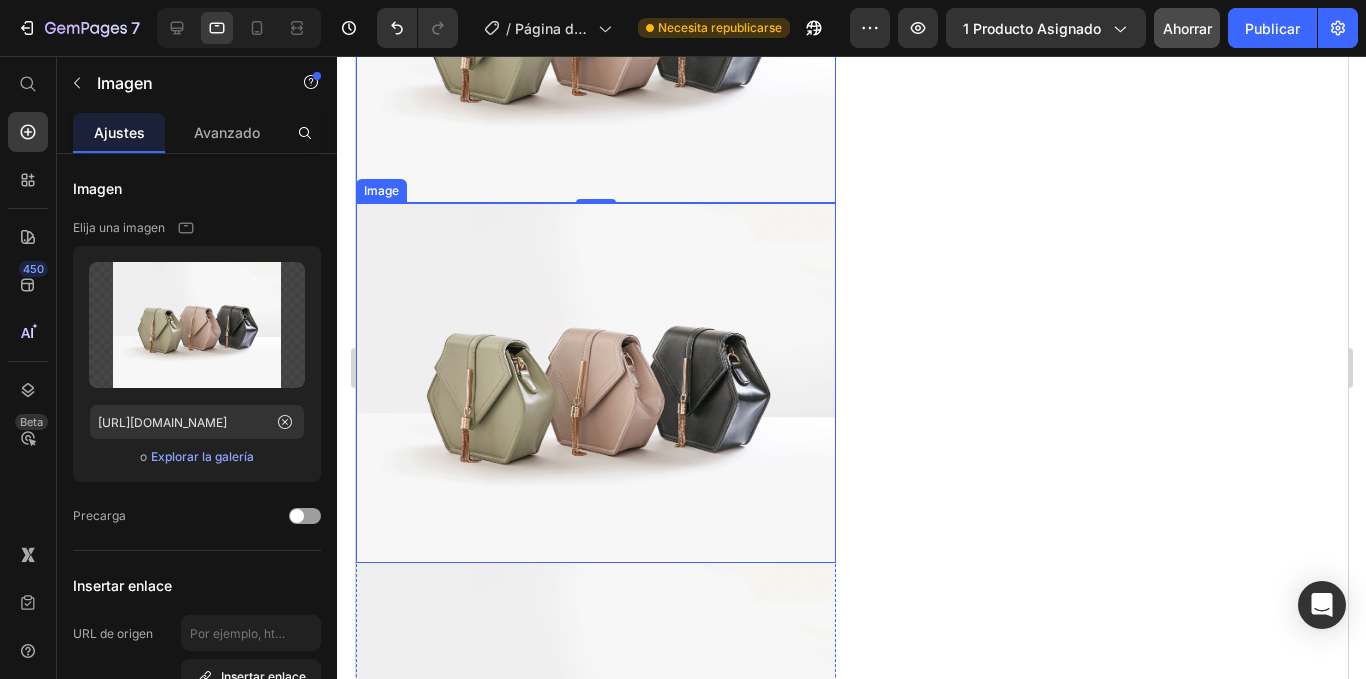 click at bounding box center [595, 383] 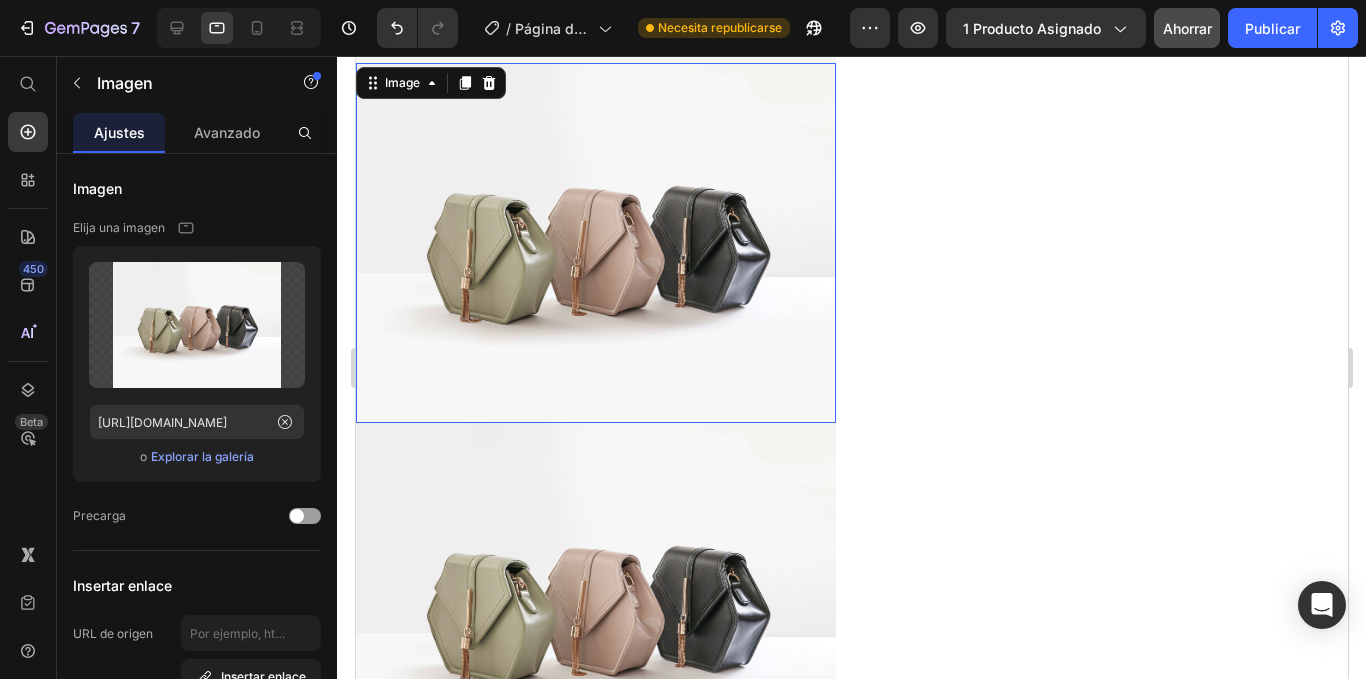 click at bounding box center (595, 243) 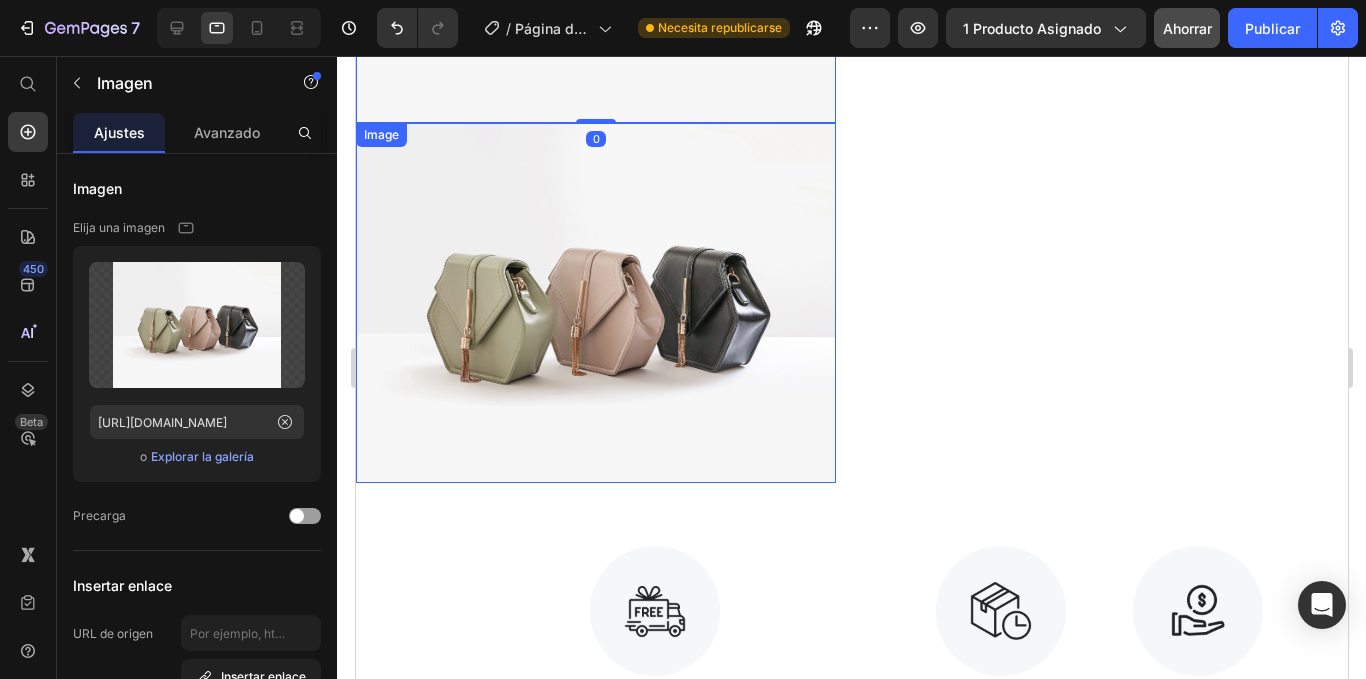 click at bounding box center [595, 303] 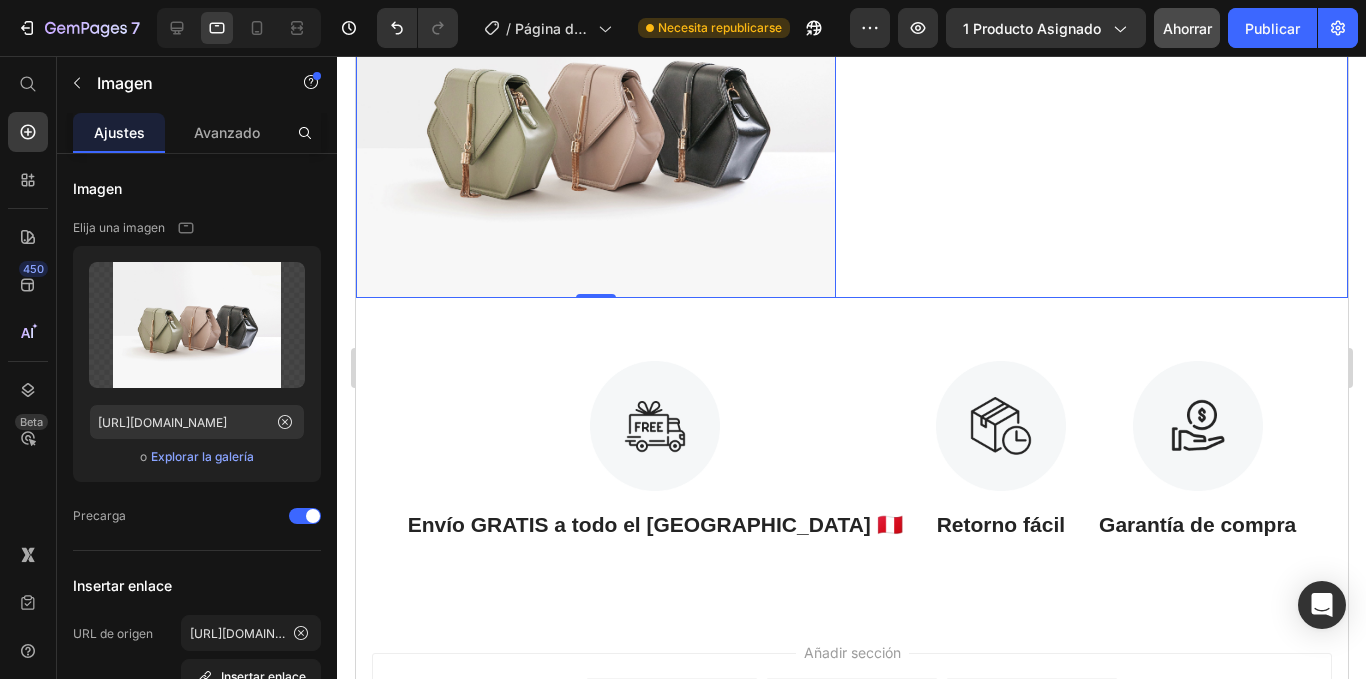scroll, scrollTop: 1925, scrollLeft: 0, axis: vertical 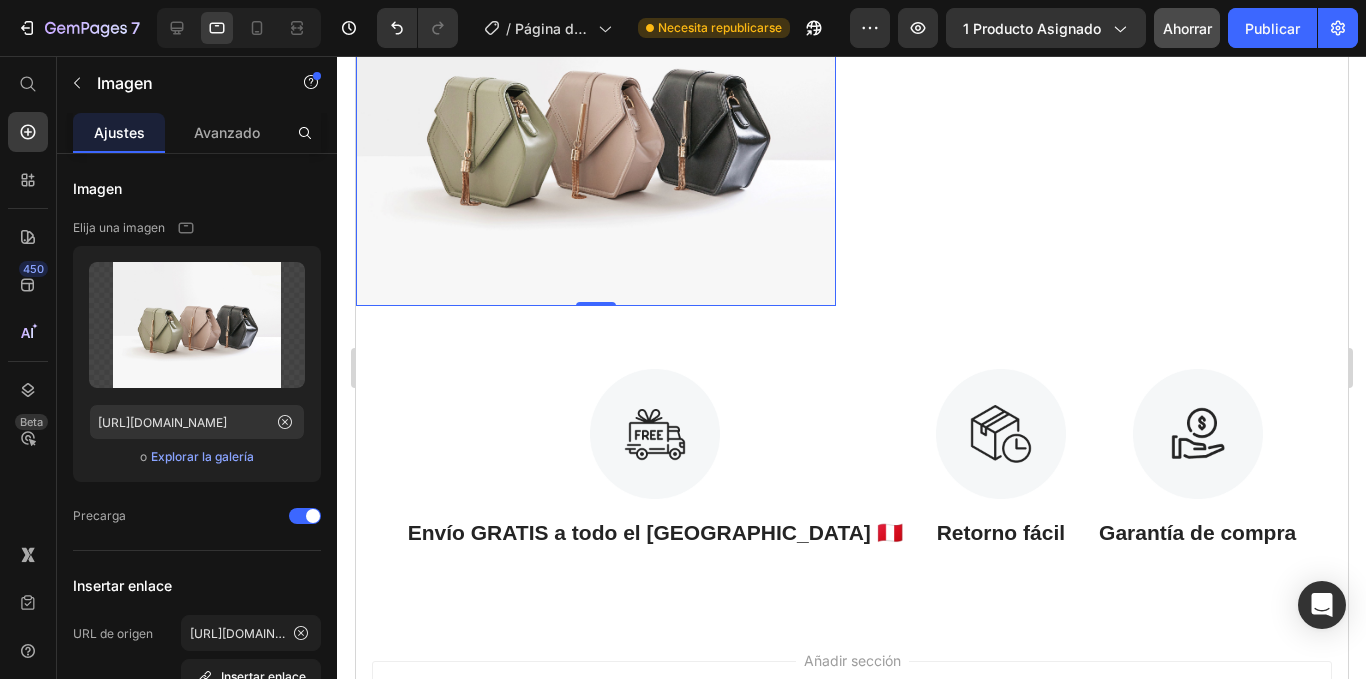 click at bounding box center [595, 126] 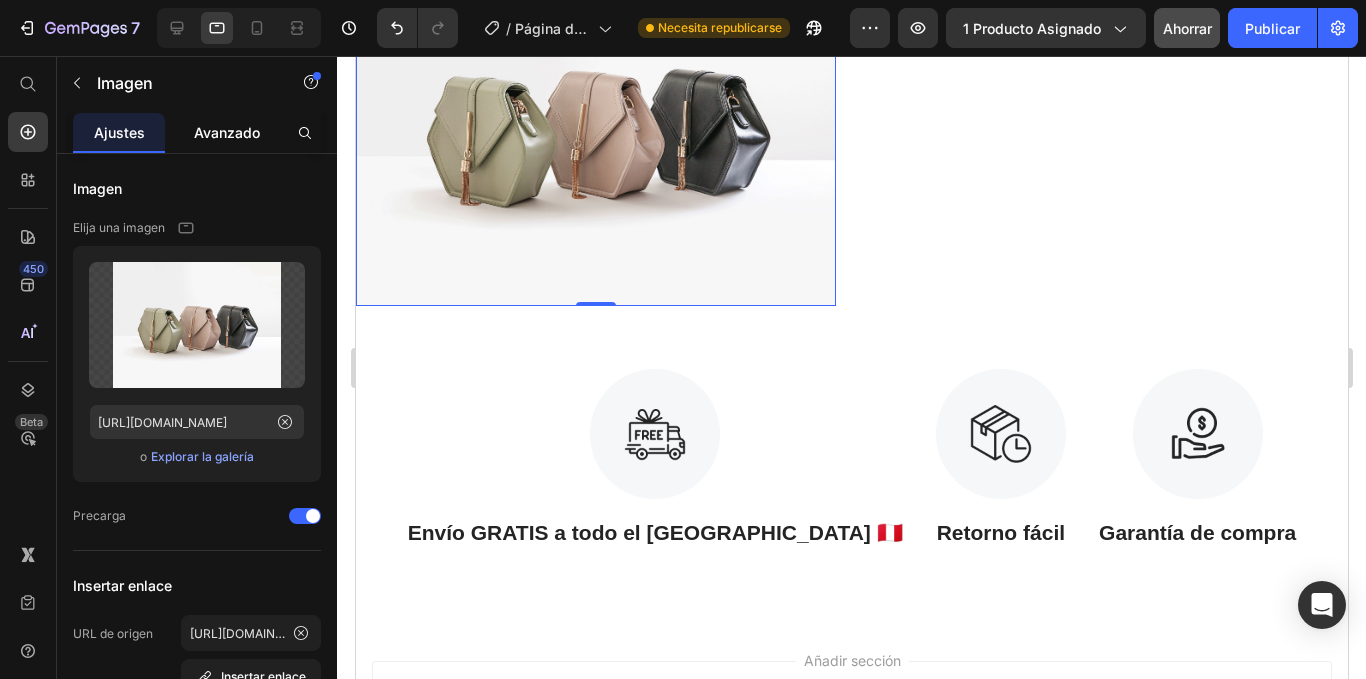 click on "Avanzado" 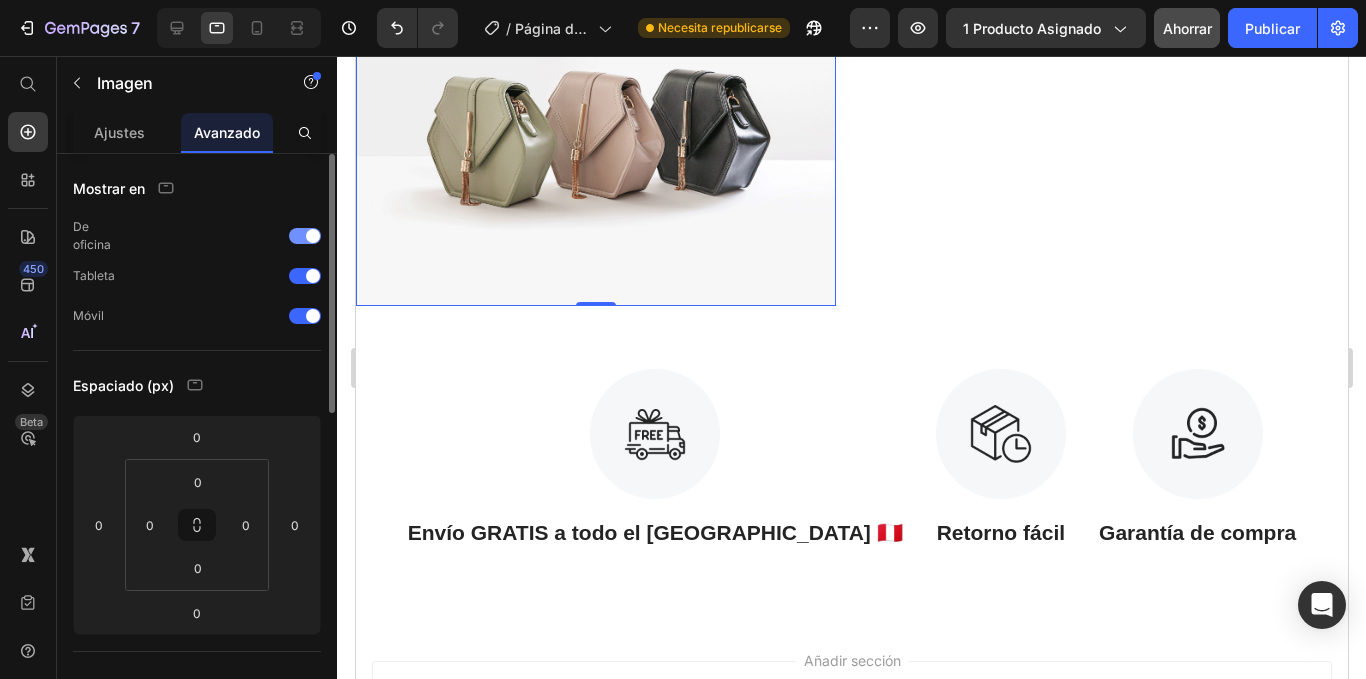 click at bounding box center (305, 236) 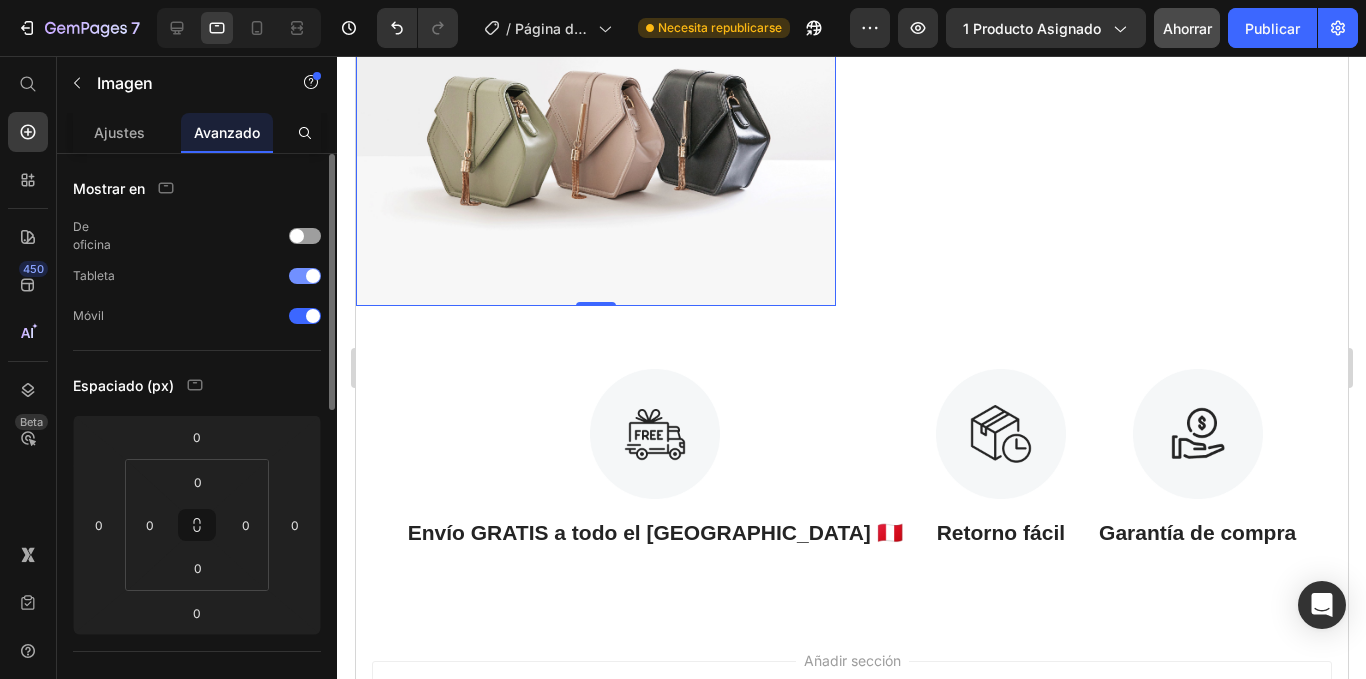click at bounding box center [305, 276] 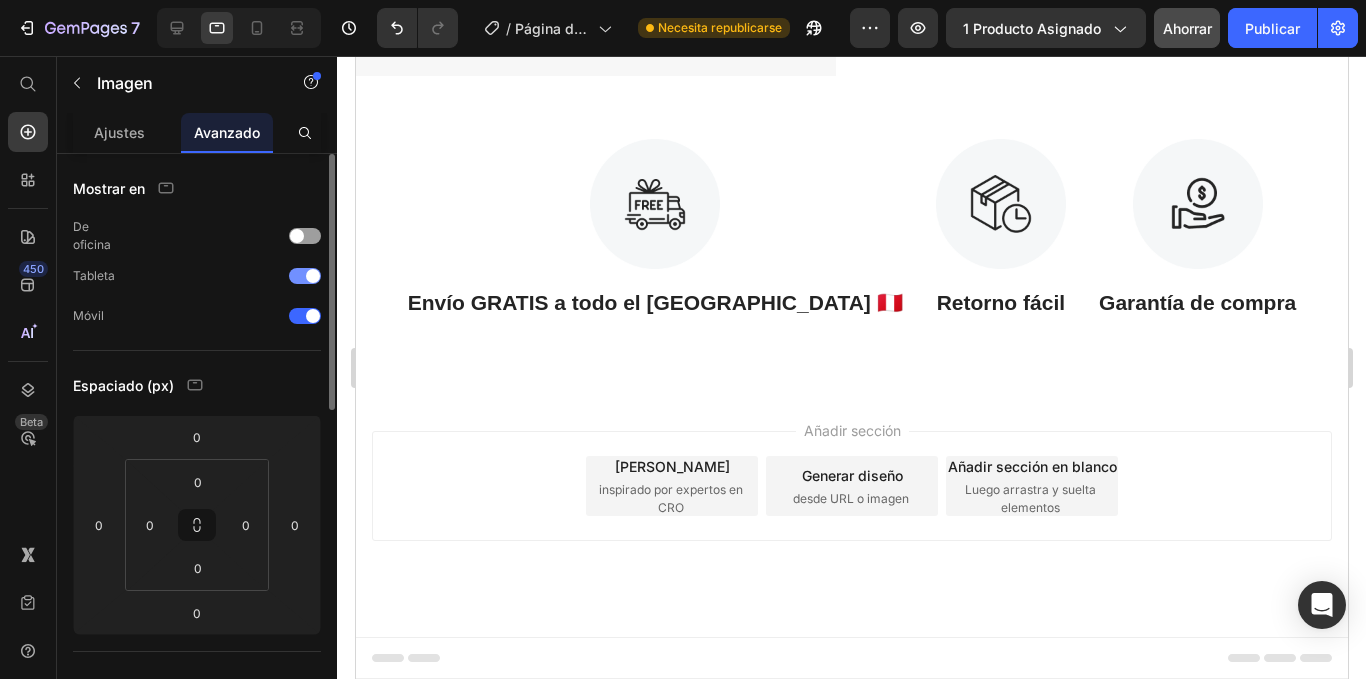 scroll, scrollTop: 1771, scrollLeft: 0, axis: vertical 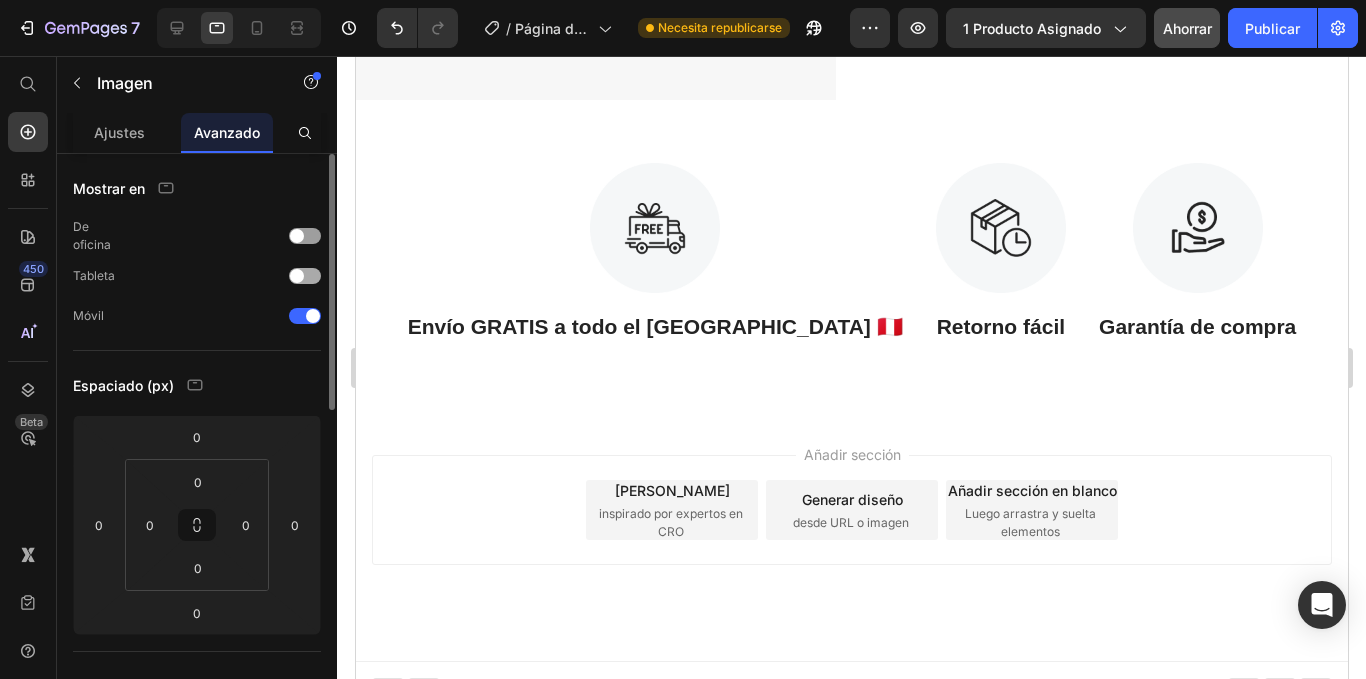 click at bounding box center [297, 276] 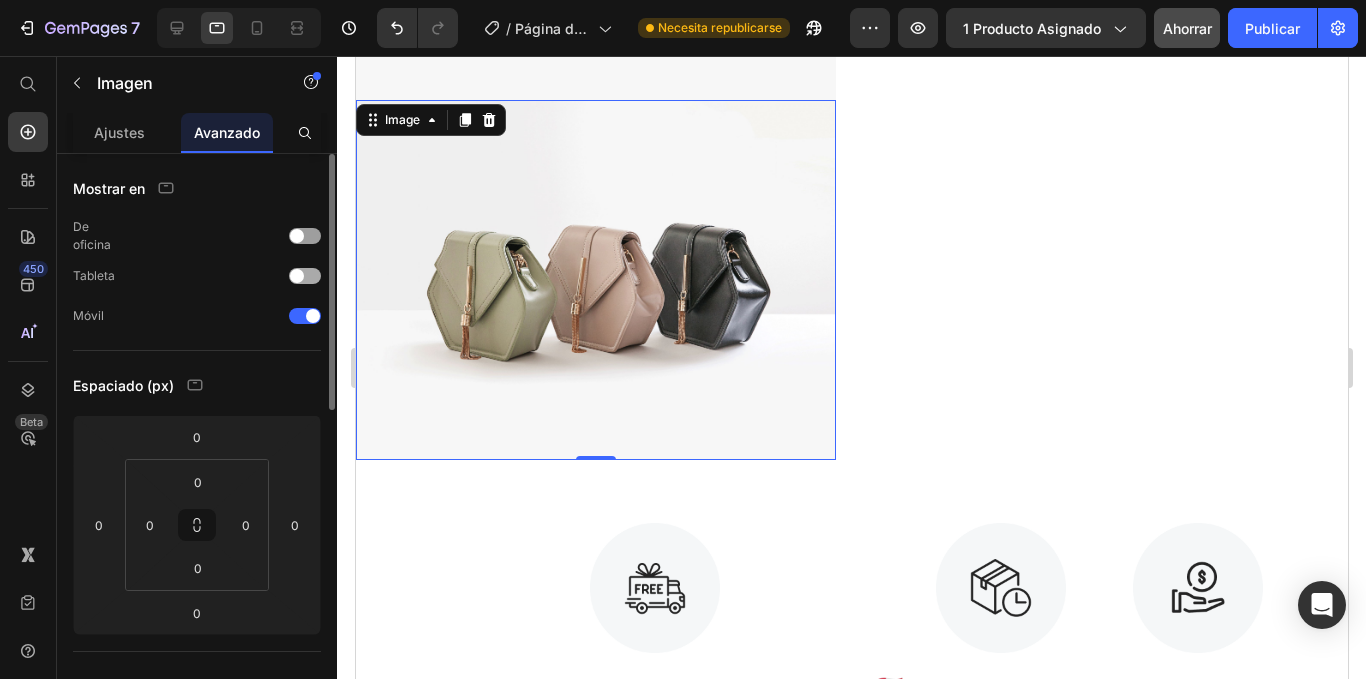 scroll, scrollTop: 1925, scrollLeft: 0, axis: vertical 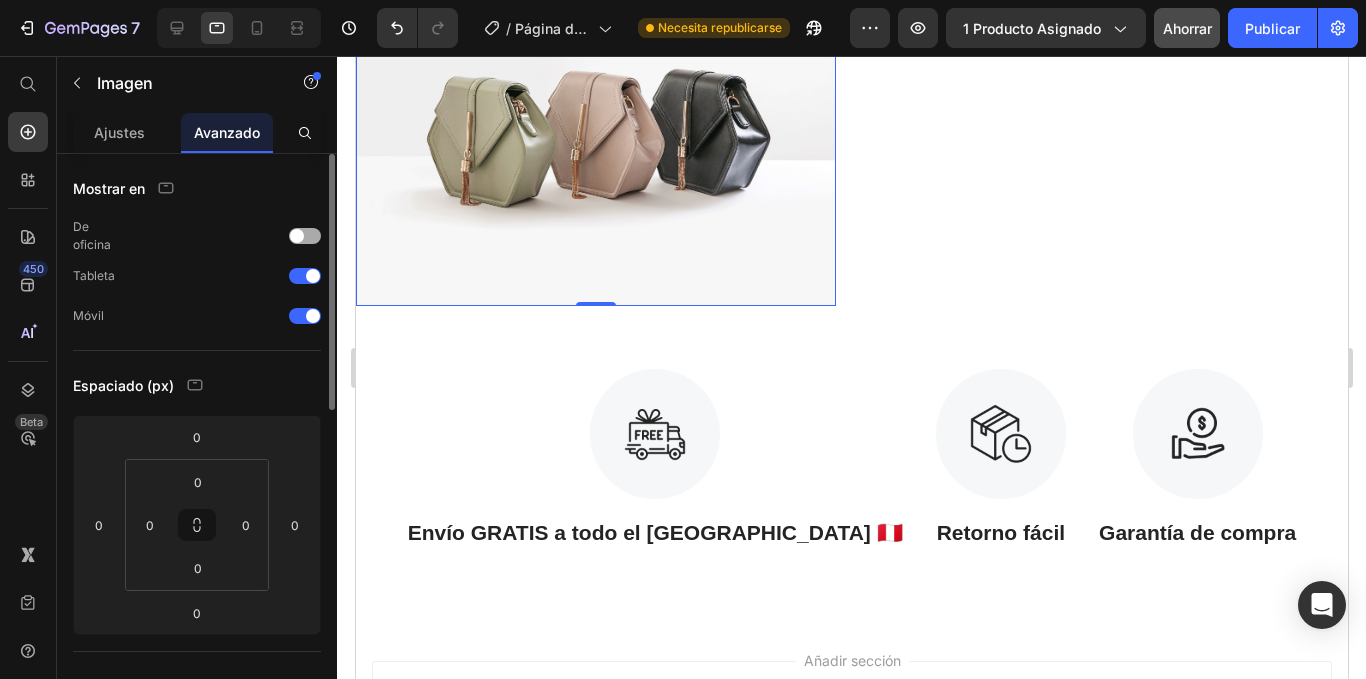 click at bounding box center [305, 236] 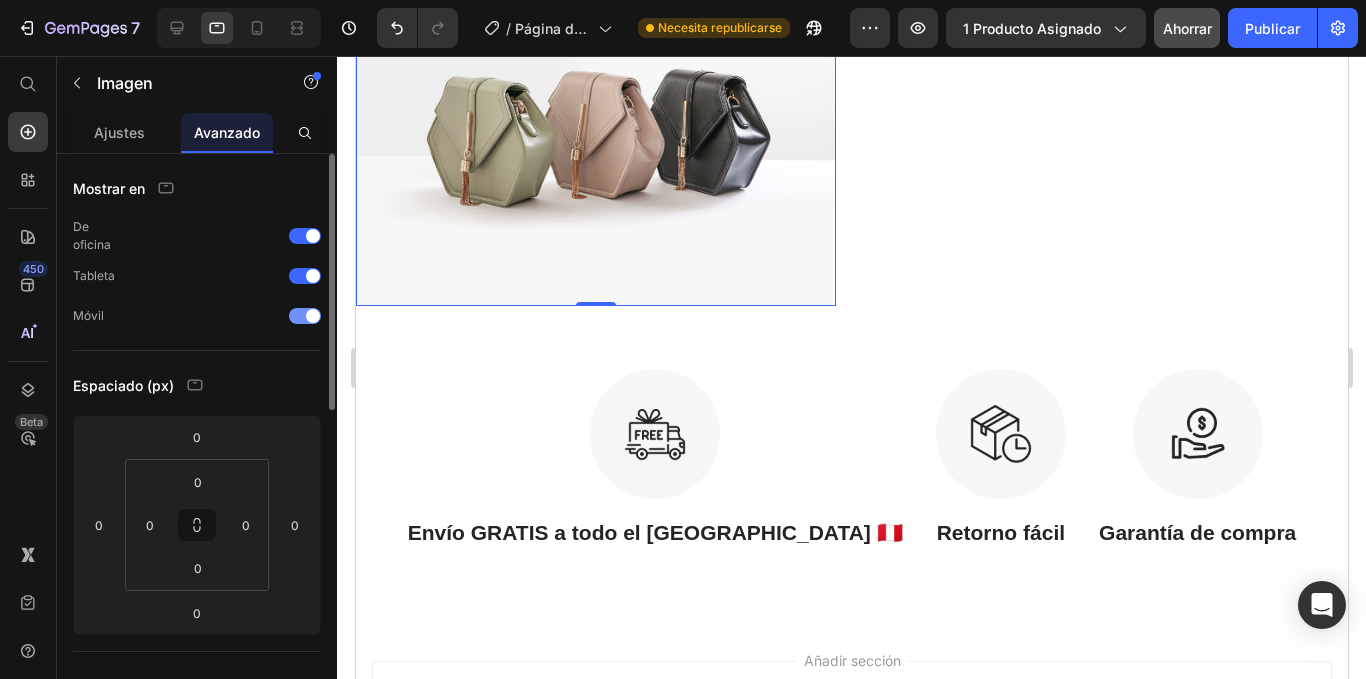 click at bounding box center (313, 316) 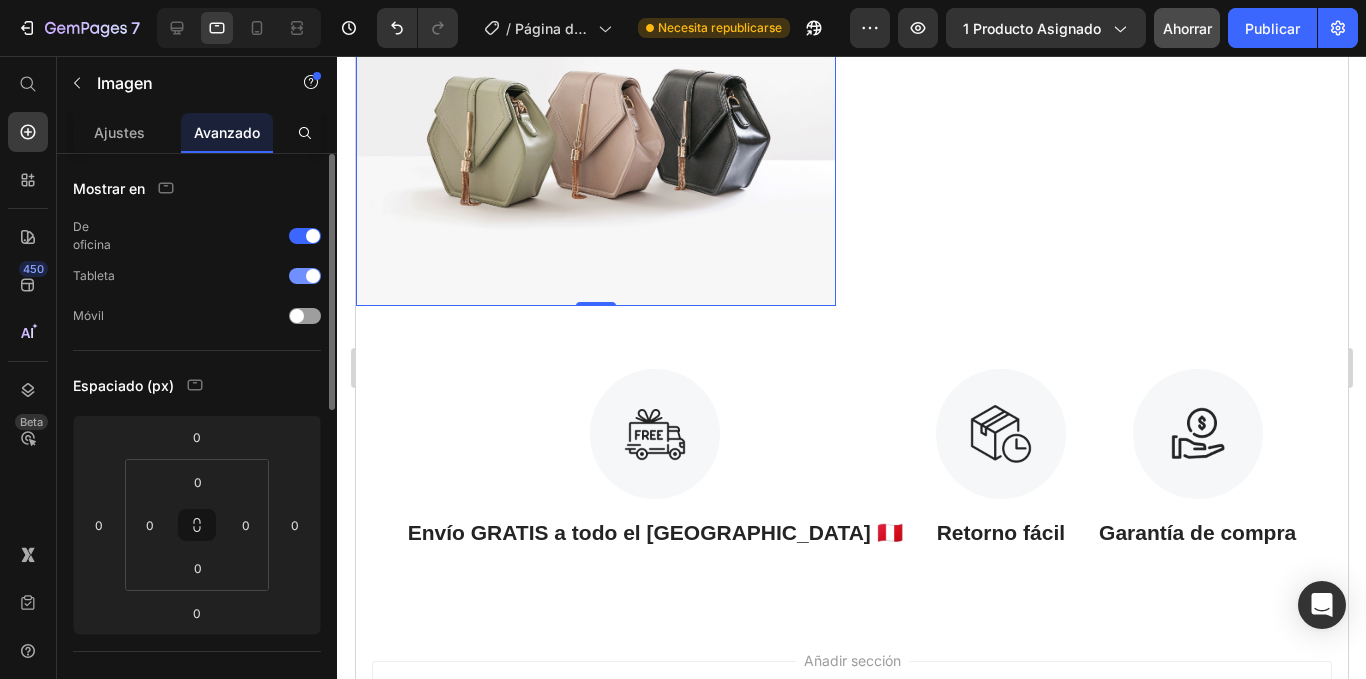 click at bounding box center [305, 276] 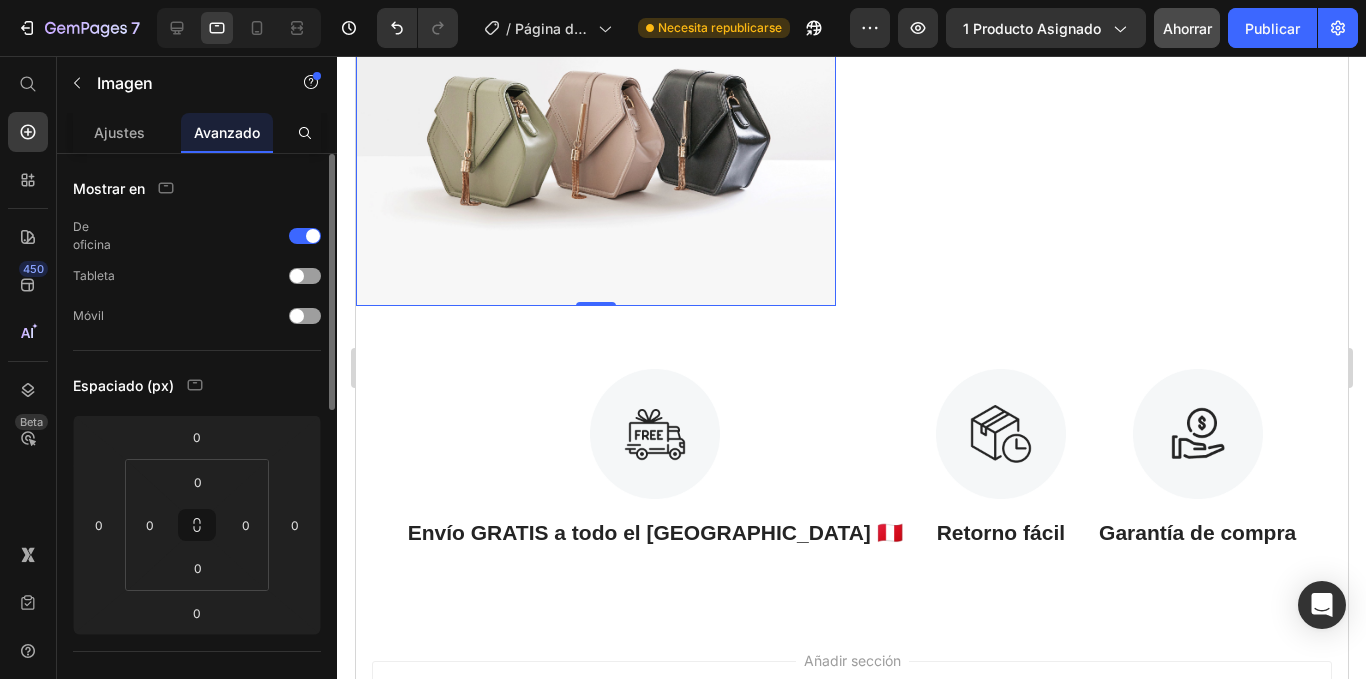 scroll, scrollTop: 1771, scrollLeft: 0, axis: vertical 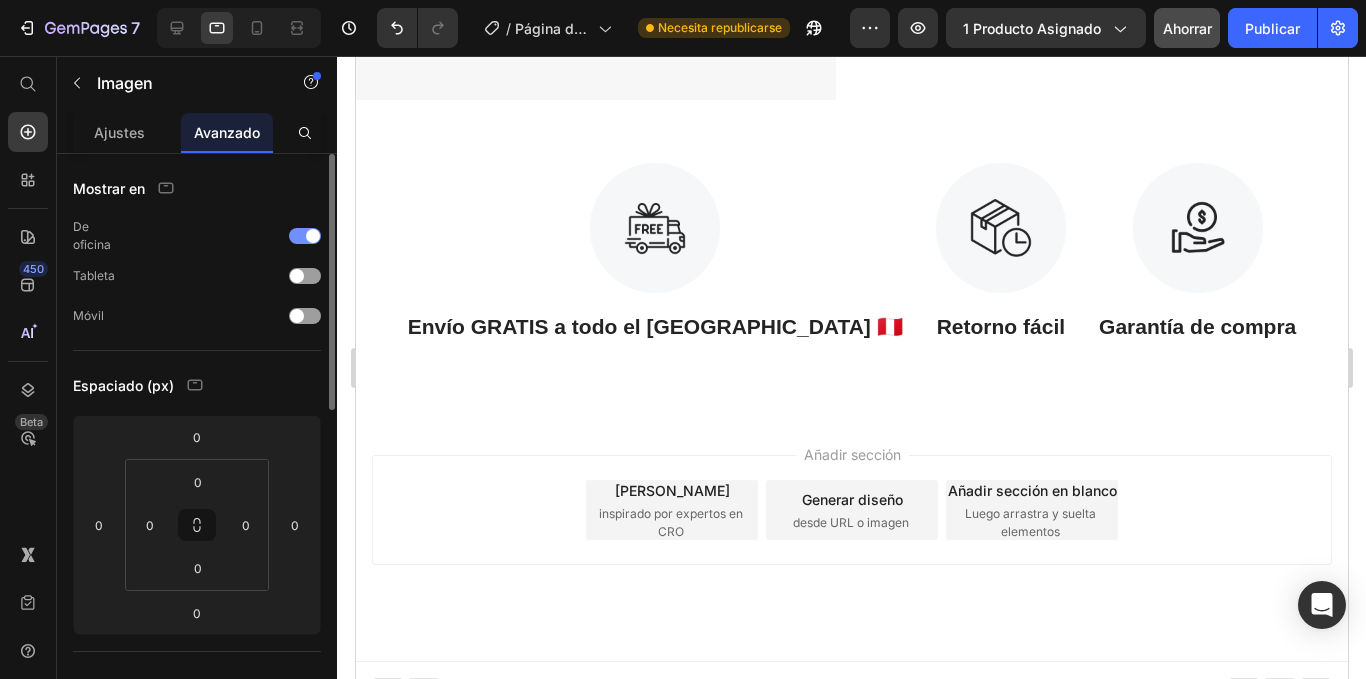 drag, startPoint x: 309, startPoint y: 240, endPoint x: 496, endPoint y: 34, distance: 278.21753 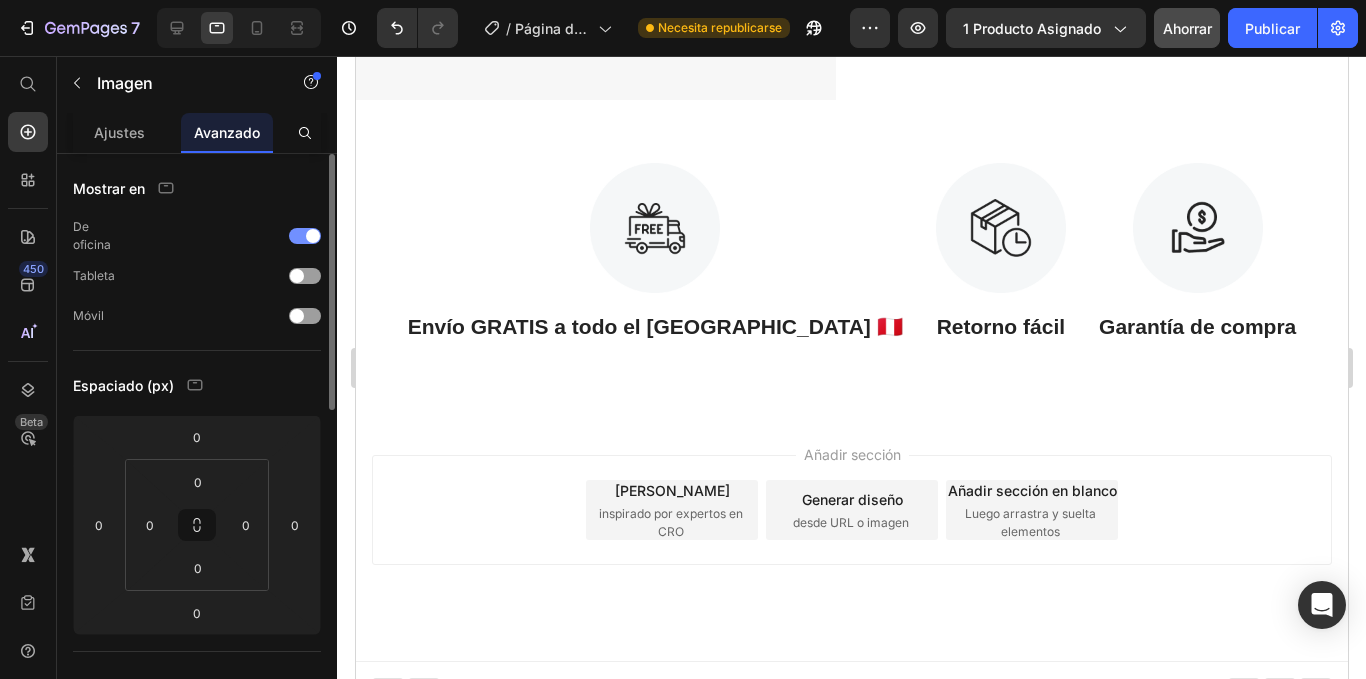 click at bounding box center (313, 236) 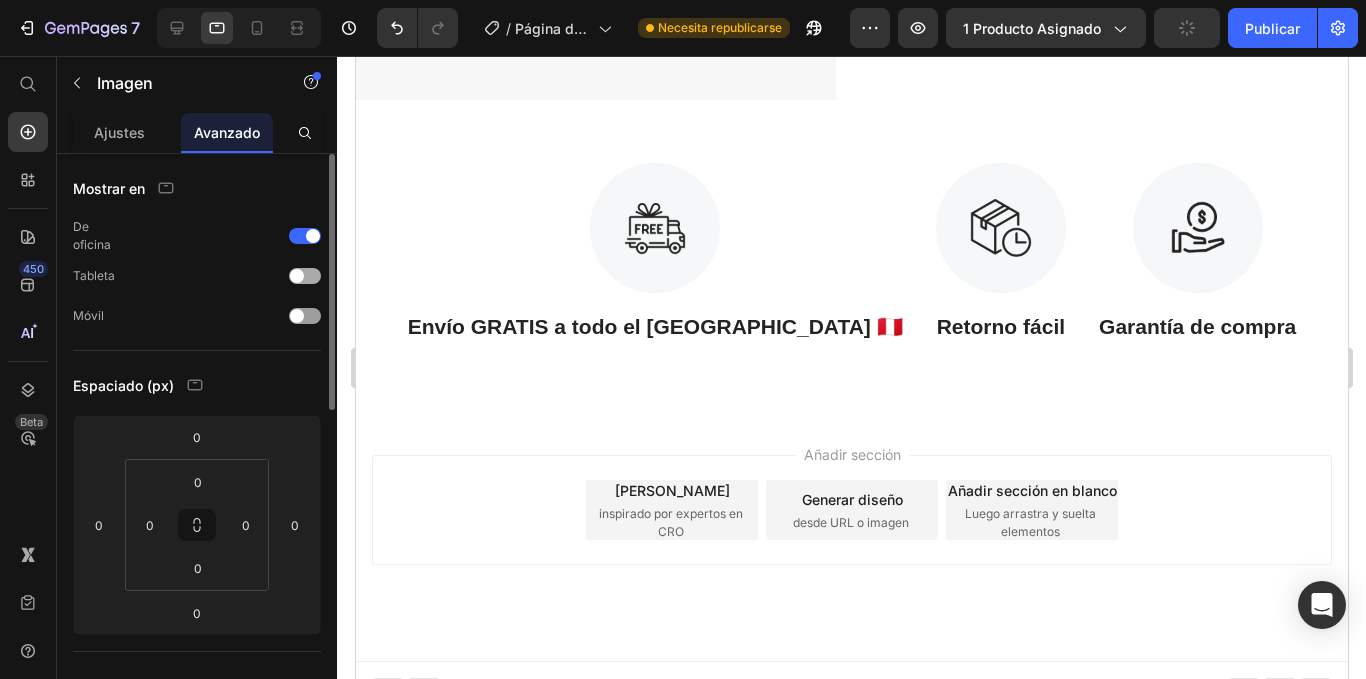 click at bounding box center (297, 276) 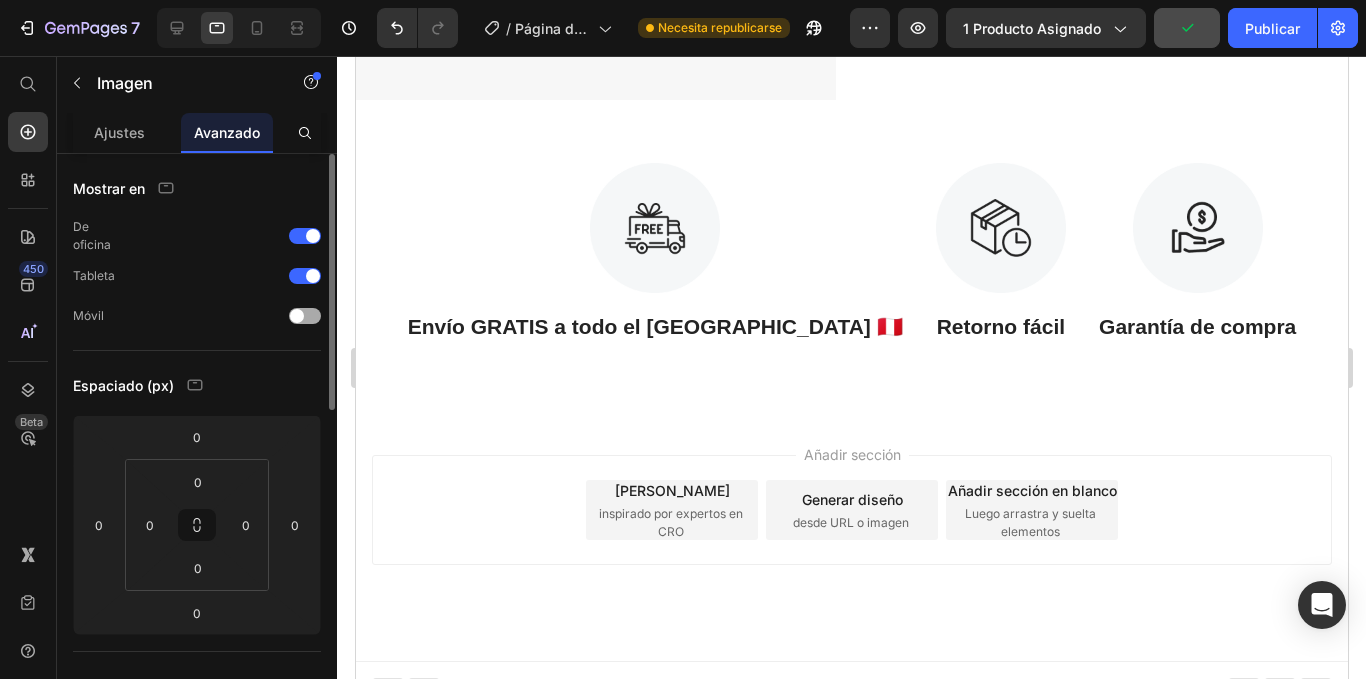 scroll, scrollTop: 1925, scrollLeft: 0, axis: vertical 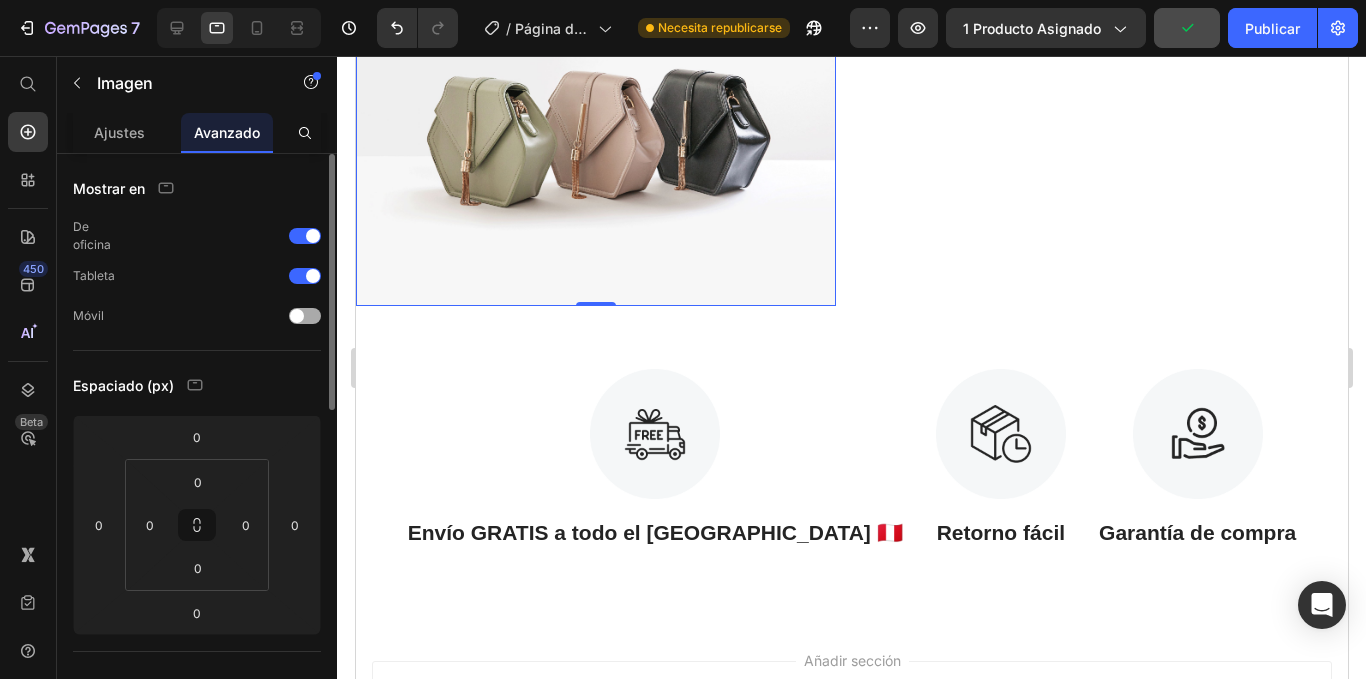 click at bounding box center (305, 316) 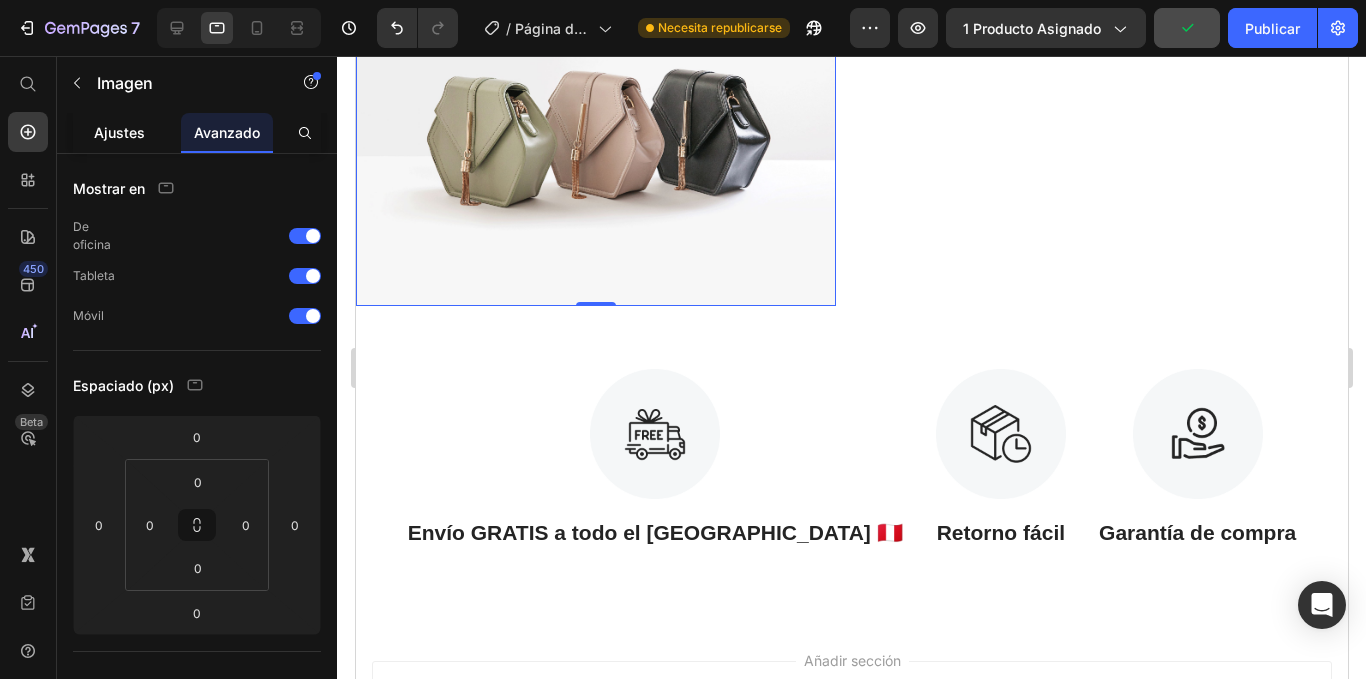 click on "Ajustes" 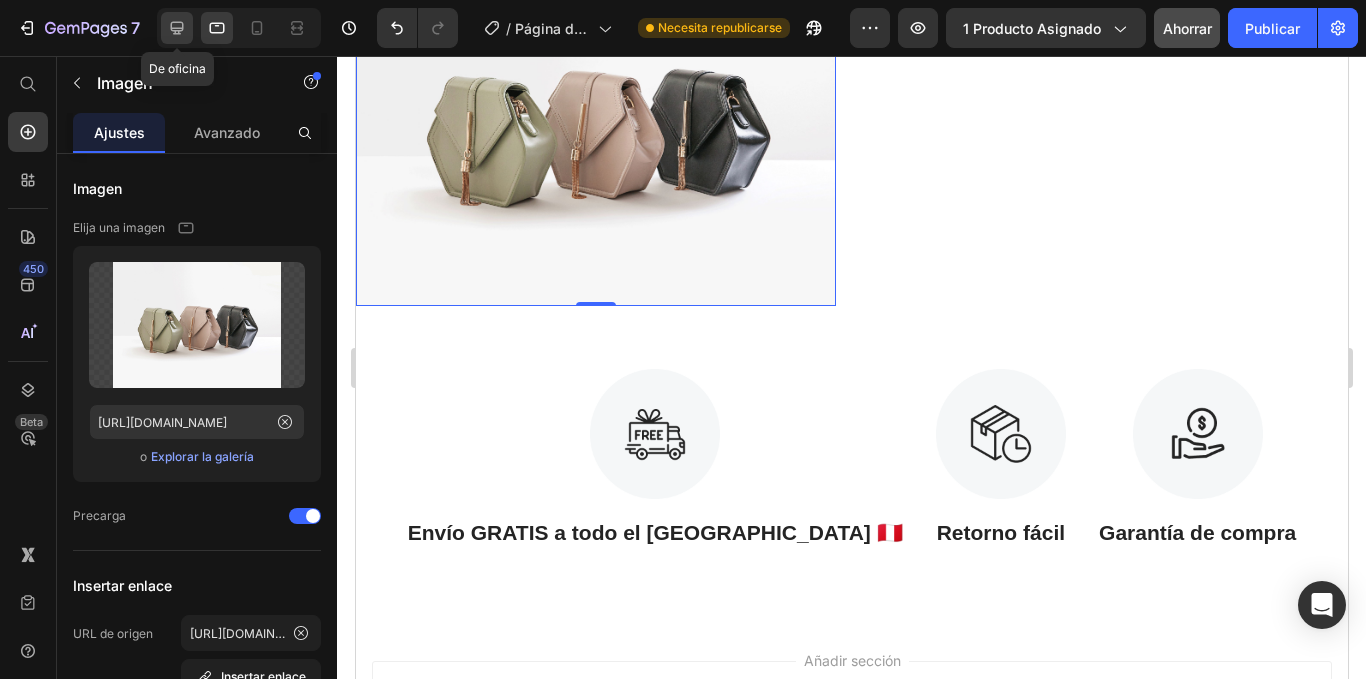 click 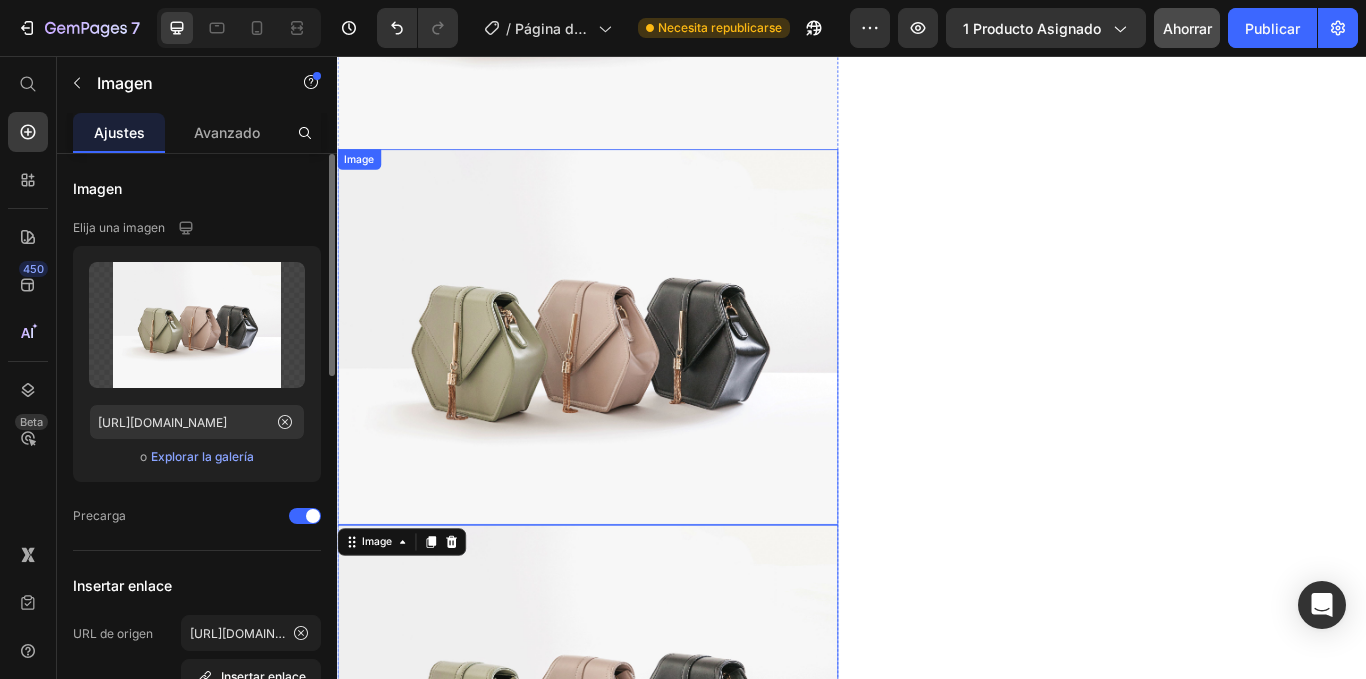 scroll, scrollTop: 1479, scrollLeft: 0, axis: vertical 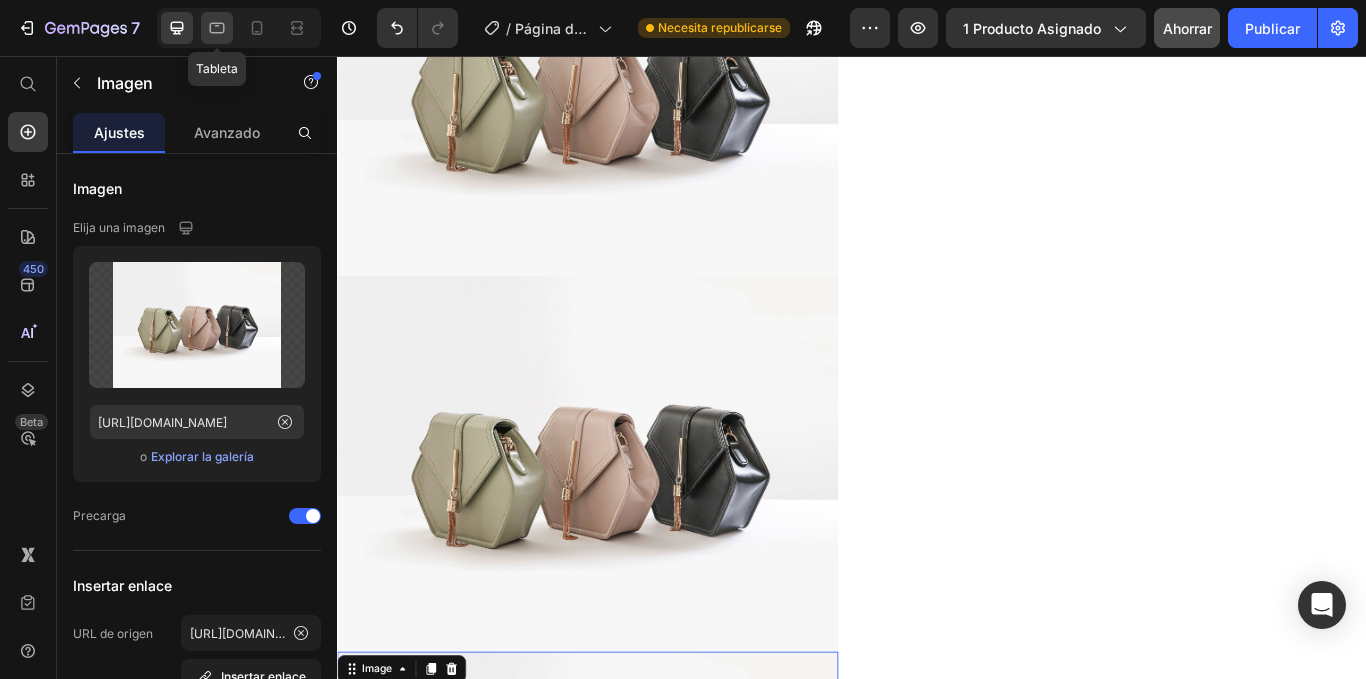click 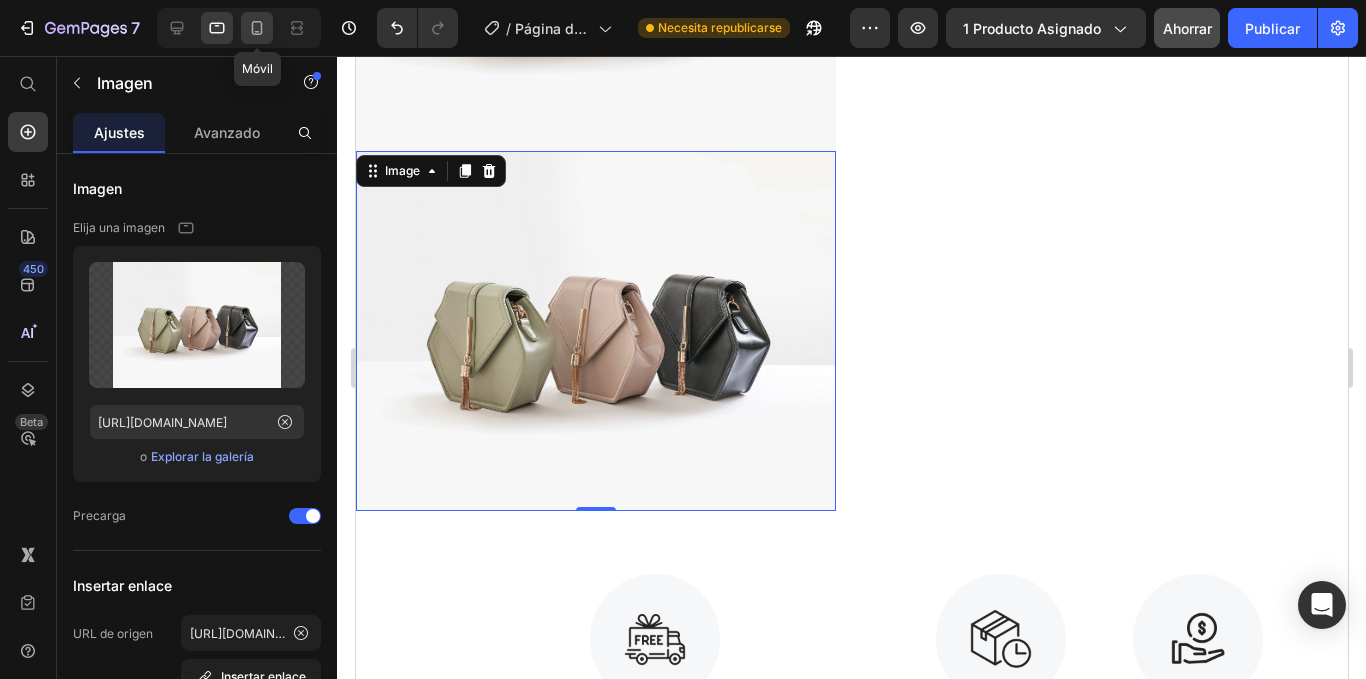 click 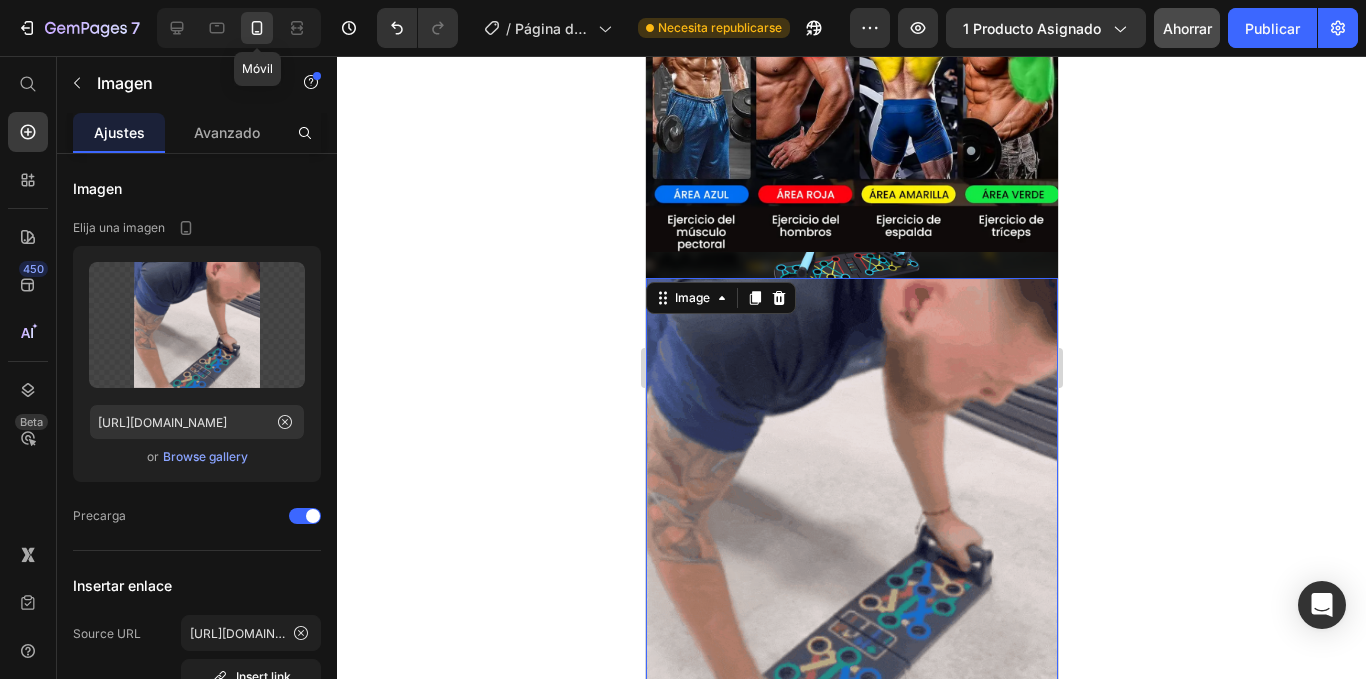 scroll, scrollTop: 1881, scrollLeft: 0, axis: vertical 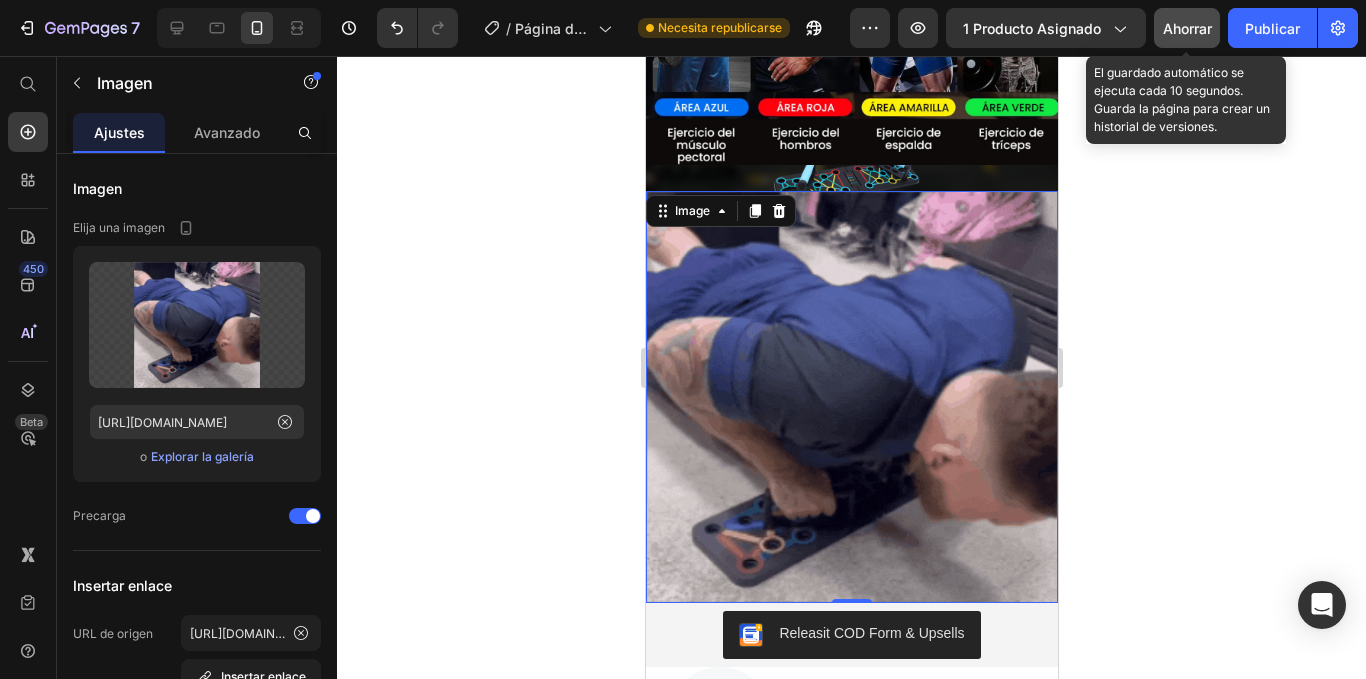 click on "Ahorrar" at bounding box center (1187, 28) 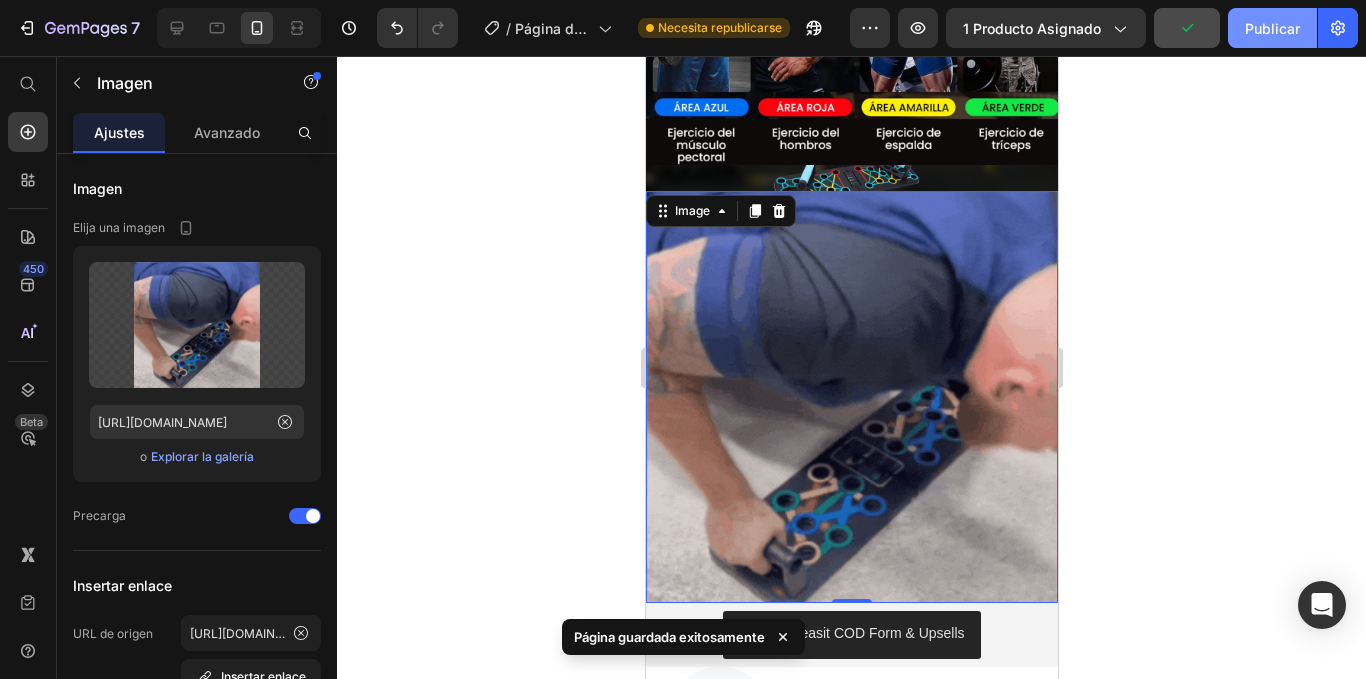 click on "Publicar" 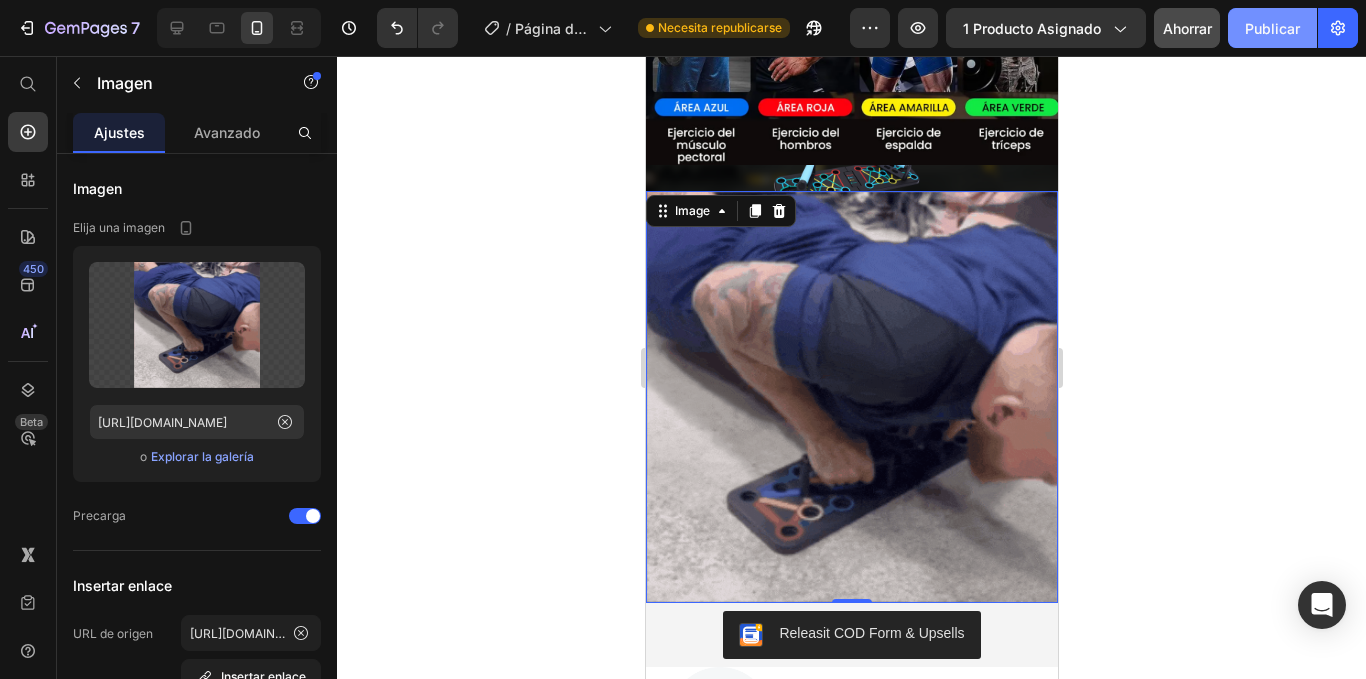click on "Publicar" at bounding box center [1272, 28] 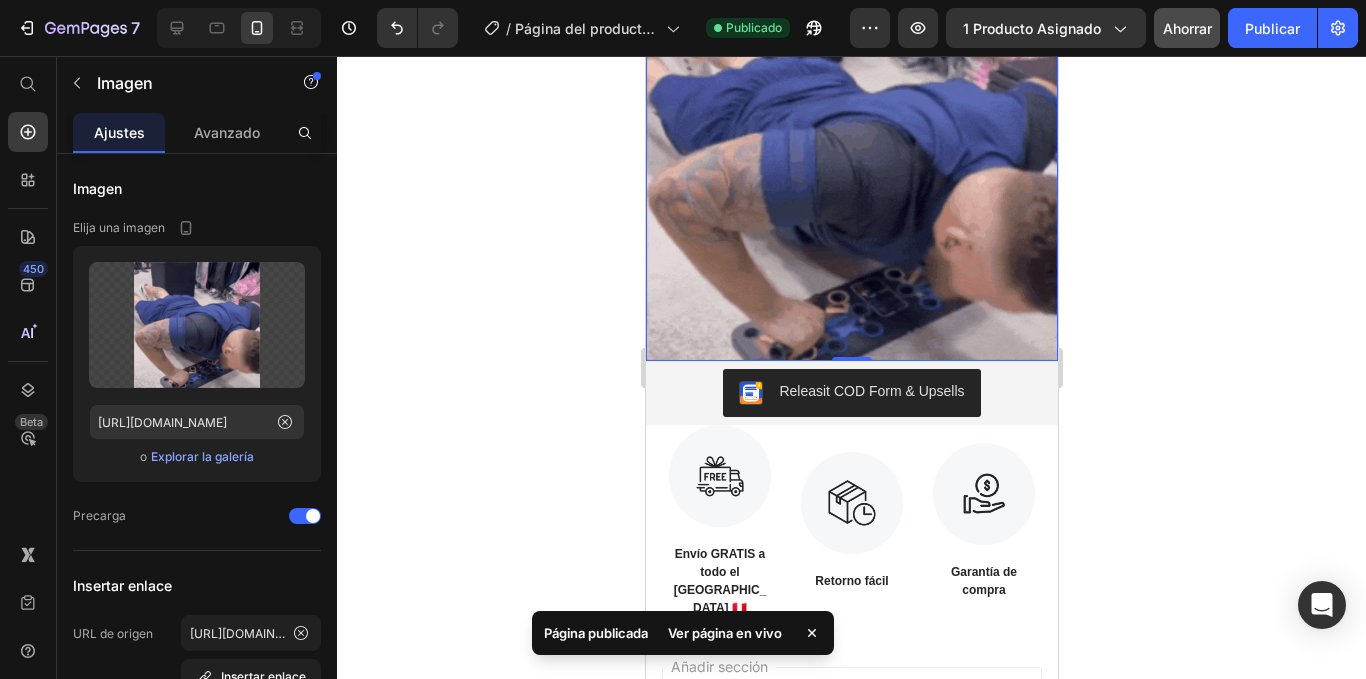 scroll, scrollTop: 2074, scrollLeft: 0, axis: vertical 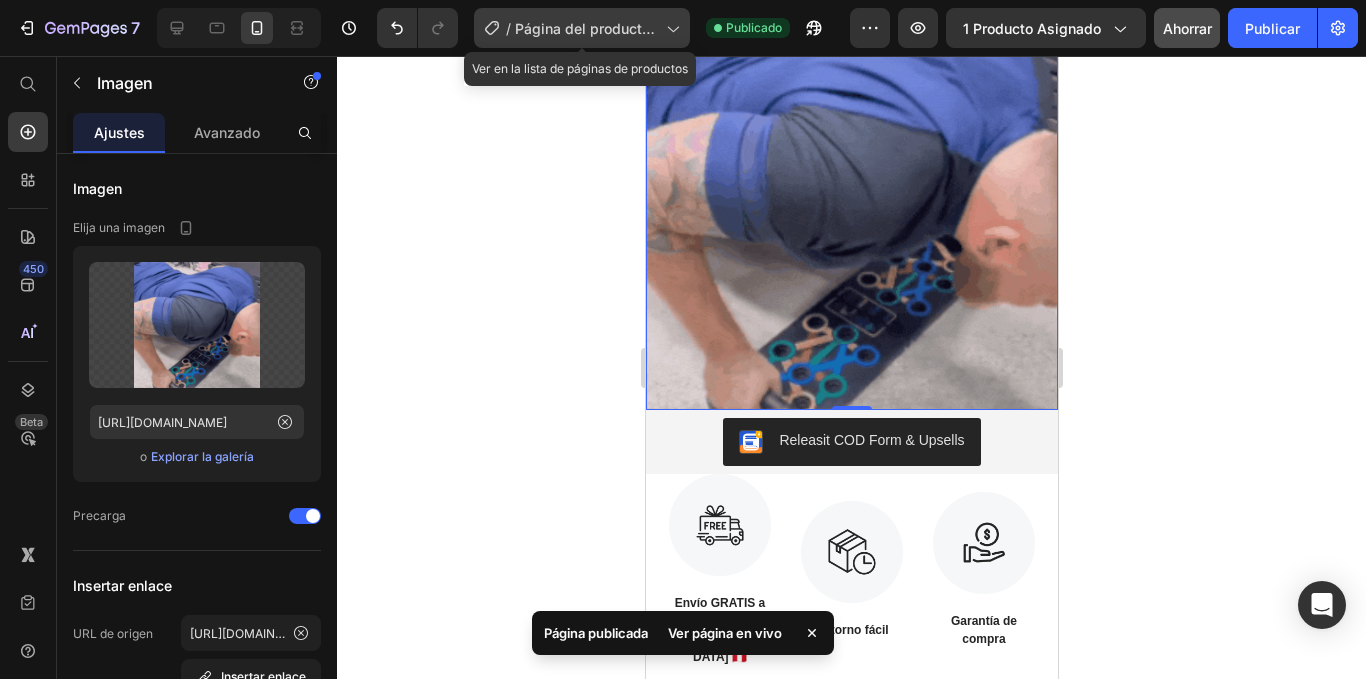 click 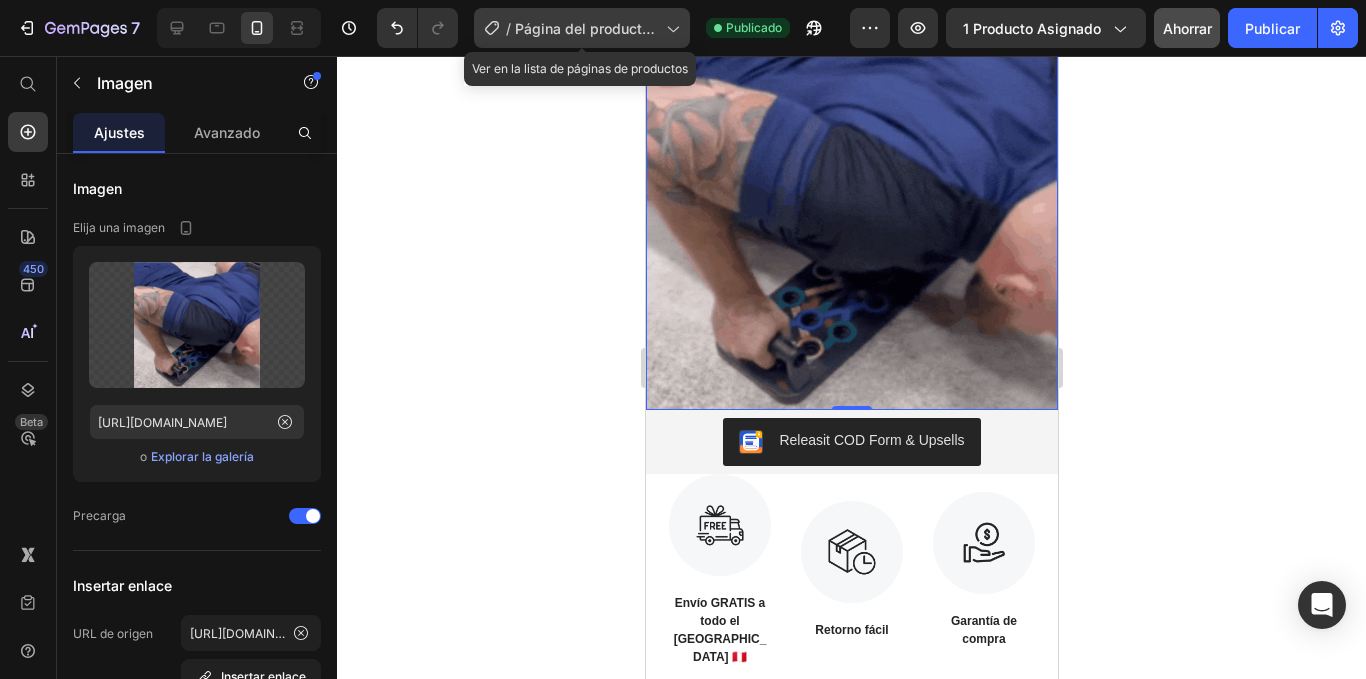 click 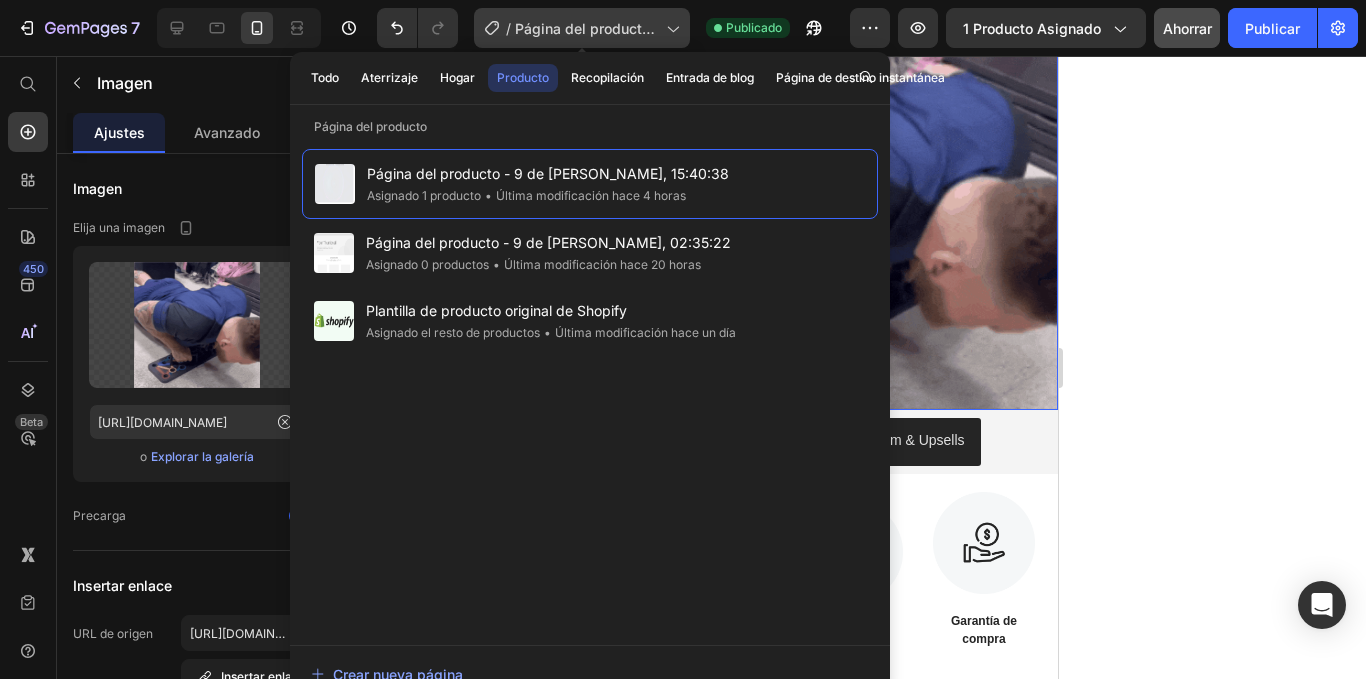click 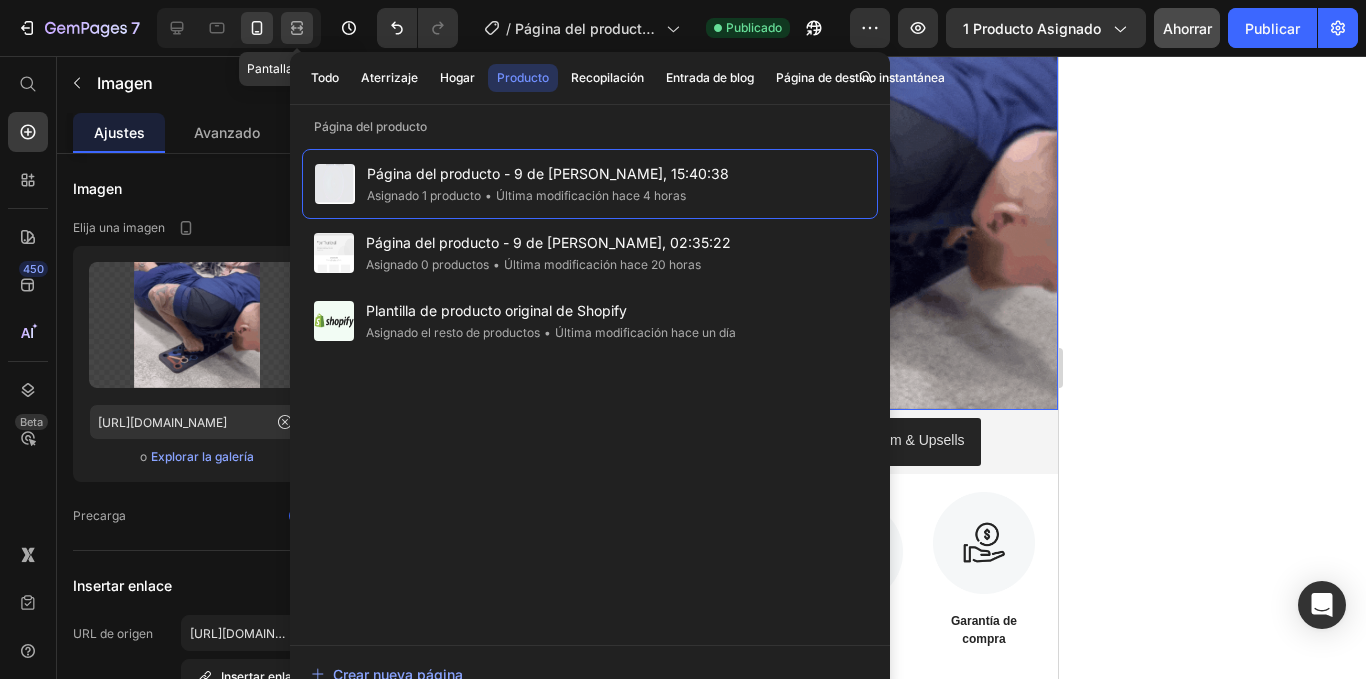 click 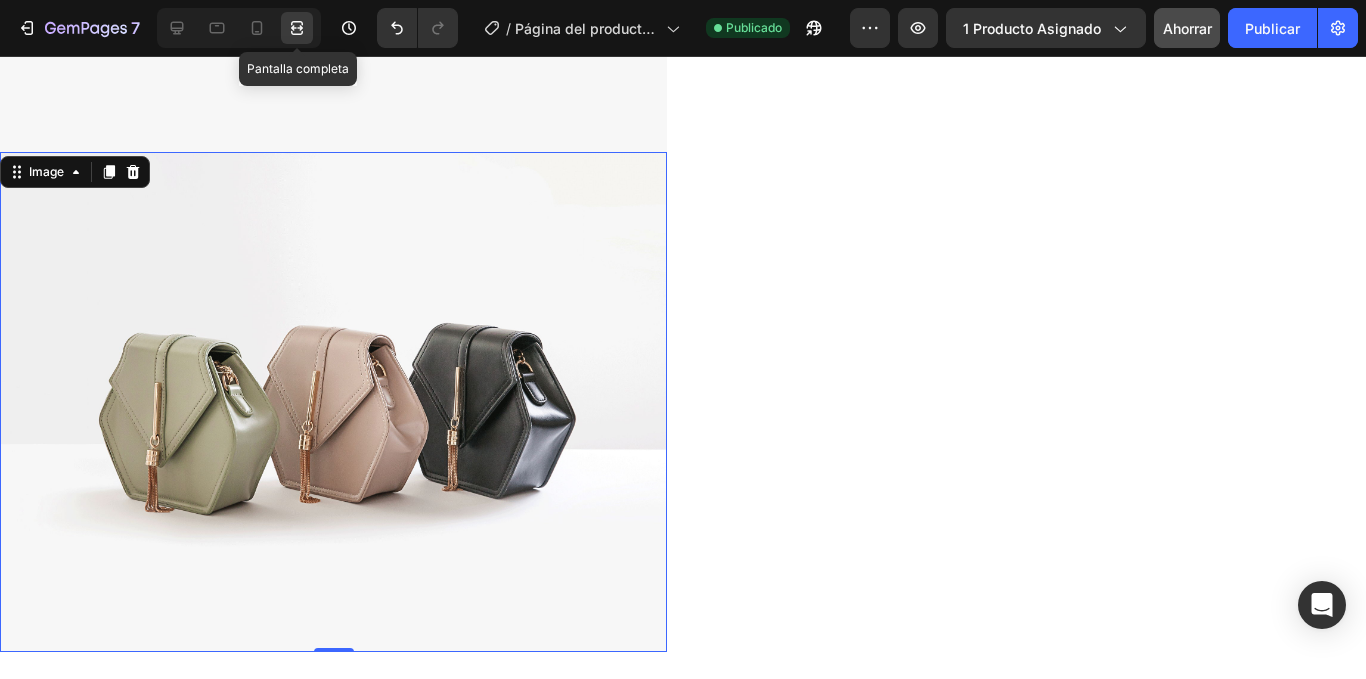 scroll, scrollTop: 2366, scrollLeft: 0, axis: vertical 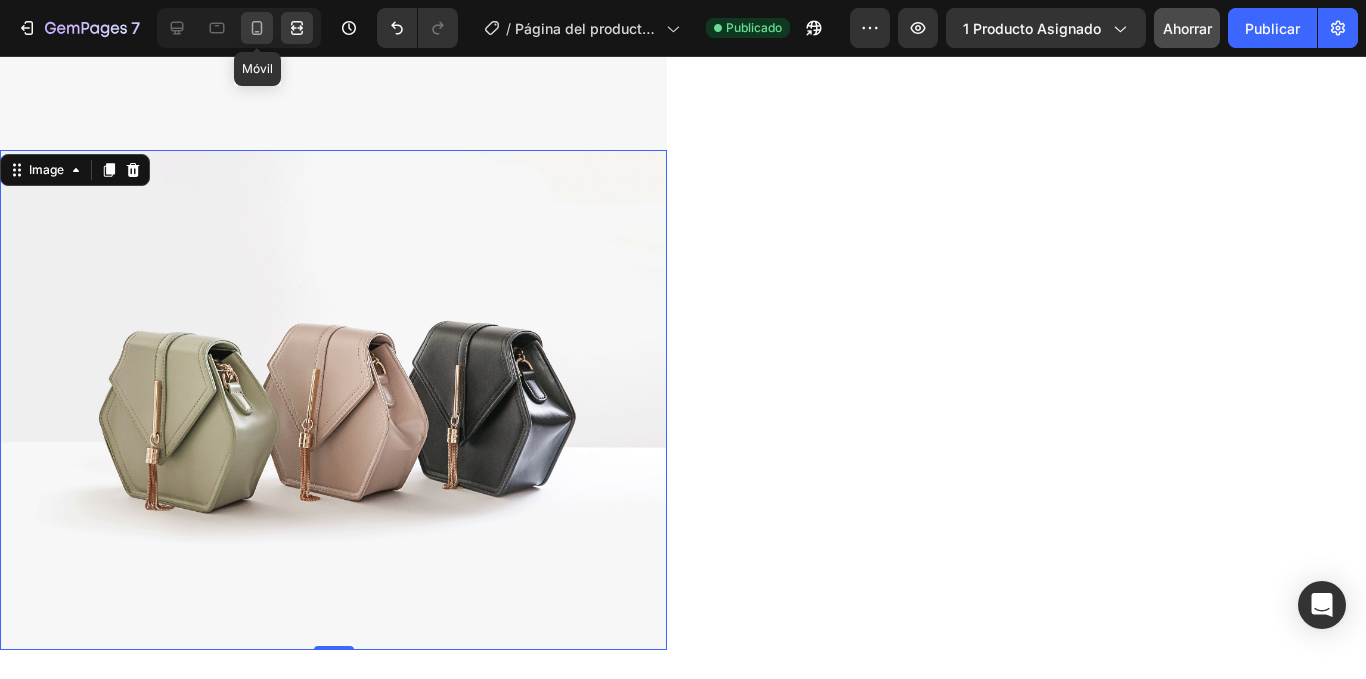 click 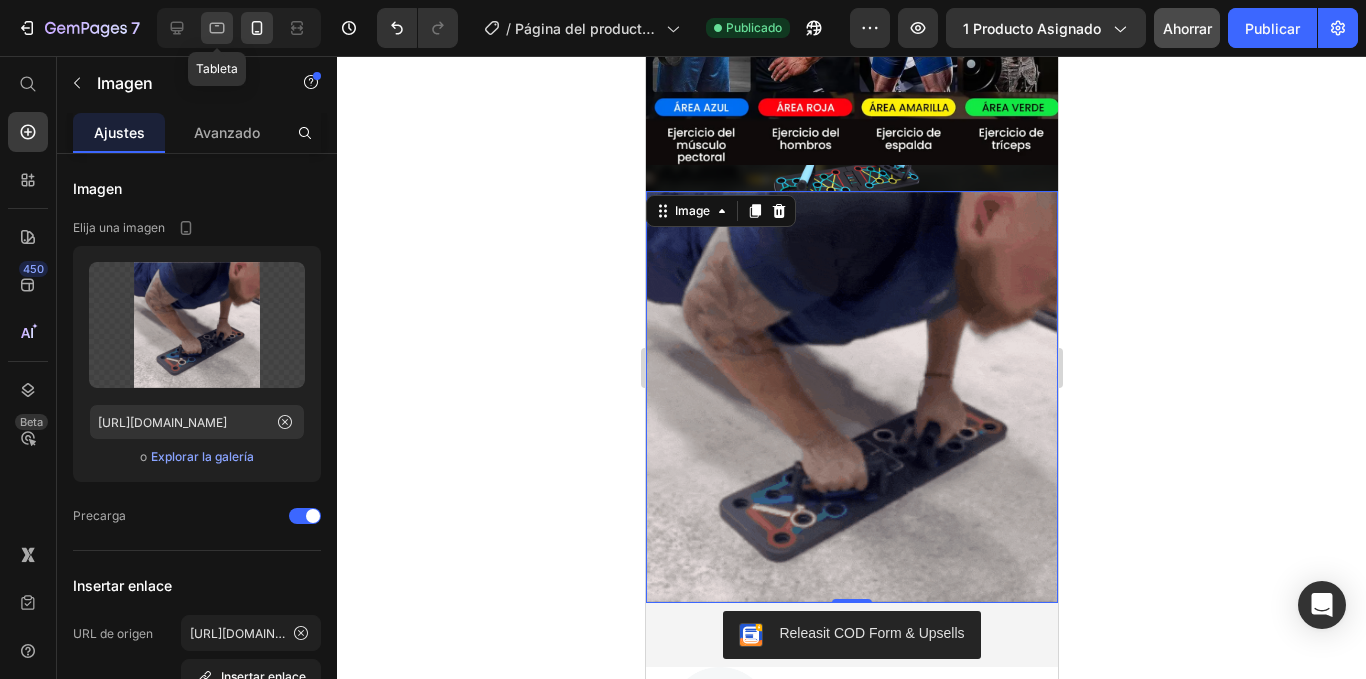 click 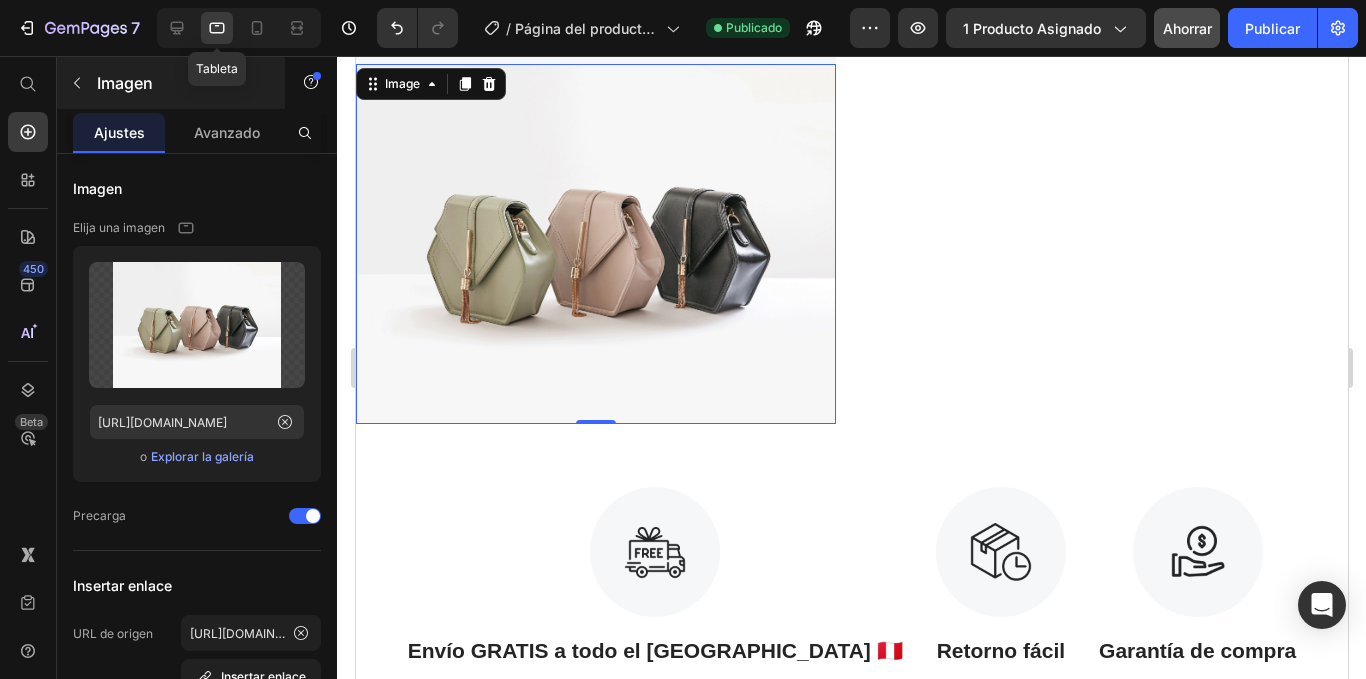 scroll, scrollTop: 1720, scrollLeft: 0, axis: vertical 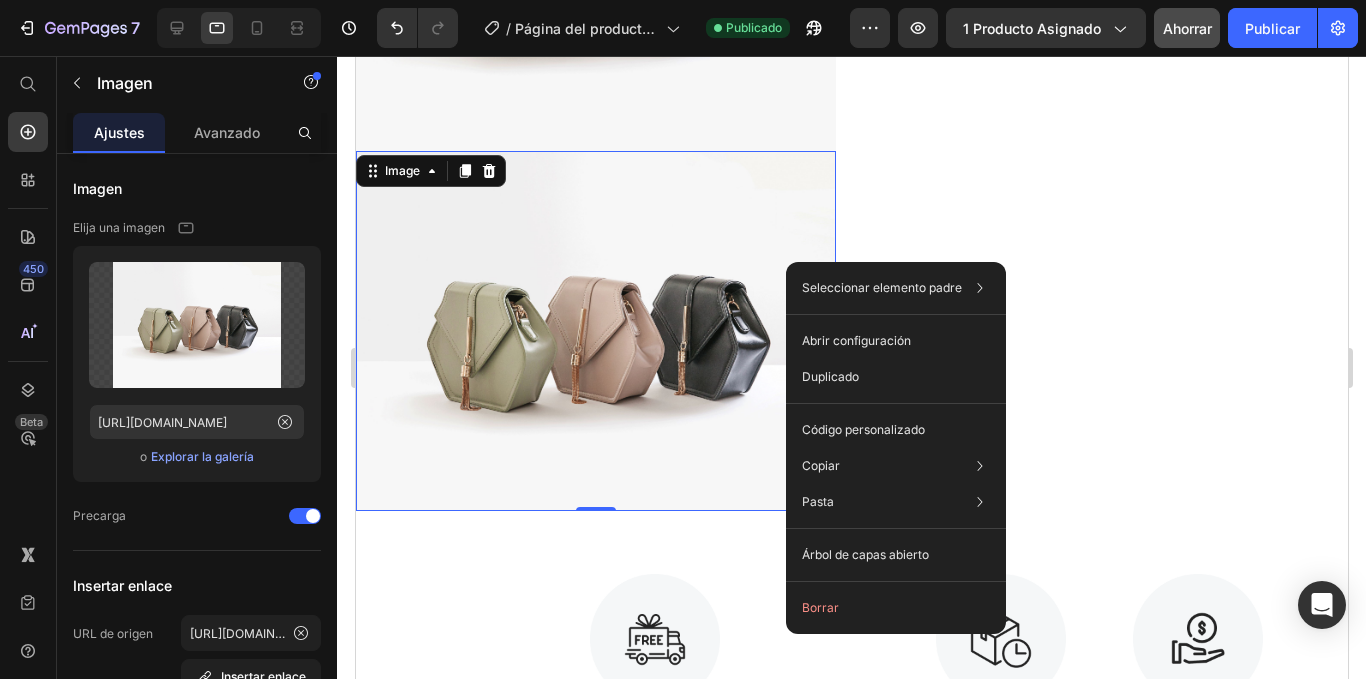 click at bounding box center [595, 331] 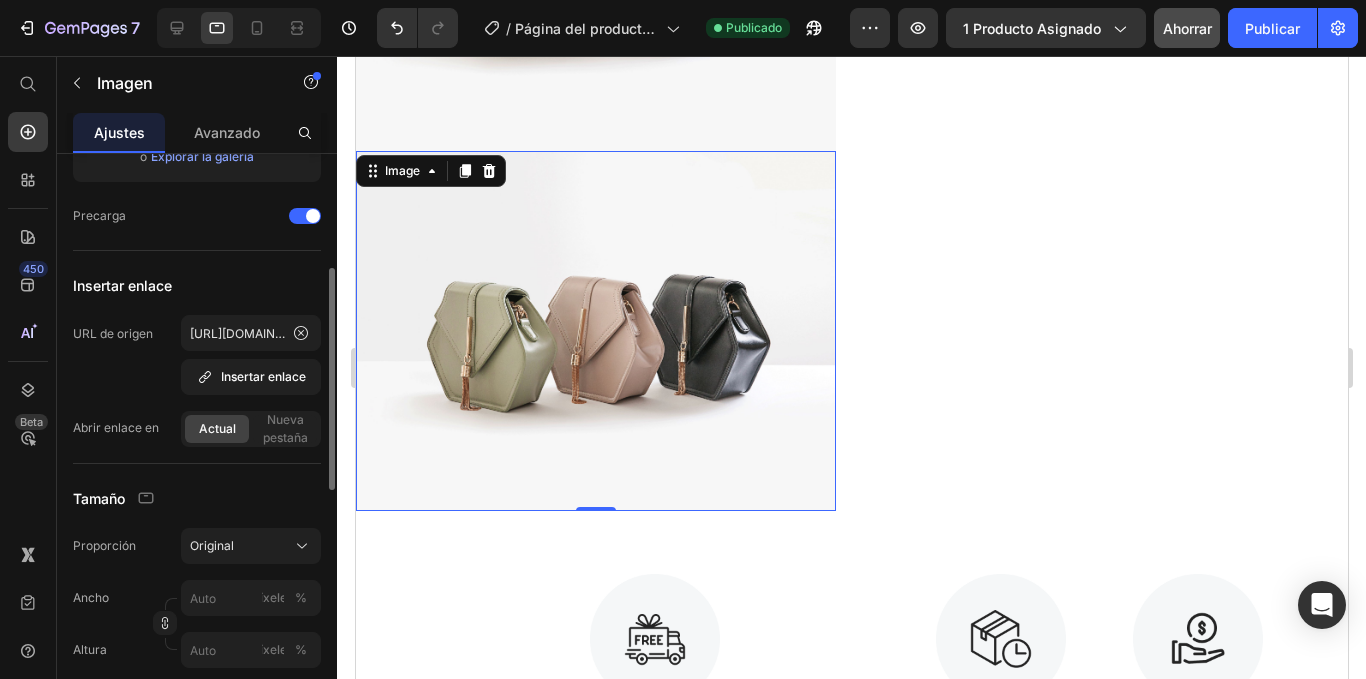 scroll, scrollTop: 200, scrollLeft: 0, axis: vertical 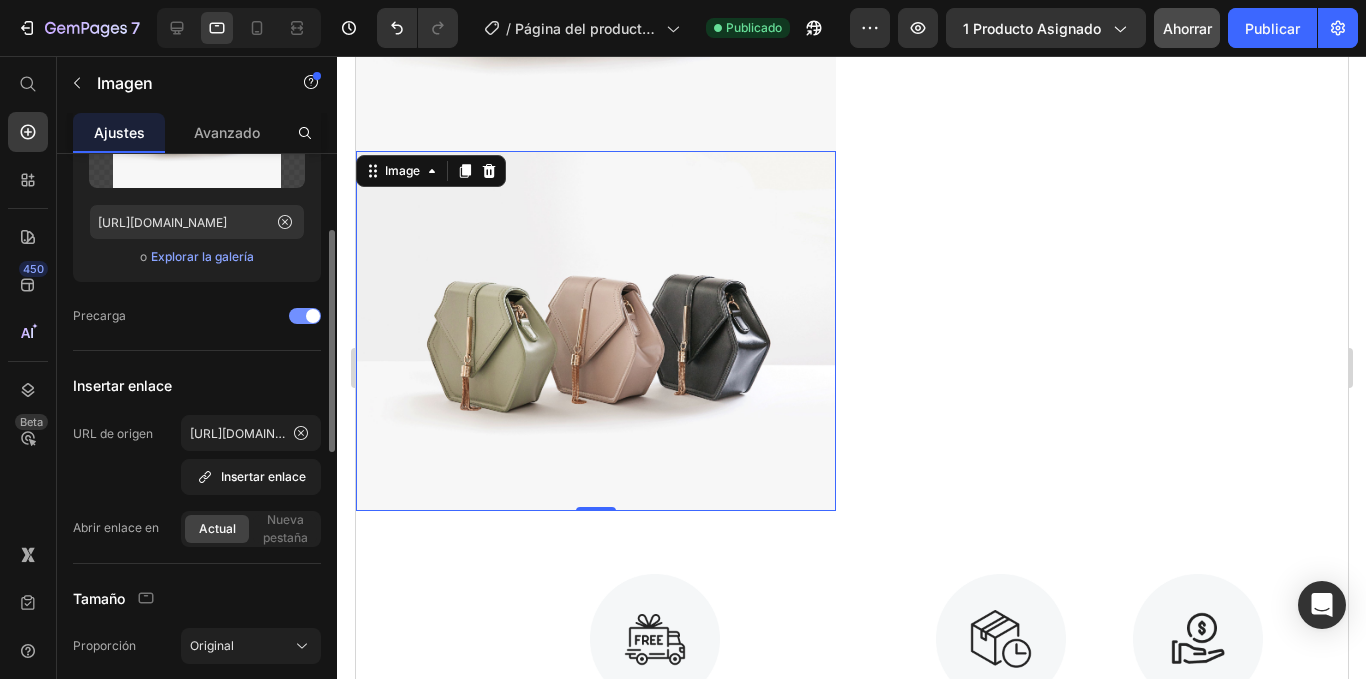 click at bounding box center [305, 316] 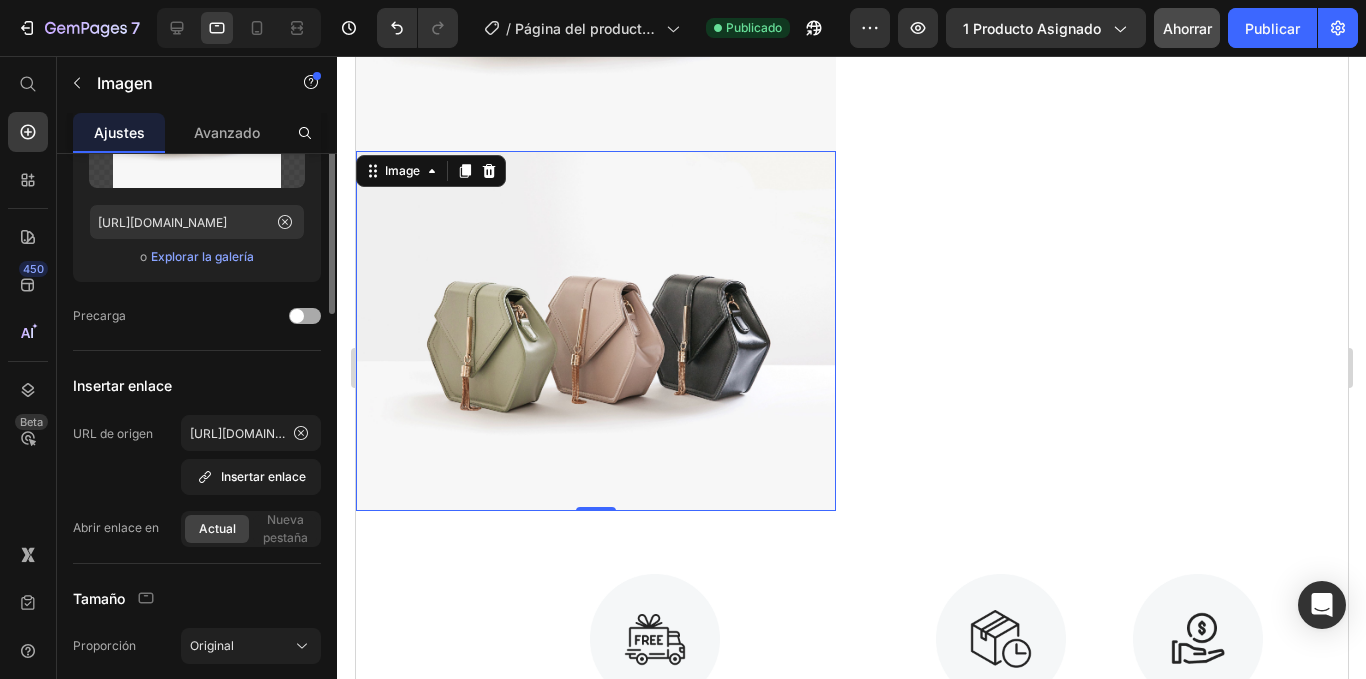 scroll, scrollTop: 100, scrollLeft: 0, axis: vertical 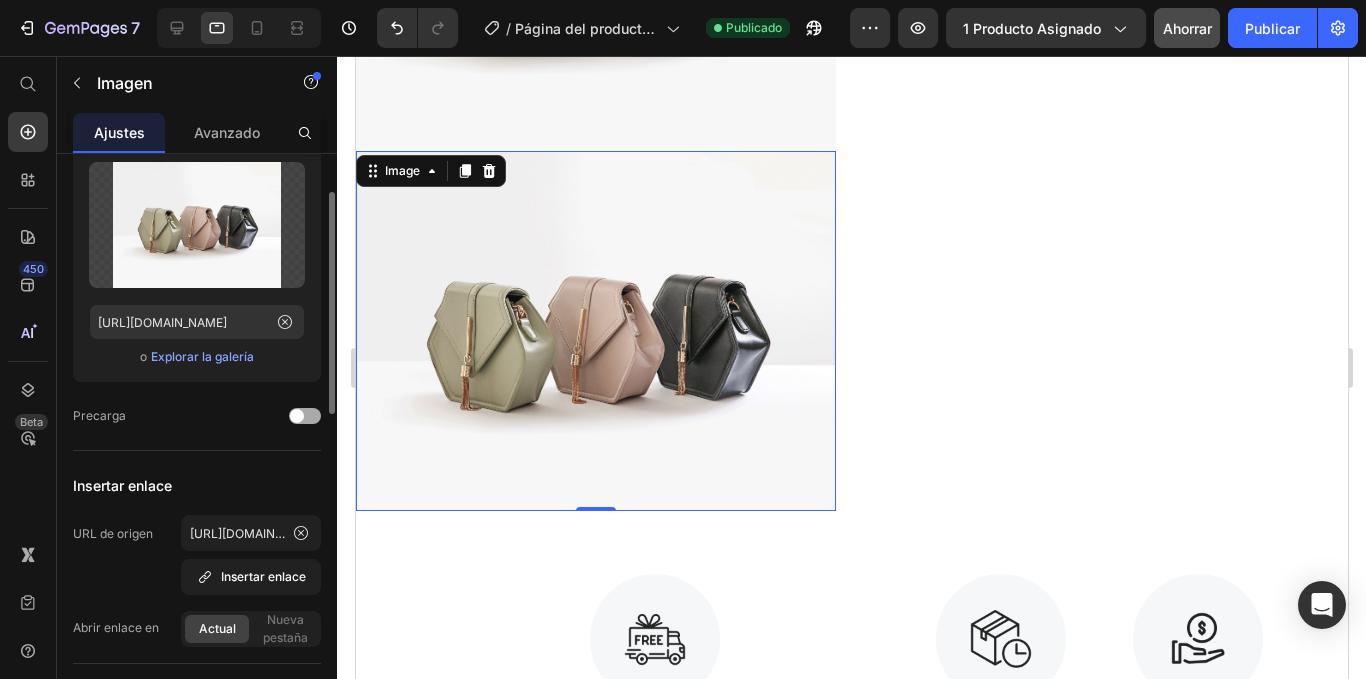 click 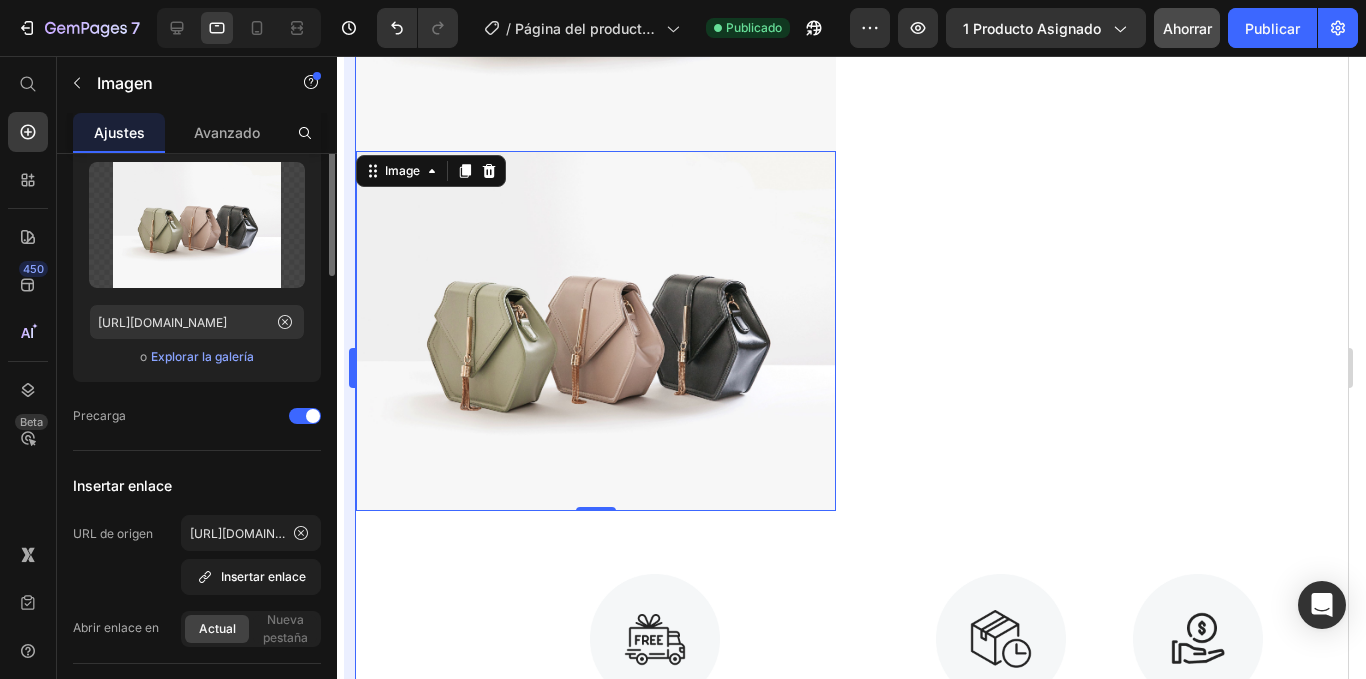 scroll, scrollTop: 0, scrollLeft: 0, axis: both 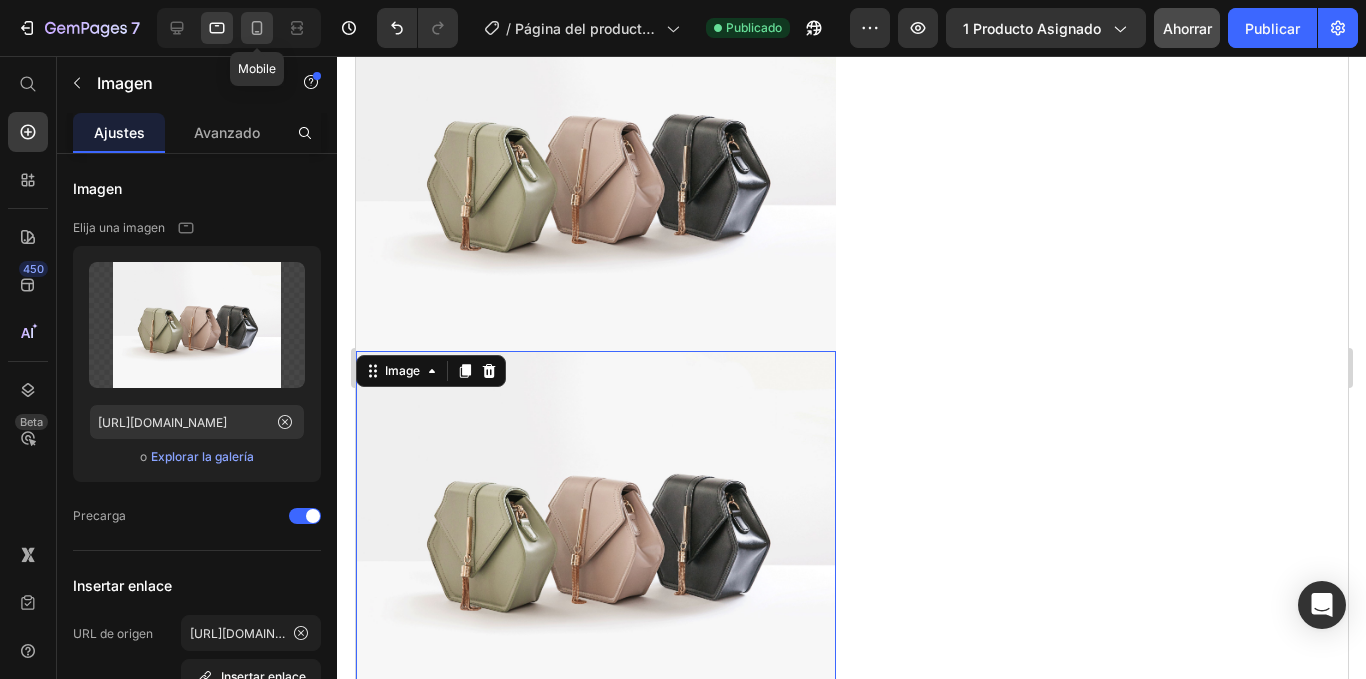 click 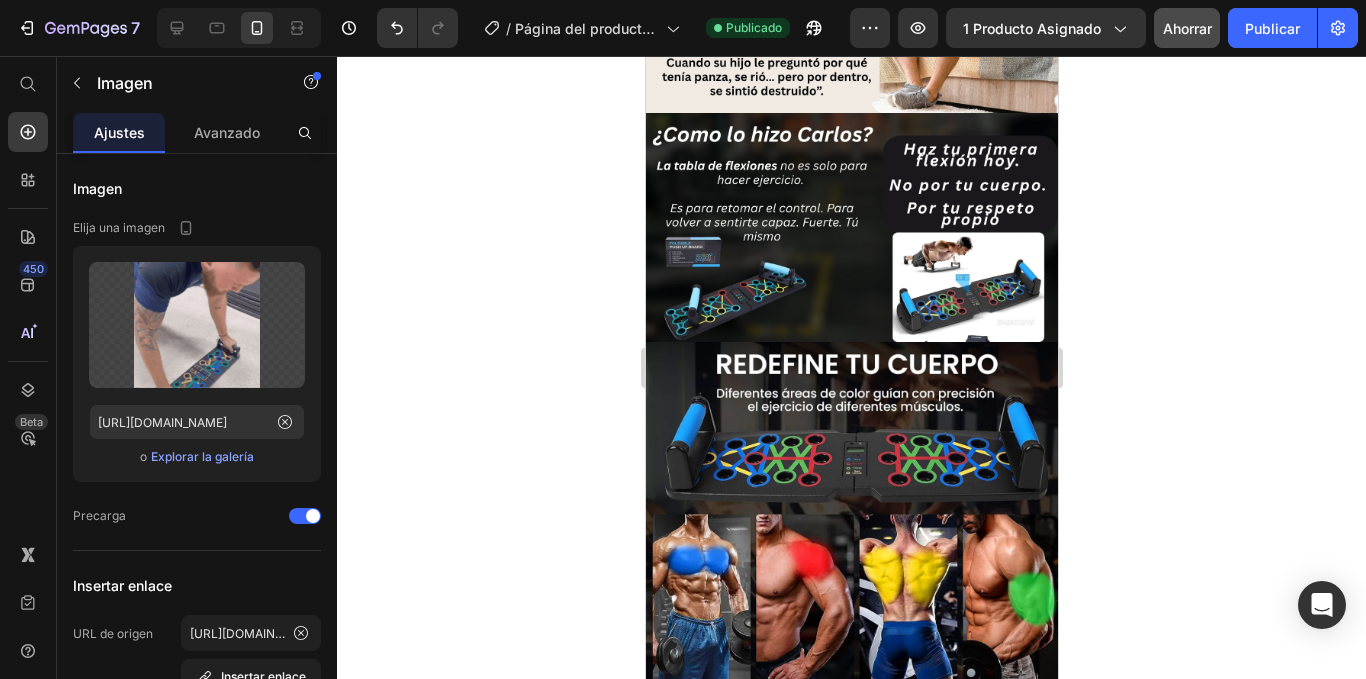 scroll, scrollTop: 1249, scrollLeft: 0, axis: vertical 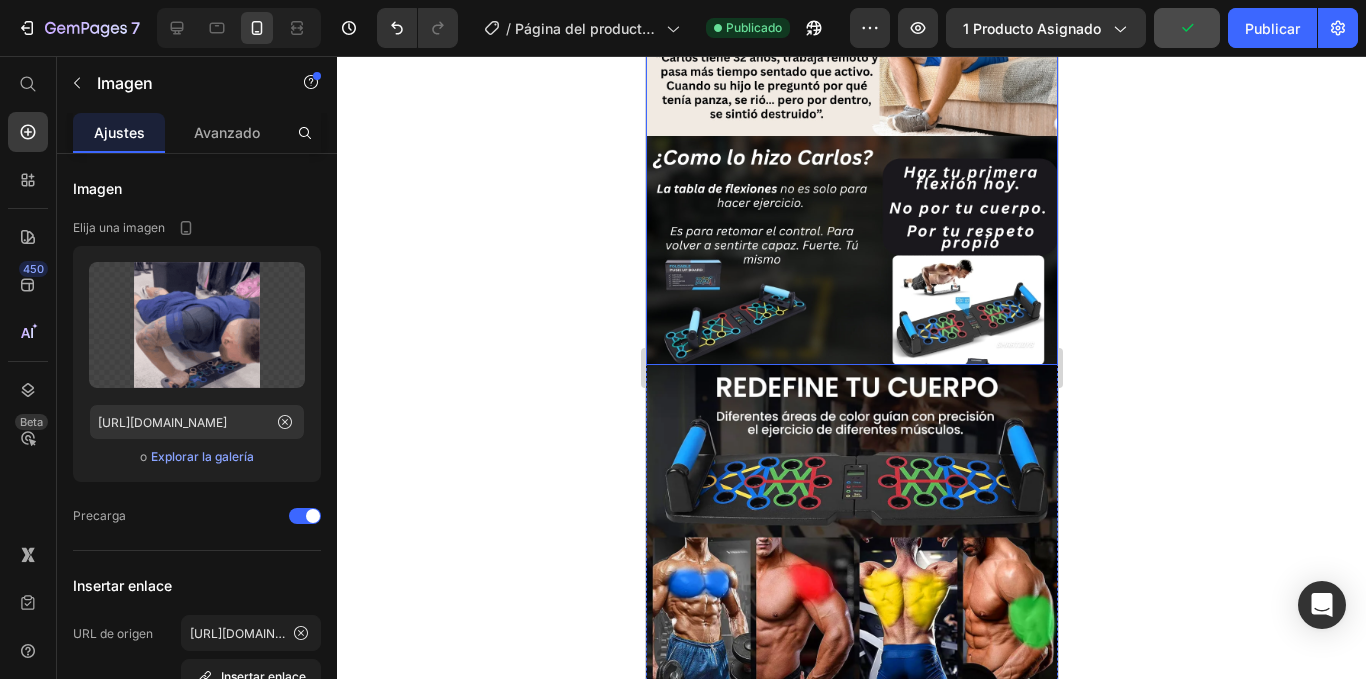 drag, startPoint x: 1906, startPoint y: 93, endPoint x: 909, endPoint y: 209, distance: 1003.7256 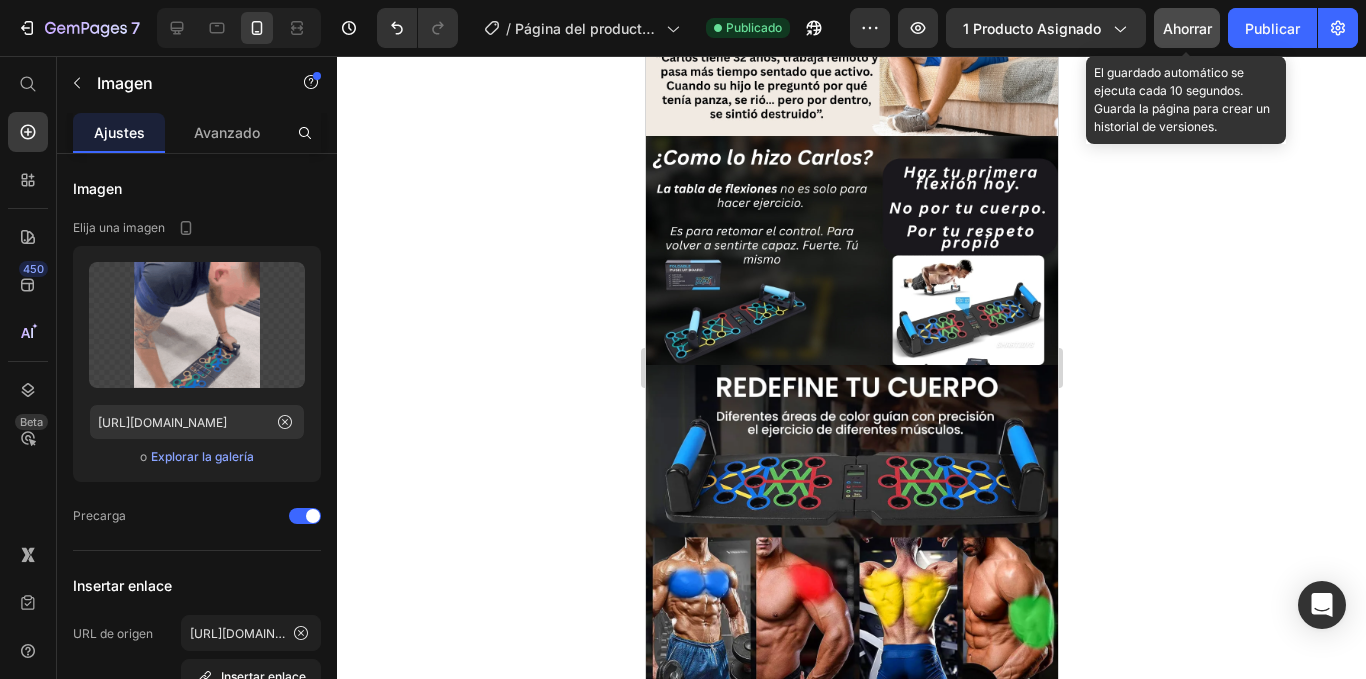 click on "Ahorrar" at bounding box center [1187, 28] 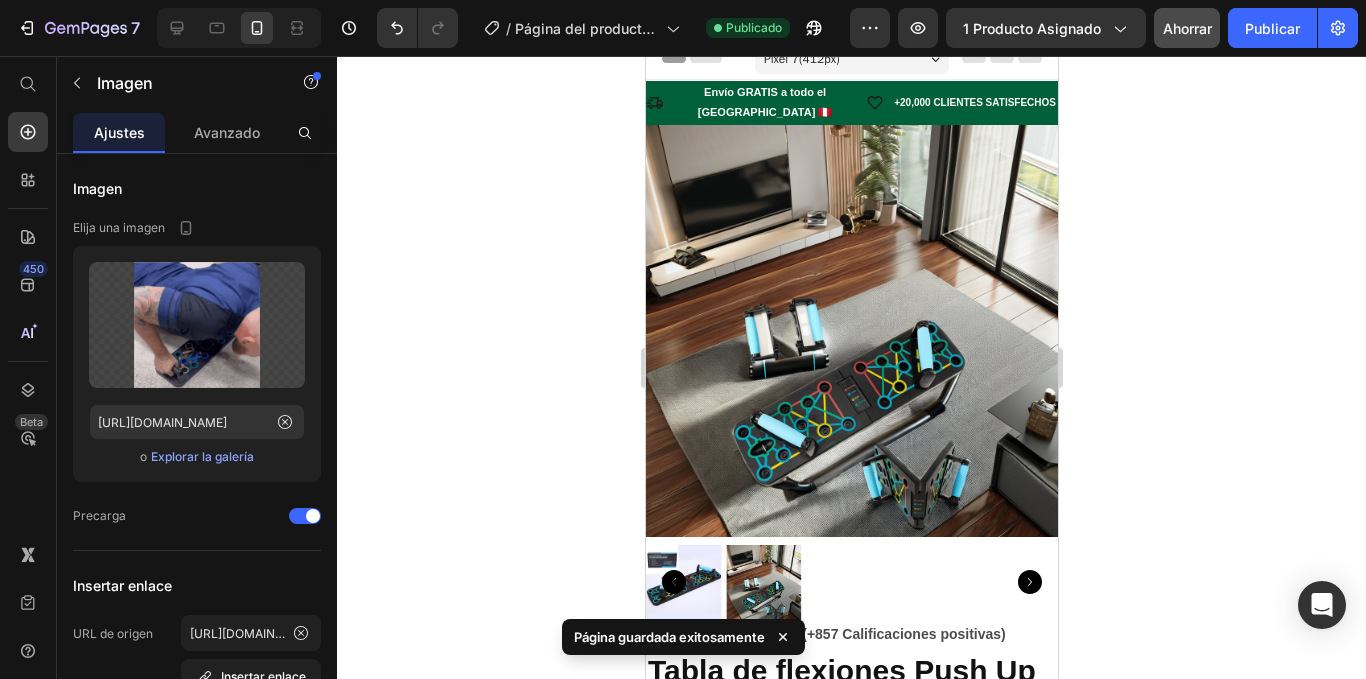 scroll, scrollTop: 0, scrollLeft: 0, axis: both 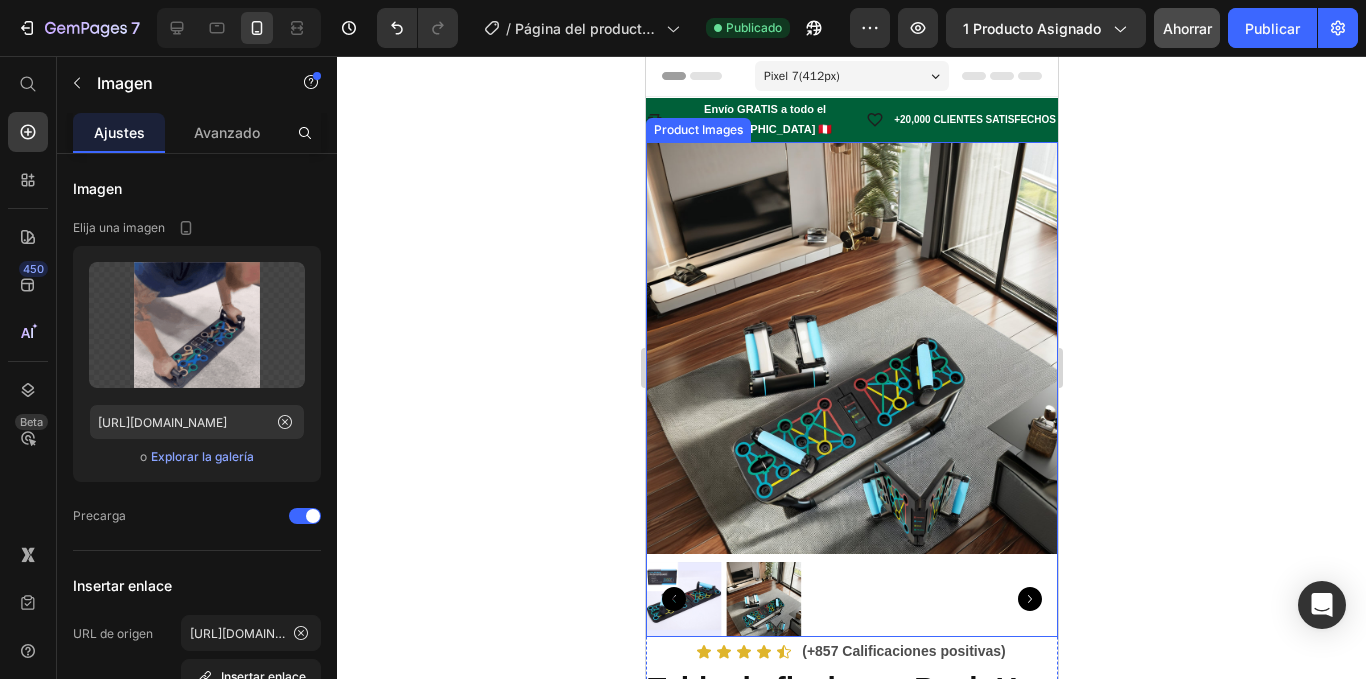 click at bounding box center [851, 348] 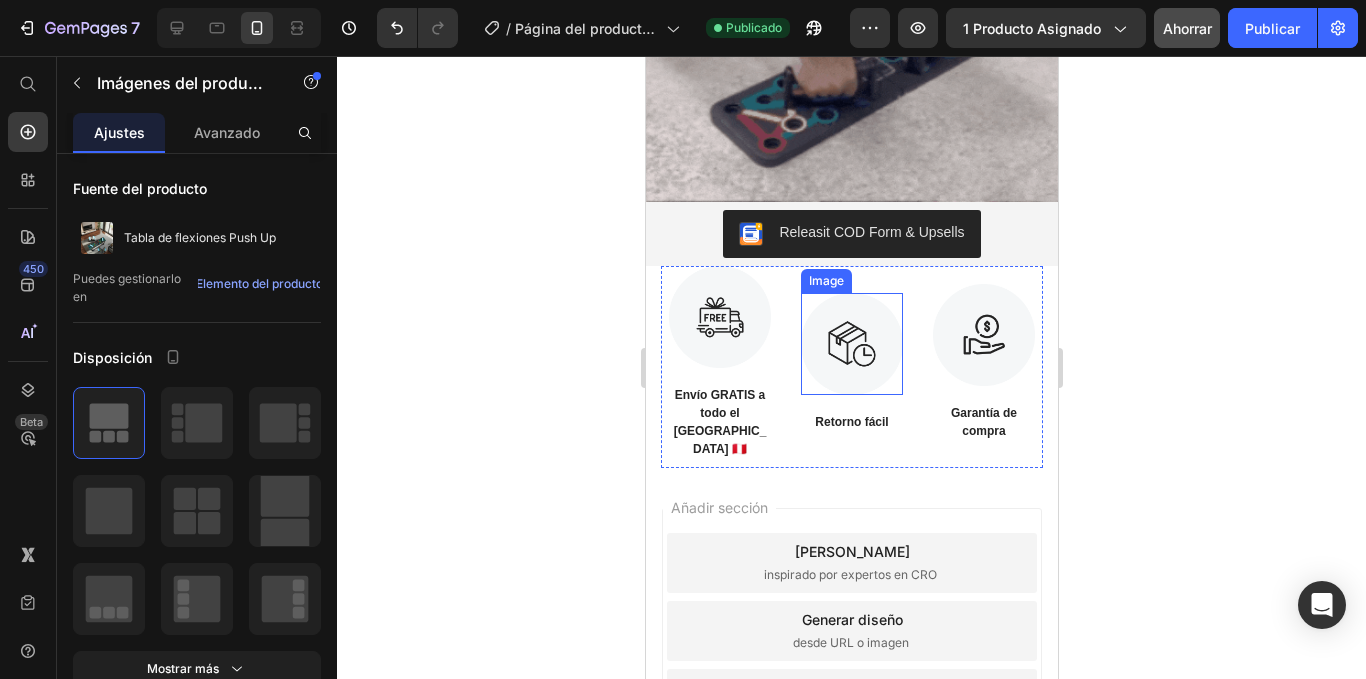 scroll, scrollTop: 2365, scrollLeft: 0, axis: vertical 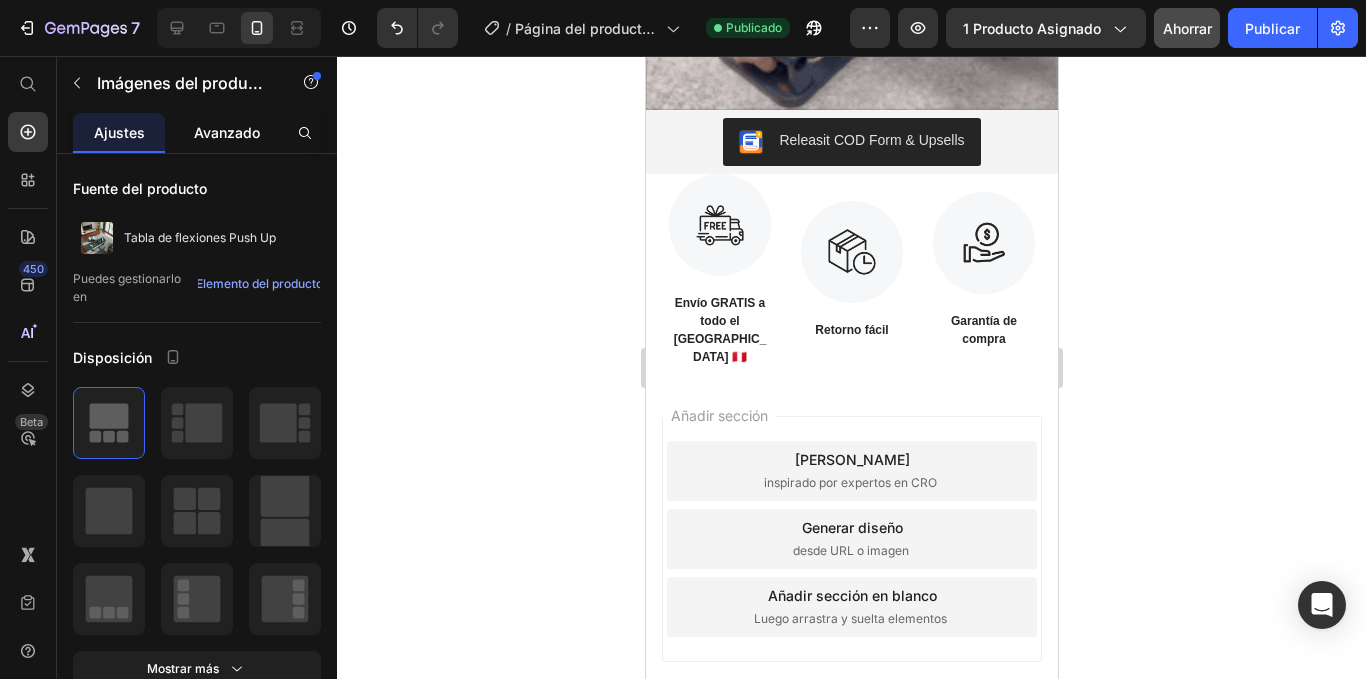 click on "Avanzado" at bounding box center [227, 132] 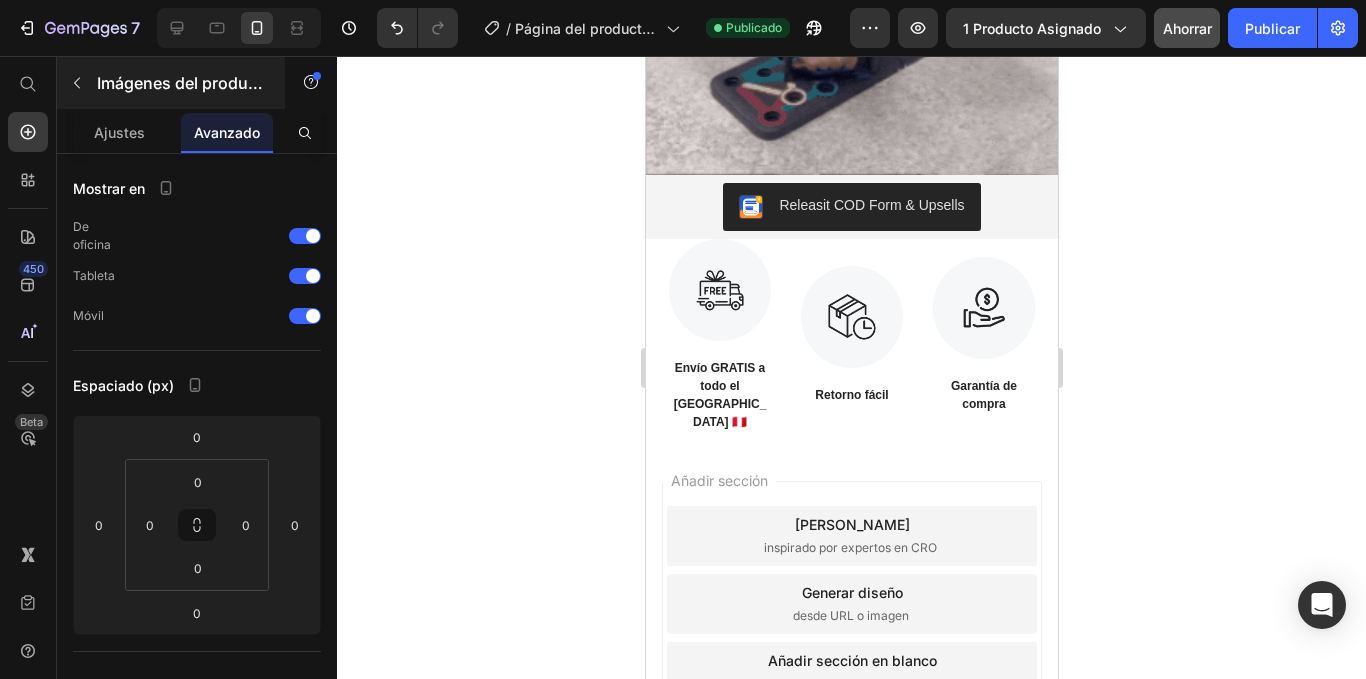 scroll, scrollTop: 2265, scrollLeft: 0, axis: vertical 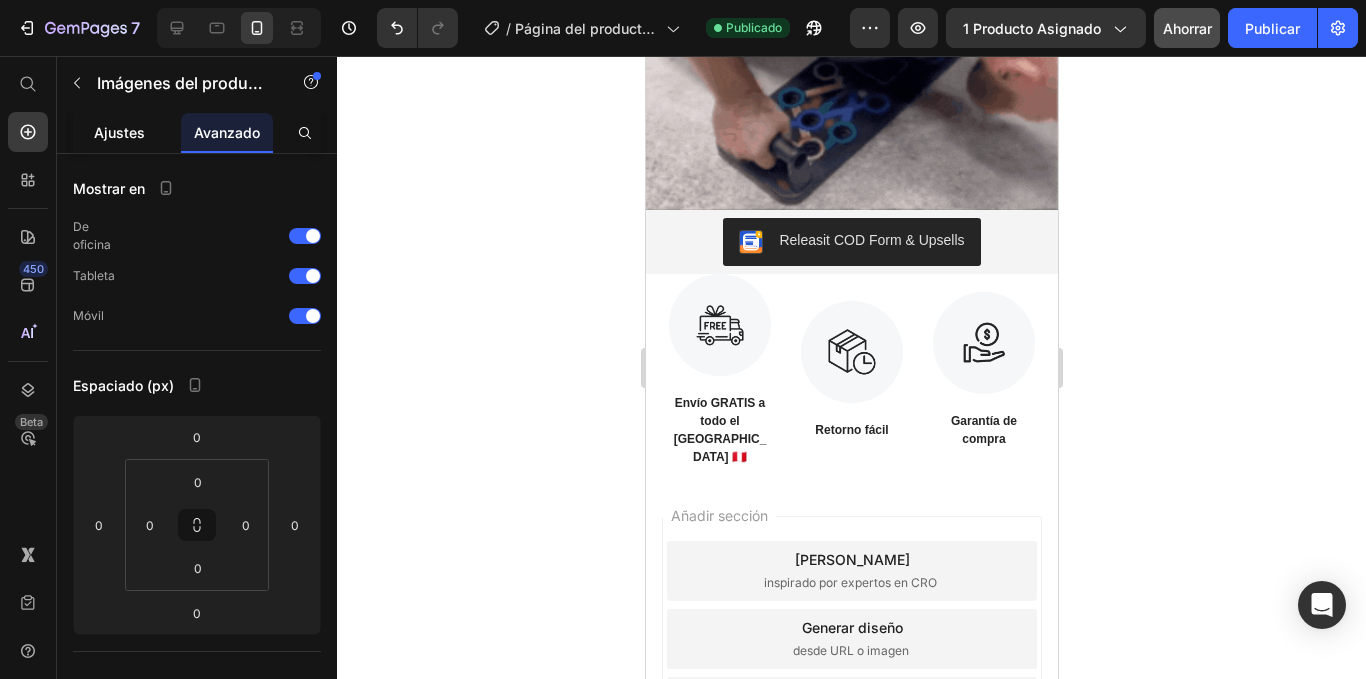 click on "Ajustes" 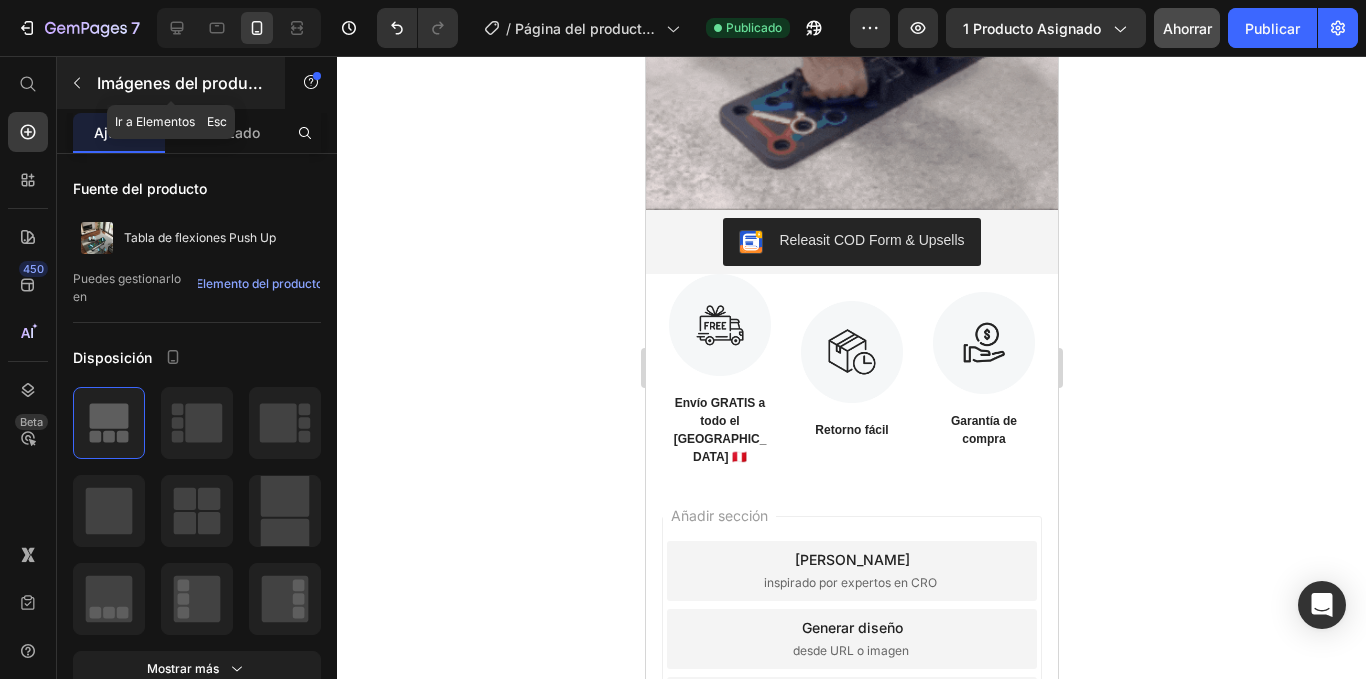 click 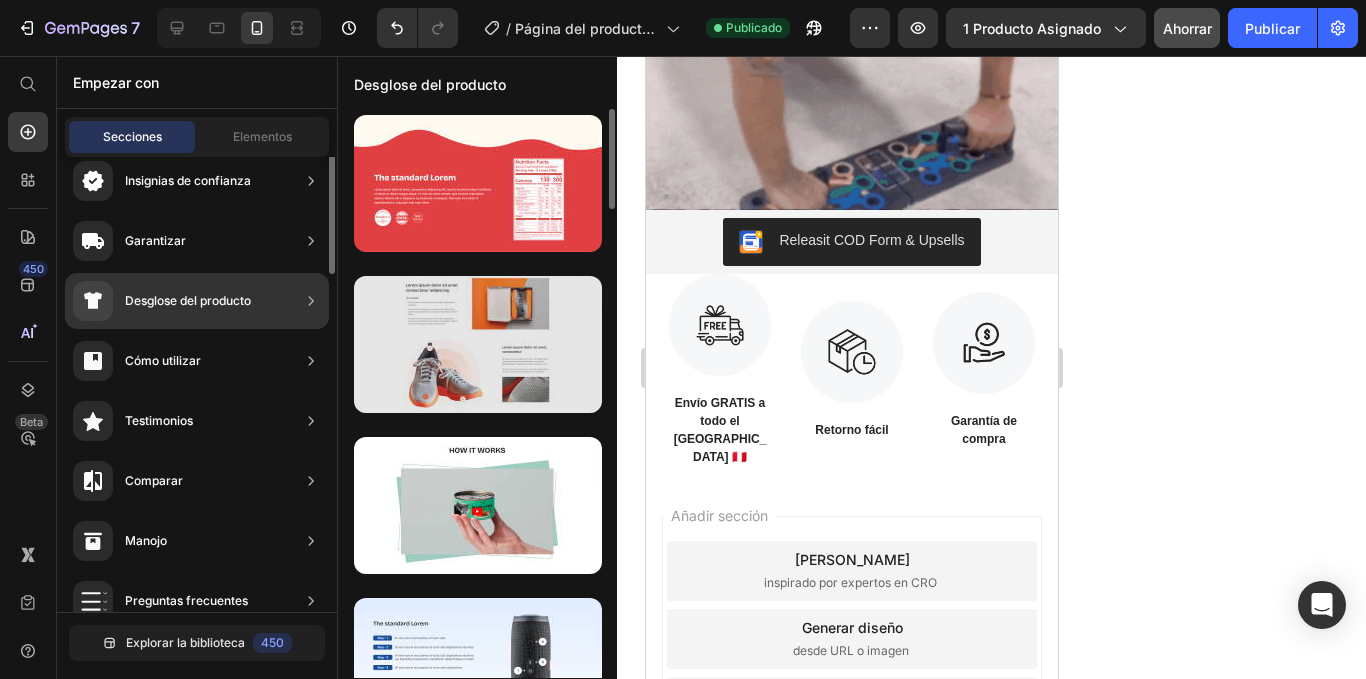 scroll, scrollTop: 100, scrollLeft: 0, axis: vertical 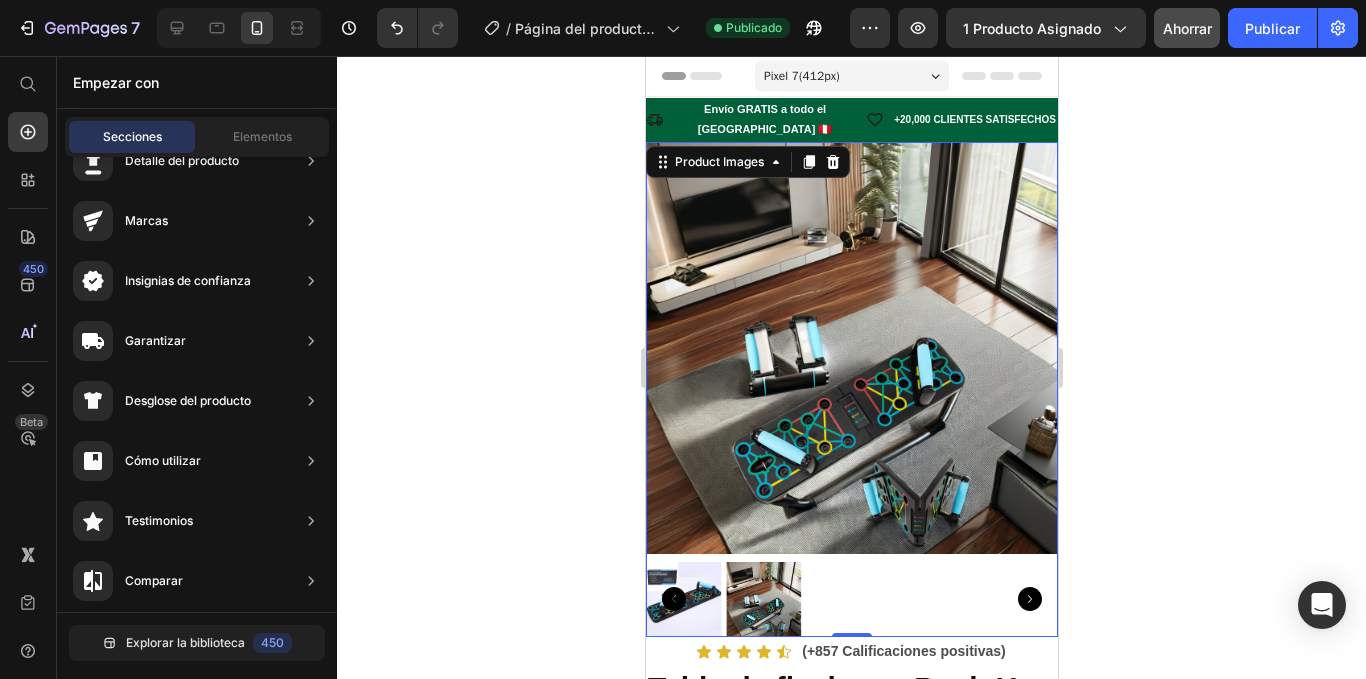 click at bounding box center (851, 348) 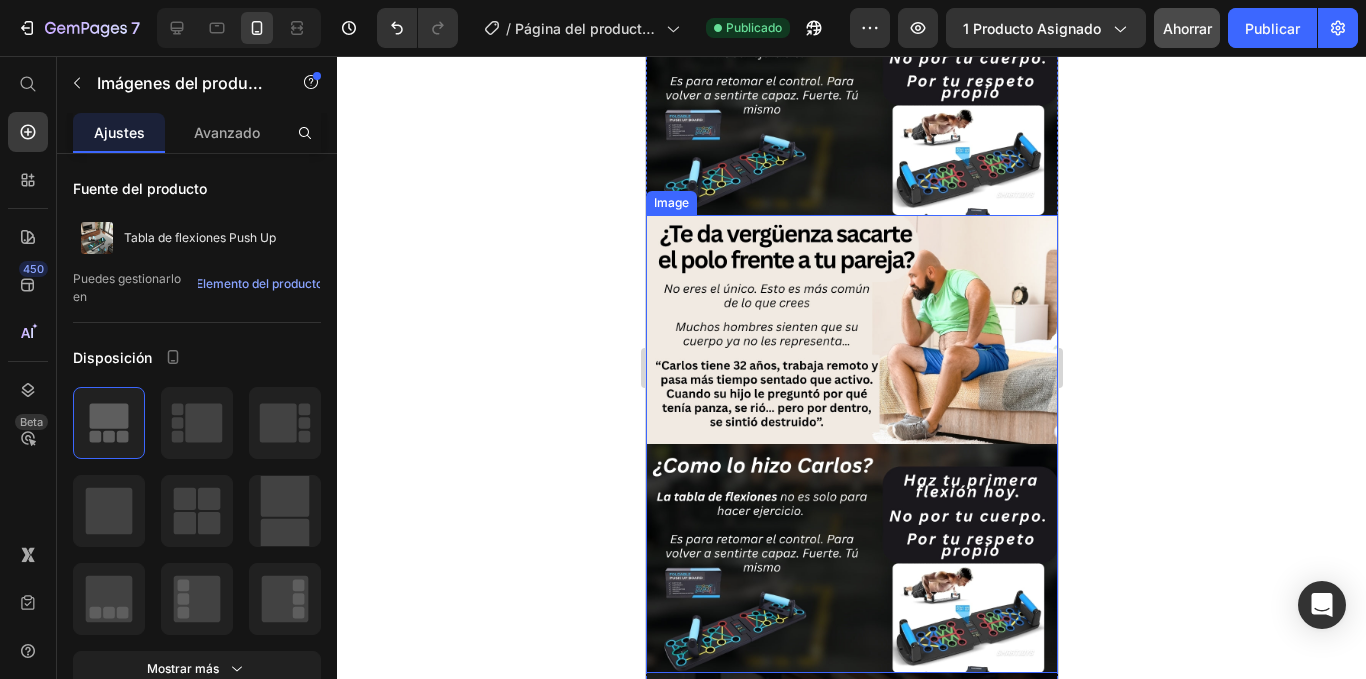 scroll, scrollTop: 1000, scrollLeft: 0, axis: vertical 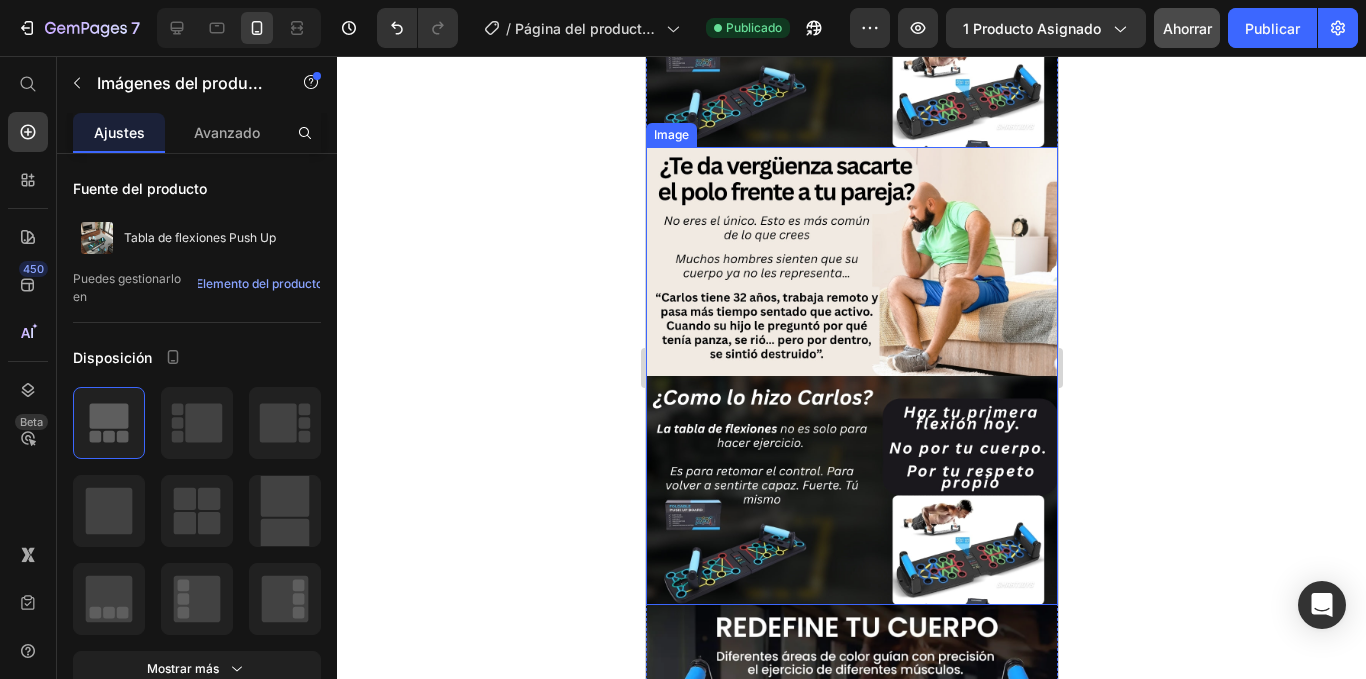 click at bounding box center [851, 376] 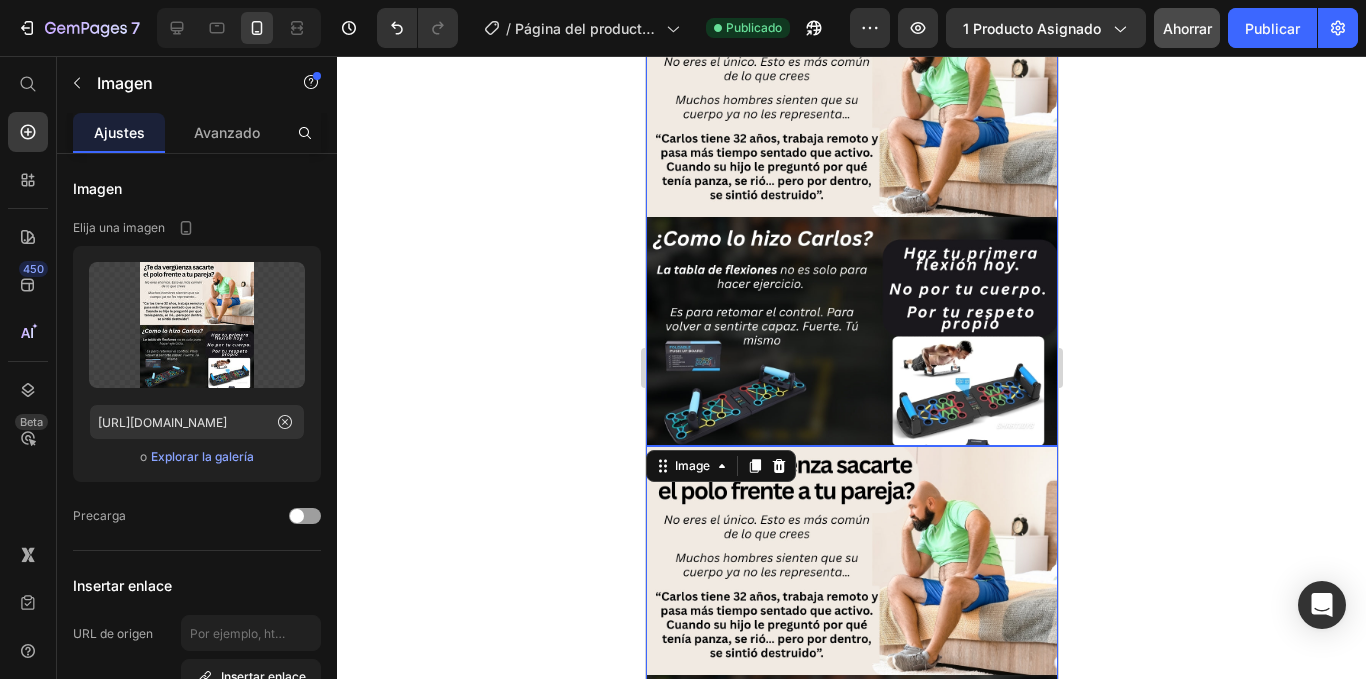 scroll, scrollTop: 700, scrollLeft: 0, axis: vertical 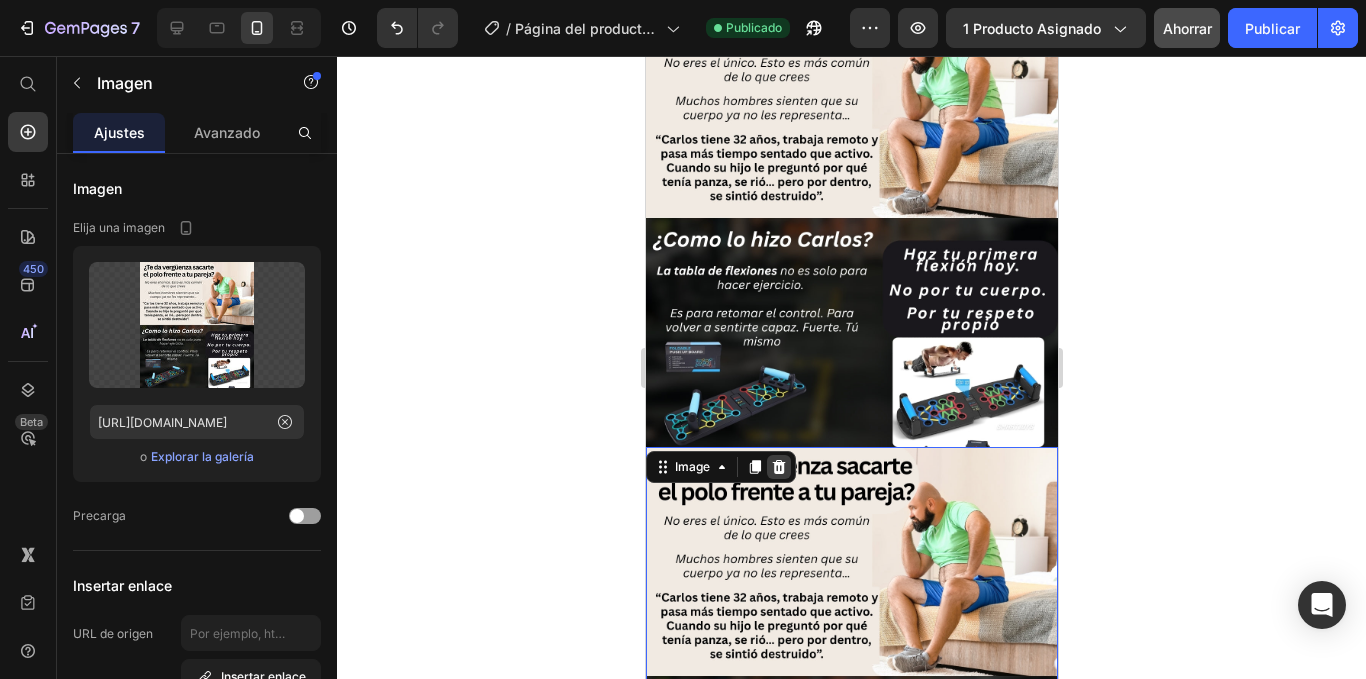 click 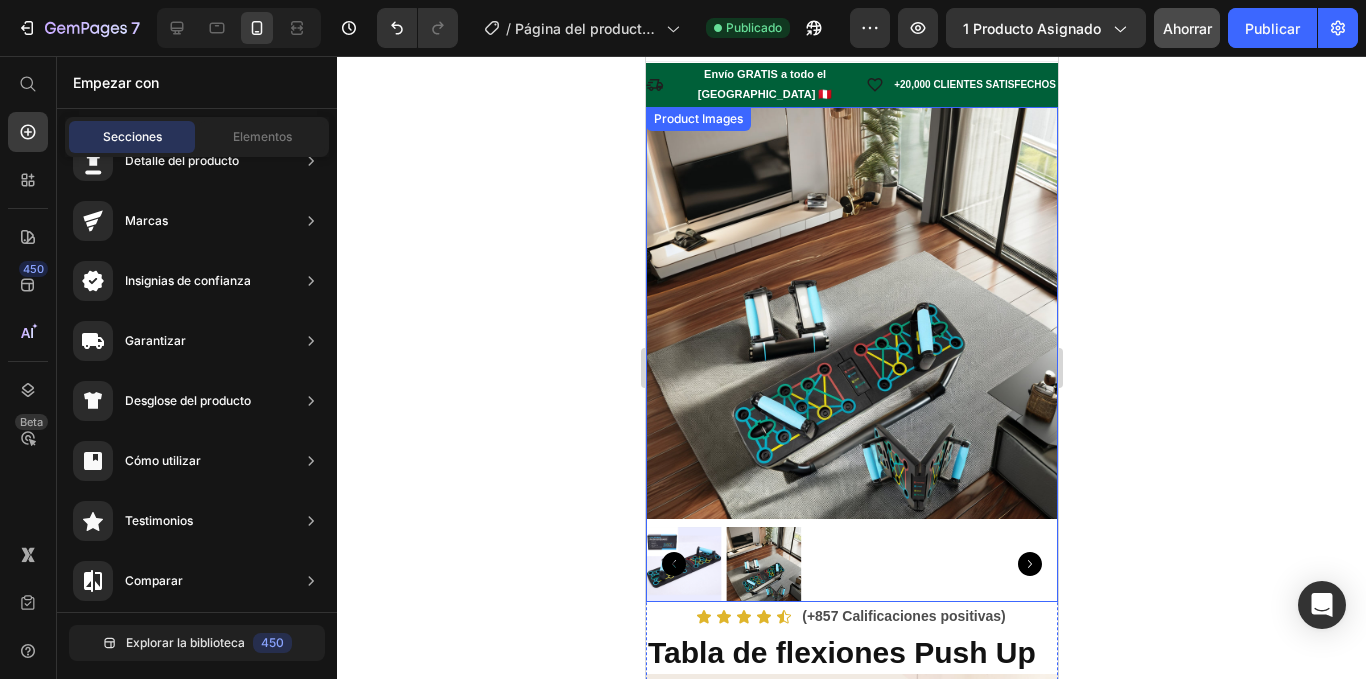scroll, scrollTop: 0, scrollLeft: 0, axis: both 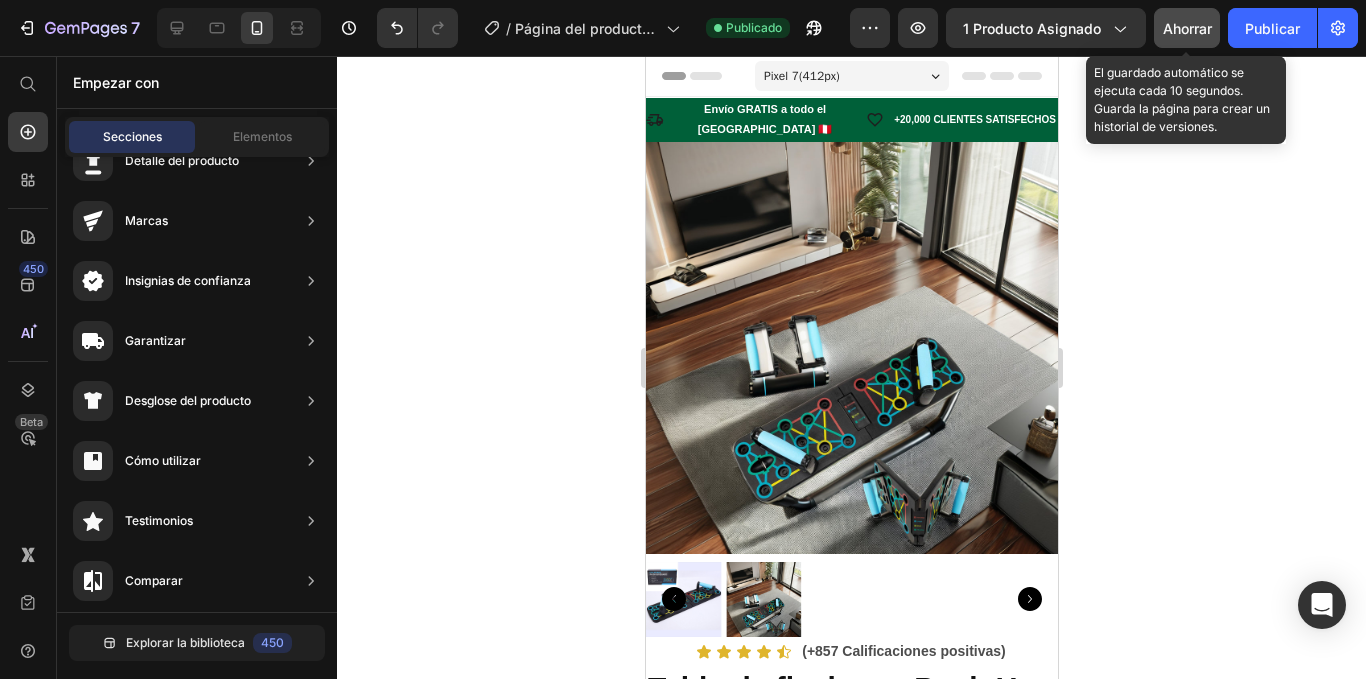 click on "Ahorrar" at bounding box center [1187, 28] 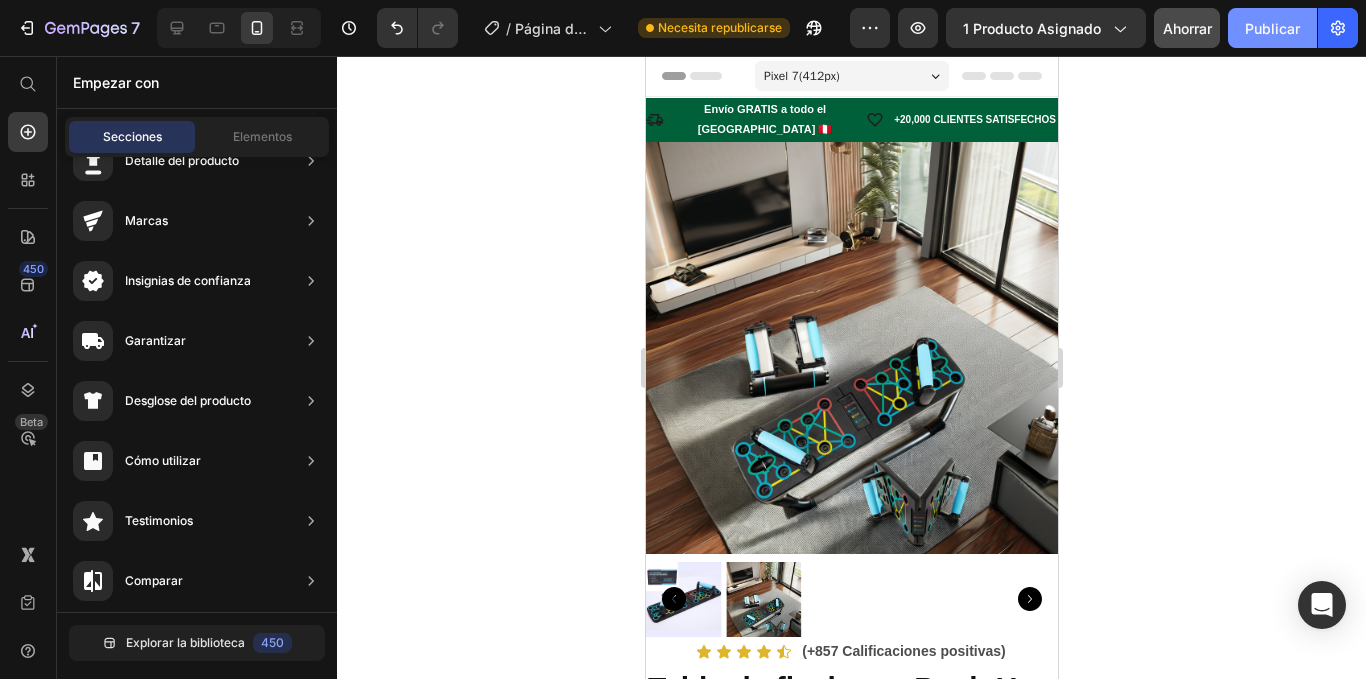 click on "Publicar" at bounding box center [1272, 28] 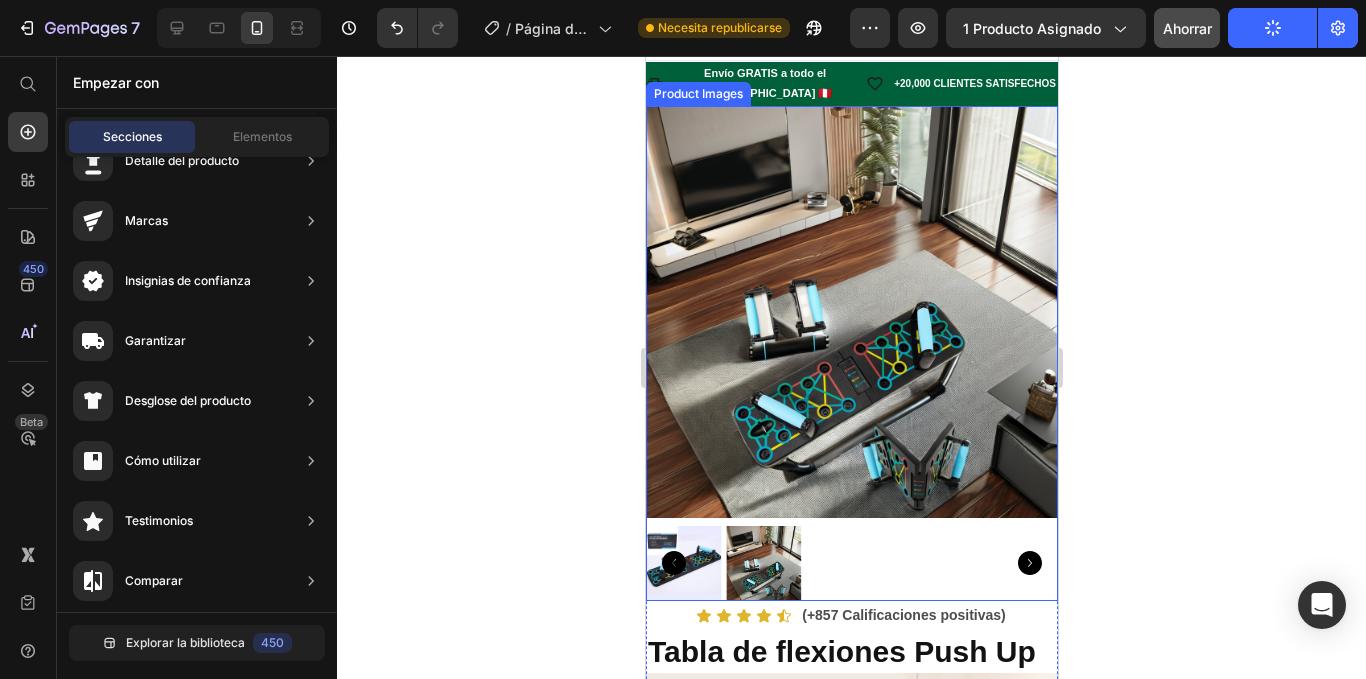 scroll, scrollTop: 0, scrollLeft: 0, axis: both 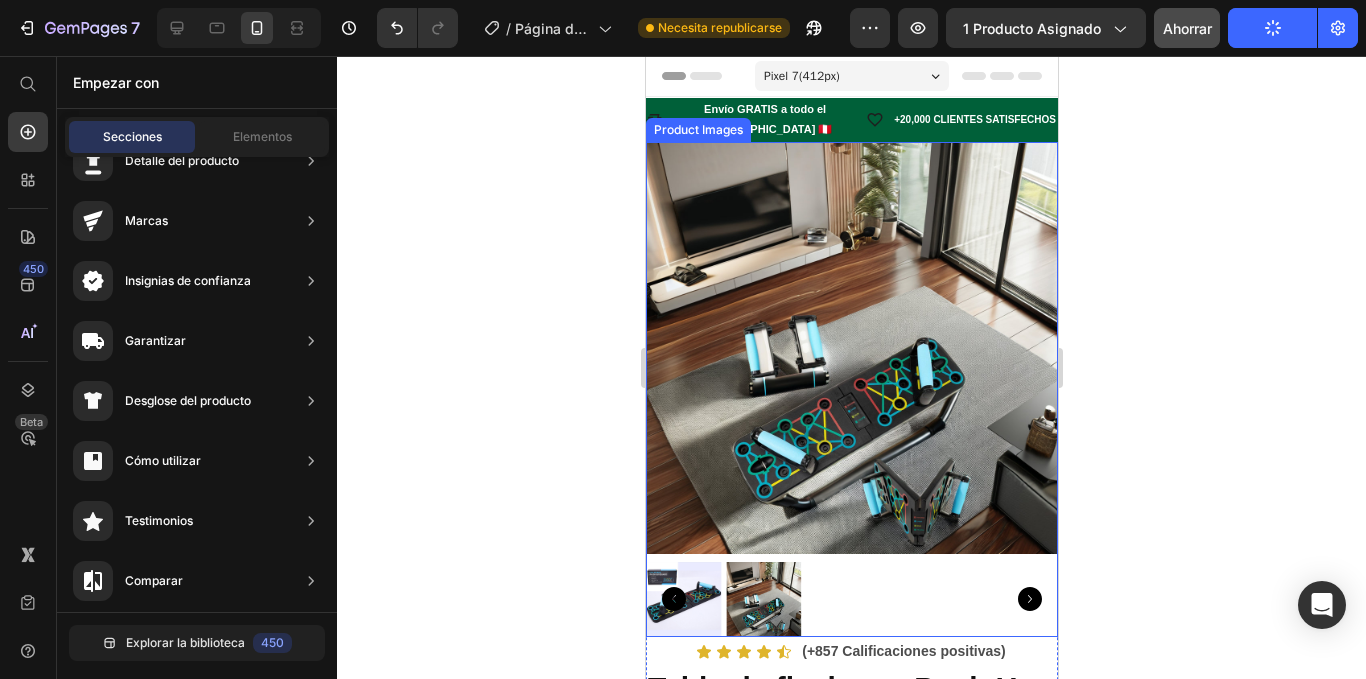 click at bounding box center [851, 348] 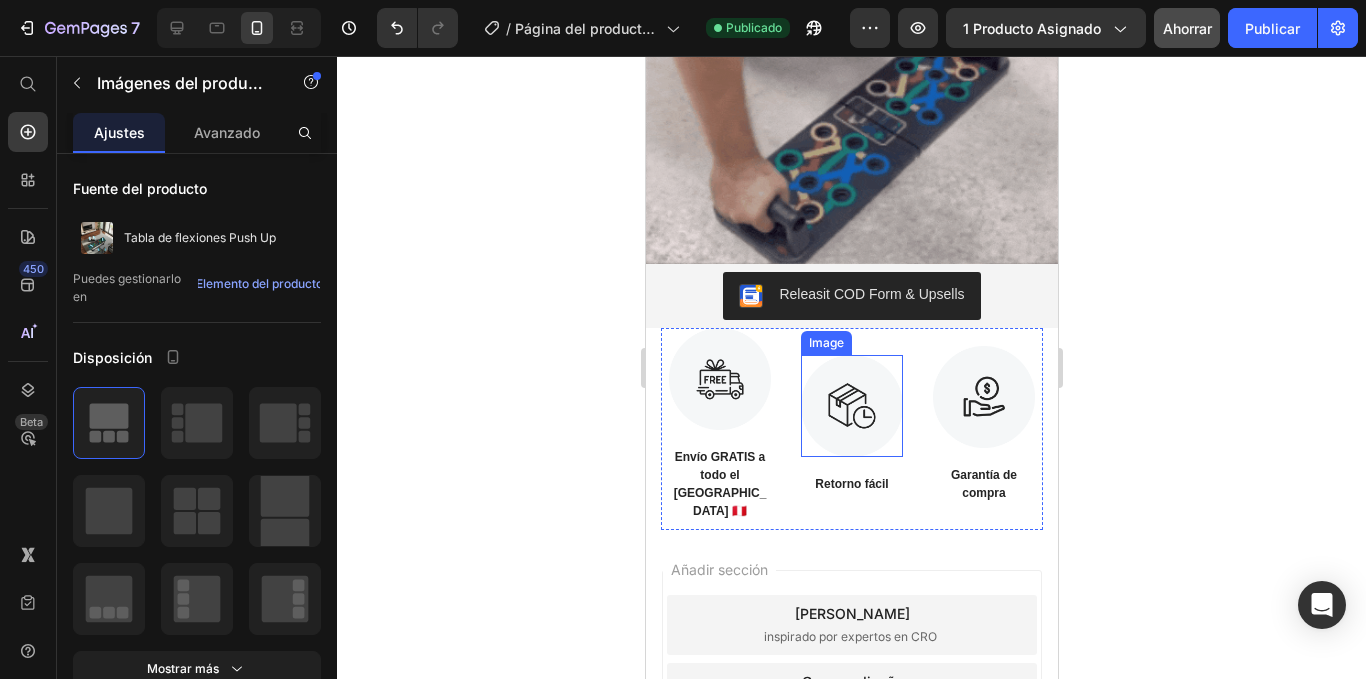 scroll, scrollTop: 1800, scrollLeft: 0, axis: vertical 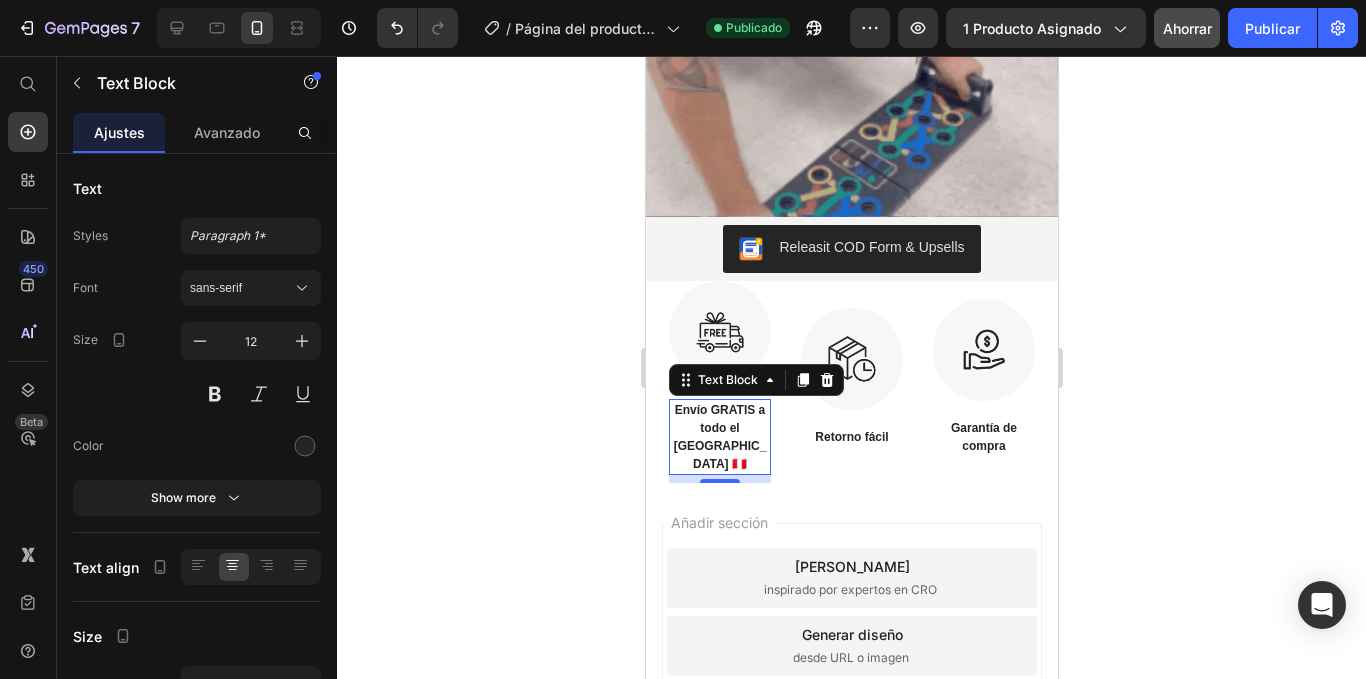 click on "Envío GRATIS a todo el [GEOGRAPHIC_DATA] 🇵🇪" at bounding box center (719, 437) 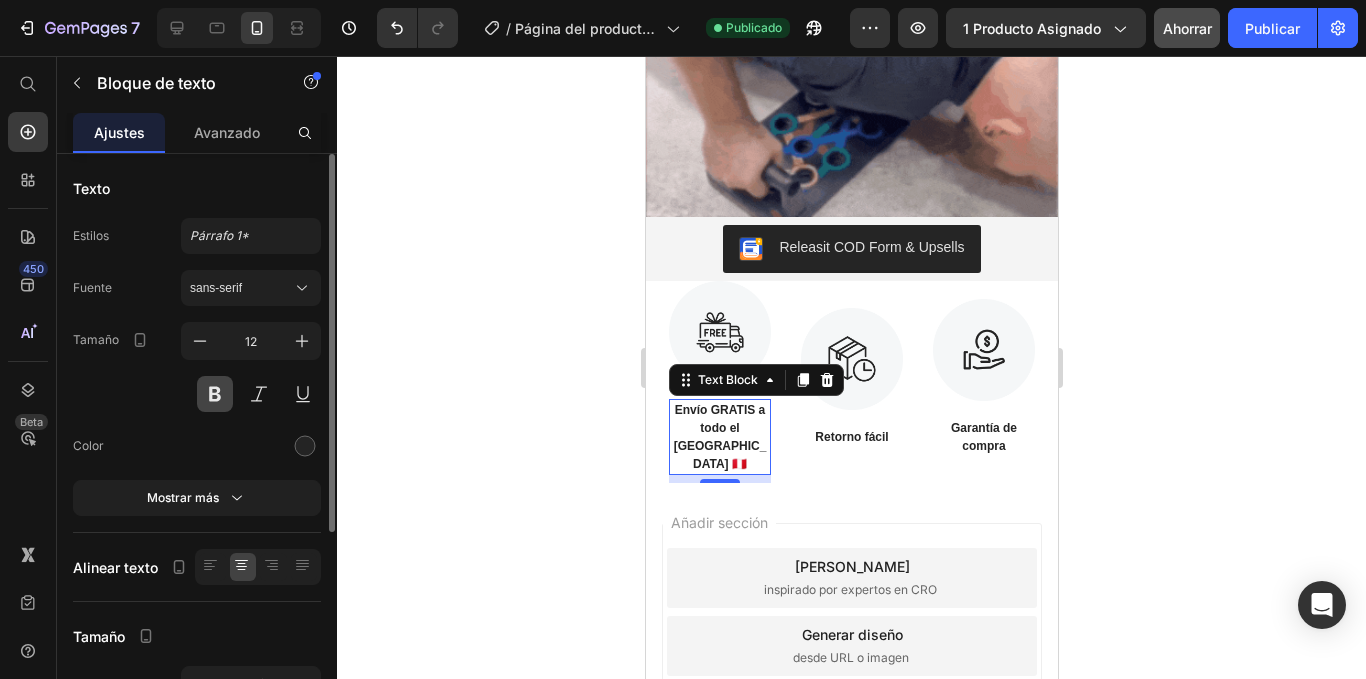 click at bounding box center [215, 394] 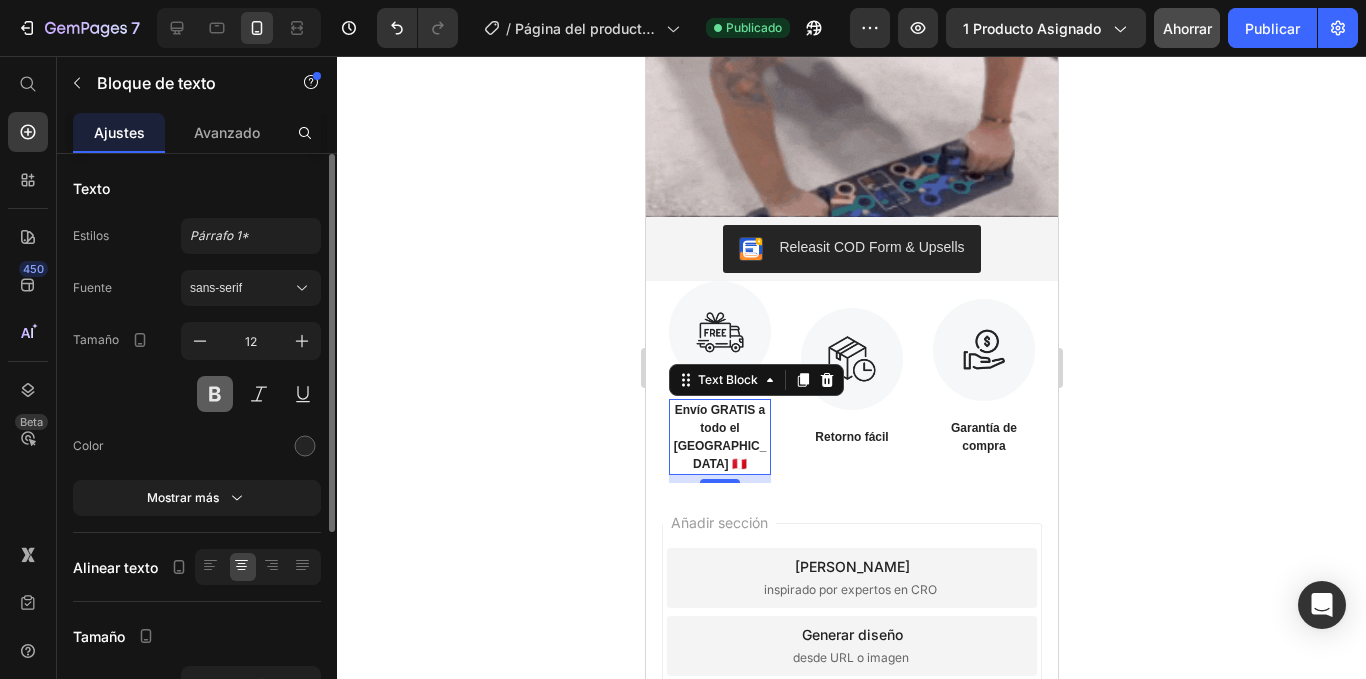 click at bounding box center [215, 394] 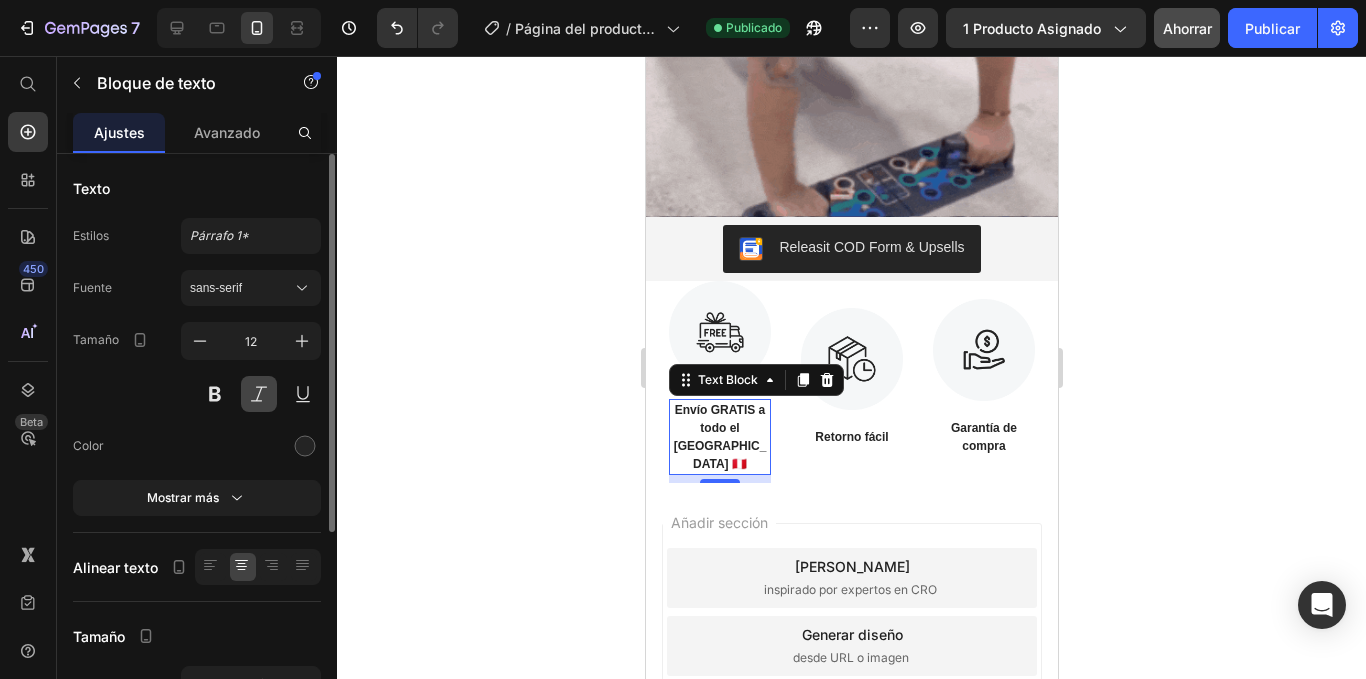 click at bounding box center [259, 394] 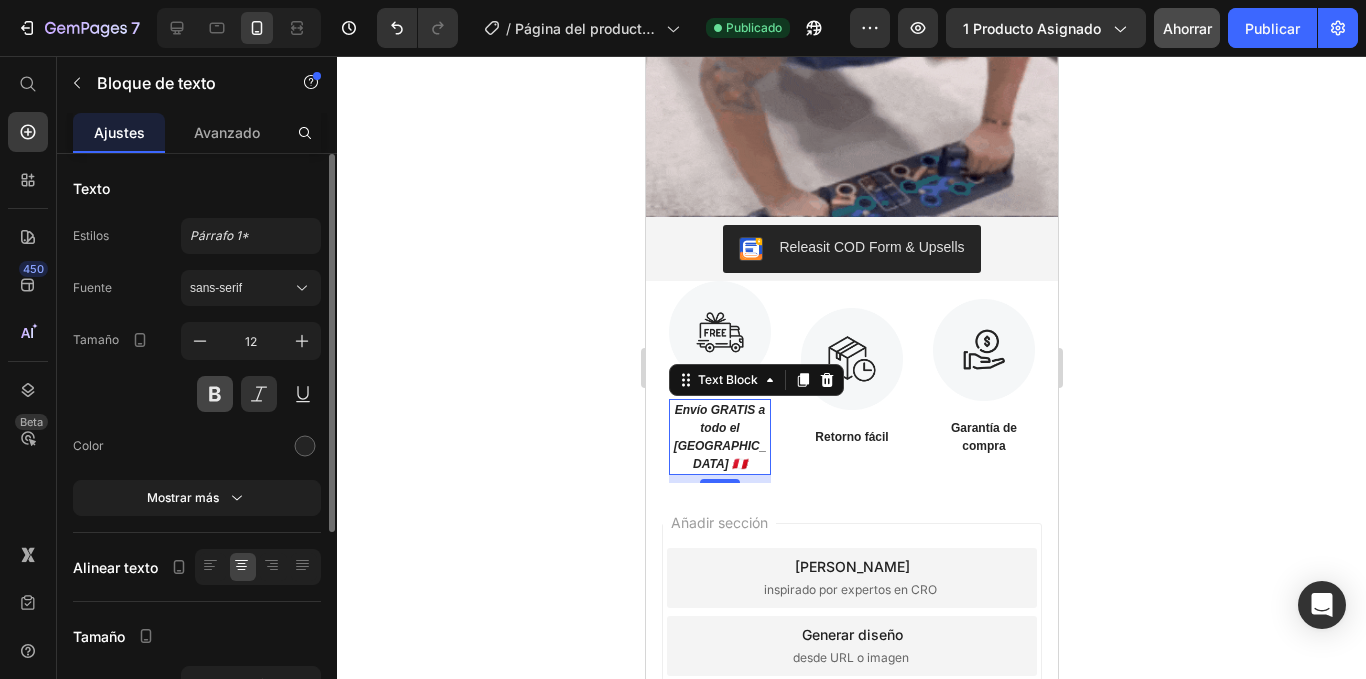 click at bounding box center (215, 394) 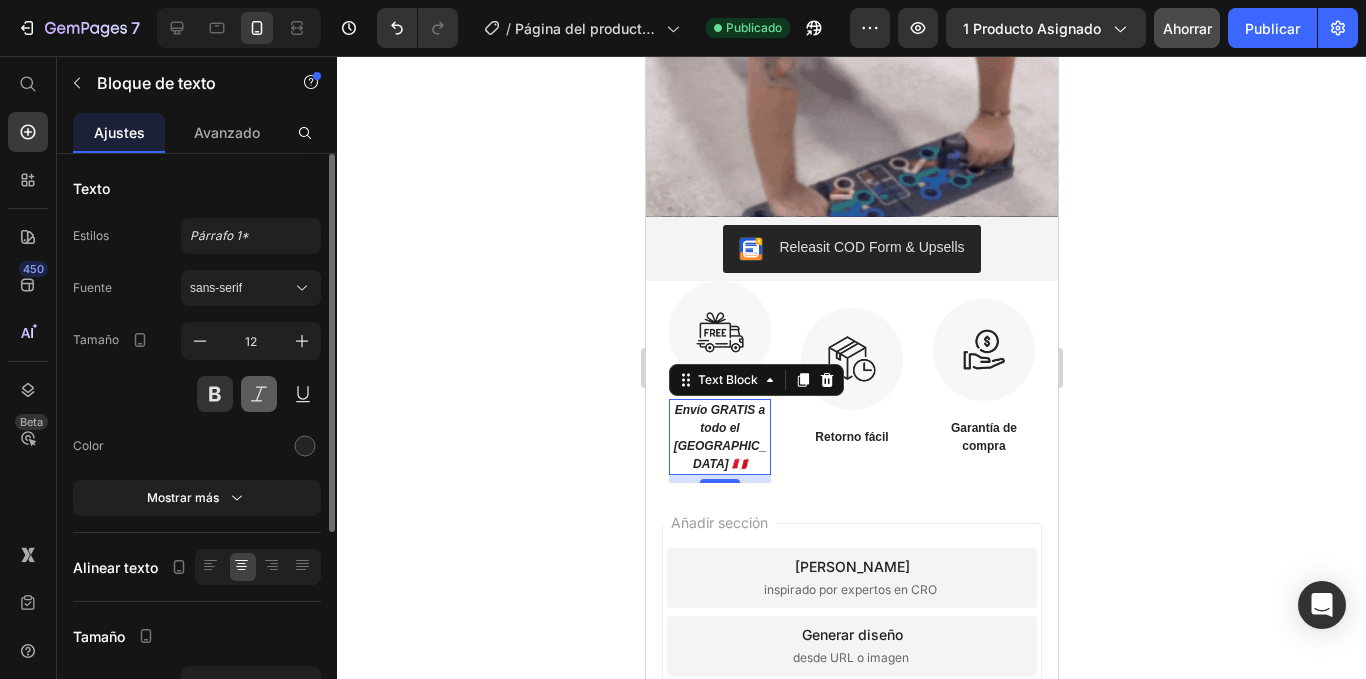 click at bounding box center [259, 394] 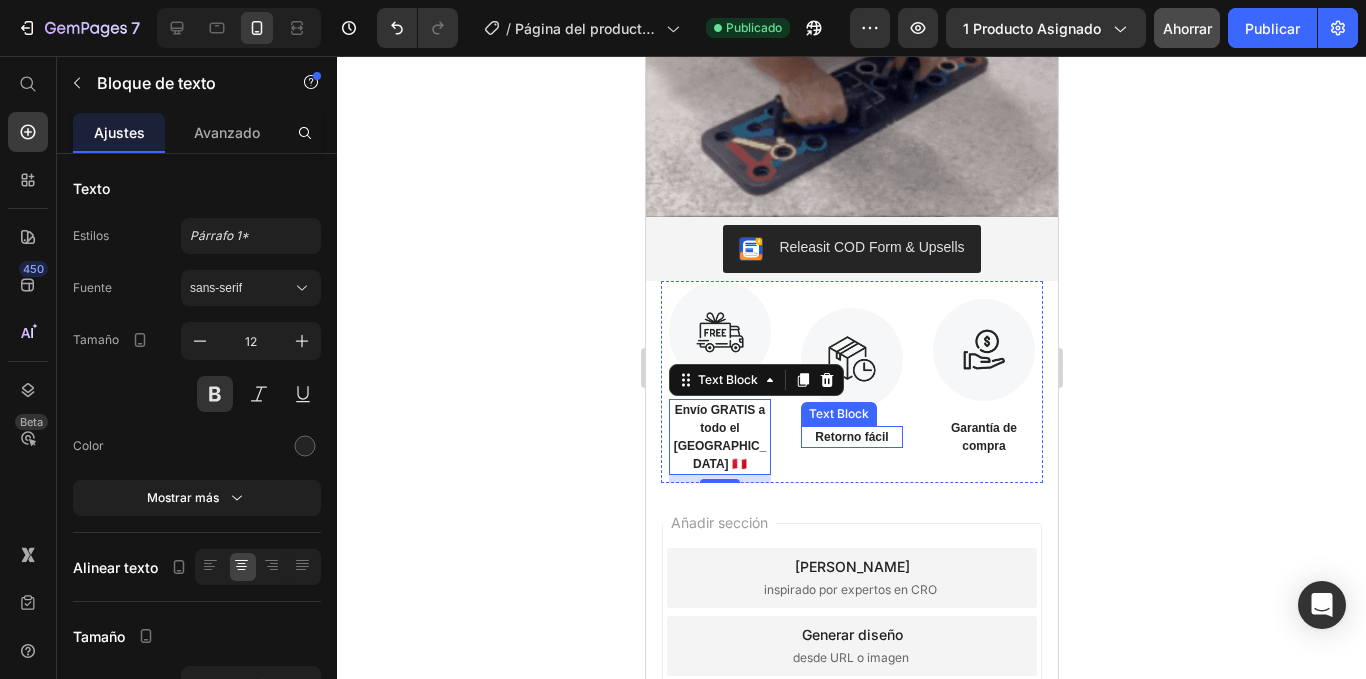 click on "Retorno fácil" at bounding box center (851, 437) 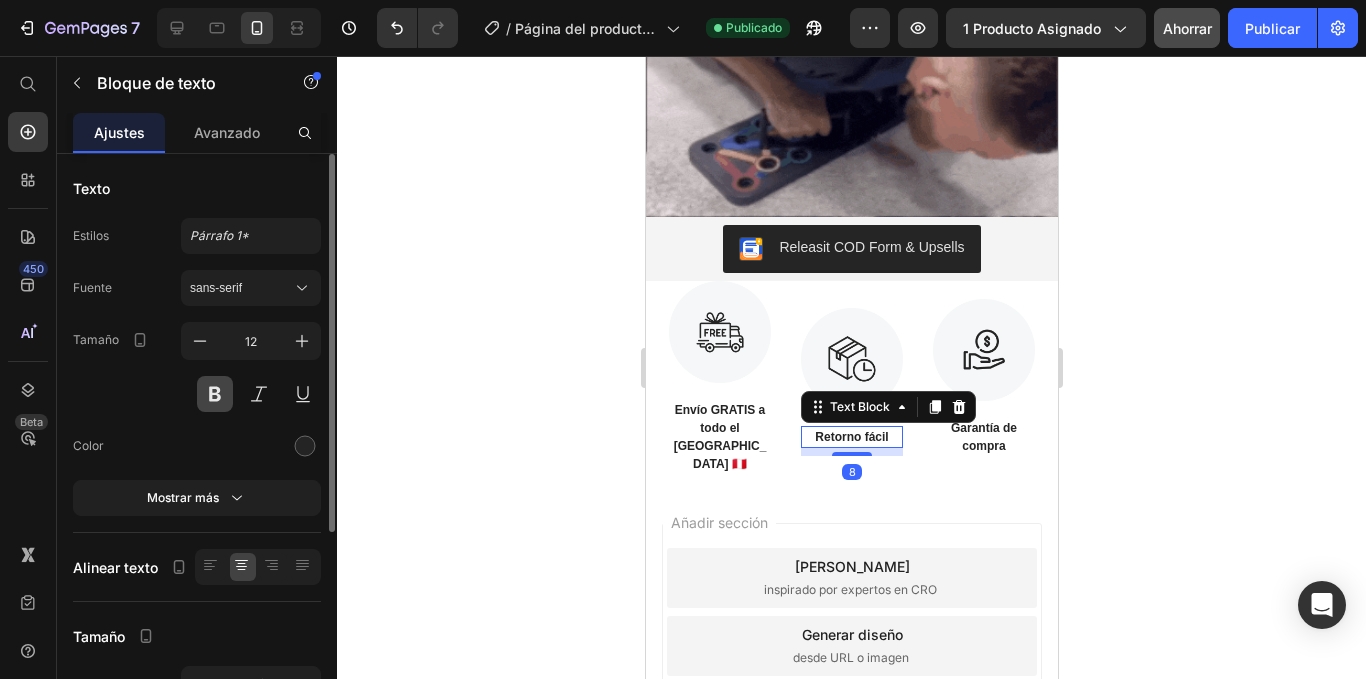 click at bounding box center (215, 394) 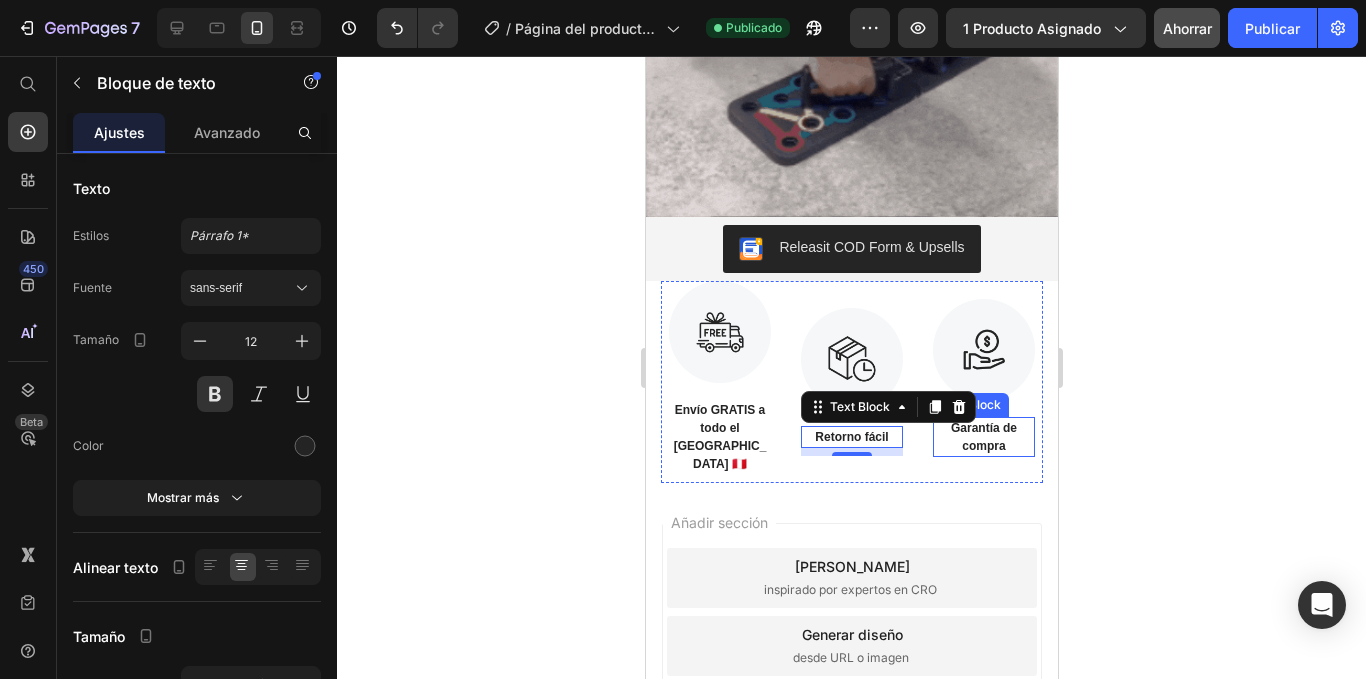 click on "Garantía de compra" at bounding box center [983, 437] 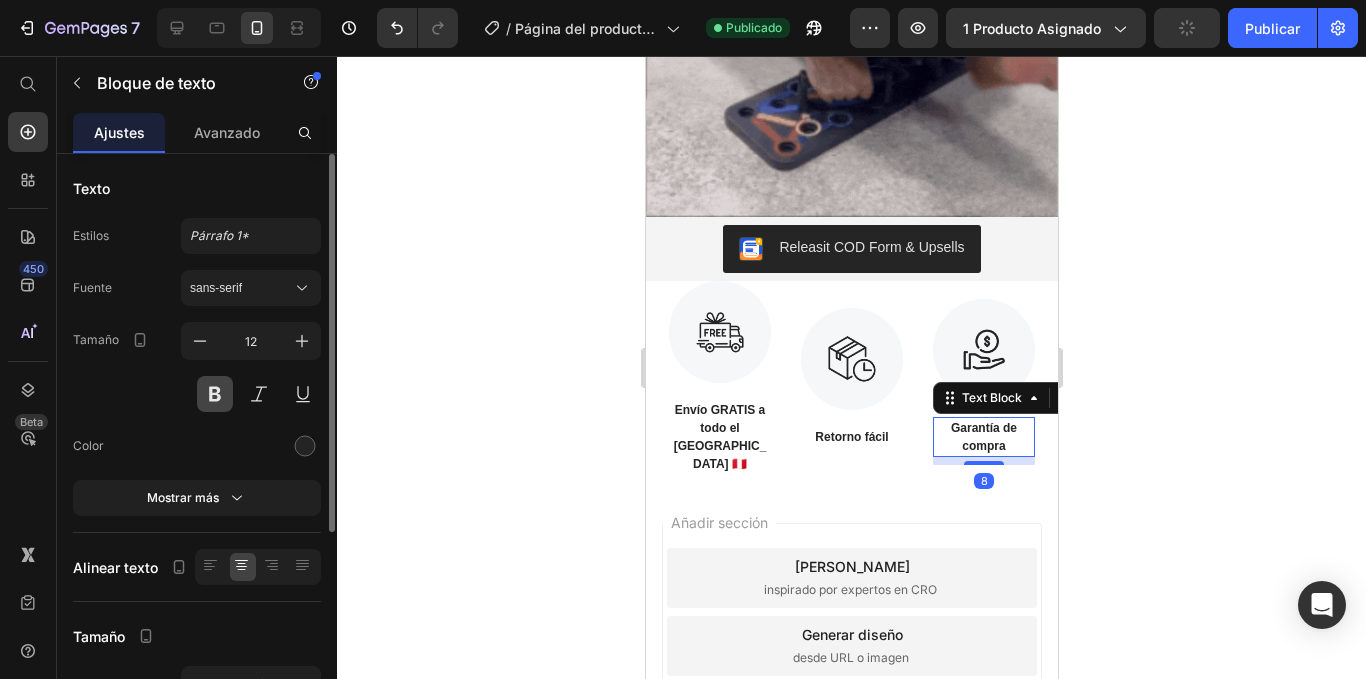 click at bounding box center [215, 394] 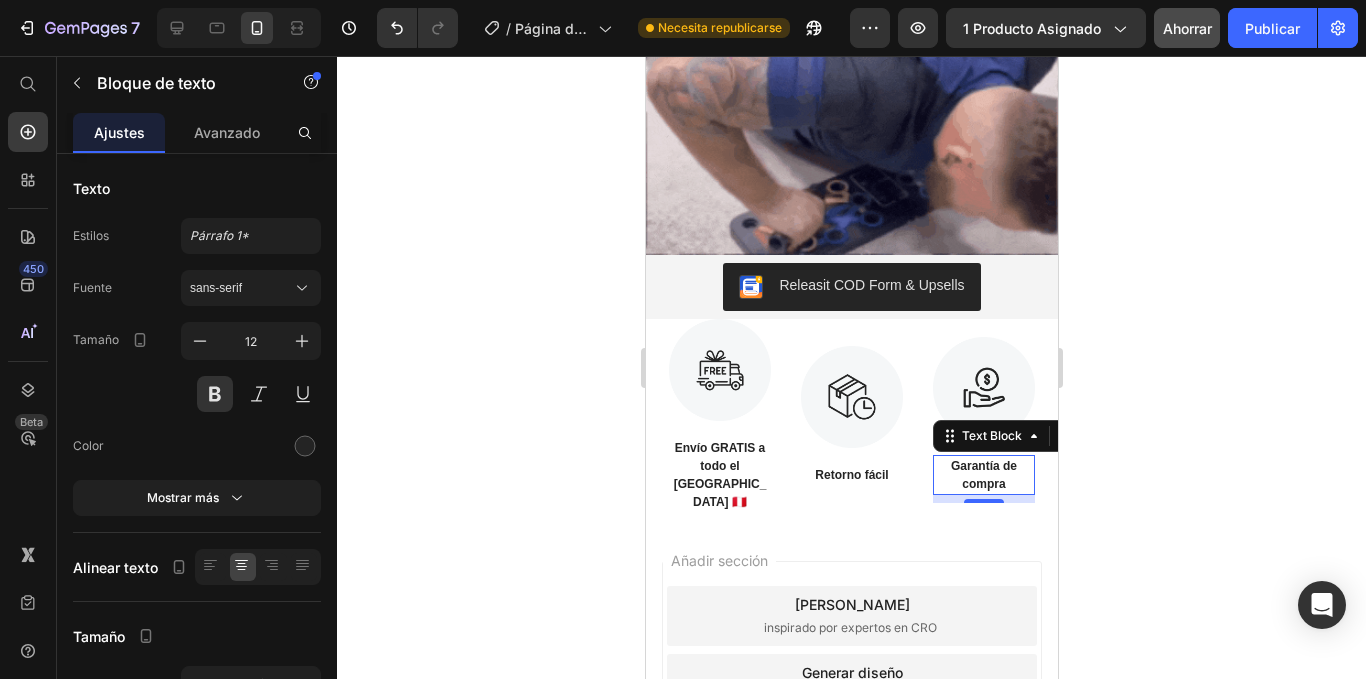 scroll, scrollTop: 1700, scrollLeft: 0, axis: vertical 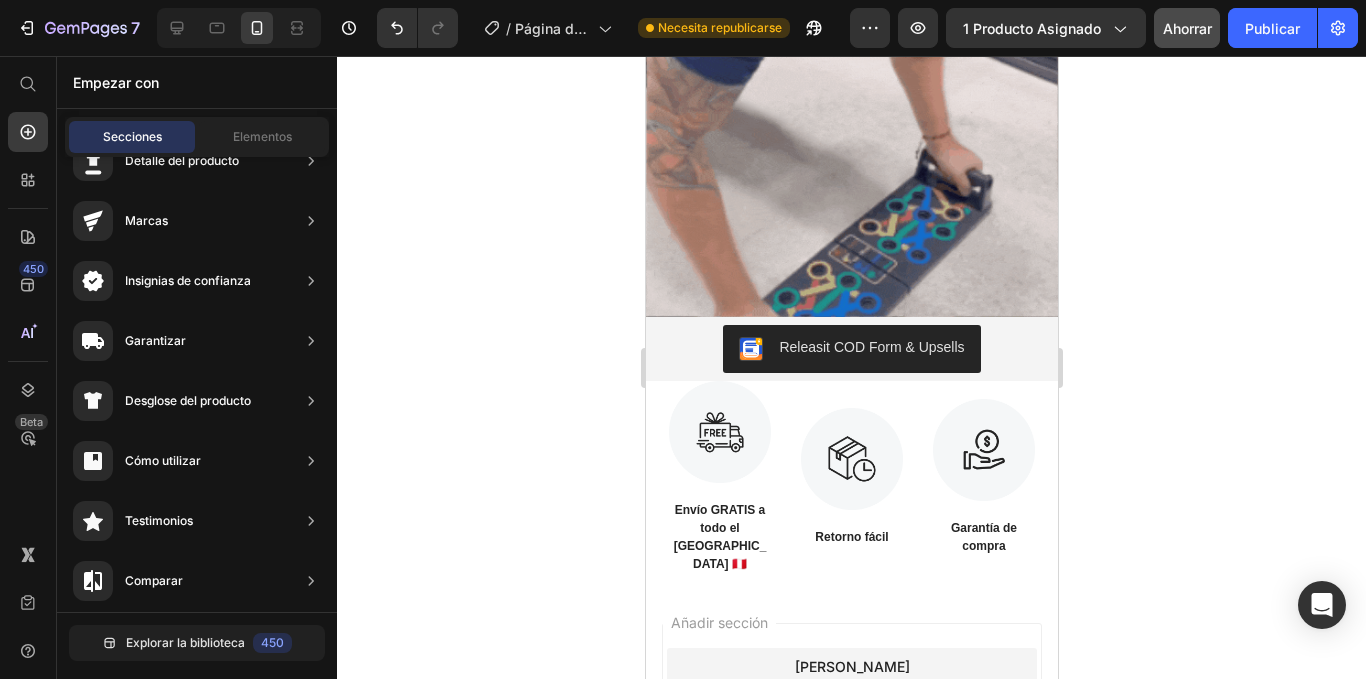 click on "Añadir sección Elija plantillas inspirado por expertos en CRO Generar diseño desde URL o imagen Añadir sección en blanco Luego arrastra y suelta elementos" at bounding box center (851, 774) 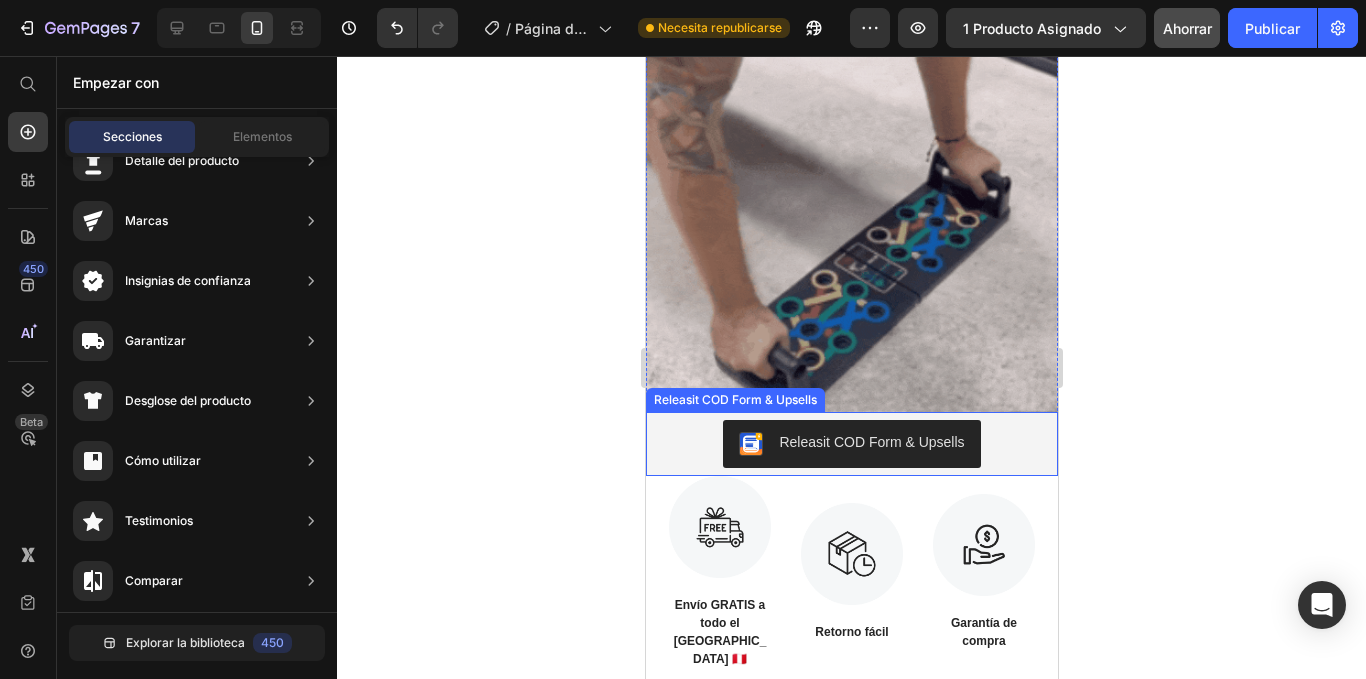 scroll, scrollTop: 1600, scrollLeft: 0, axis: vertical 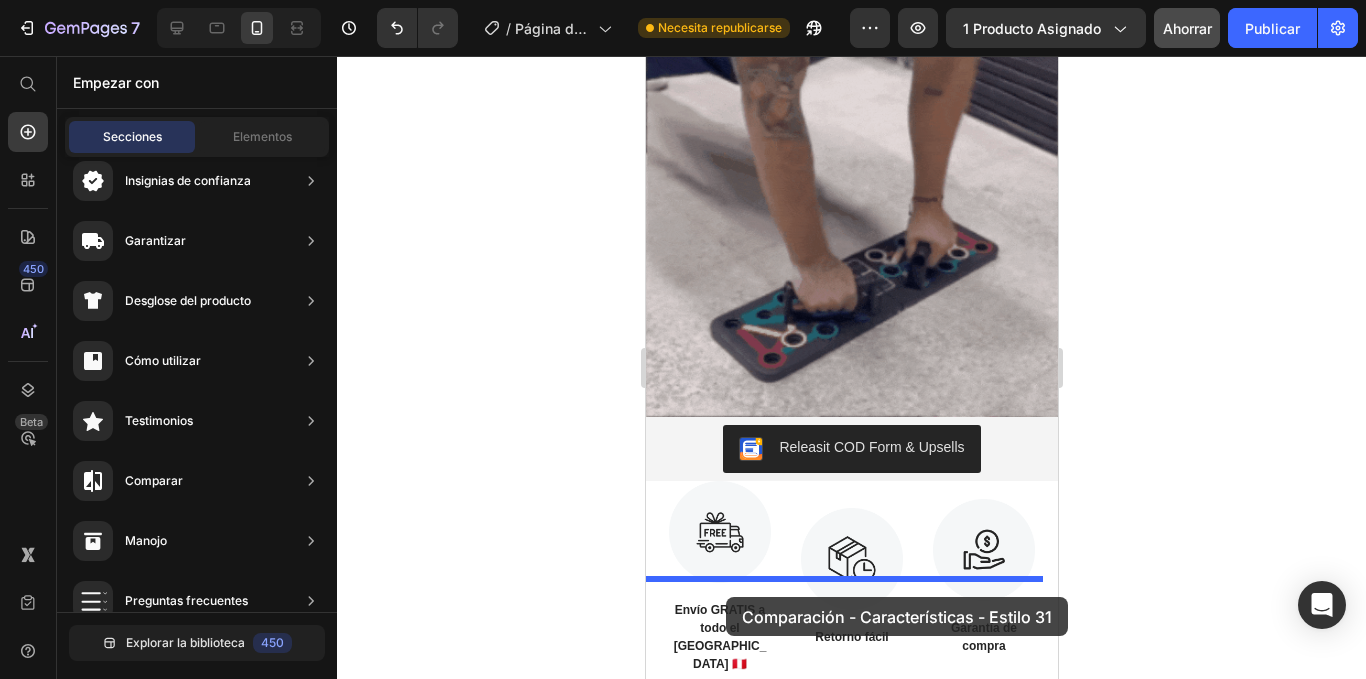drag, startPoint x: 1112, startPoint y: 401, endPoint x: 725, endPoint y: 597, distance: 433.80295 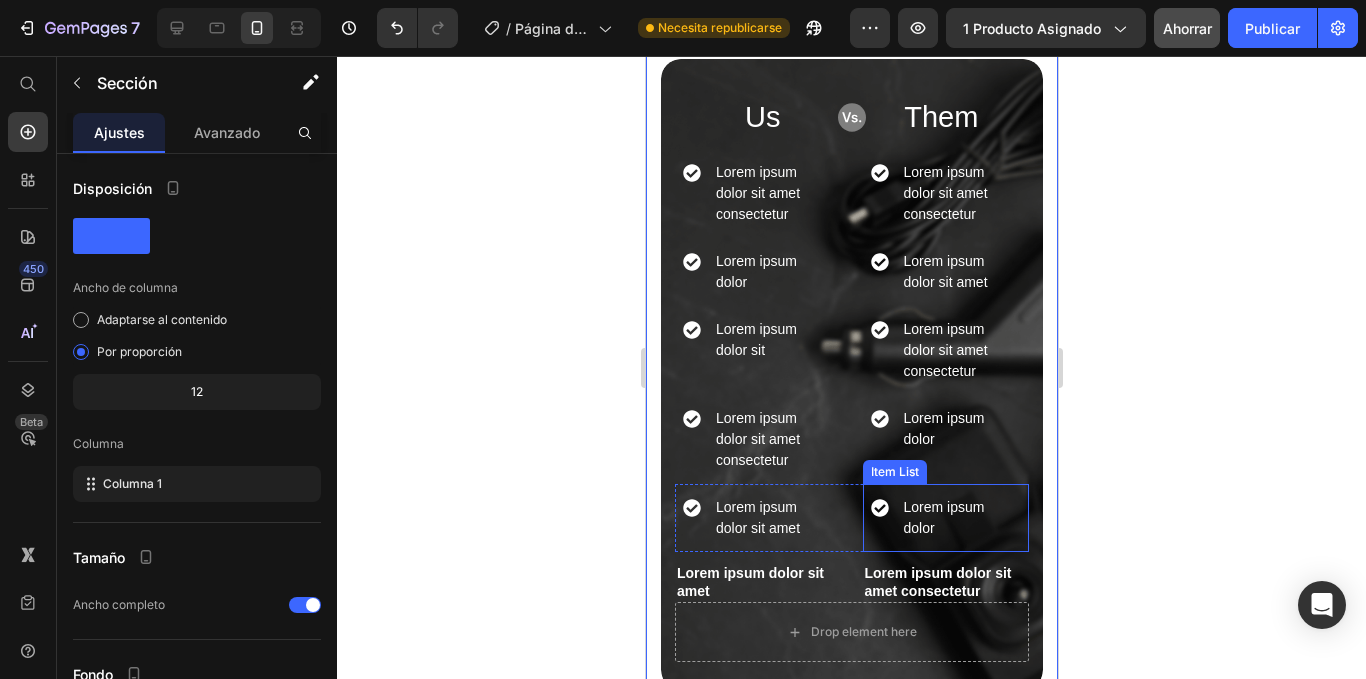 scroll, scrollTop: 2153, scrollLeft: 0, axis: vertical 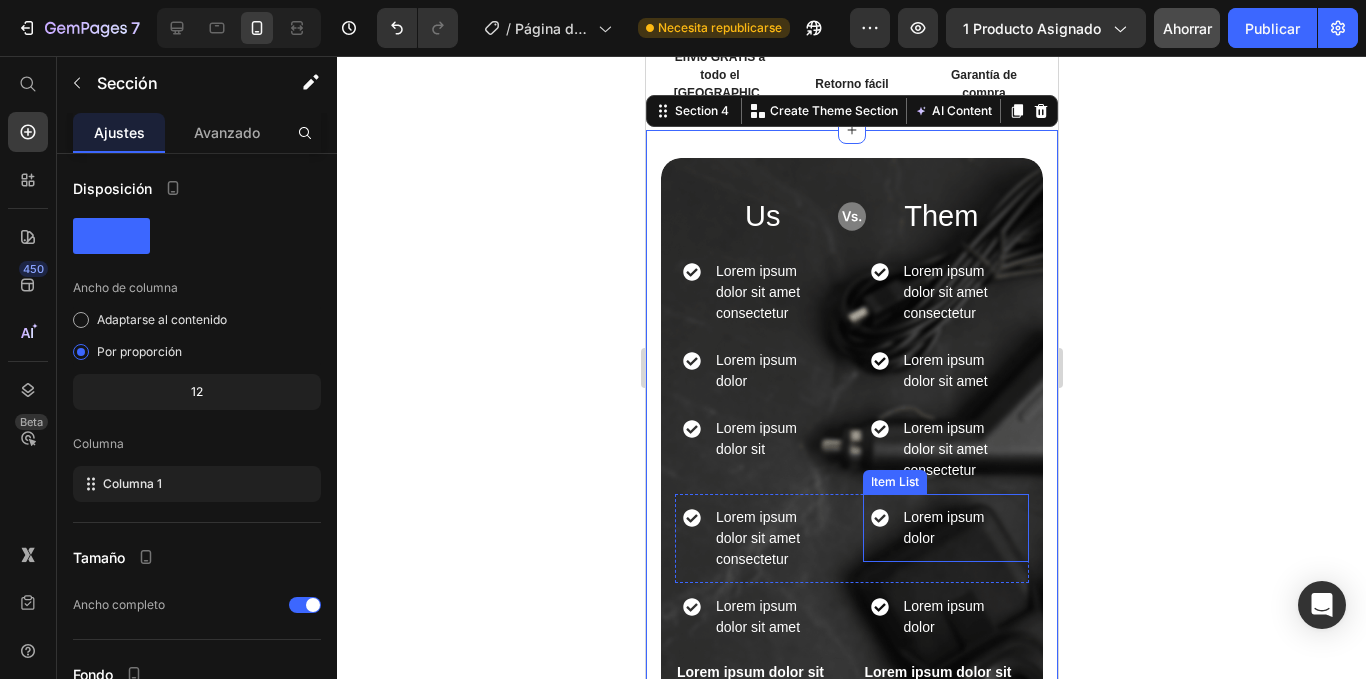 click on "Lorem ipsum dolor" at bounding box center [960, 528] 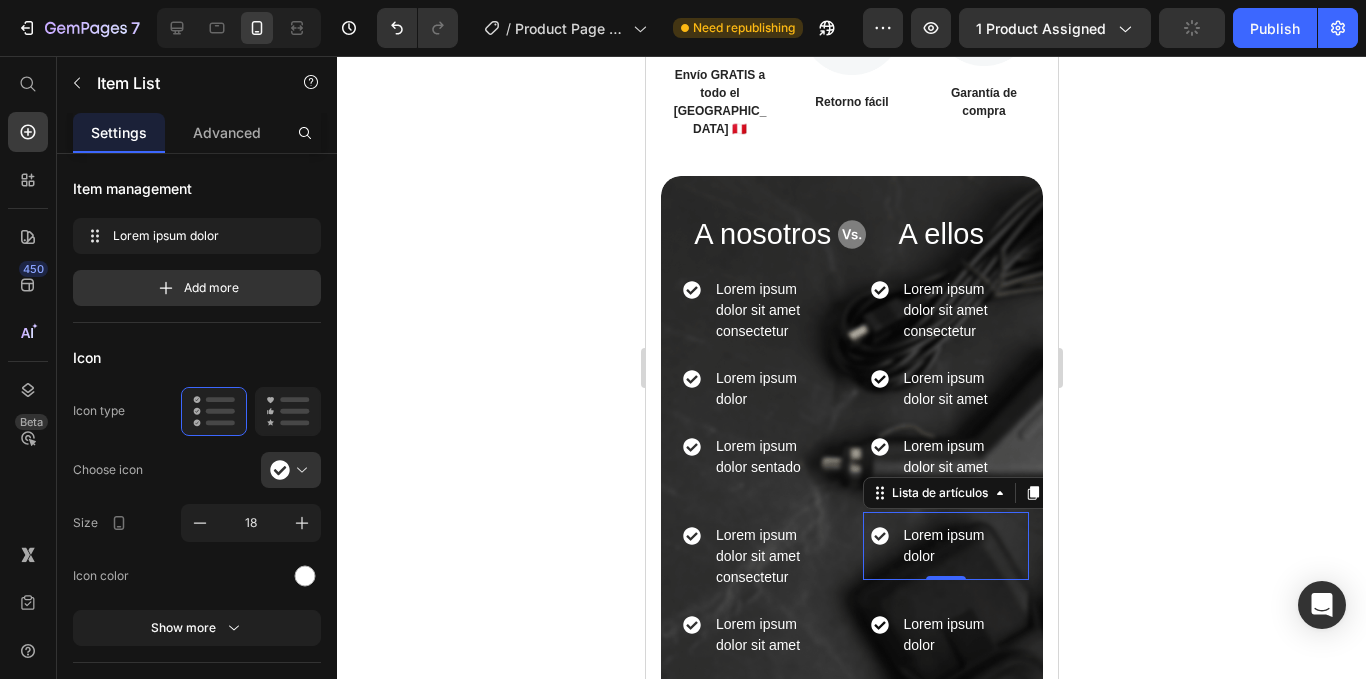 scroll, scrollTop: 2171, scrollLeft: 0, axis: vertical 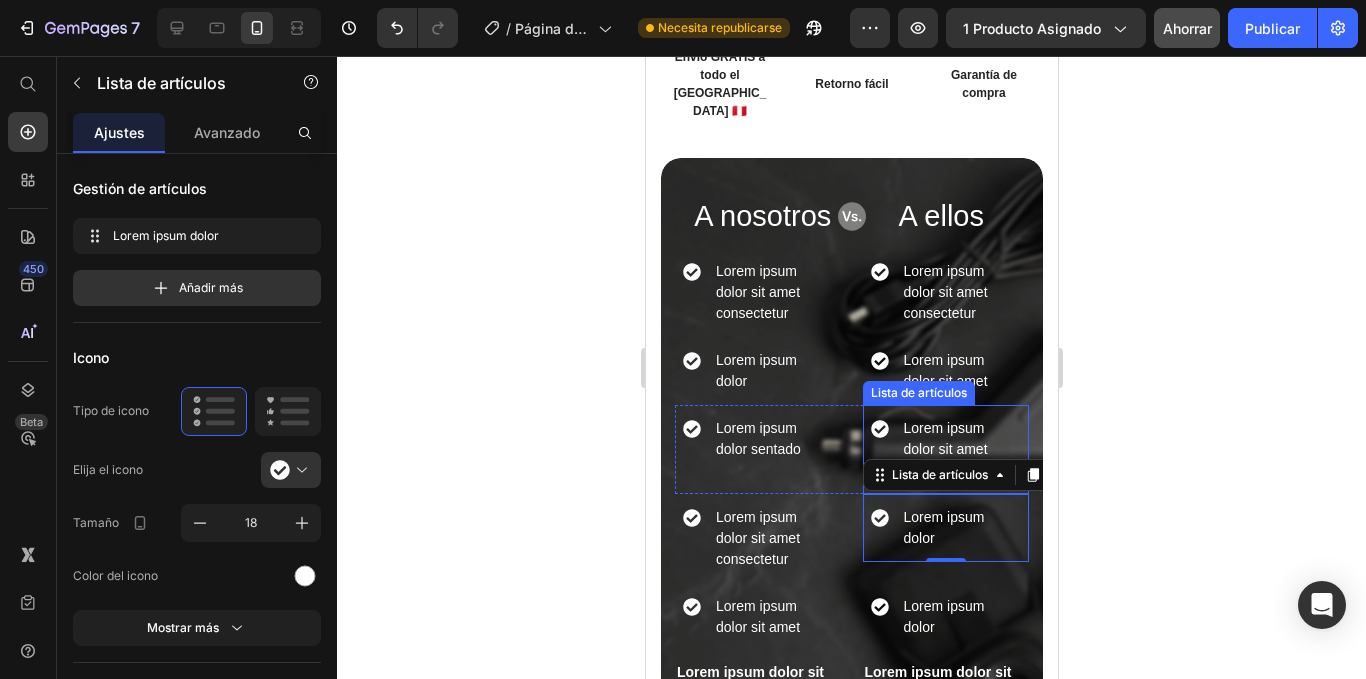click on "Lorem ipsum dolor sit amet consectetur" at bounding box center (945, 449) 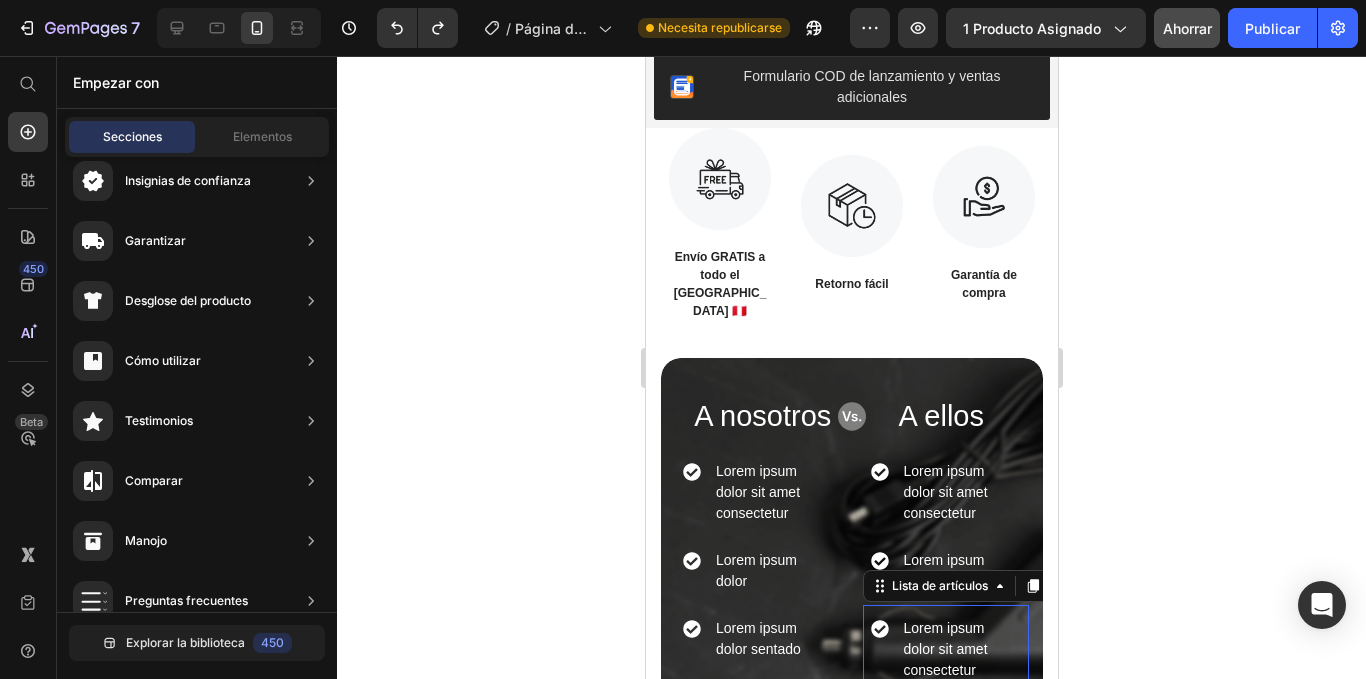 scroll, scrollTop: 1942, scrollLeft: 0, axis: vertical 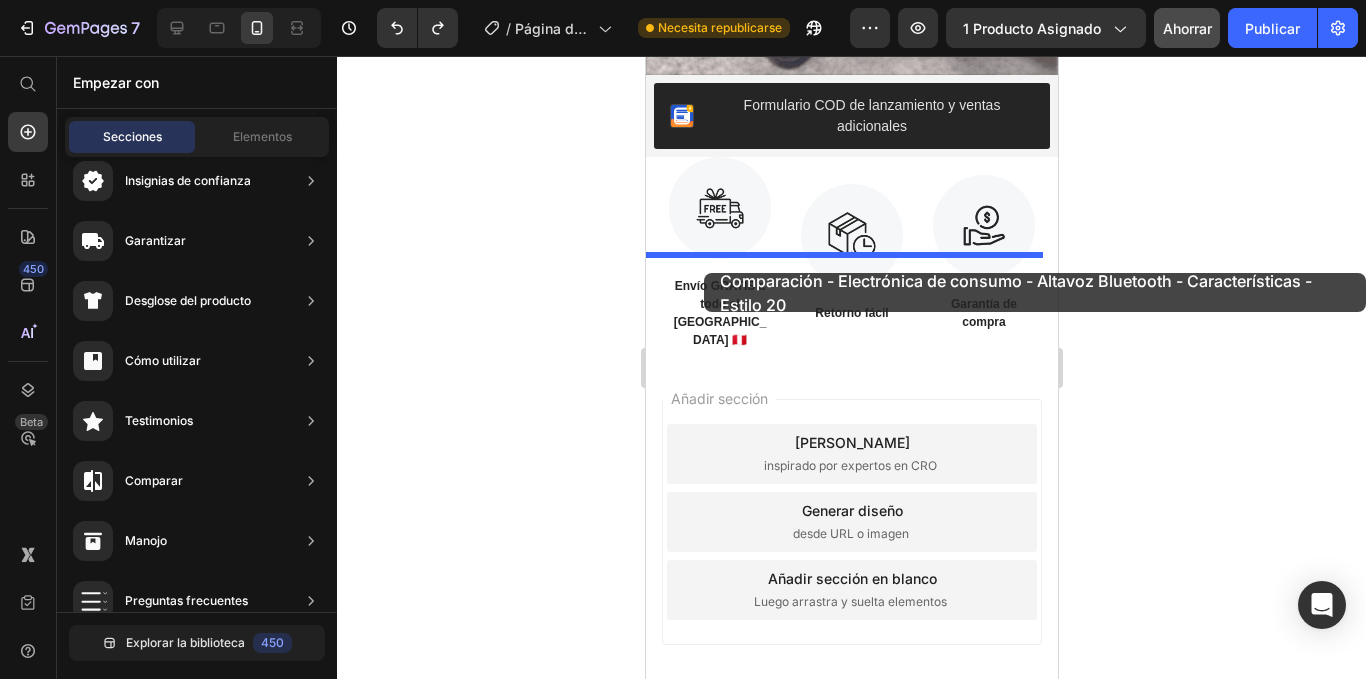 drag, startPoint x: 1071, startPoint y: 389, endPoint x: 703, endPoint y: 273, distance: 385.8497 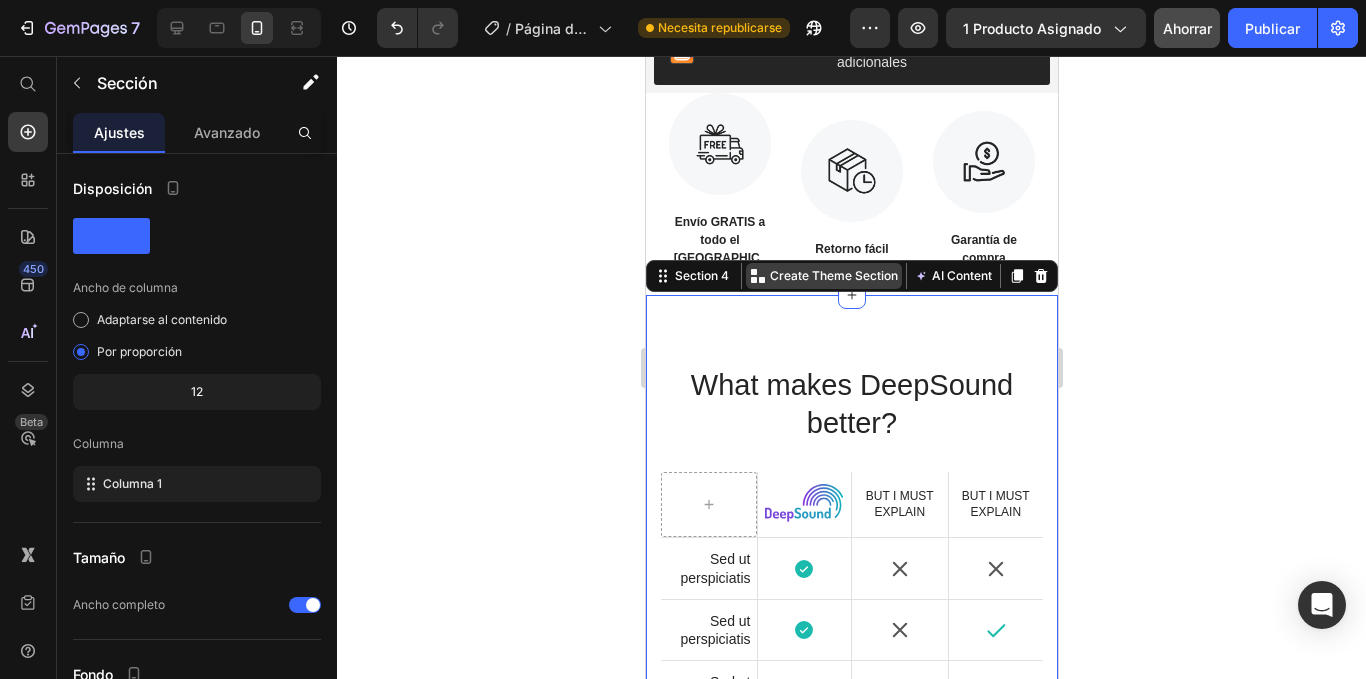 scroll, scrollTop: 1971, scrollLeft: 0, axis: vertical 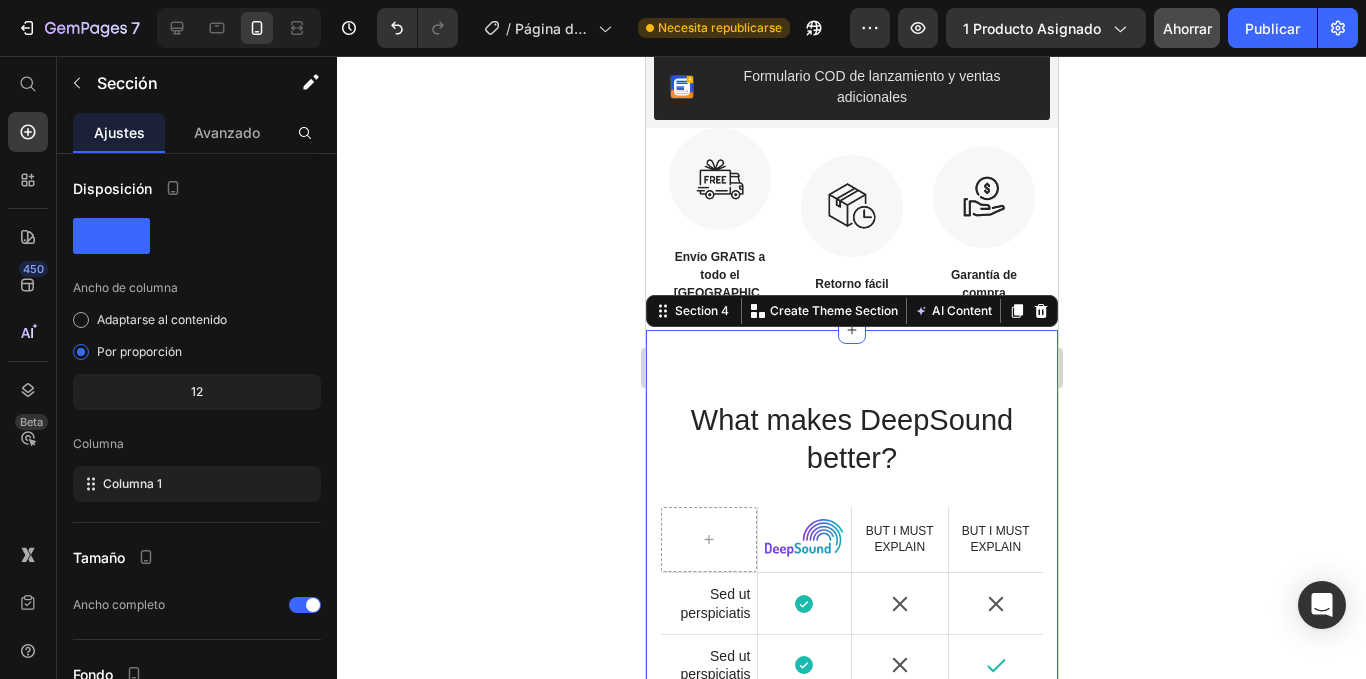 click on "Image What makes DeepSound better? Heading
Image Hero Banner But I must explain Text Block But I must explain Text Block Hero Banner Row Sed ut perspiciatis Text Block
Icon Hero Banner
Icon
Icon Hero Banner Row Sed ut perspiciatis Text Block
Icon Hero Banner
Icon
Icon Hero Banner Row Sed ut perspiciatis Text Block
Icon Hero Banner
Icon
Icon Hero Banner Row Sed ut perspiciatis unde omnis Text Block
Icon Hero Banner
Icon
Icon Hero Banner Row Sed ut perspiciatis Text Block
Icon Hero Banner
Icon
Icon Hero Banner Row Sed ut perspiciatis Text Block
Icon Hero Banner
Icon
Icon Hero Banner Row Sed ut perspiciatis Text Block
Icon Hero Banner
Icon
Icon Hero Banner Row Icon" at bounding box center (851, 821) 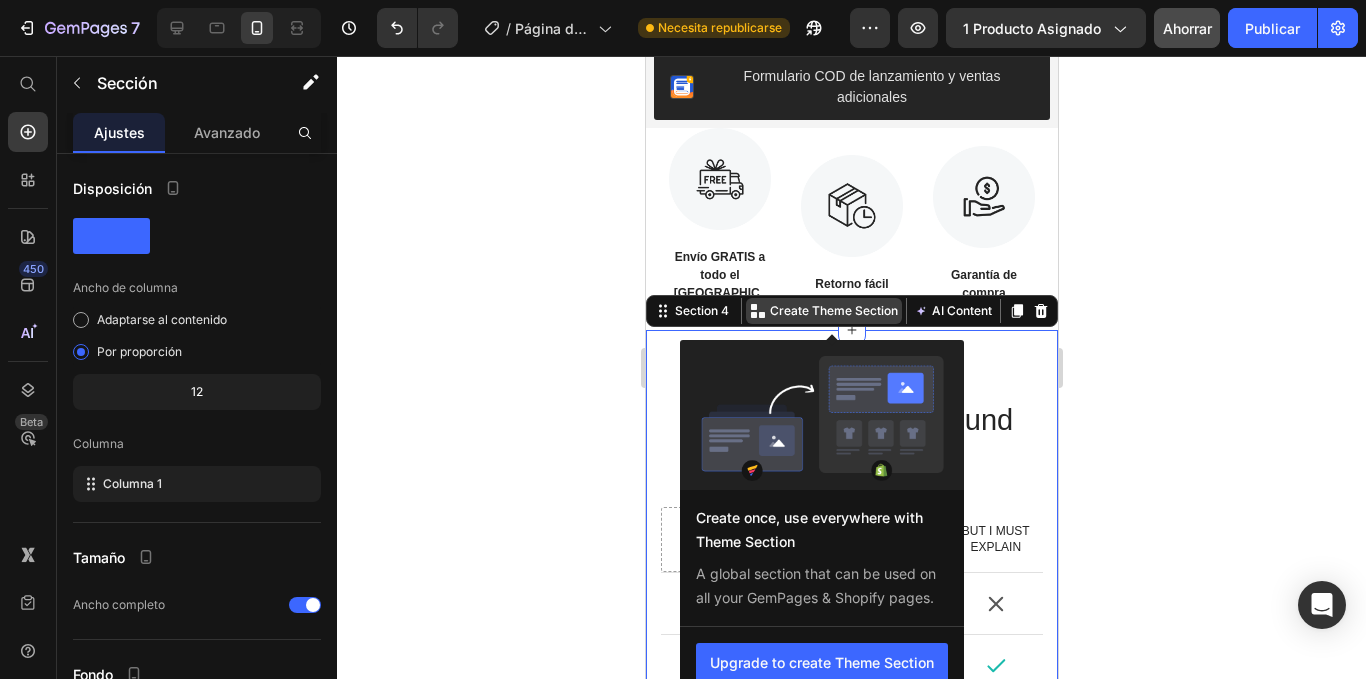 click on "Create Theme Section" at bounding box center (833, 311) 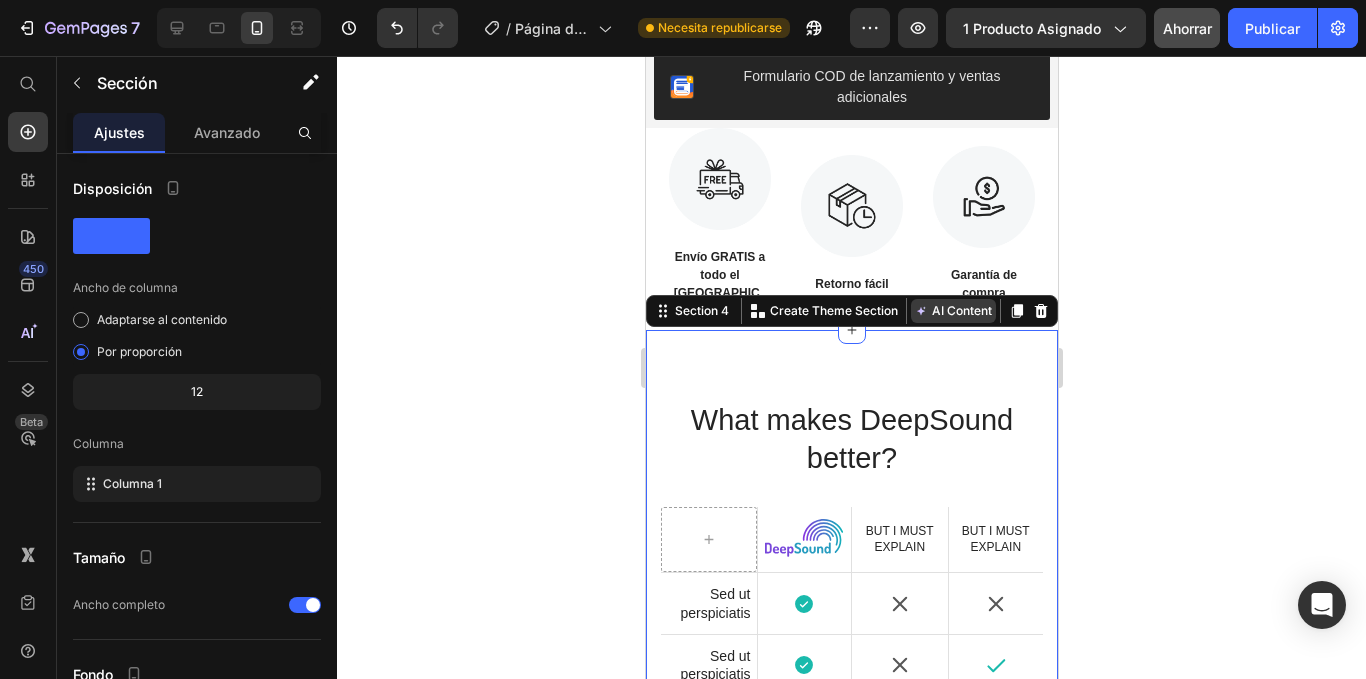 click on "AI Content" at bounding box center [952, 311] 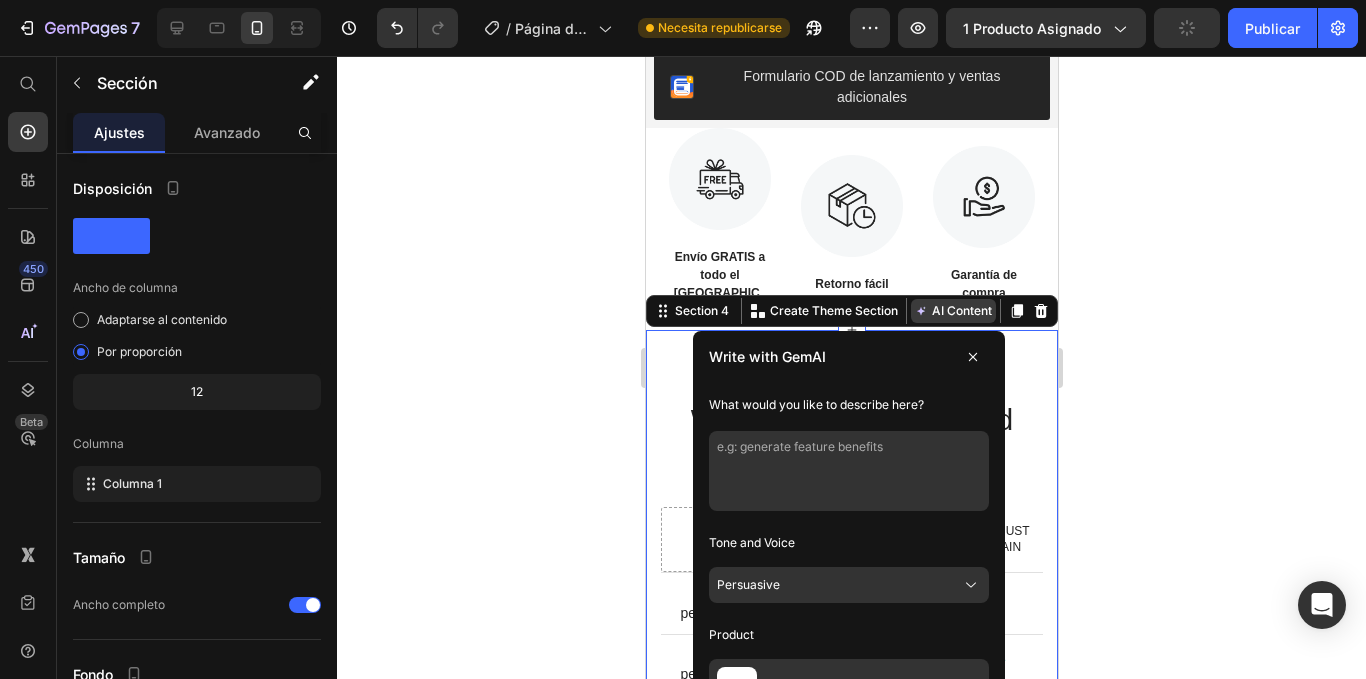 click on "AI Content" at bounding box center (952, 311) 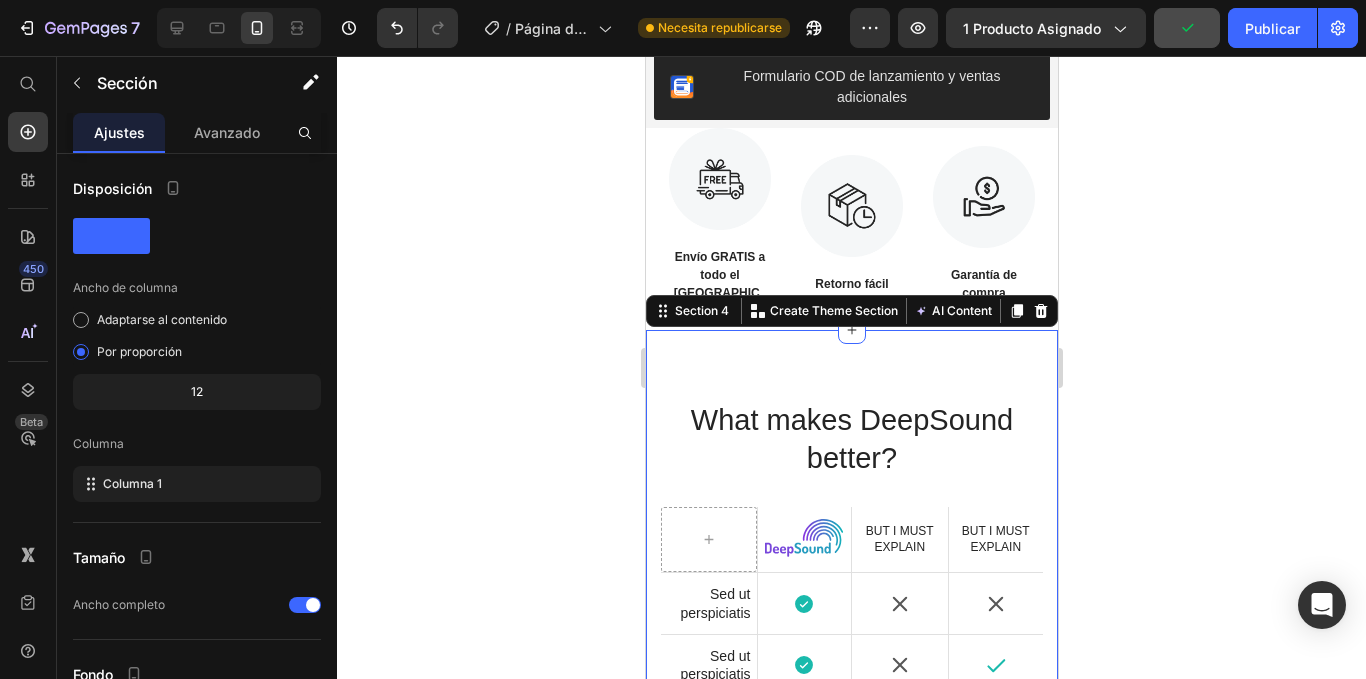 click on "Image What makes DeepSound better? Heading
Image Hero Banner But I must explain Text Block But I must explain Text Block Hero Banner Row Sed ut perspiciatis Text Block
Icon Hero Banner
Icon
Icon Hero Banner Row Sed ut perspiciatis Text Block
Icon Hero Banner
Icon
Icon Hero Banner Row Sed ut perspiciatis Text Block
Icon Hero Banner
Icon
Icon Hero Banner Row Sed ut perspiciatis unde omnis Text Block
Icon Hero Banner
Icon
Icon Hero Banner Row Sed ut perspiciatis Text Block
Icon Hero Banner
Icon
Icon Hero Banner Row Sed ut perspiciatis Text Block
Icon Hero Banner
Icon
Icon Hero Banner Row Sed ut perspiciatis Text Block
Icon Hero Banner
Icon
Icon Hero Banner Row Icon" at bounding box center [851, 821] 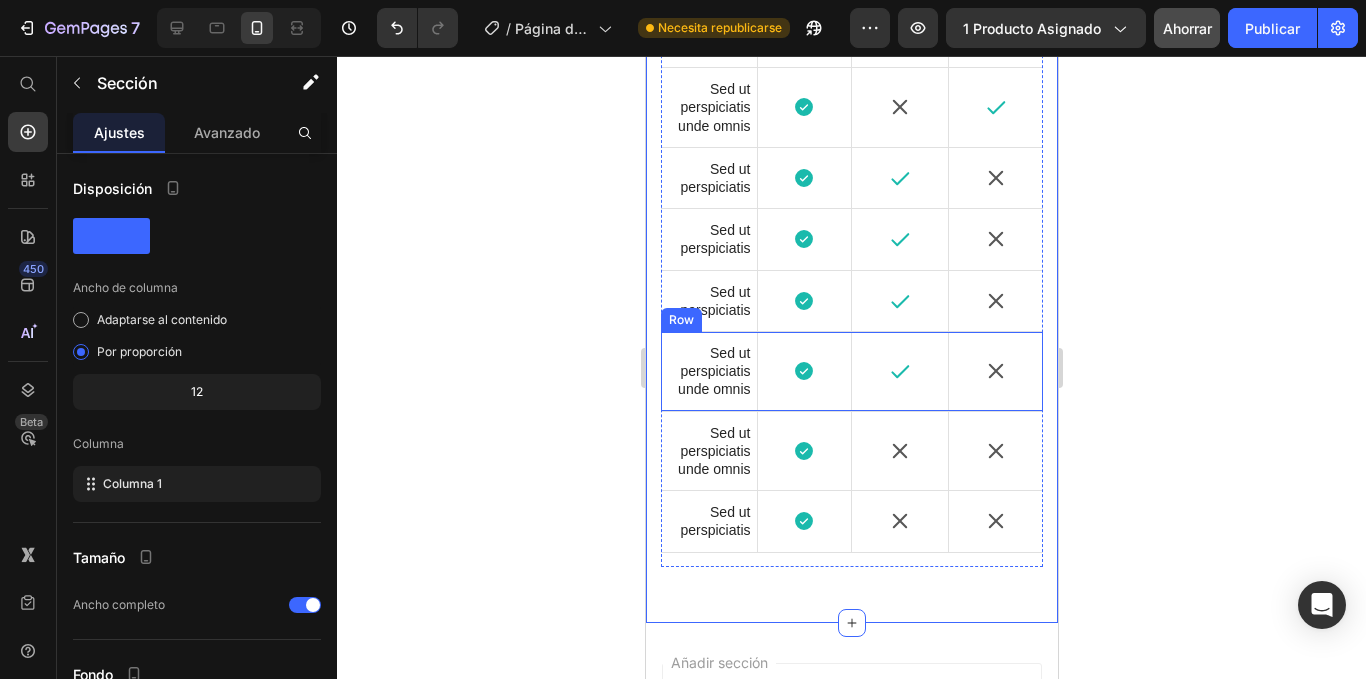 scroll, scrollTop: 2671, scrollLeft: 0, axis: vertical 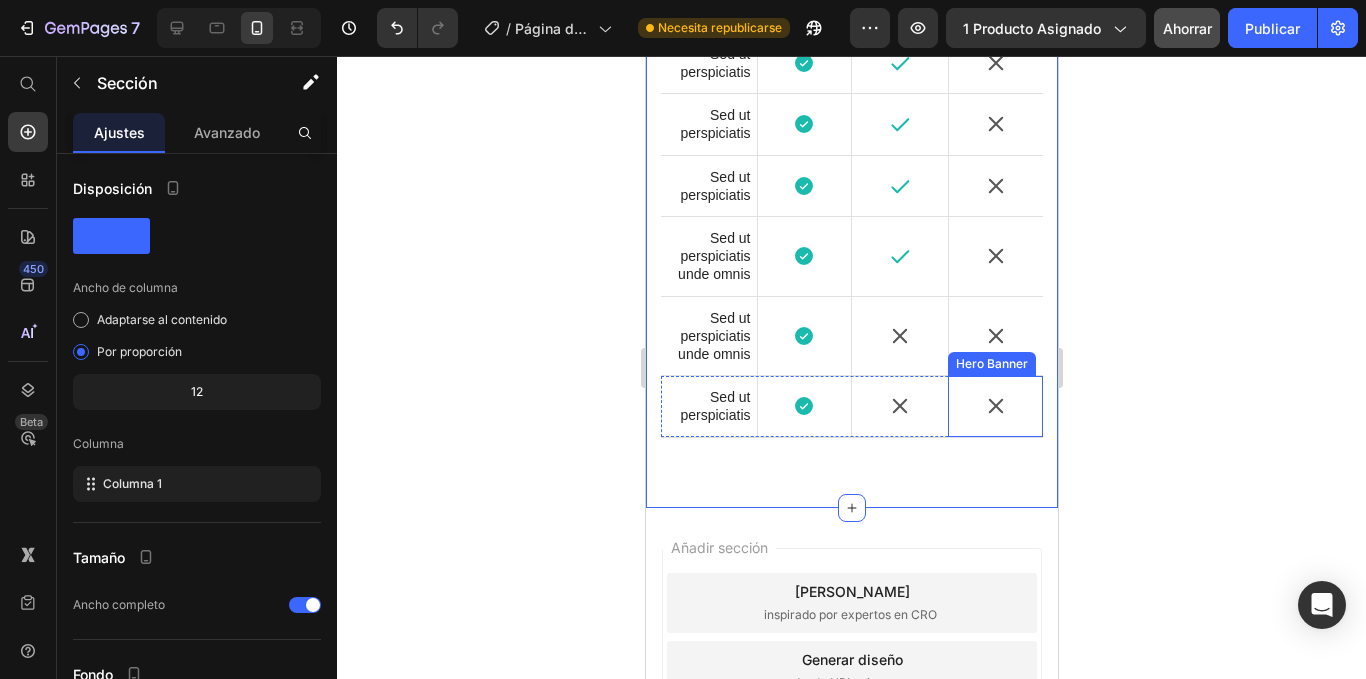click on "Icon" at bounding box center [995, 406] 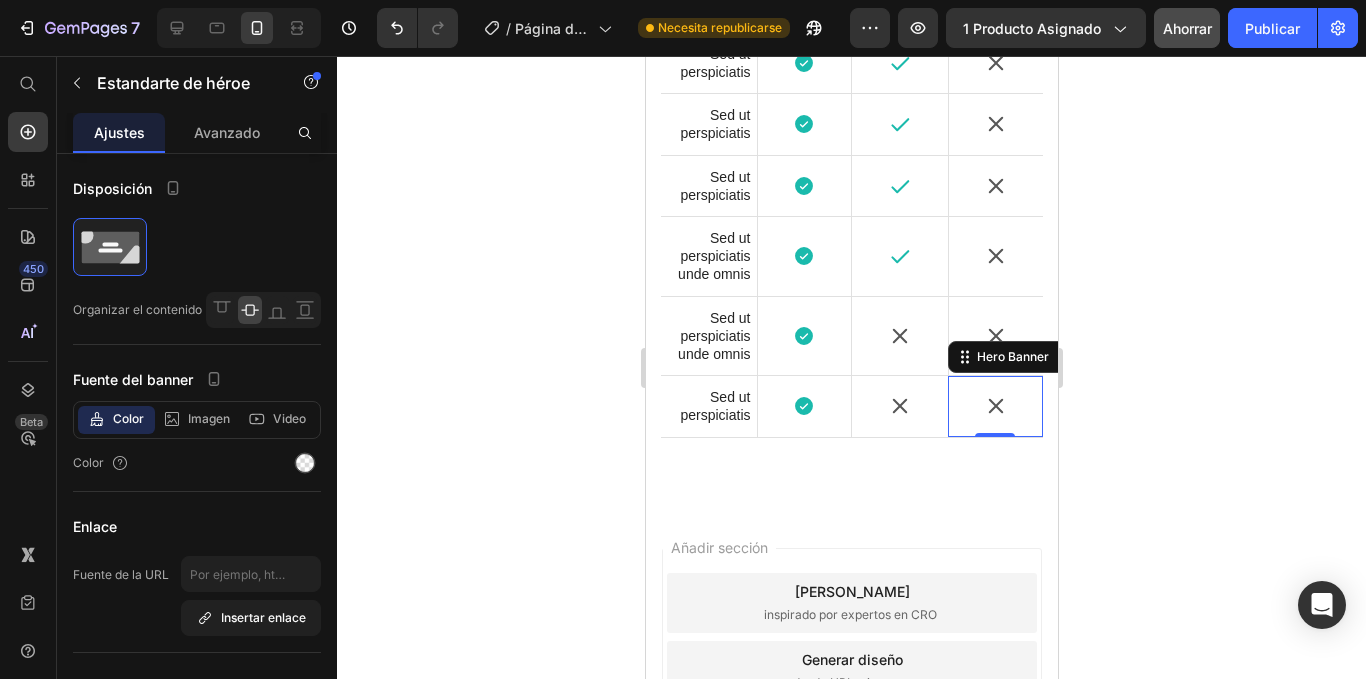 scroll, scrollTop: 1924, scrollLeft: 0, axis: vertical 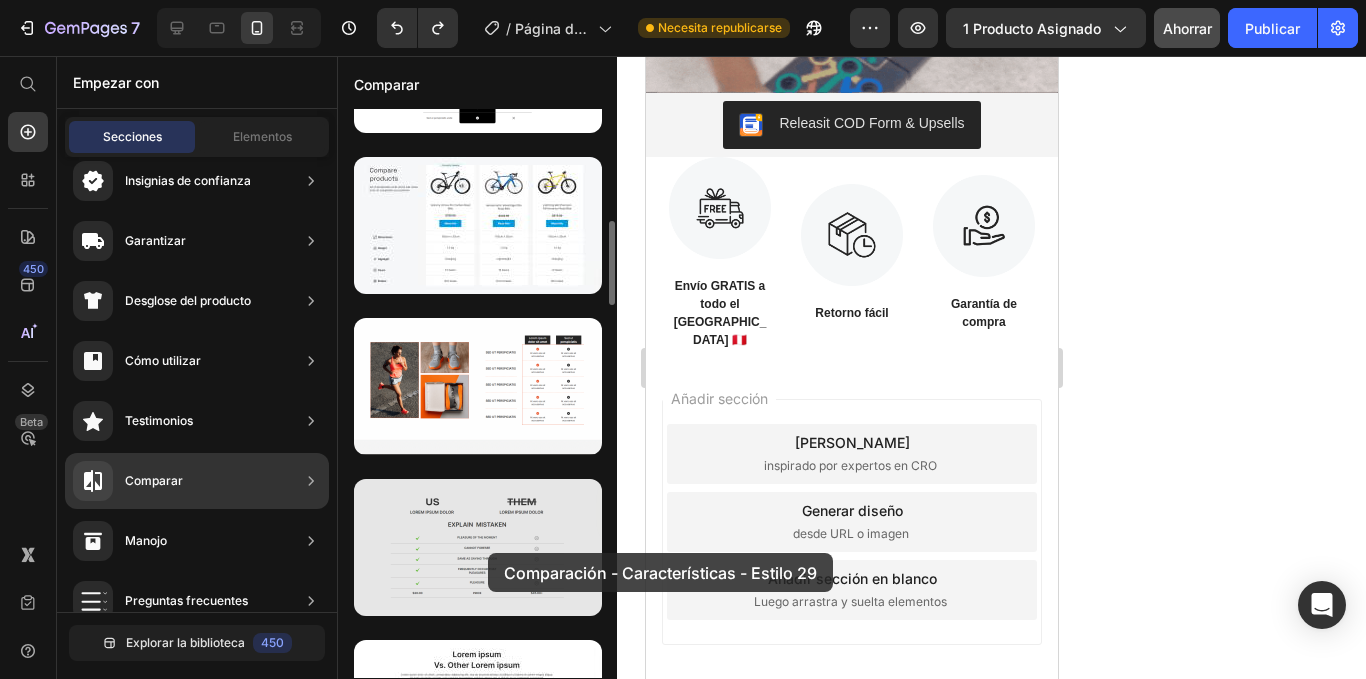 click at bounding box center (478, 547) 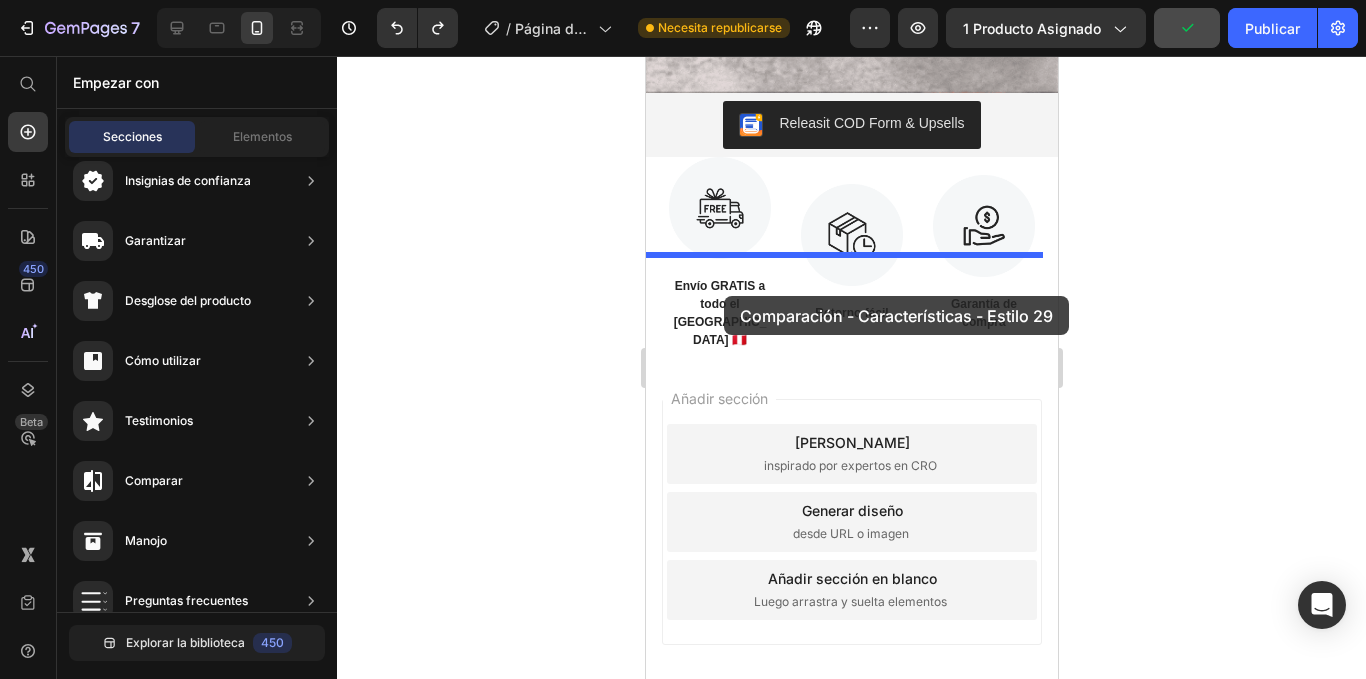 drag, startPoint x: 1122, startPoint y: 597, endPoint x: 706, endPoint y: 268, distance: 530.3744 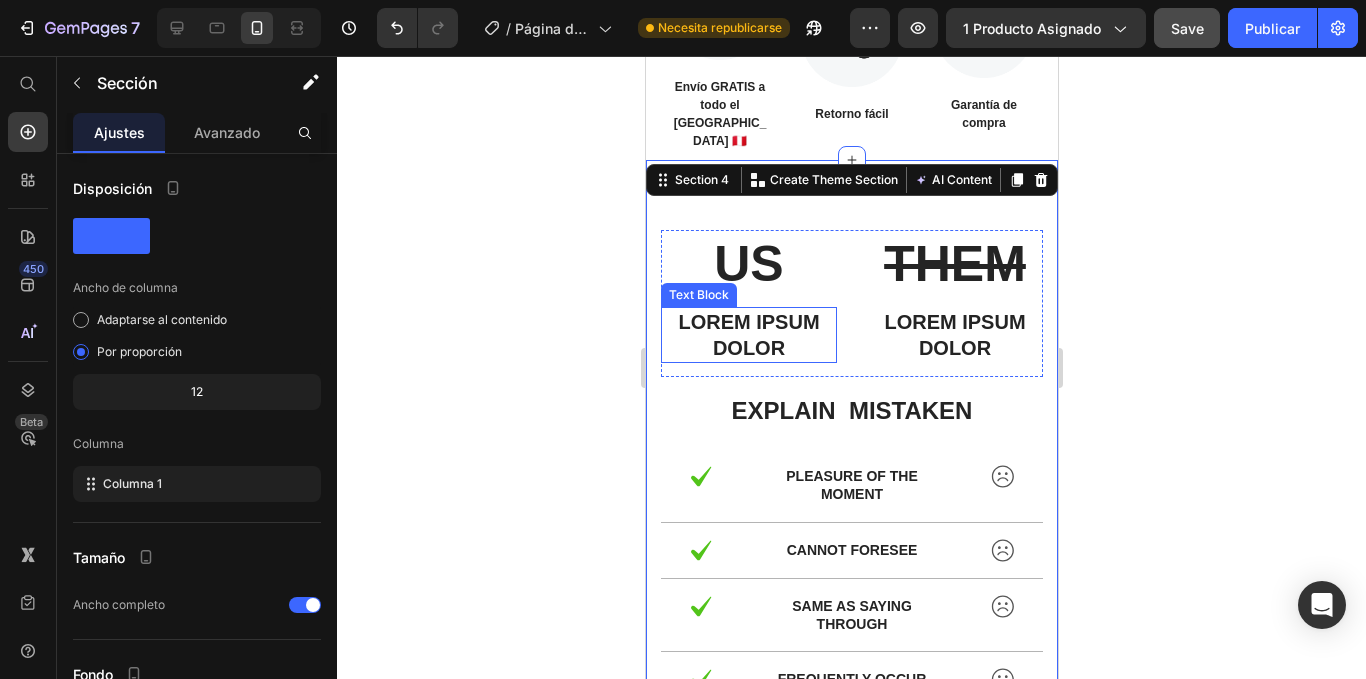scroll, scrollTop: 2053, scrollLeft: 0, axis: vertical 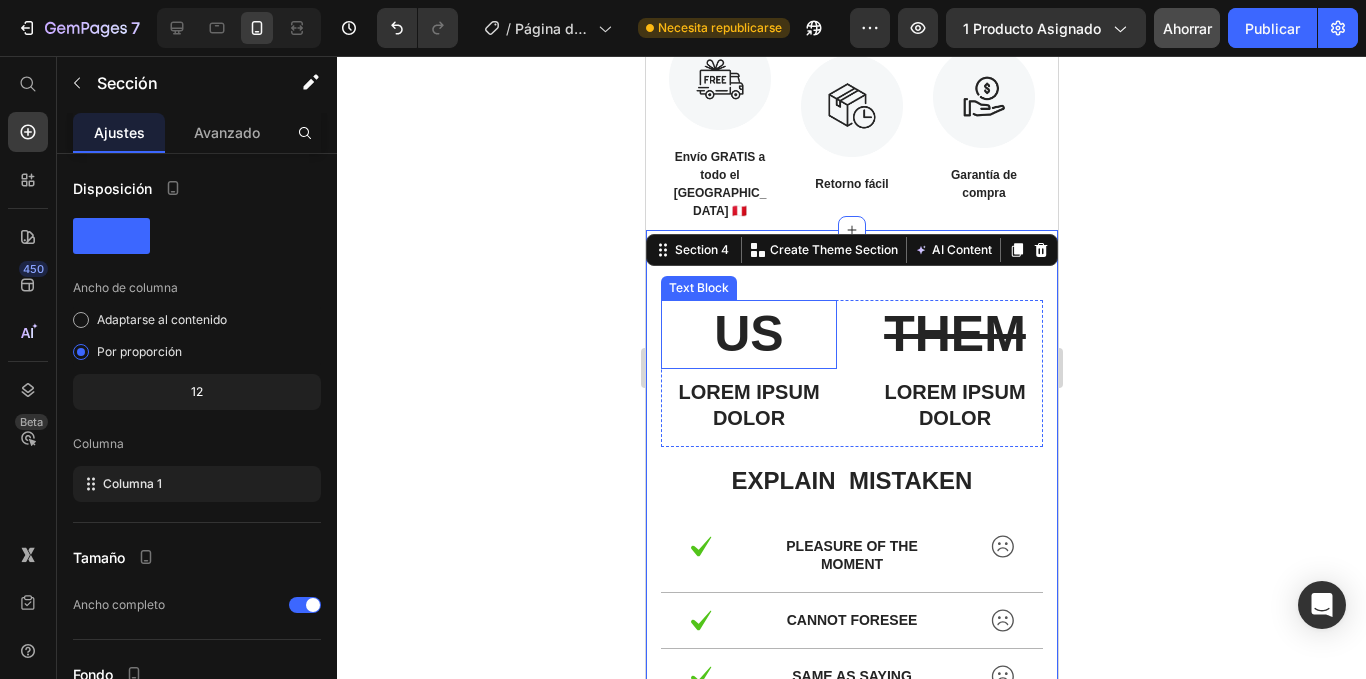 click on "US" at bounding box center [748, 334] 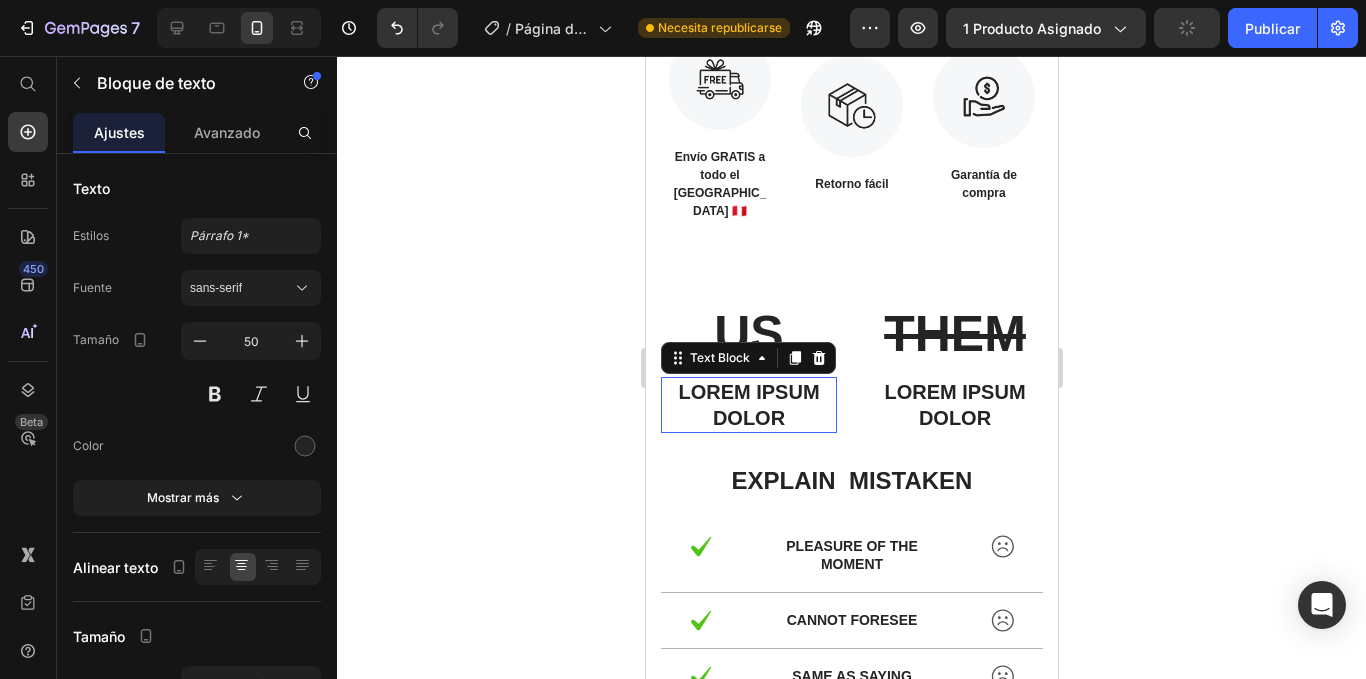 click on "Lorem ipsum dolor" at bounding box center [748, 405] 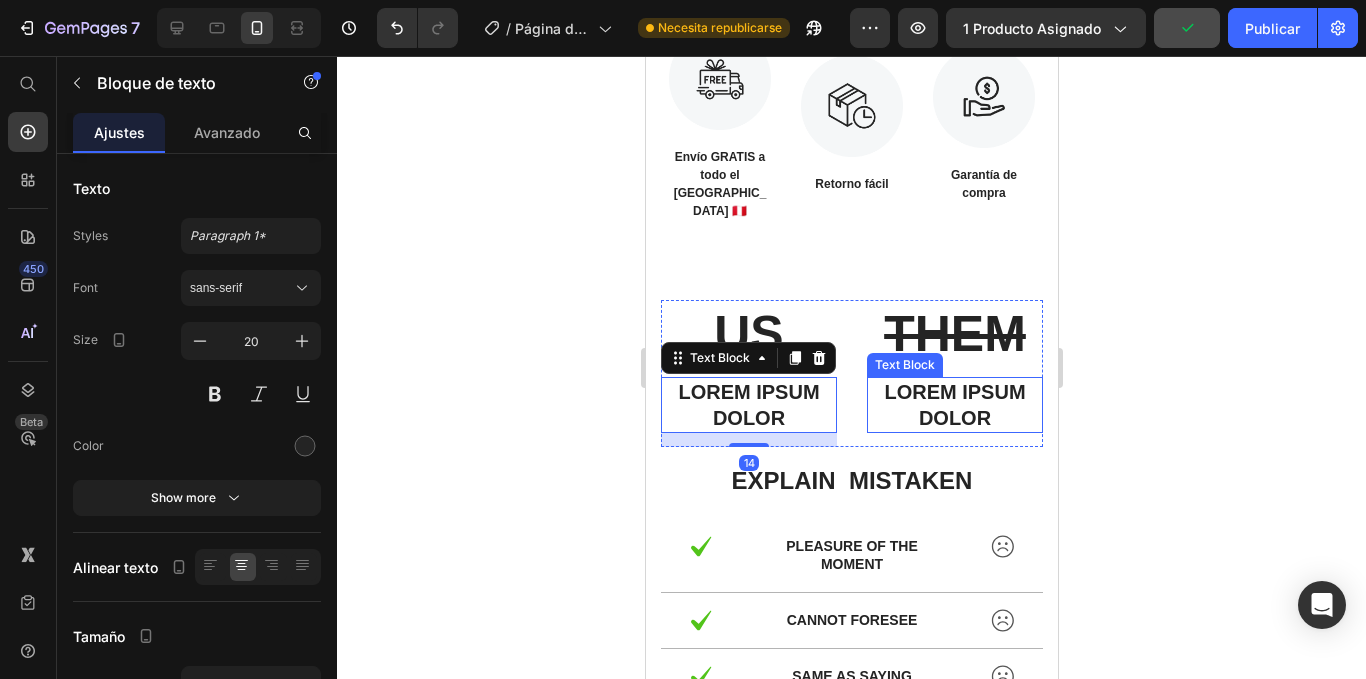 click on "Lorem ipsum dolor" at bounding box center [954, 405] 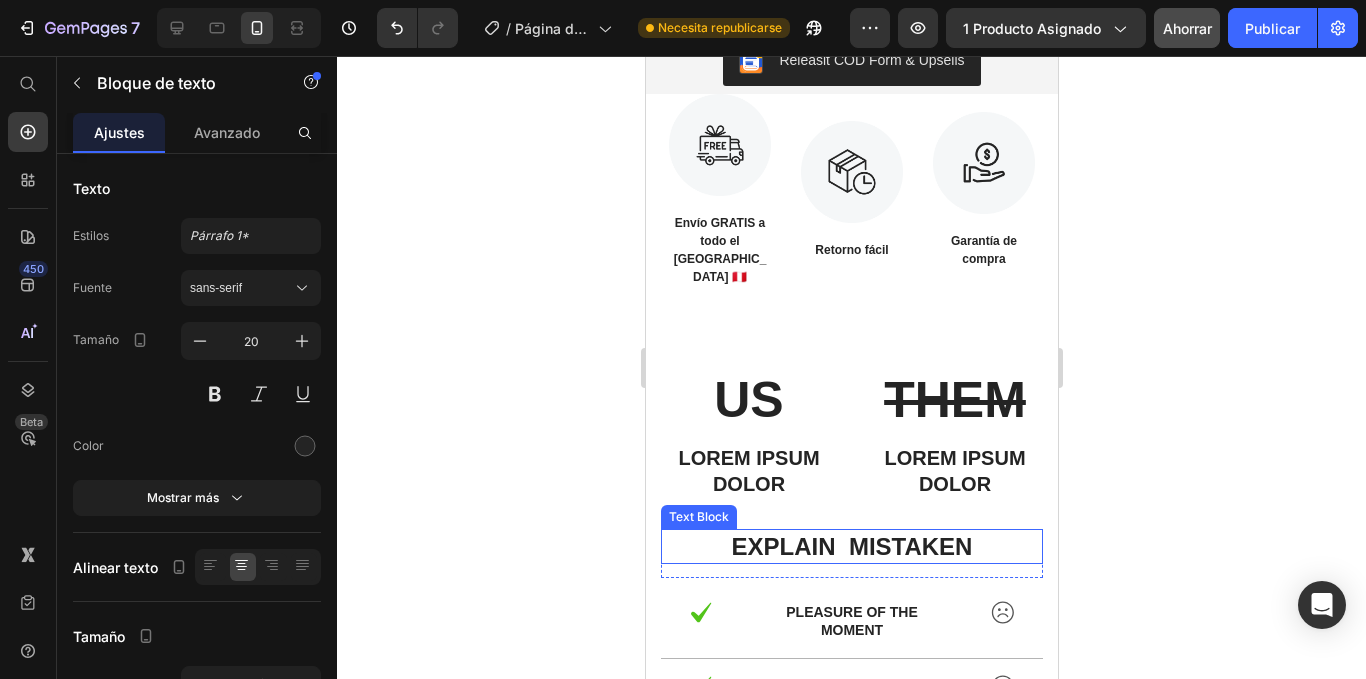 scroll, scrollTop: 2053, scrollLeft: 0, axis: vertical 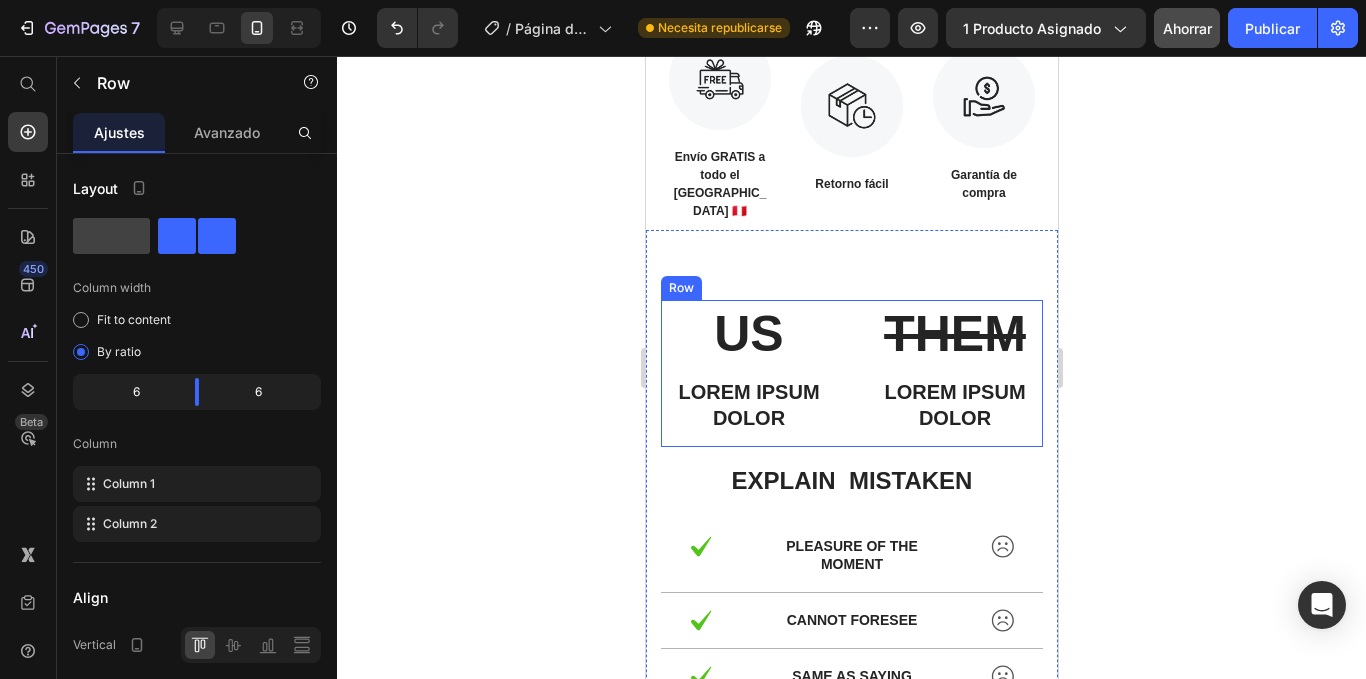 click on "US Text Block Lorem ipsum dolor  Text Block THEM Text Block Lorem ipsum dolor  Text Block Row" at bounding box center (851, 373) 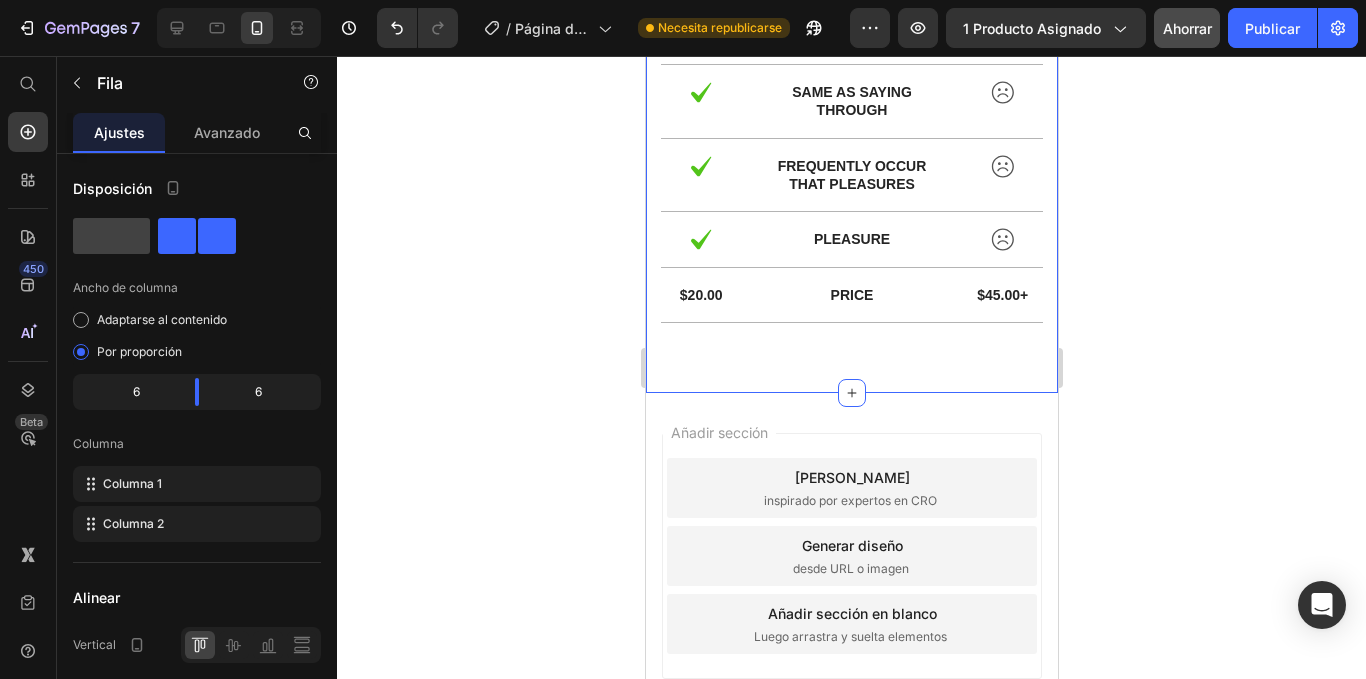 scroll, scrollTop: 2570, scrollLeft: 0, axis: vertical 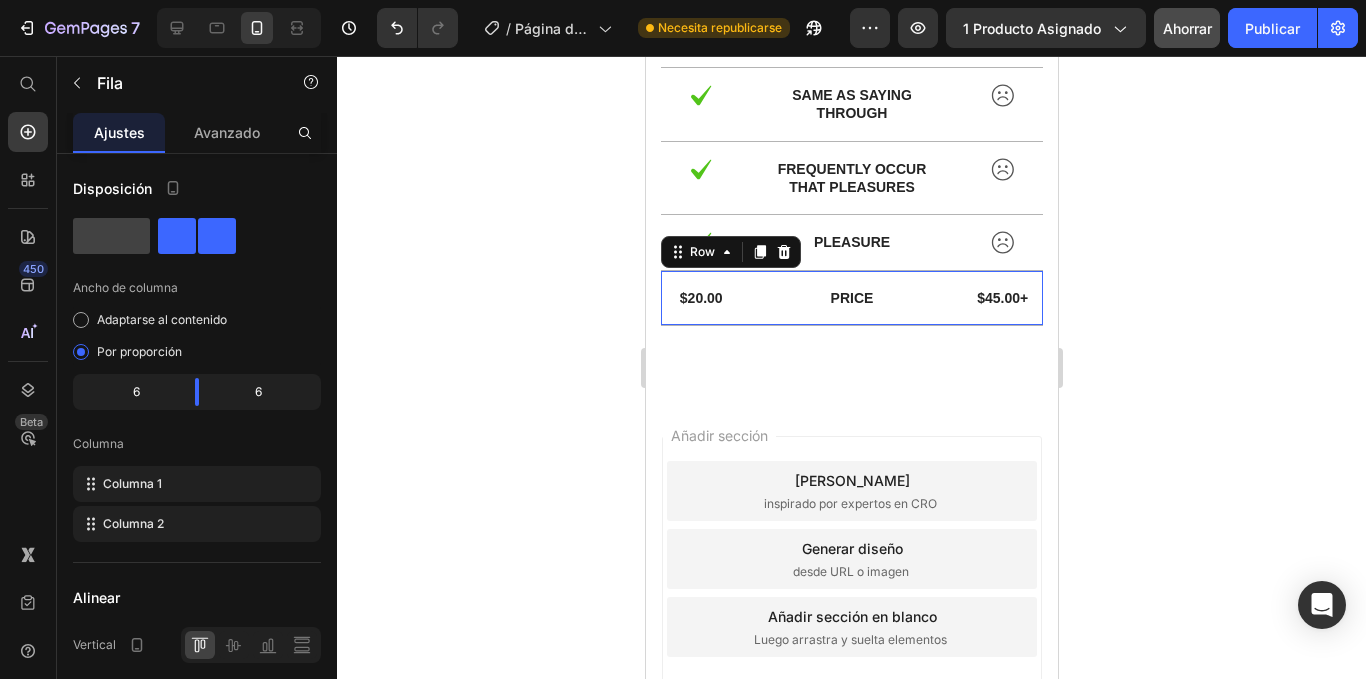click on "$20.00 Text Block Price Text Block $45.00+ Text Block Row   0" at bounding box center (851, 298) 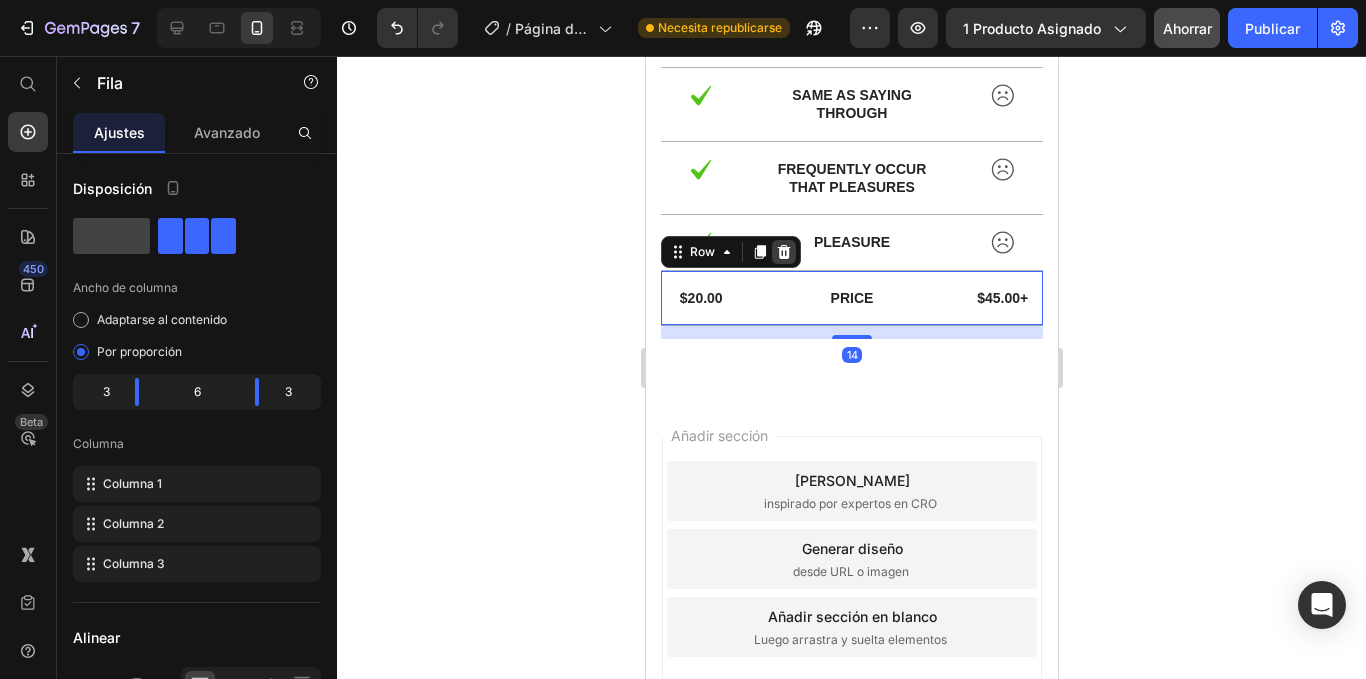 click 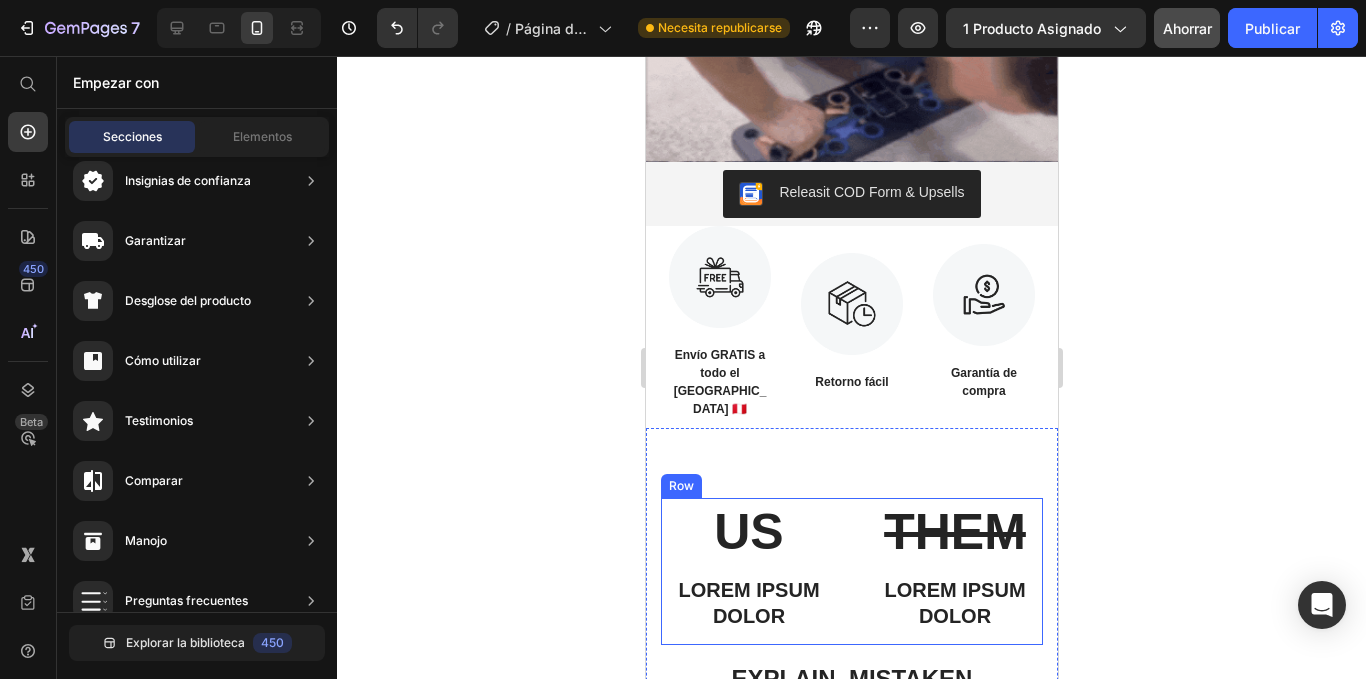 scroll, scrollTop: 1970, scrollLeft: 0, axis: vertical 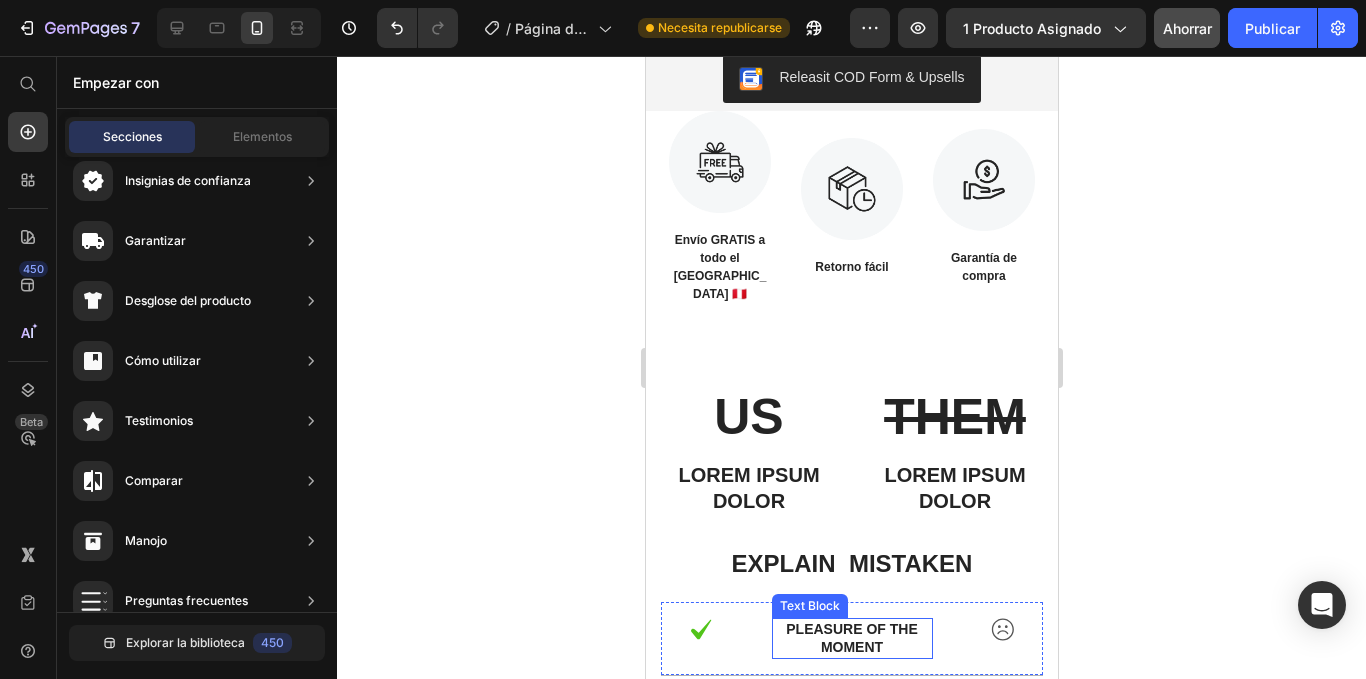 click on "pleasure of the moment" at bounding box center (851, 638) 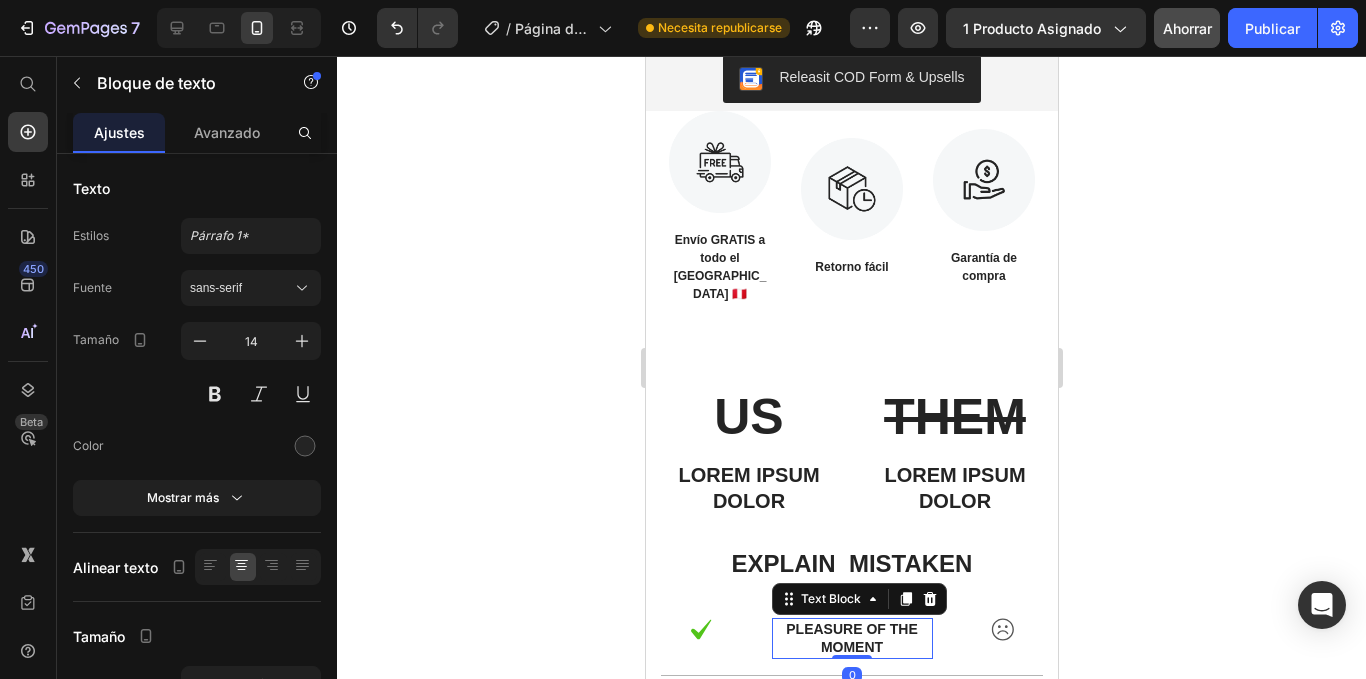 click on "pleasure of the moment" at bounding box center [851, 638] 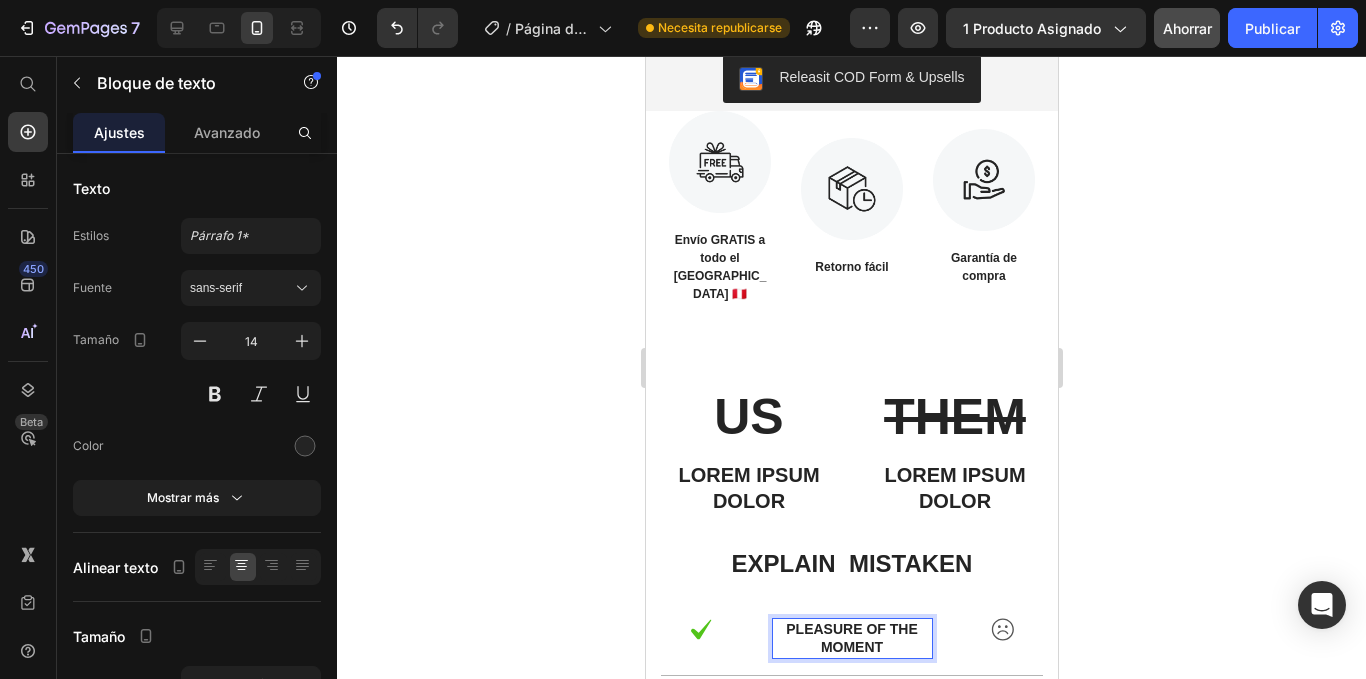 click on "pleasure of the moment" at bounding box center [851, 638] 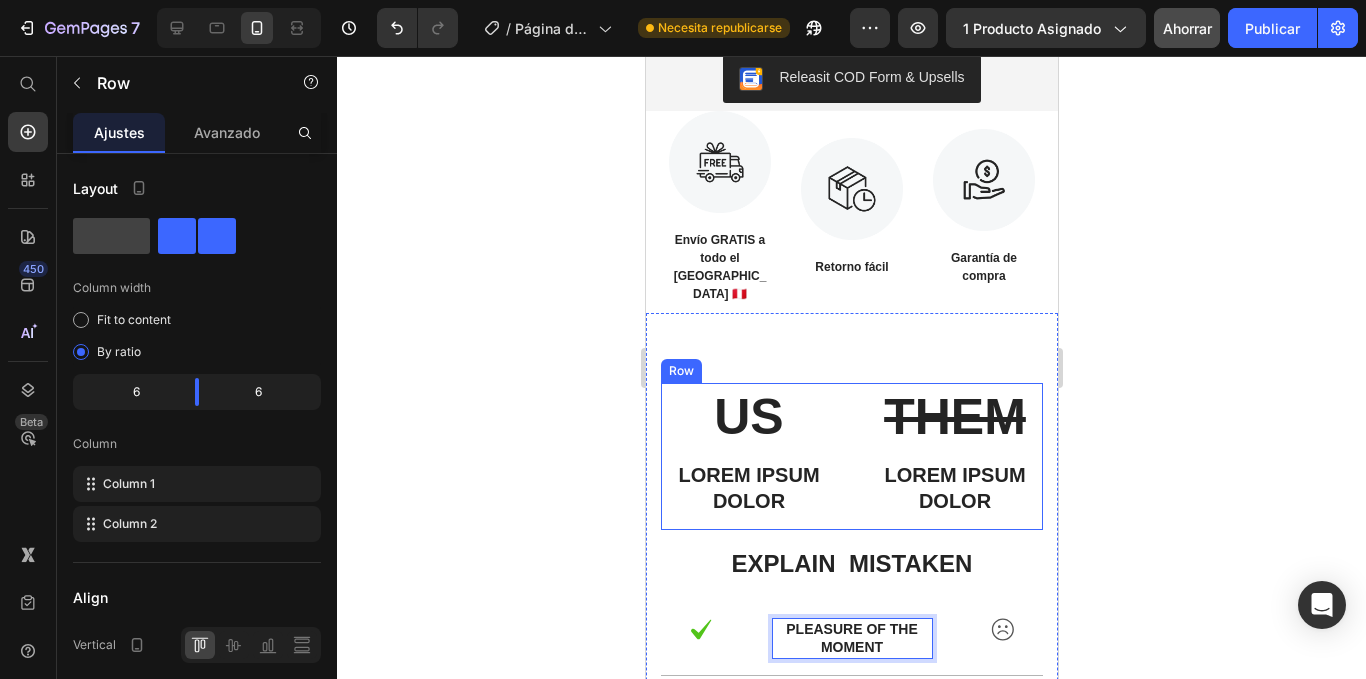 click on "US Text Block Lorem ipsum dolor  Text Block THEM Text Block Lorem ipsum dolor  Text Block Row" at bounding box center [851, 456] 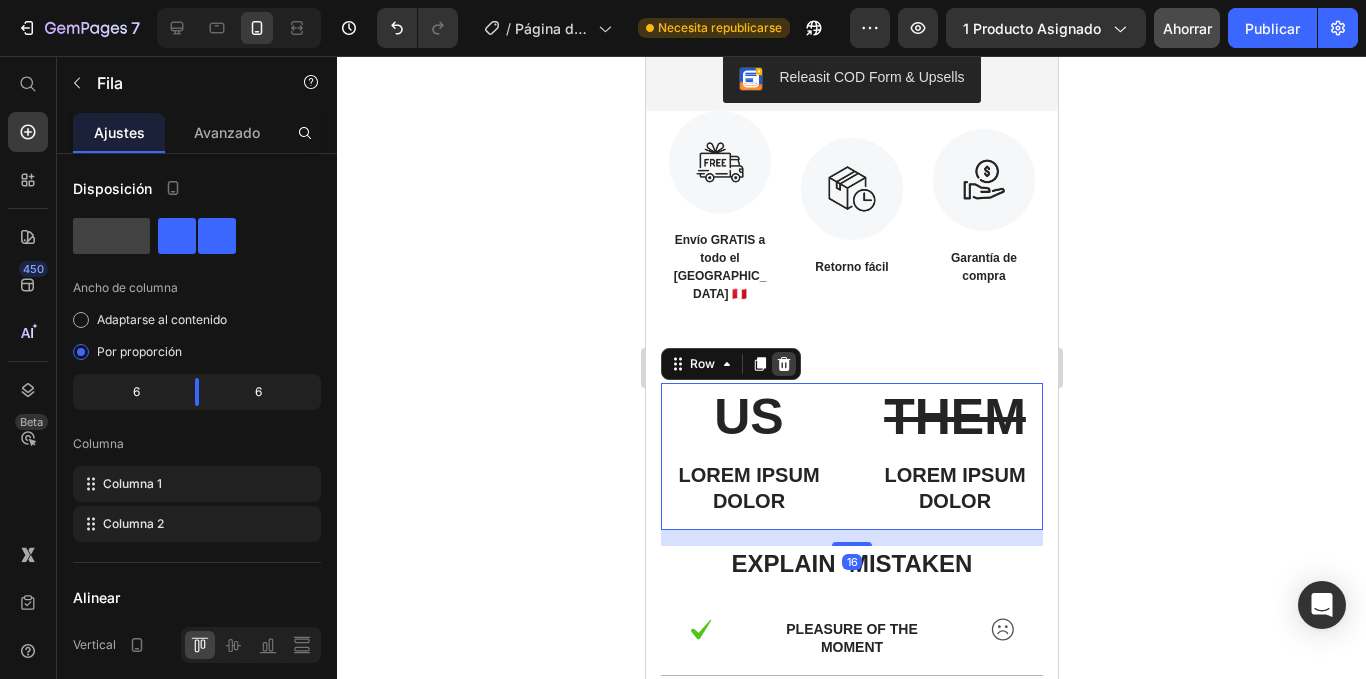 click 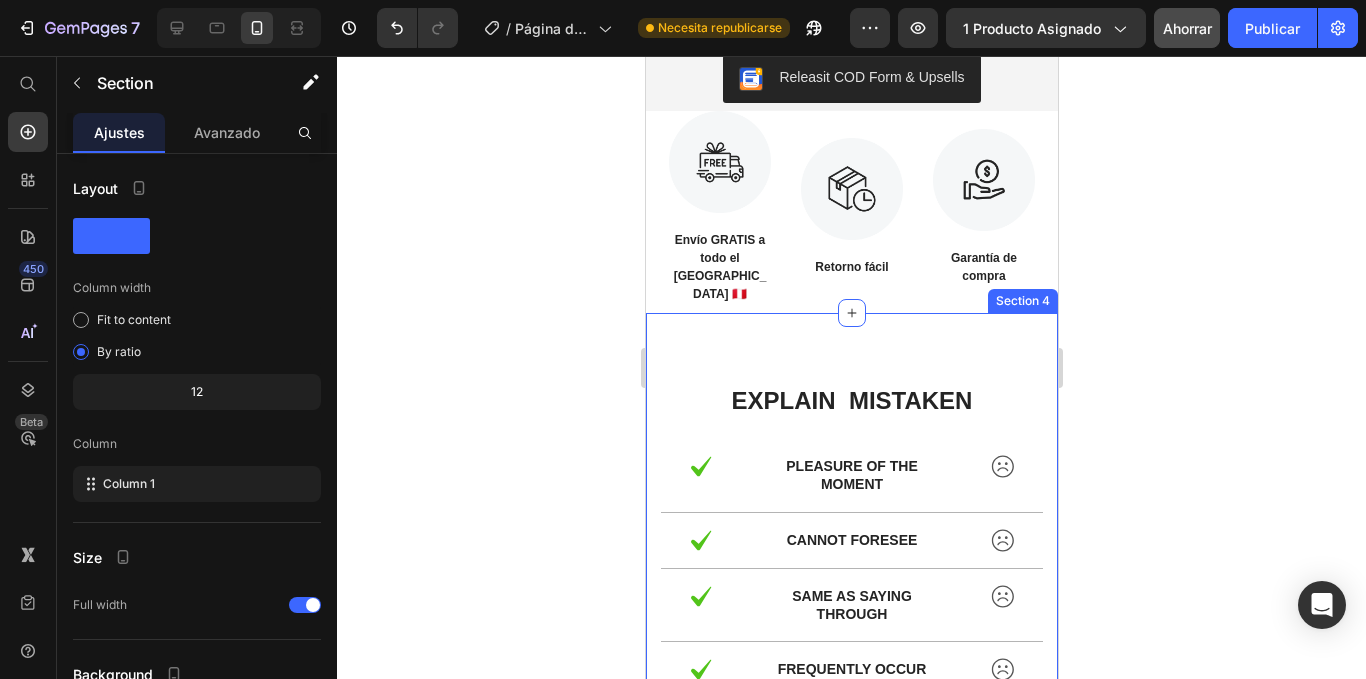 click on "explain  mistaken Text Block Row Image pleasure of the moment Text Block Image Row Image cannot foresee Text Block Image Row Image same as saying through Text Block Image Row Image frequently occur that pleasures Text Block Image Row Image pleasure Text Block Image Row Section 4" at bounding box center (851, 570) 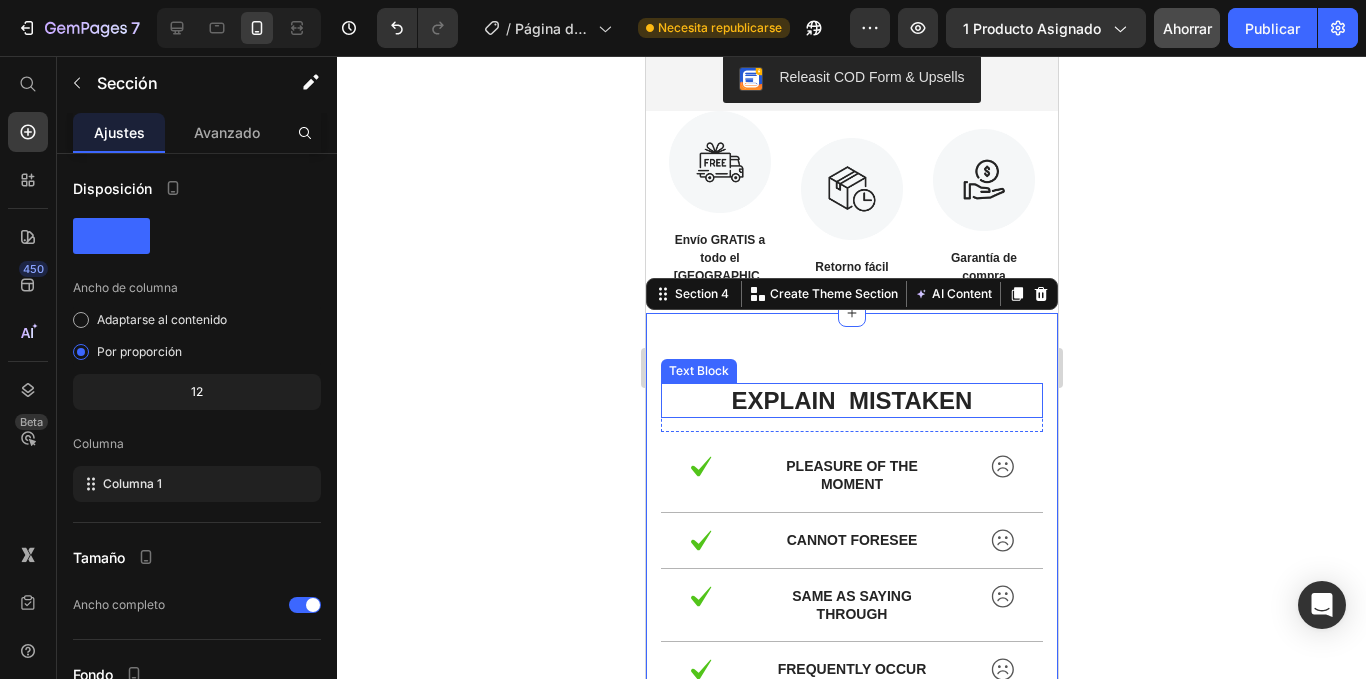 click on "explain  mistaken" at bounding box center (851, 400) 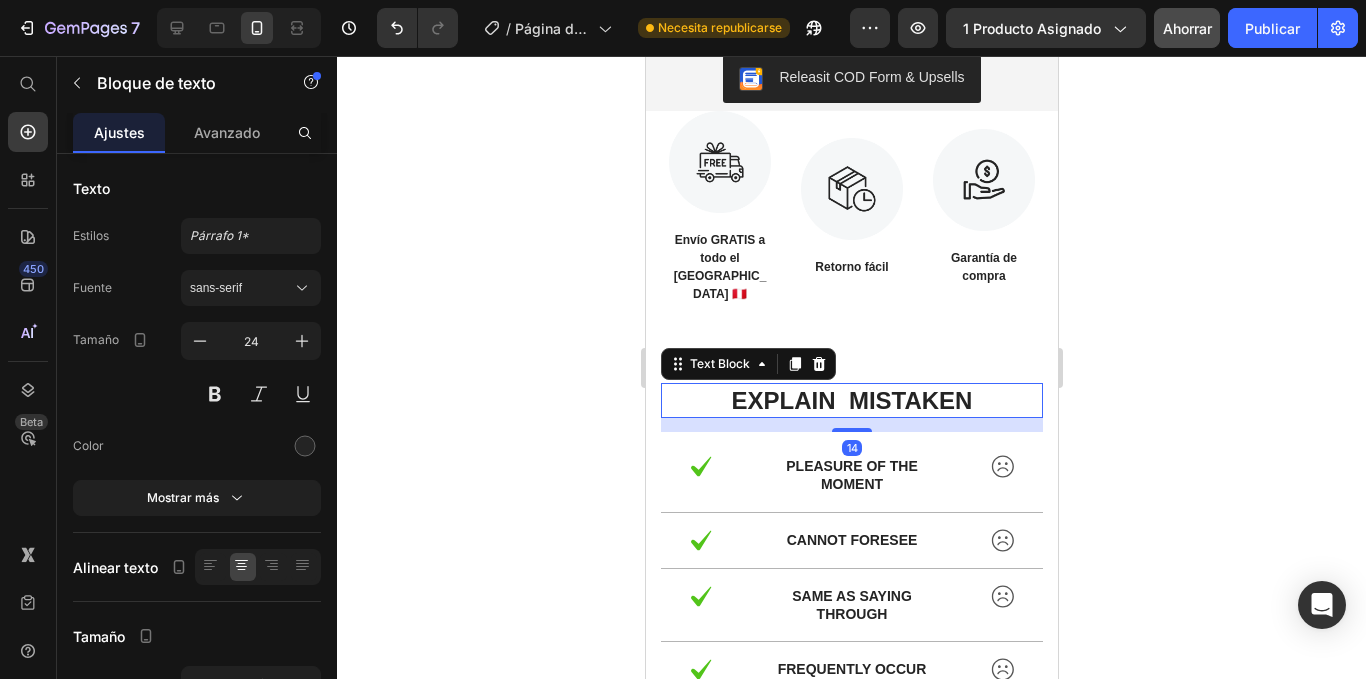 click on "explain  mistaken" at bounding box center [851, 400] 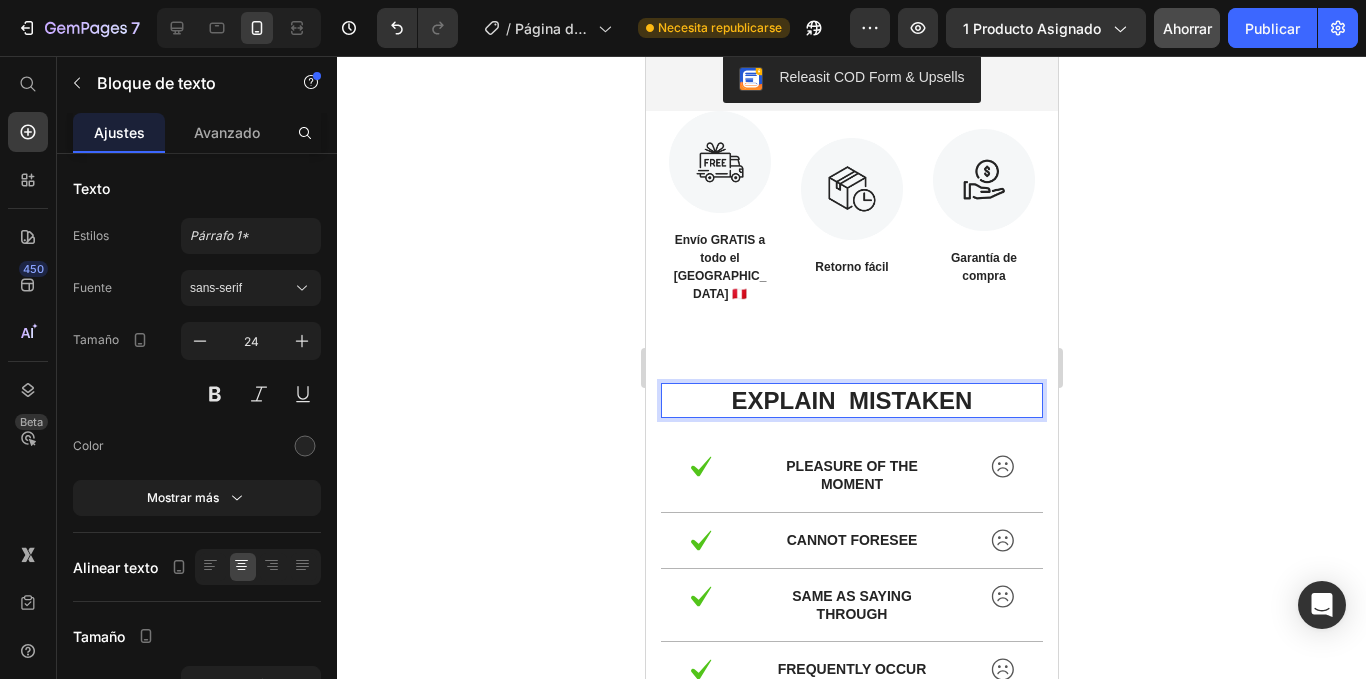 click on "explain  mistaken" at bounding box center (851, 400) 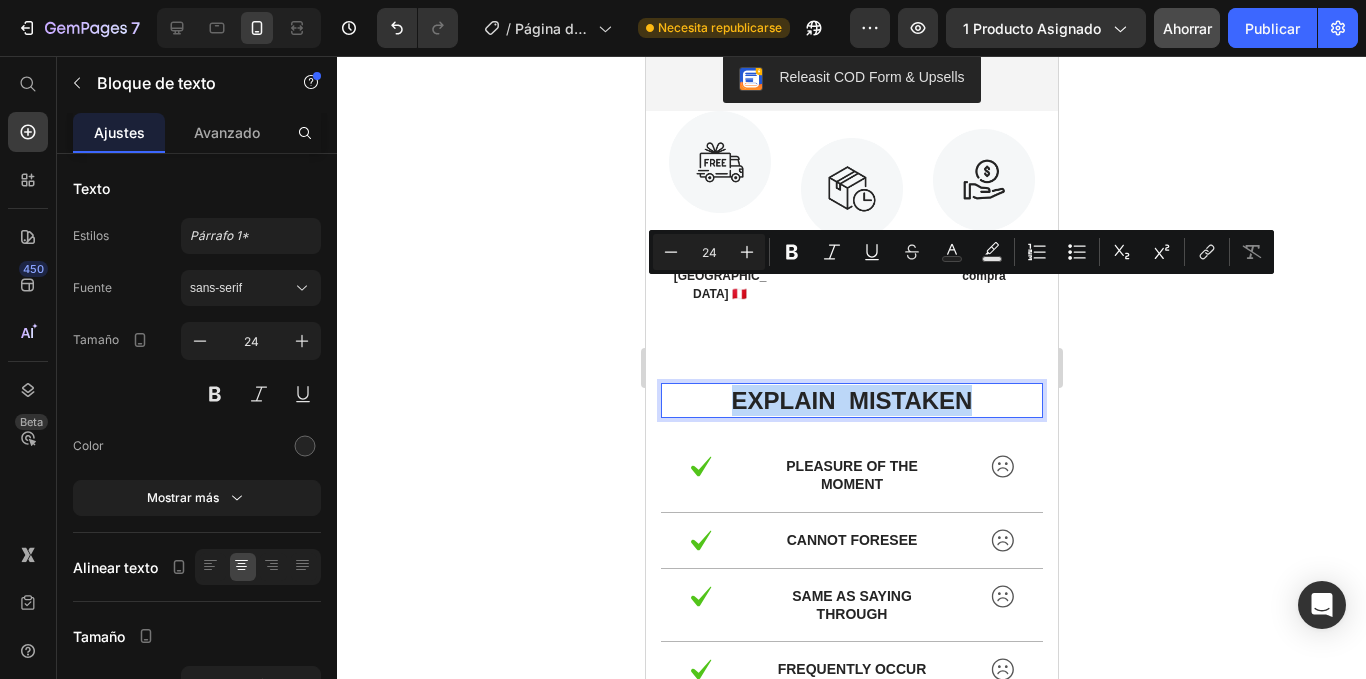 drag, startPoint x: 941, startPoint y: 295, endPoint x: 729, endPoint y: 296, distance: 212.00237 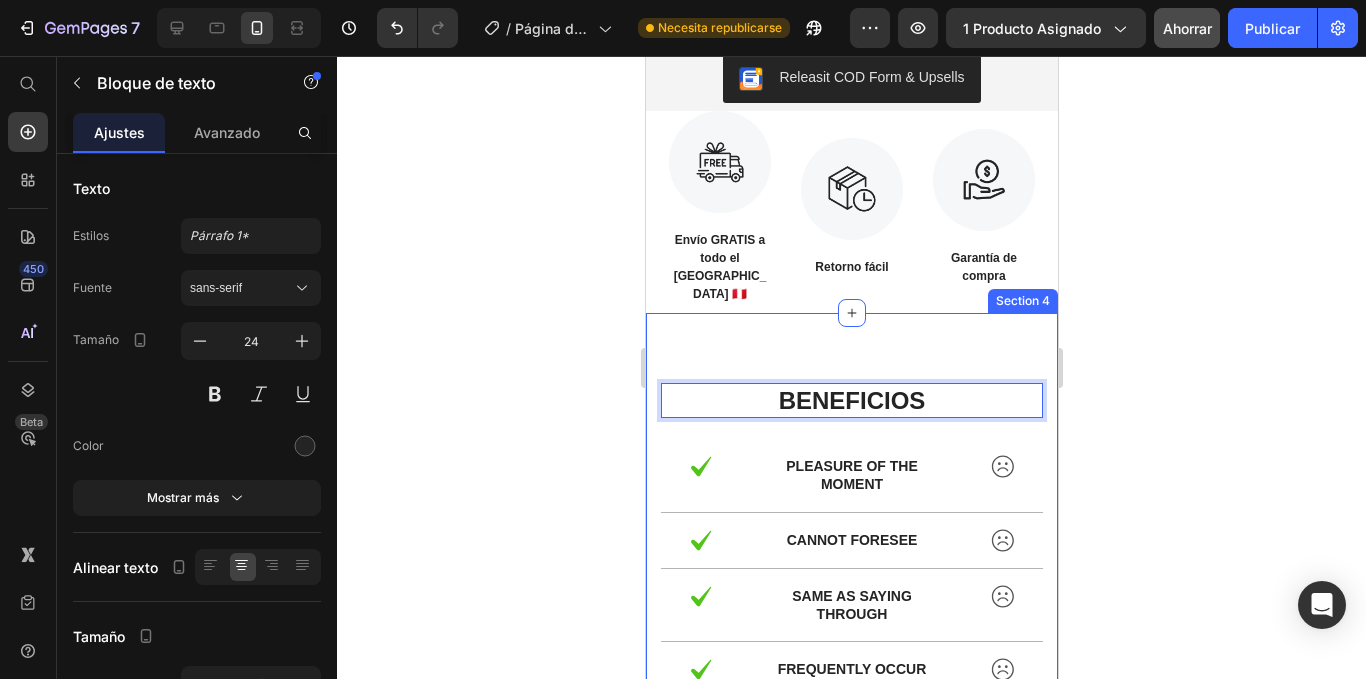 click on "beneficios  Text Block   14 Row Image pleasure of the moment Text Block Image Row Image cannot foresee Text Block Image Row Image same as saying through Text Block Image Row Image frequently occur that pleasures Text Block Image Row Image pleasure Text Block Image Row Section 4" at bounding box center (851, 570) 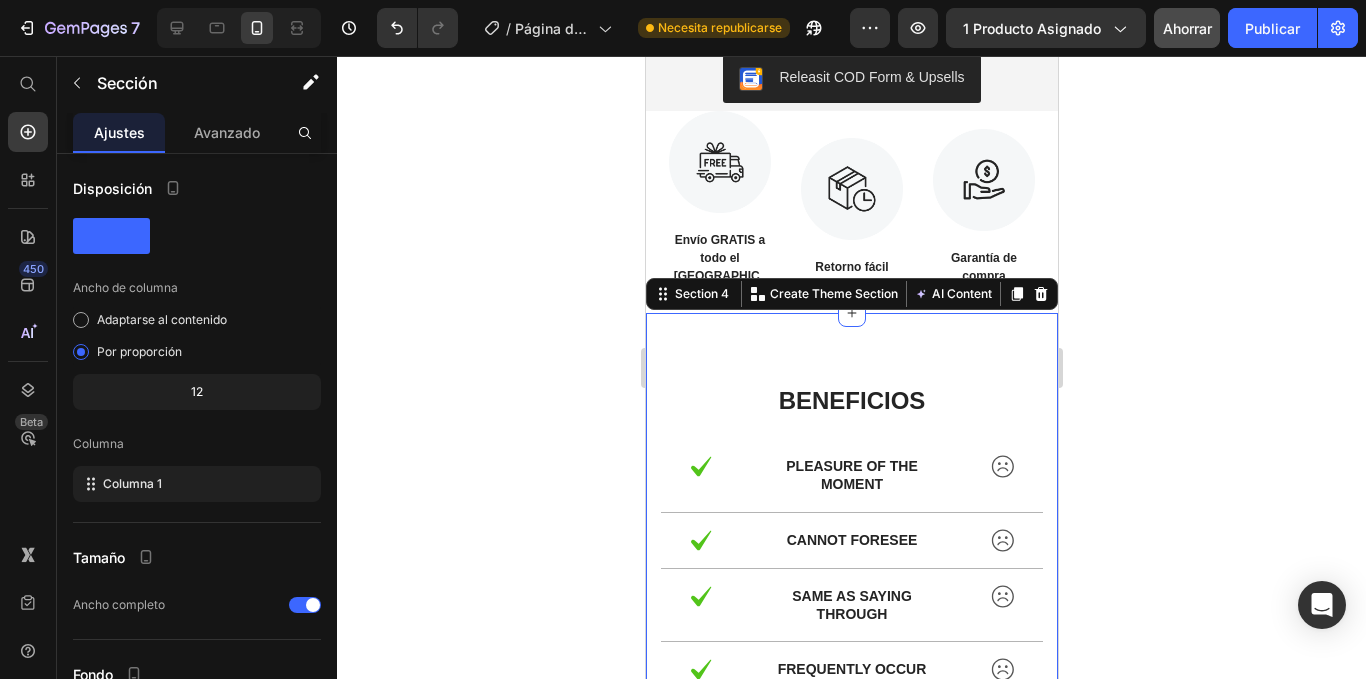 click on "beneficios  Text Block Row Image pleasure of the moment Text Block Image Row Image cannot foresee Text Block Image Row Image same as saying through Text Block Image Row Image frequently occur that pleasures Text Block Image Row Image pleasure Text Block Image Row Section 4   You can create reusable sections Create Theme Section AI Content Write with GemAI What would you like to describe here? Tone and Voice Persuasive Product Tabla de flexiones multifuncional Show more Generate" at bounding box center [851, 570] 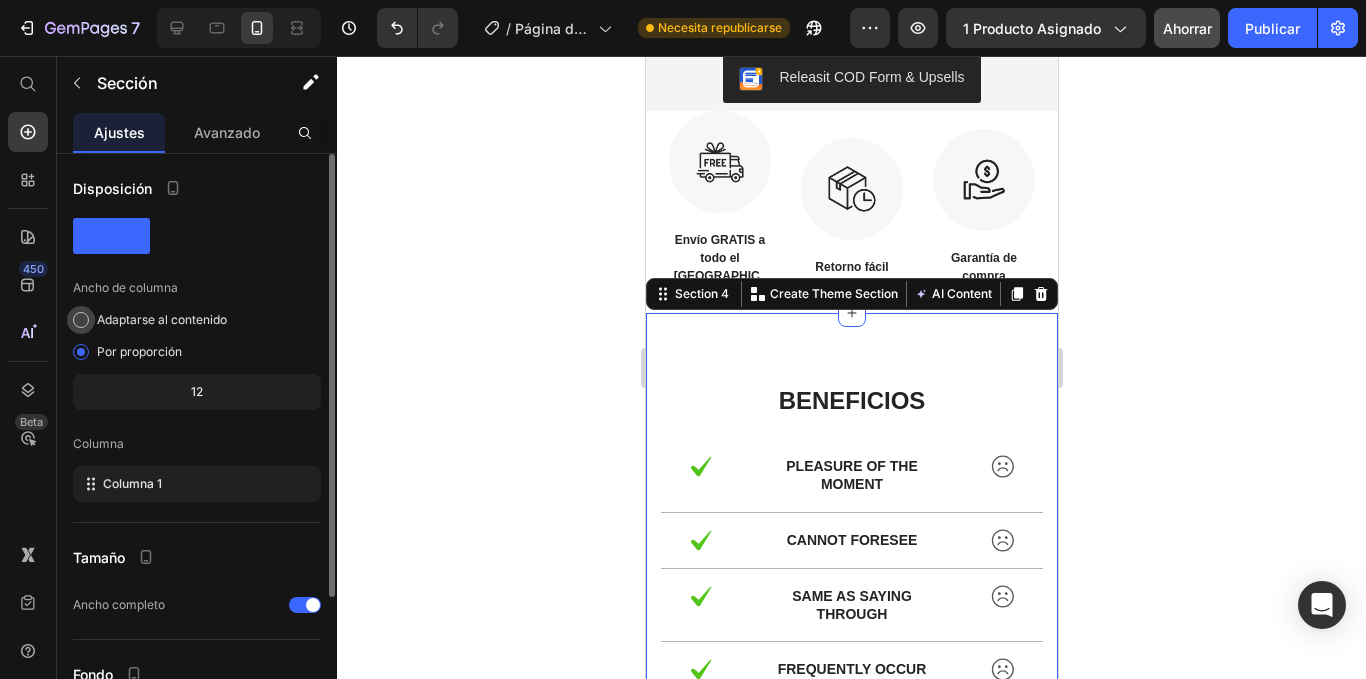 click on "Adaptarse al contenido" at bounding box center [162, 319] 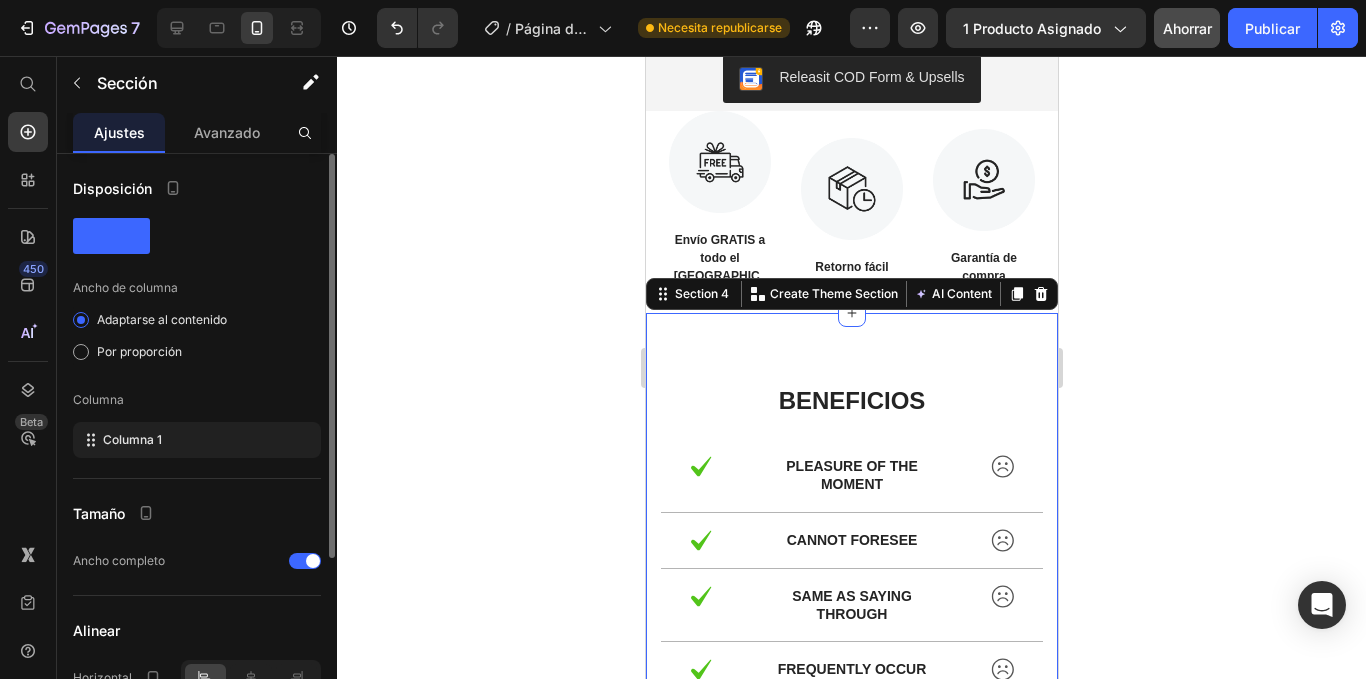 scroll, scrollTop: 200, scrollLeft: 0, axis: vertical 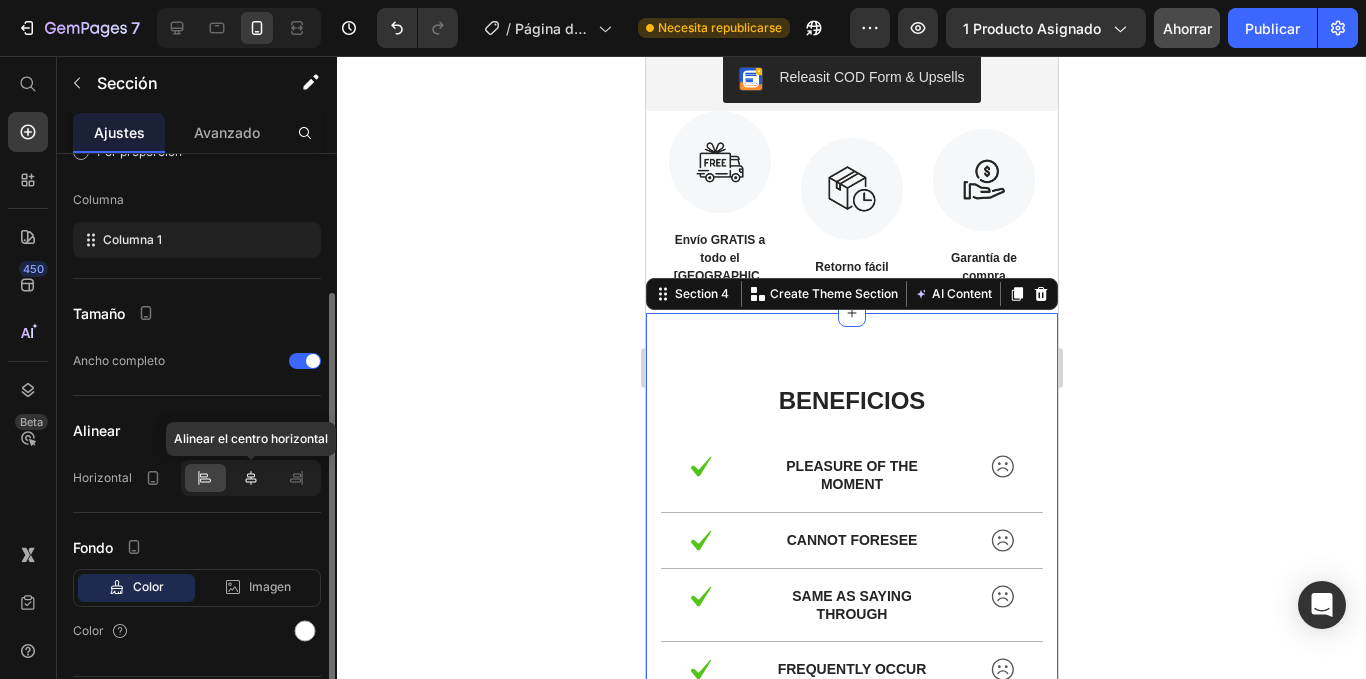 click 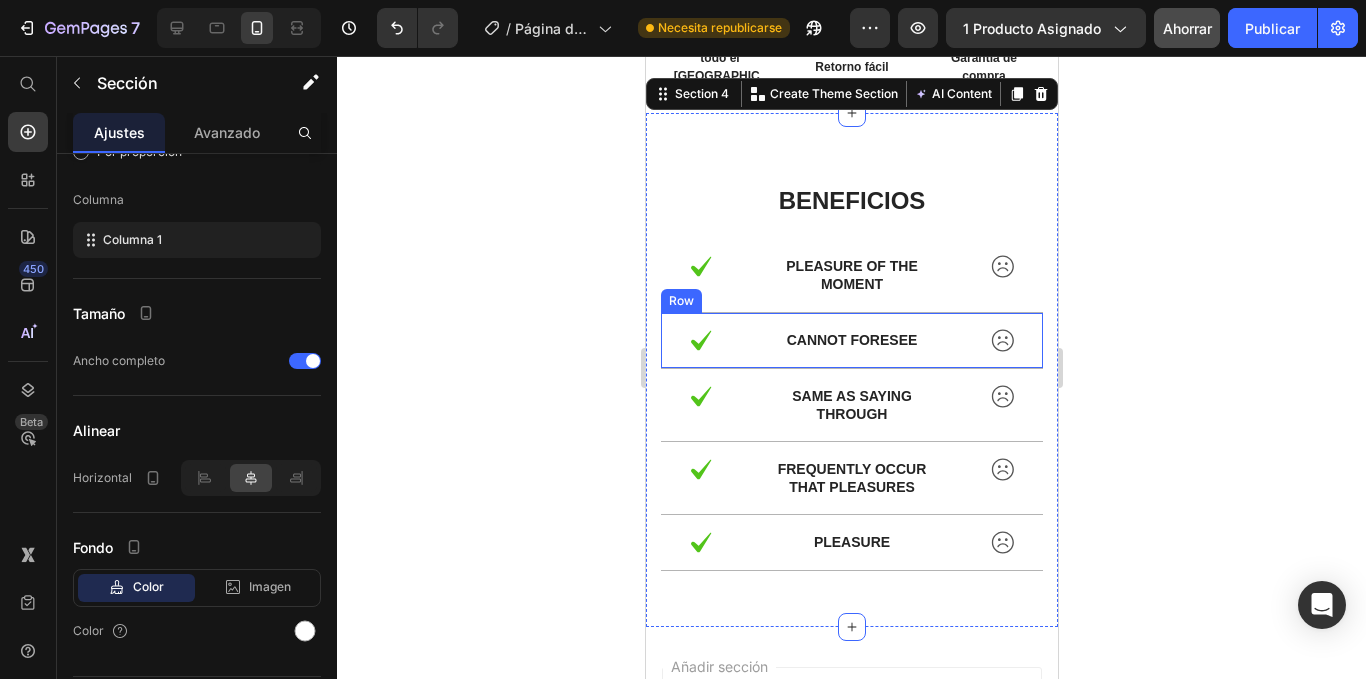 scroll, scrollTop: 1970, scrollLeft: 0, axis: vertical 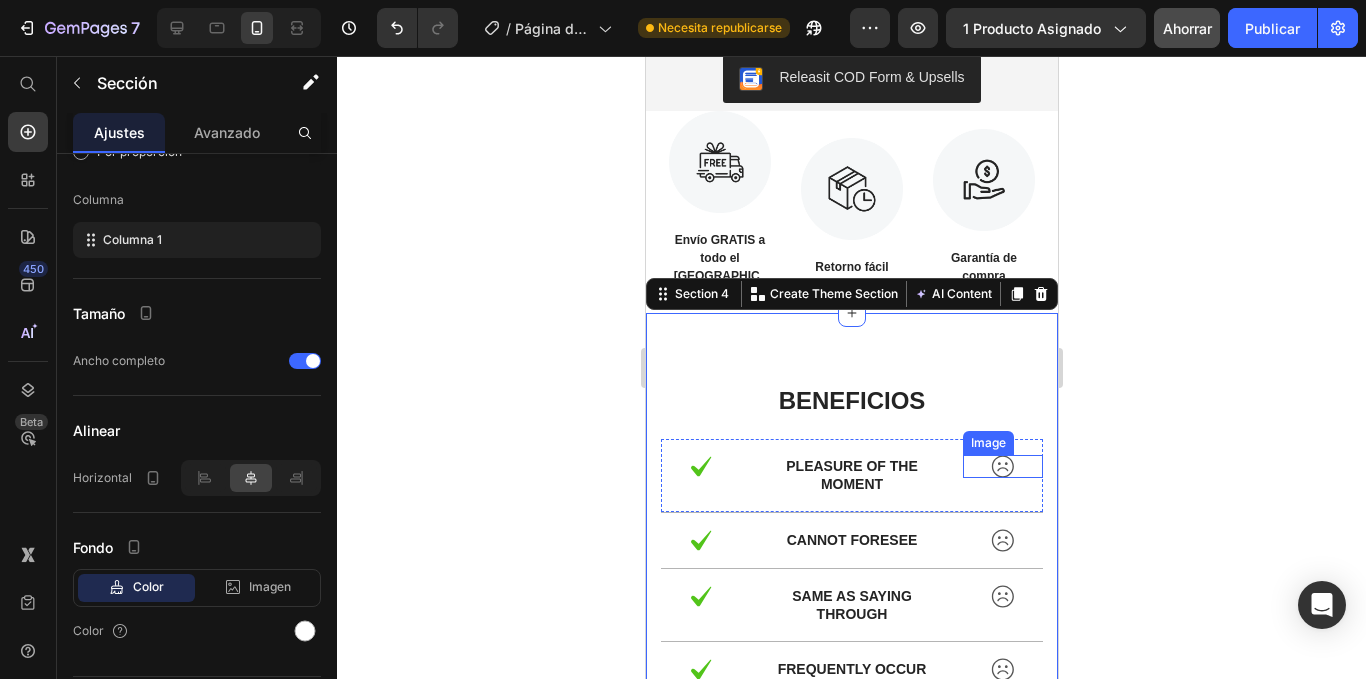 click at bounding box center (1002, 466) 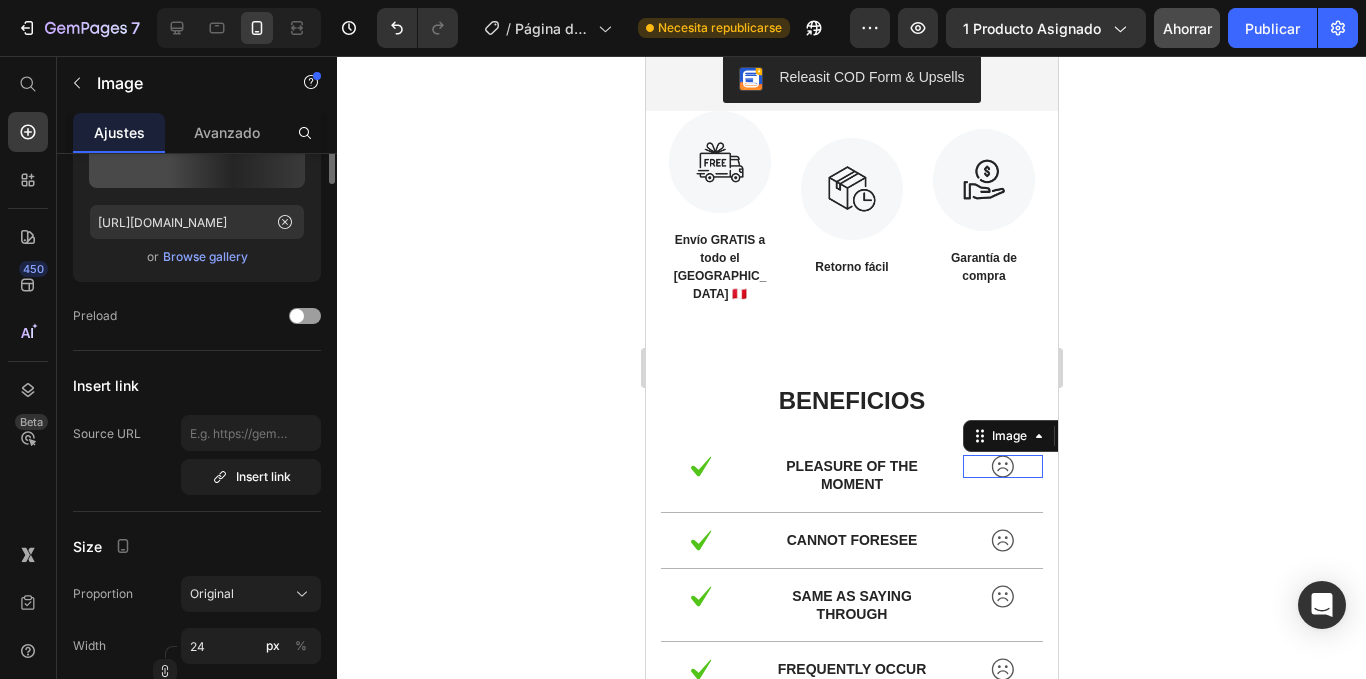 scroll, scrollTop: 0, scrollLeft: 0, axis: both 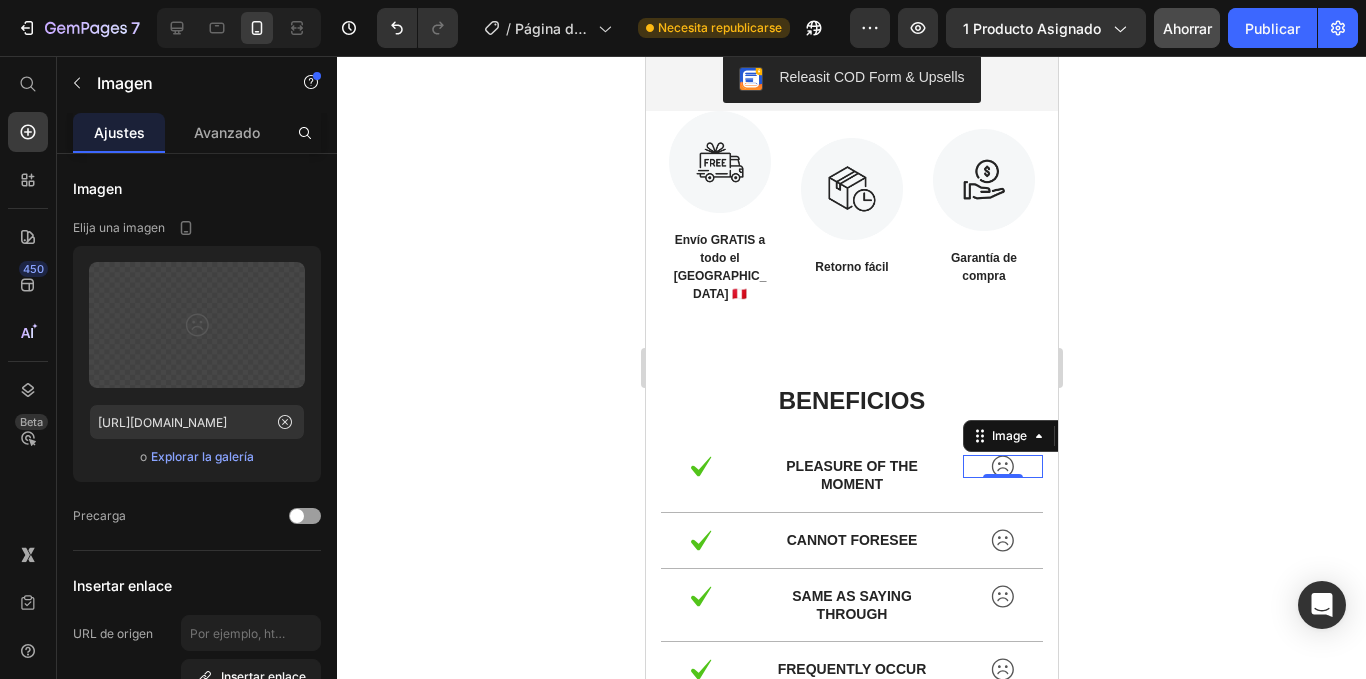 click on "0" at bounding box center [1002, 494] 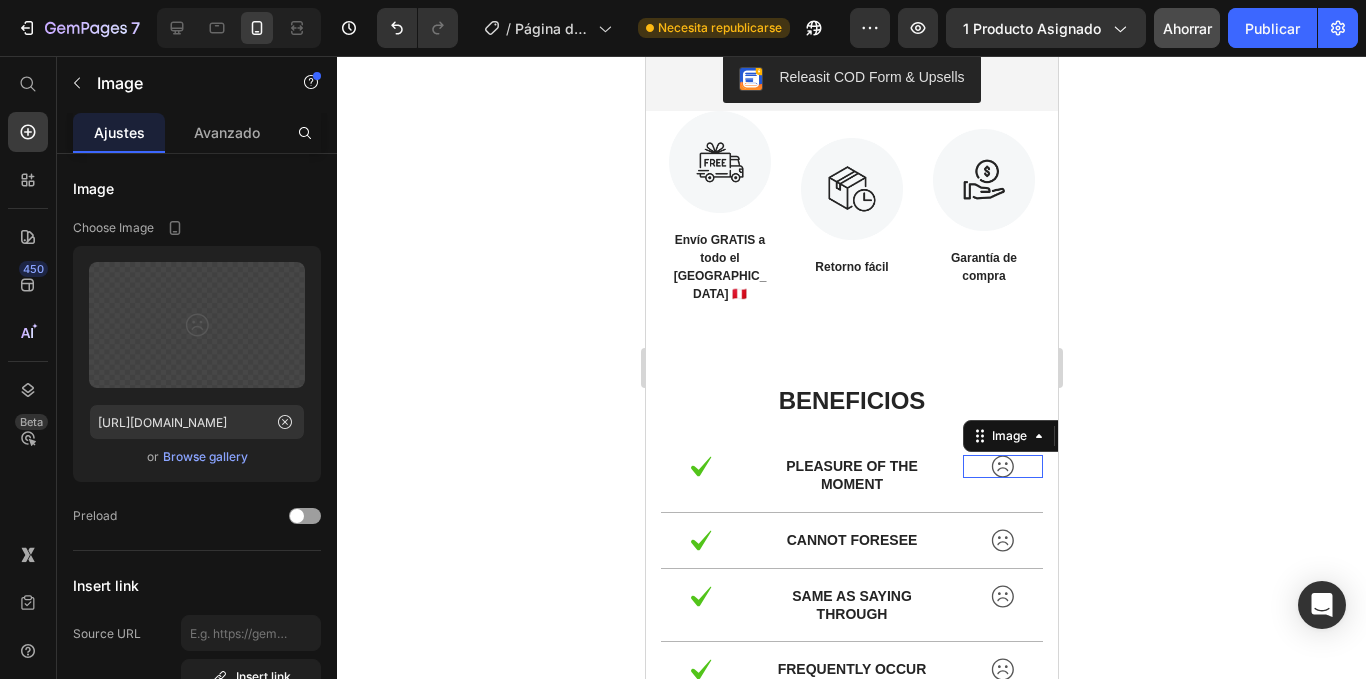click at bounding box center [1002, 466] 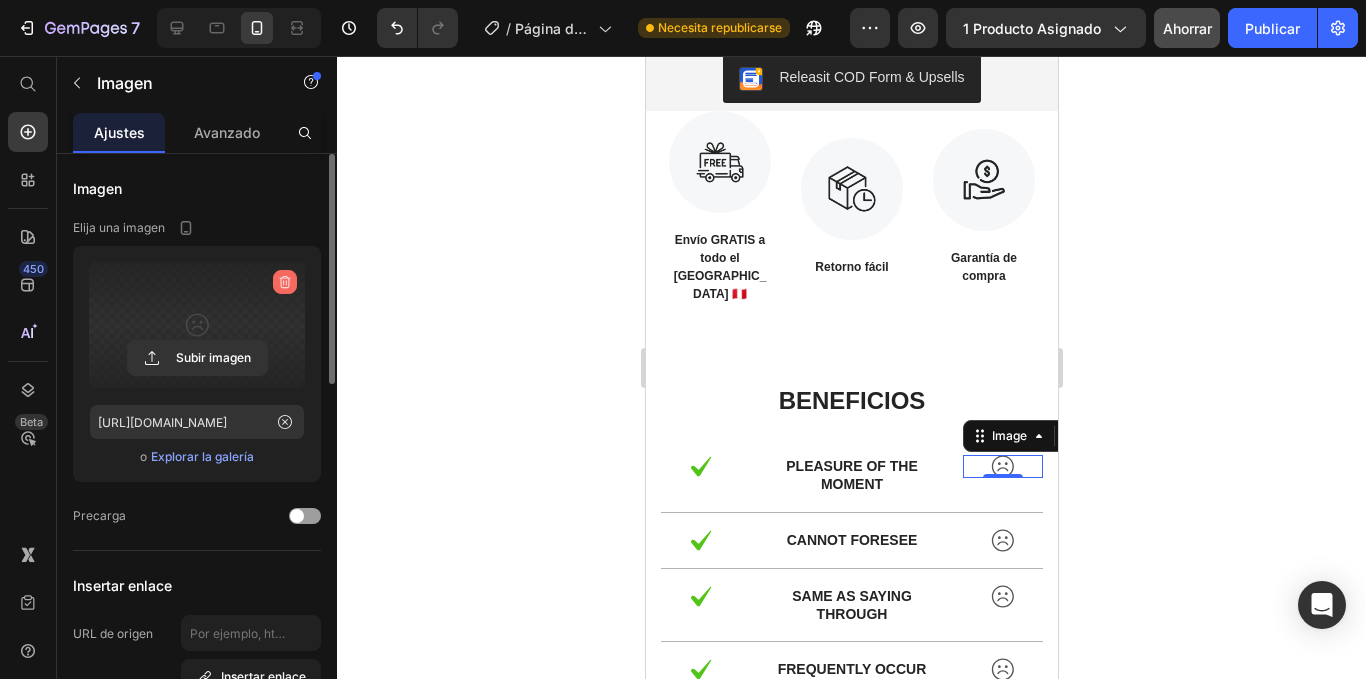 click 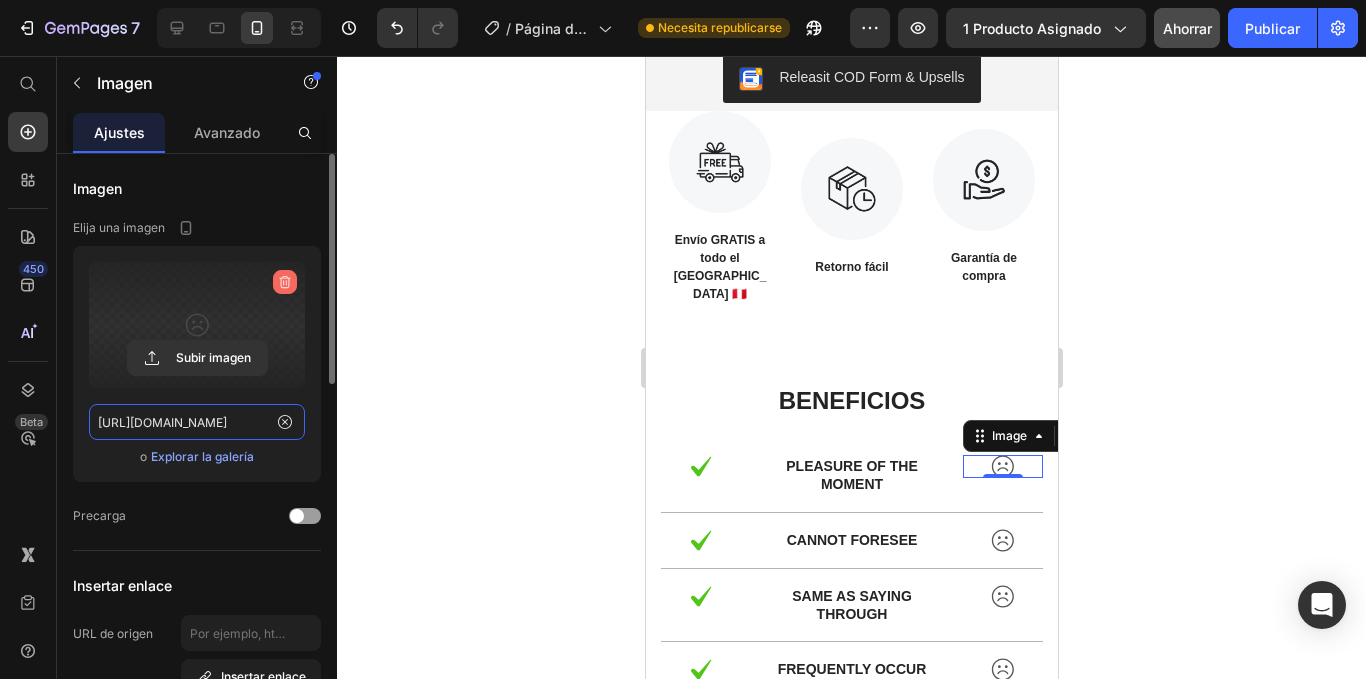 type 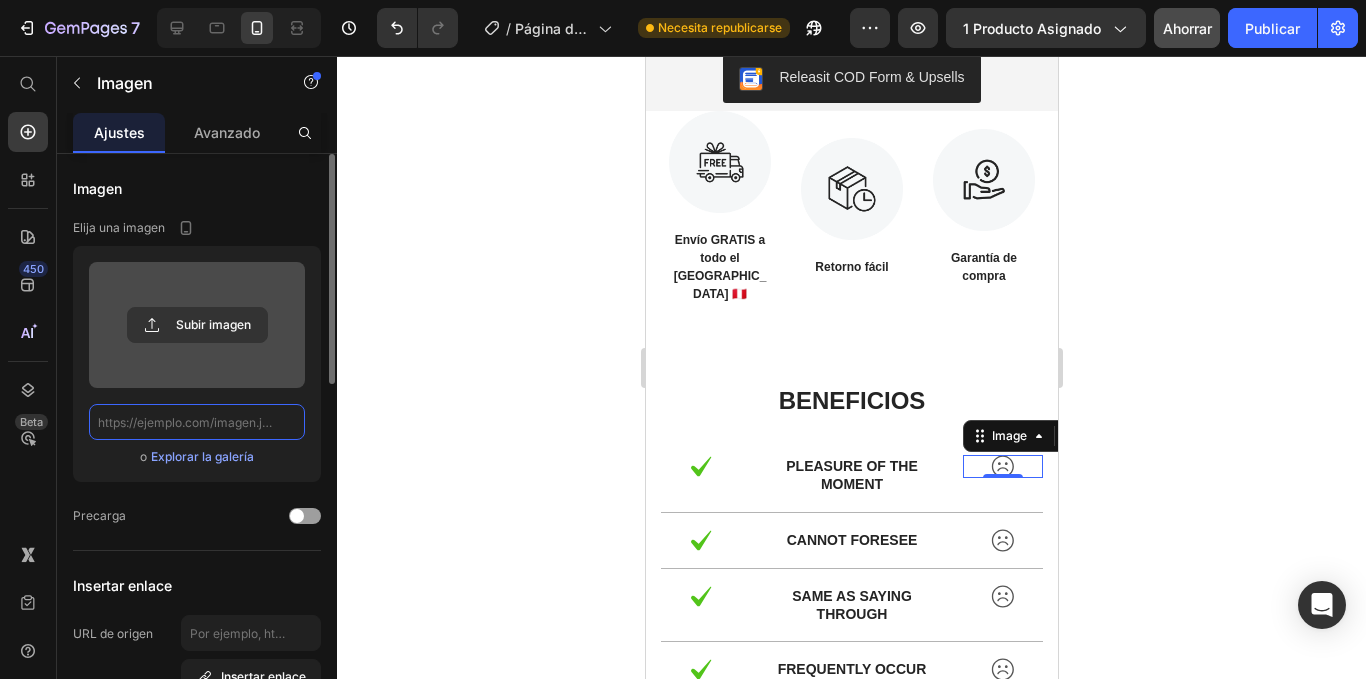 scroll, scrollTop: 0, scrollLeft: 0, axis: both 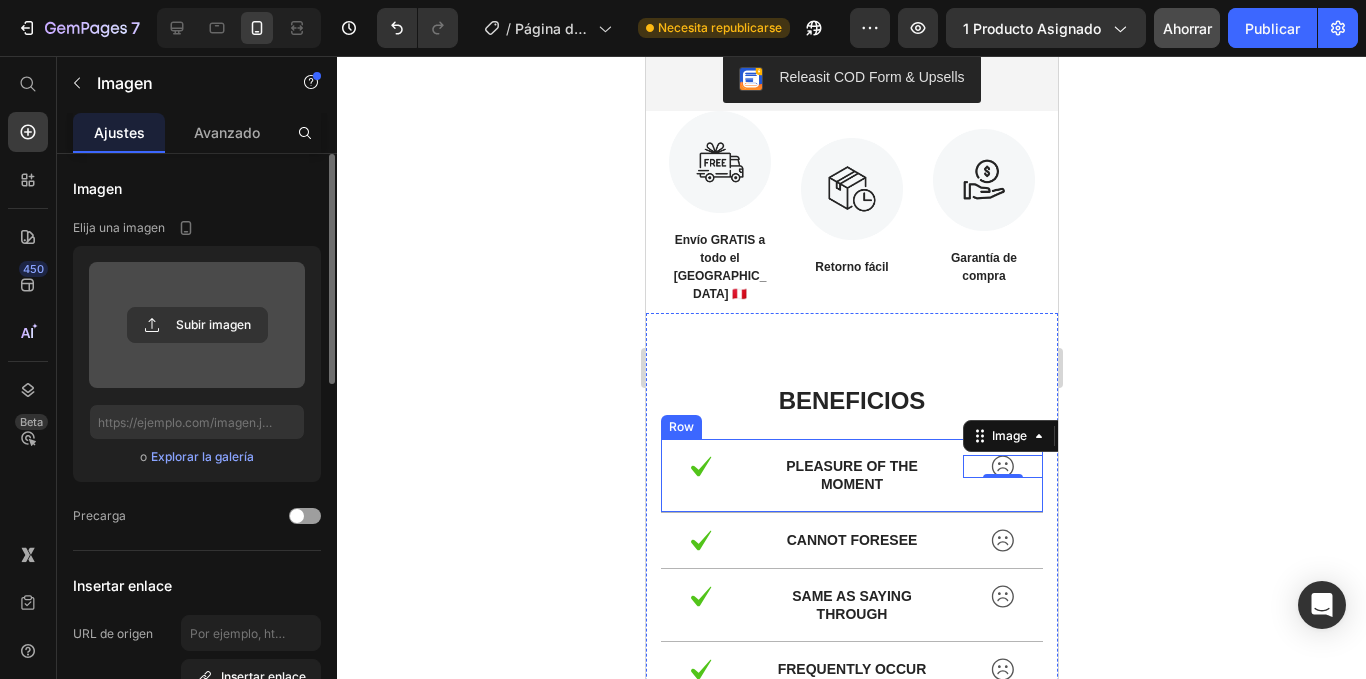 click on "Image   0" at bounding box center [1002, 475] 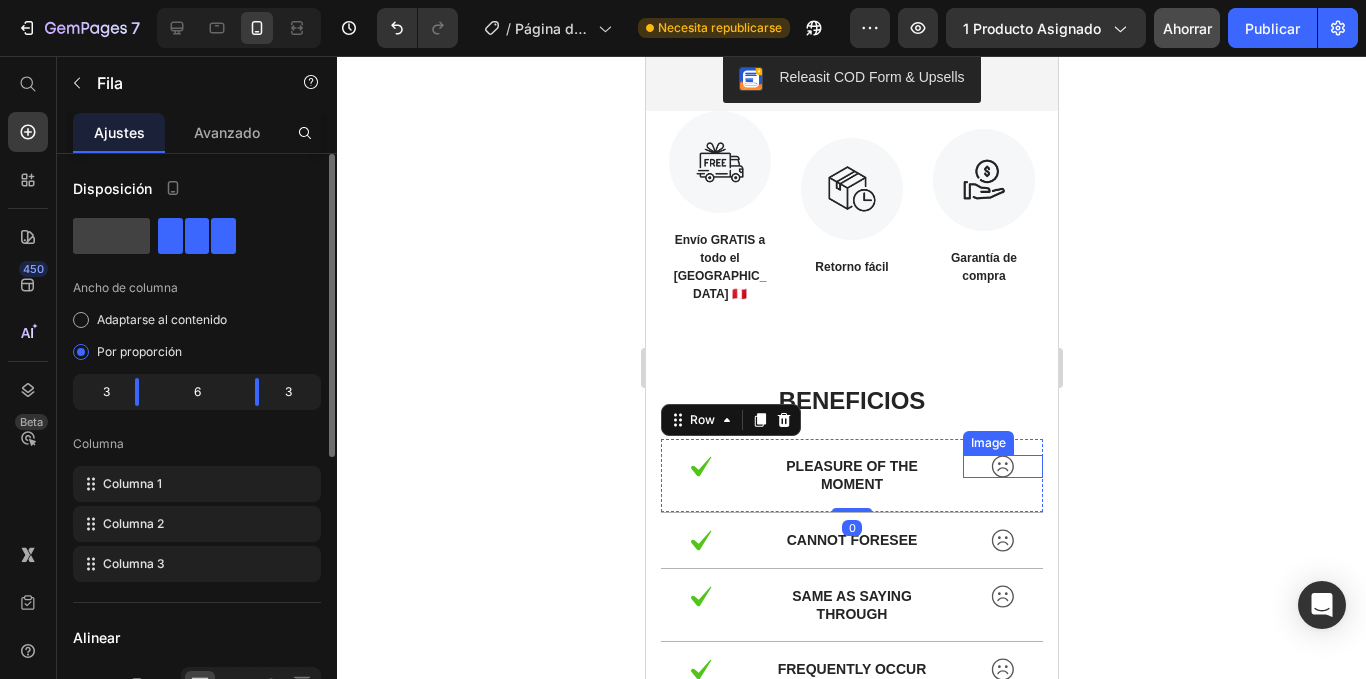 click at bounding box center [1002, 466] 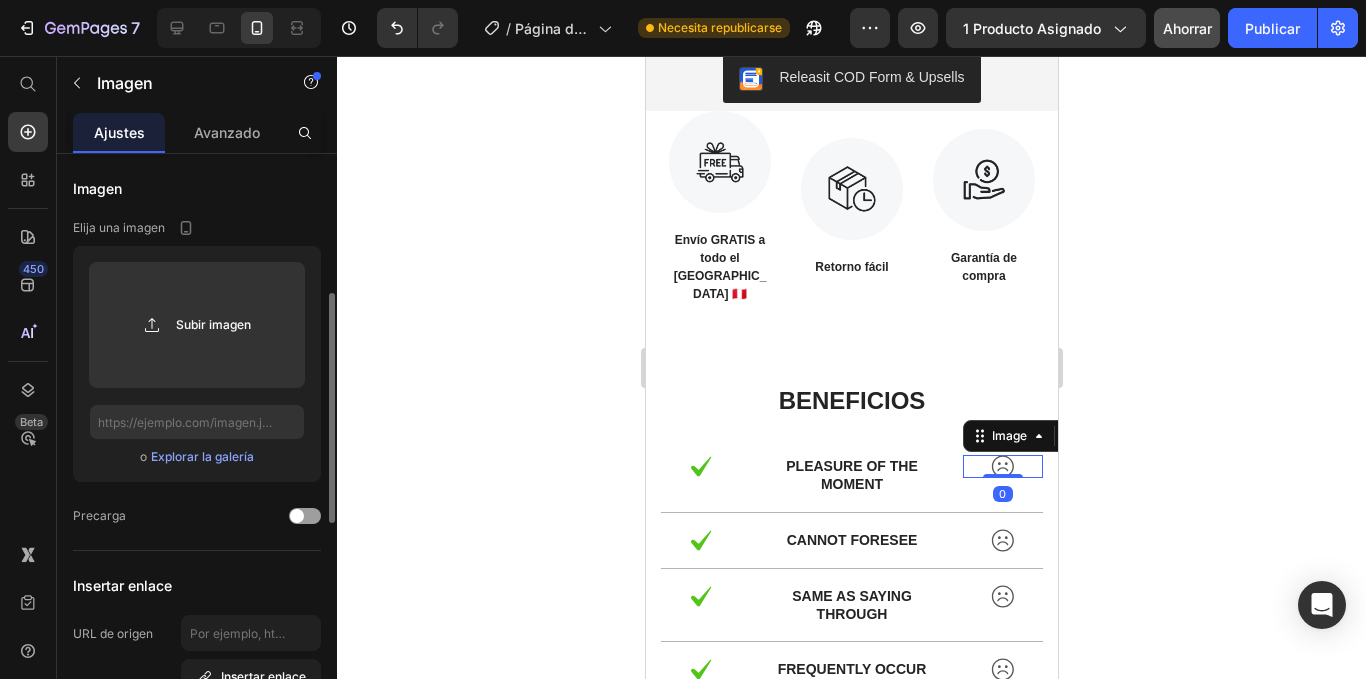 scroll, scrollTop: 100, scrollLeft: 0, axis: vertical 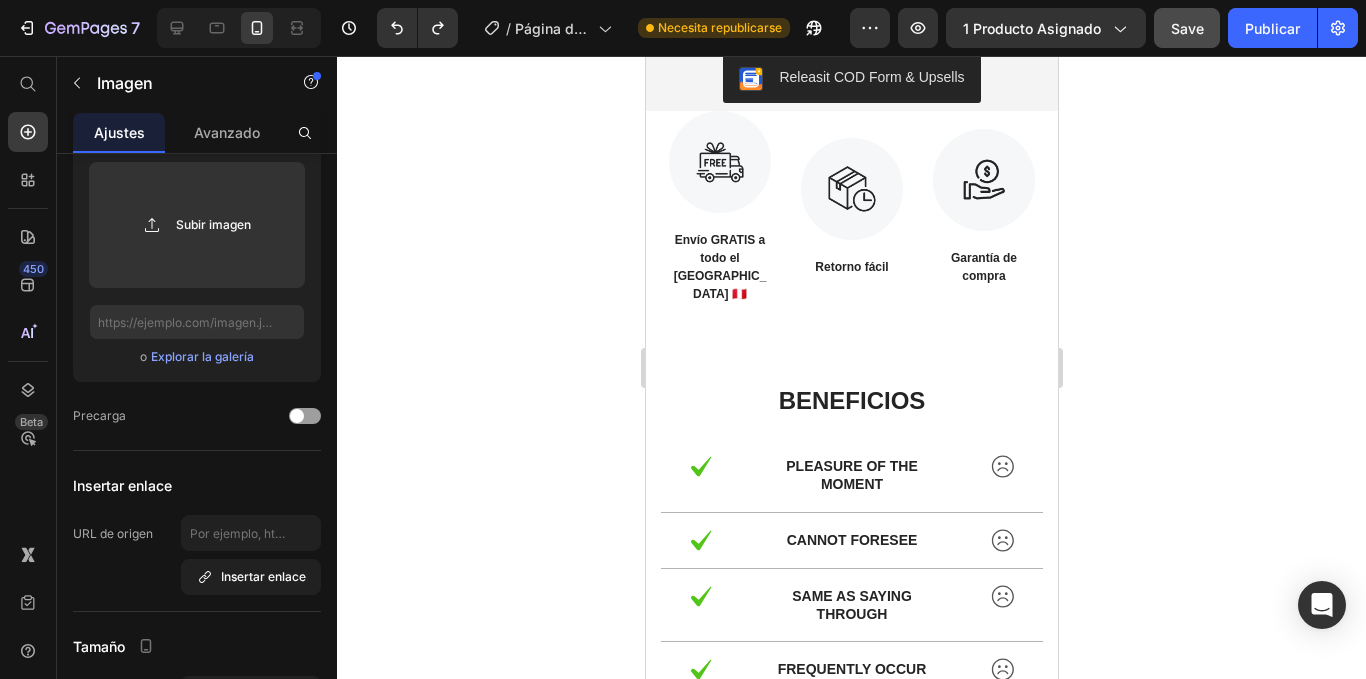 click at bounding box center [1002, 466] 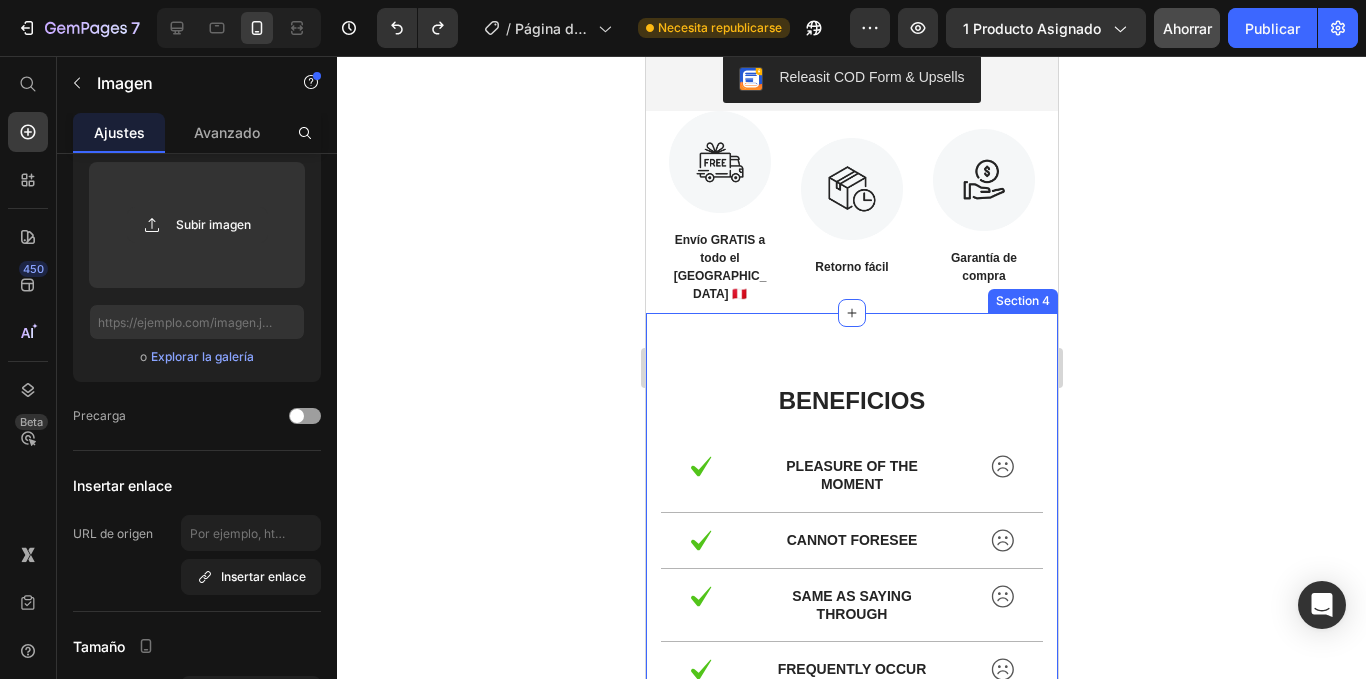 click on "beneficios  Text Block Row Image pleasure of the moment Text Block Image Row Image cannot foresee Text Block Image Row Image same as saying through Text Block Image Row Image frequently occur that pleasures Text Block Image Row Image pleasure Text Block Image Row" at bounding box center [851, 577] 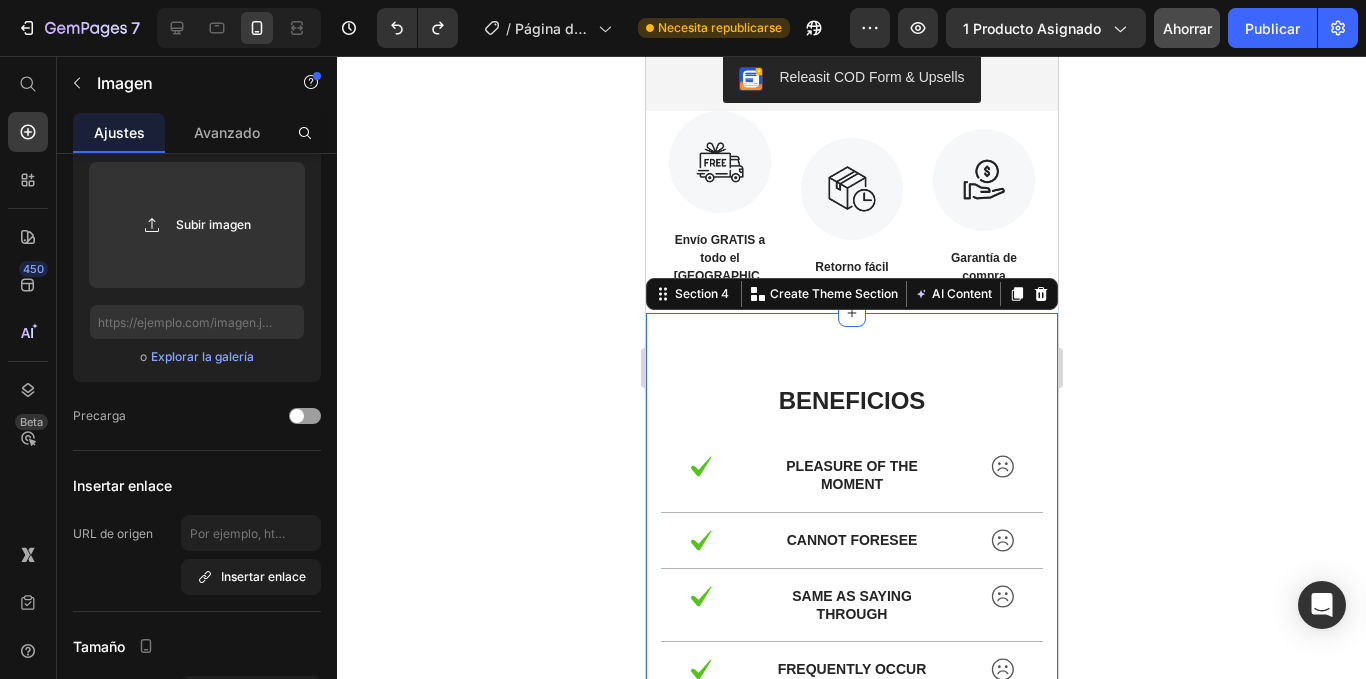 scroll, scrollTop: 0, scrollLeft: 0, axis: both 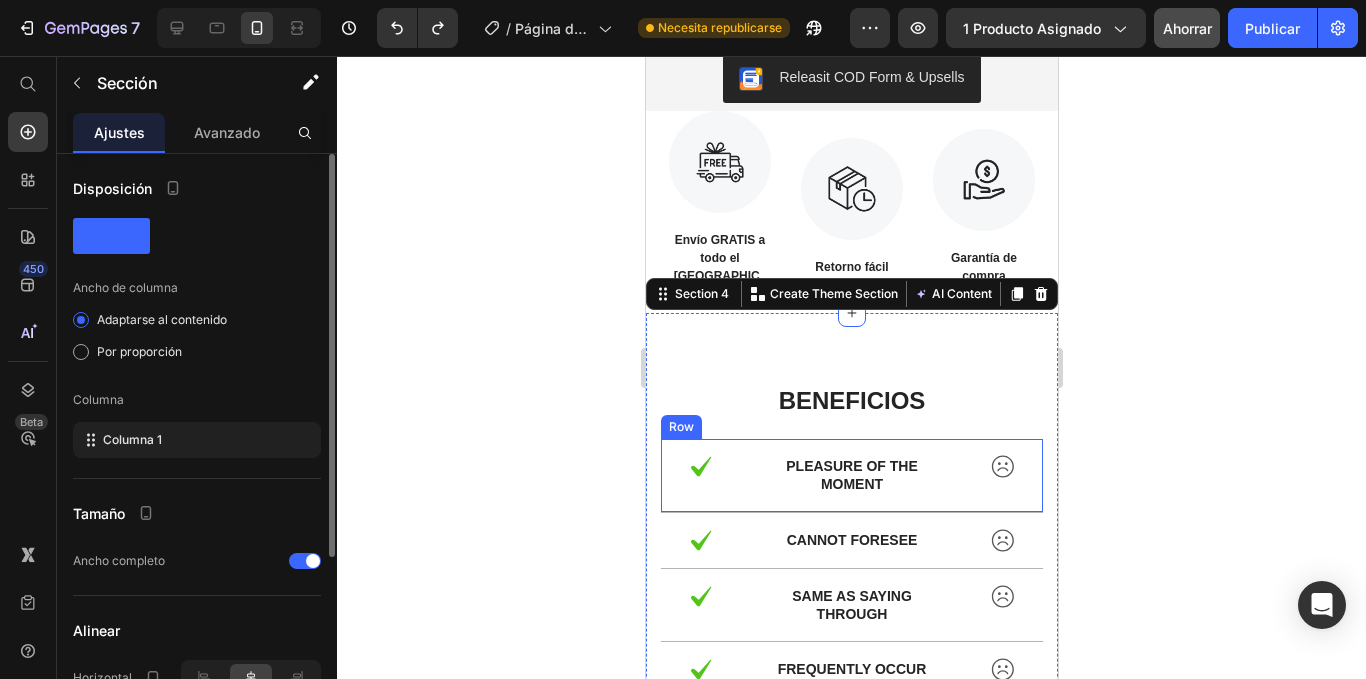 click at bounding box center (1002, 466) 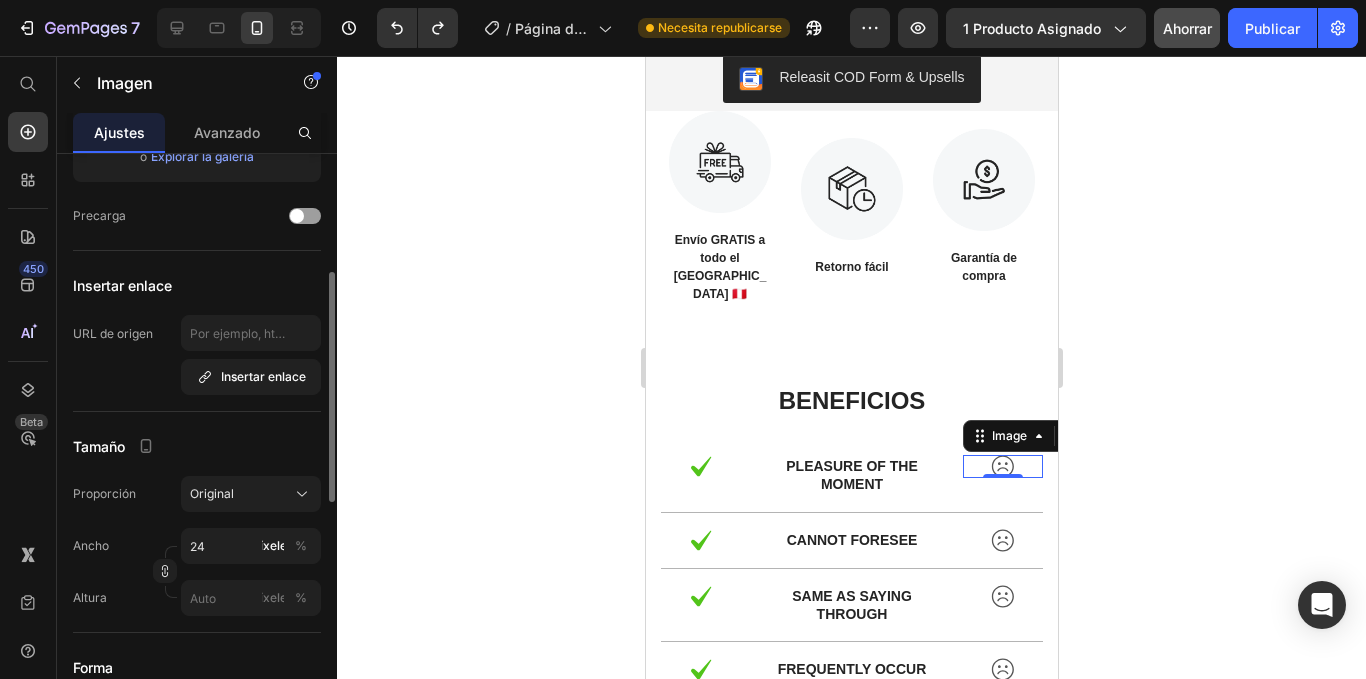 scroll, scrollTop: 200, scrollLeft: 0, axis: vertical 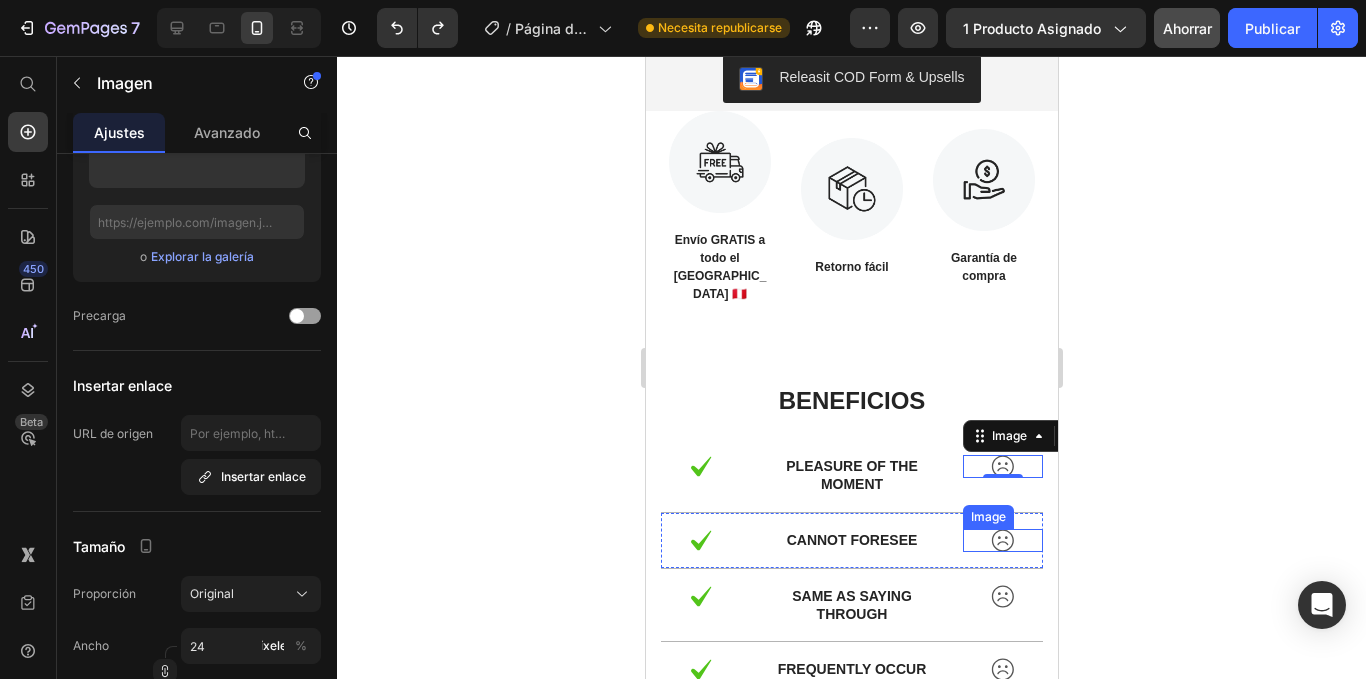 click at bounding box center (1002, 540) 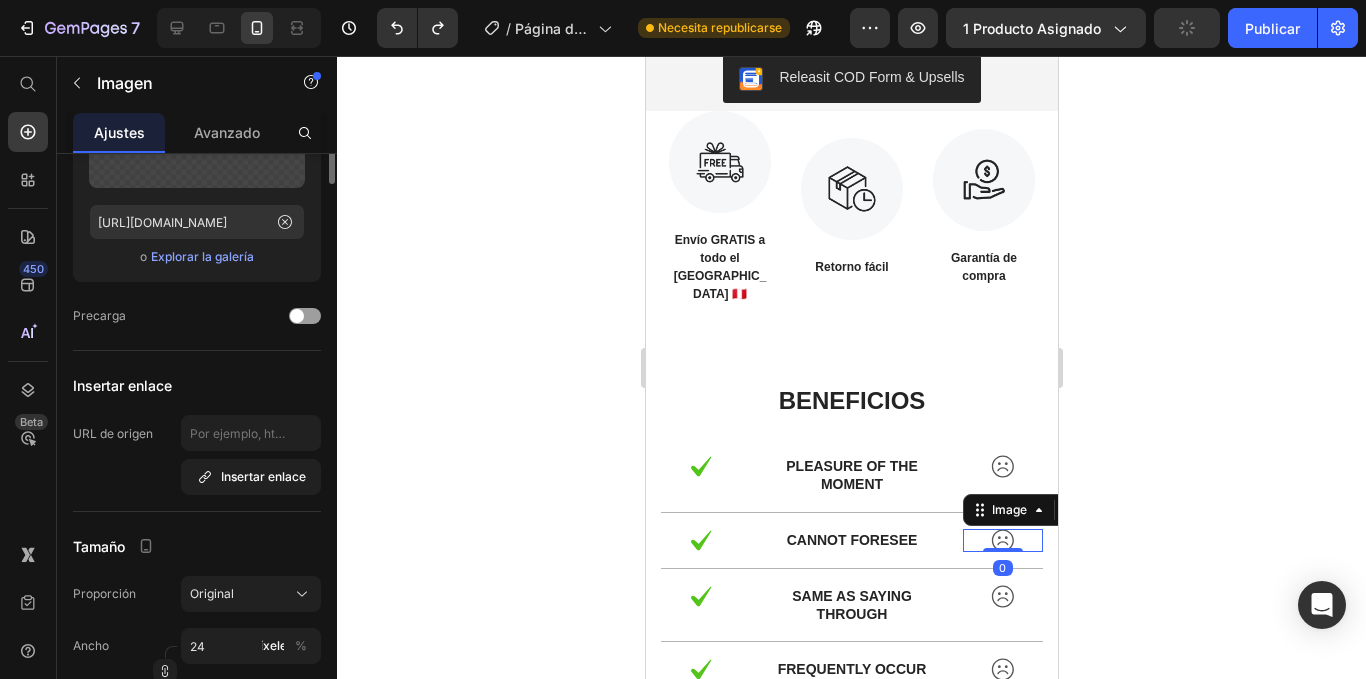 scroll, scrollTop: 0, scrollLeft: 0, axis: both 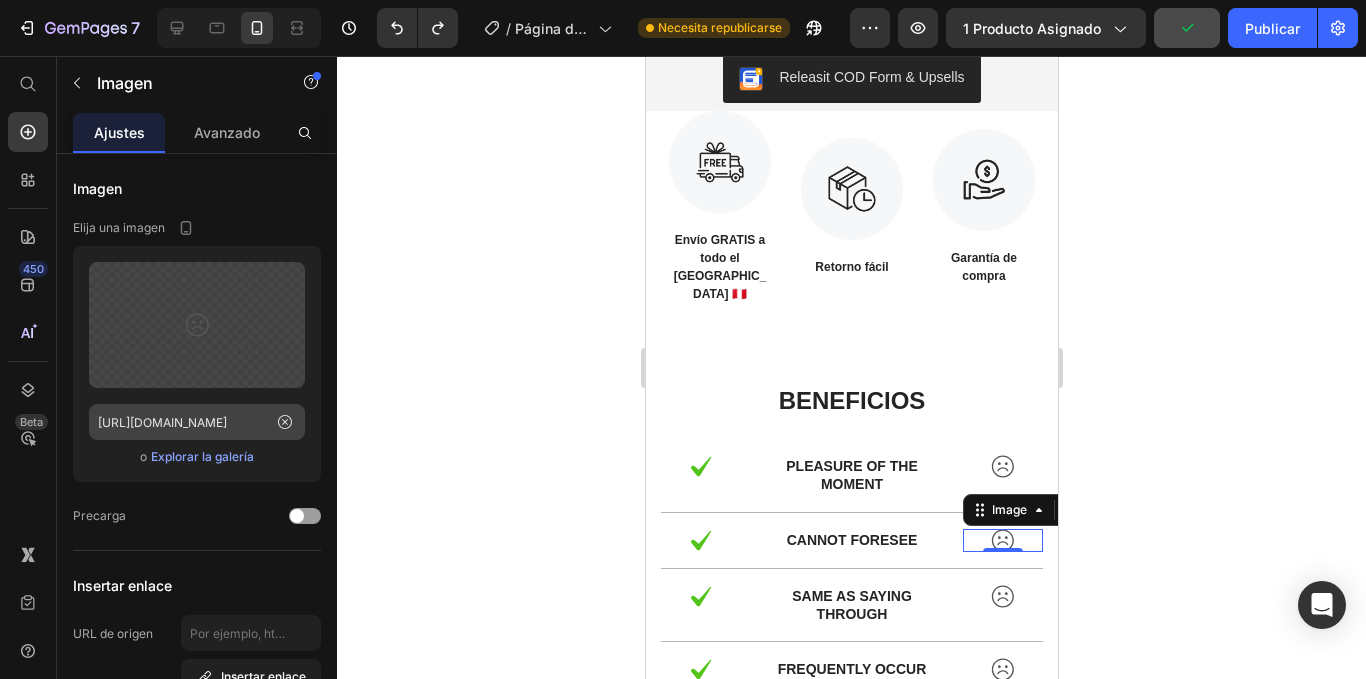 click 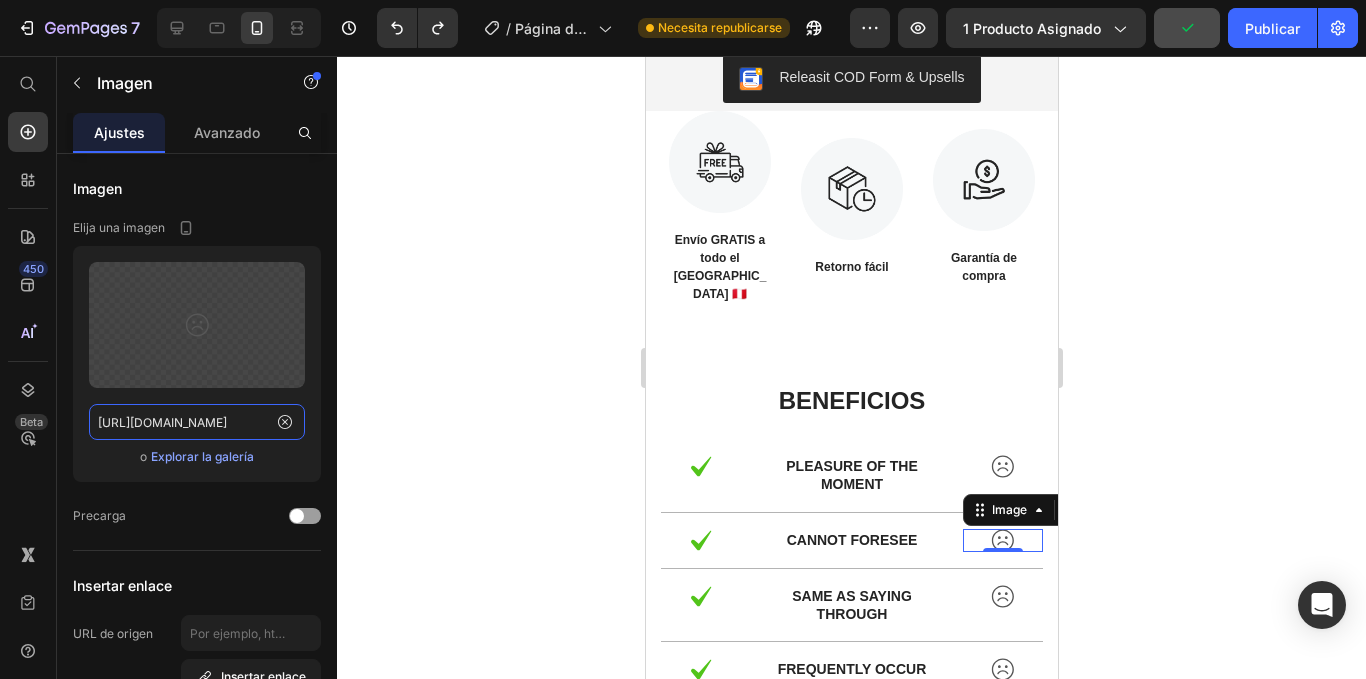 type 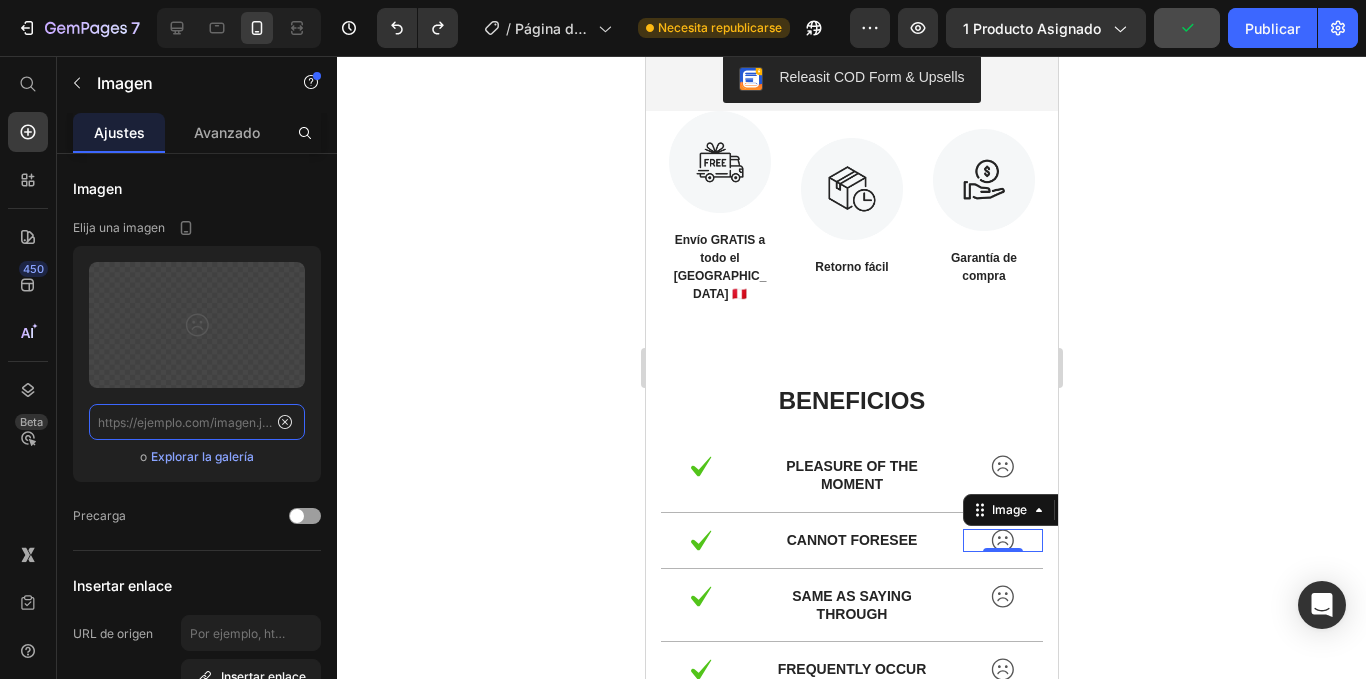 scroll, scrollTop: 0, scrollLeft: 0, axis: both 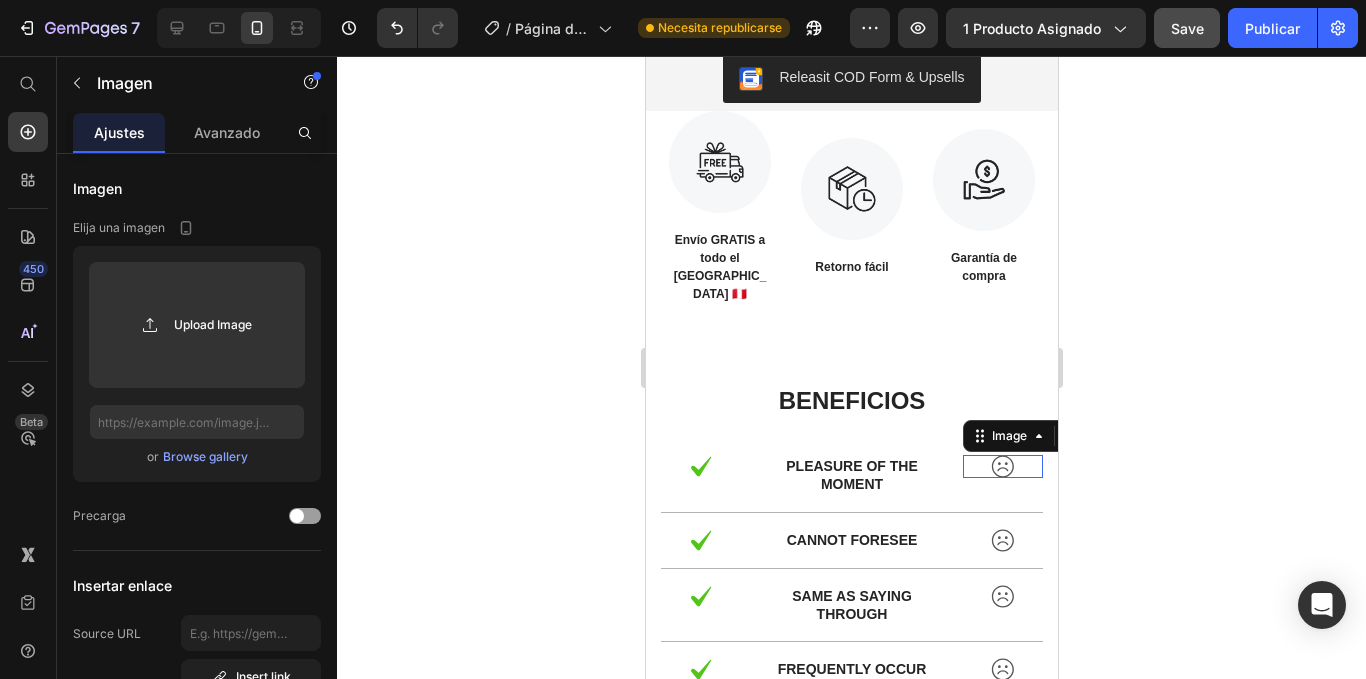 click at bounding box center (1002, 466) 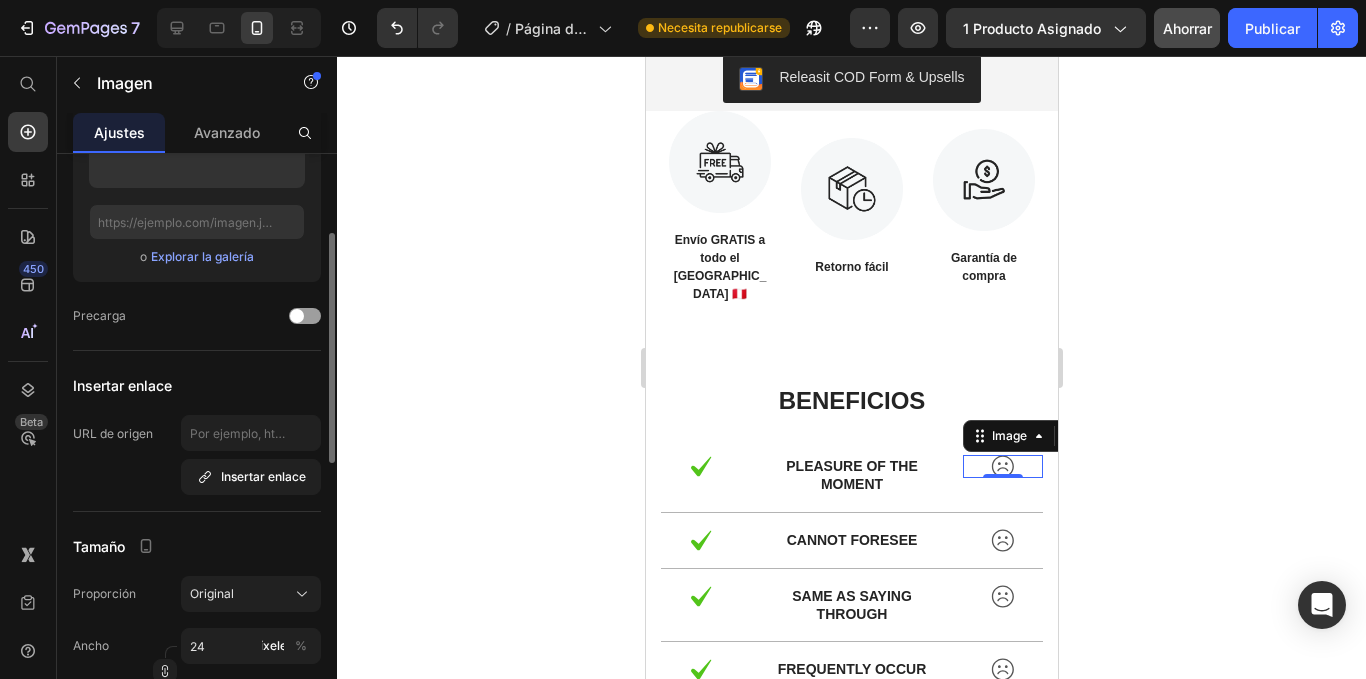 scroll, scrollTop: 300, scrollLeft: 0, axis: vertical 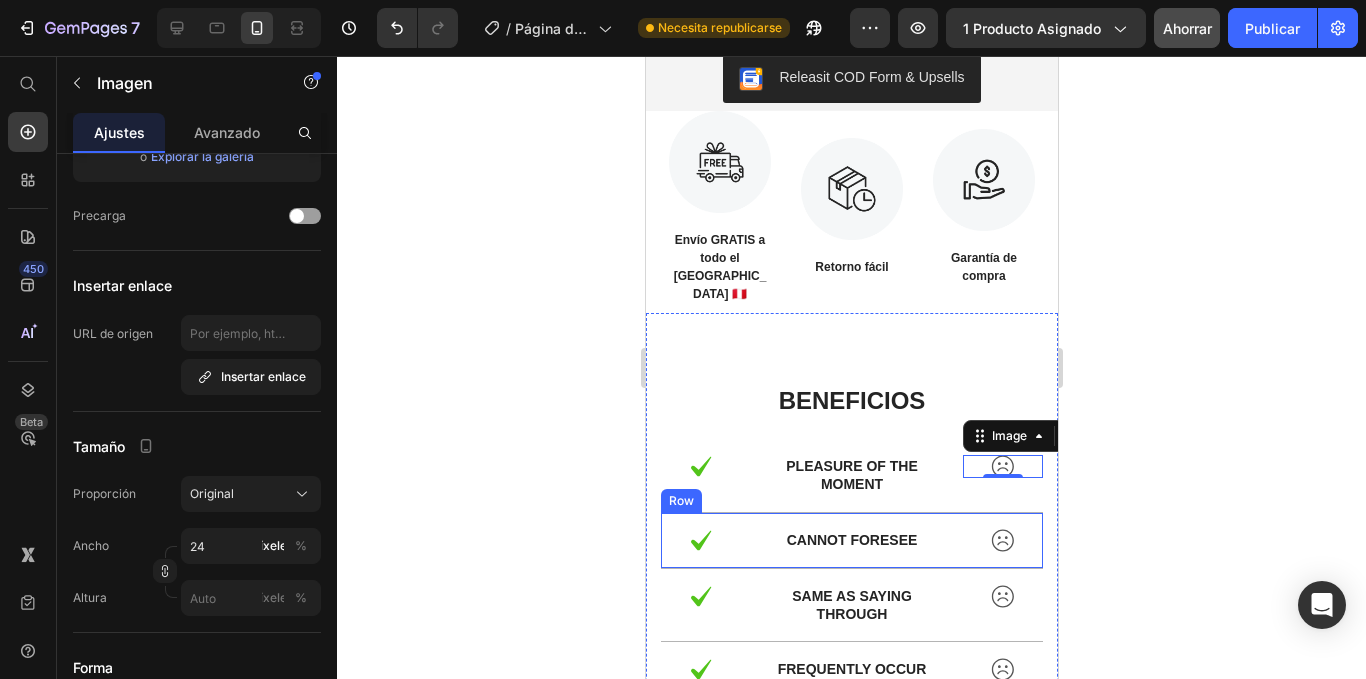 click on "Image cannot foresee Text Block Image Row" at bounding box center (851, 541) 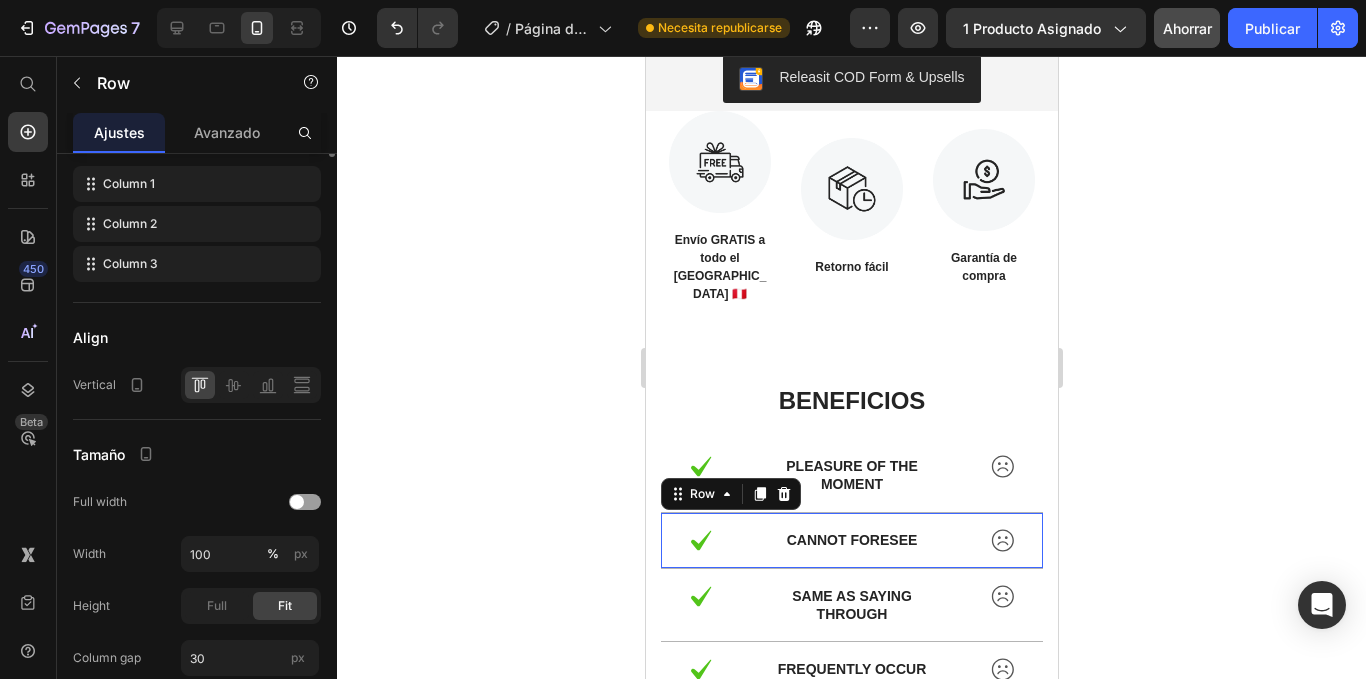 scroll, scrollTop: 0, scrollLeft: 0, axis: both 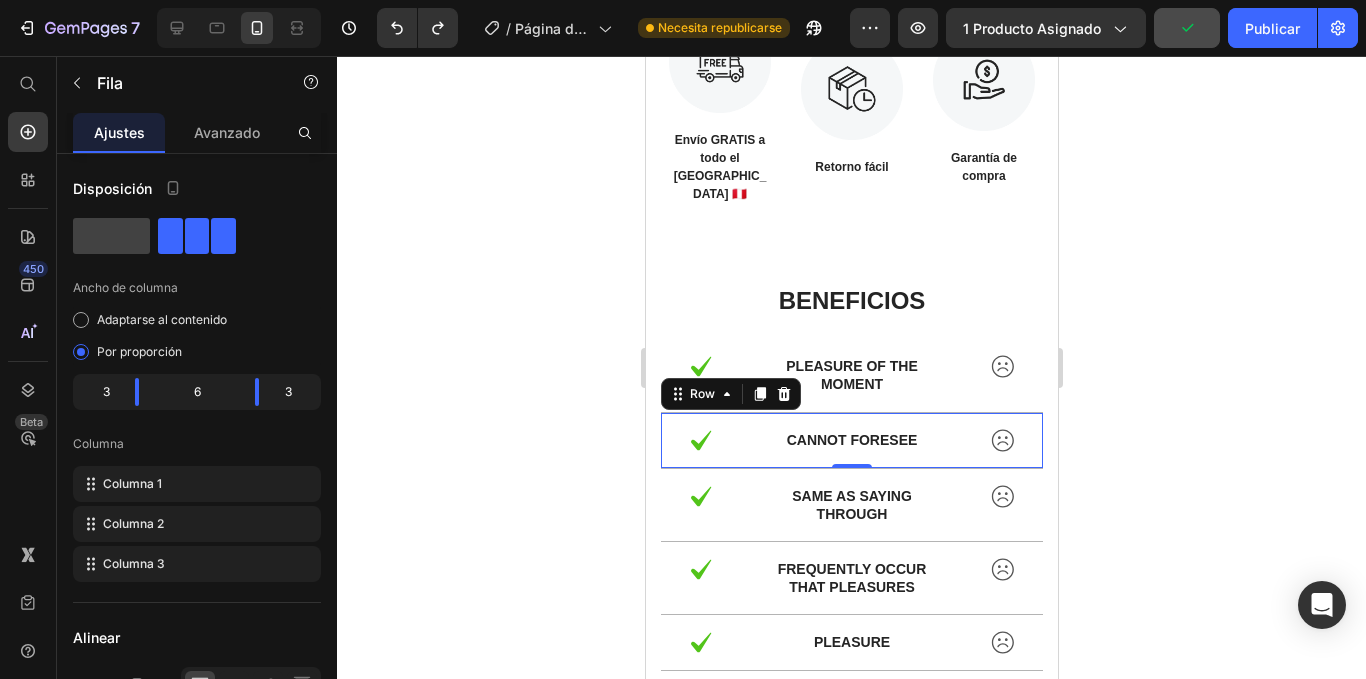 click on "Image cannot foresee Text Block Image Row   0" at bounding box center [851, 441] 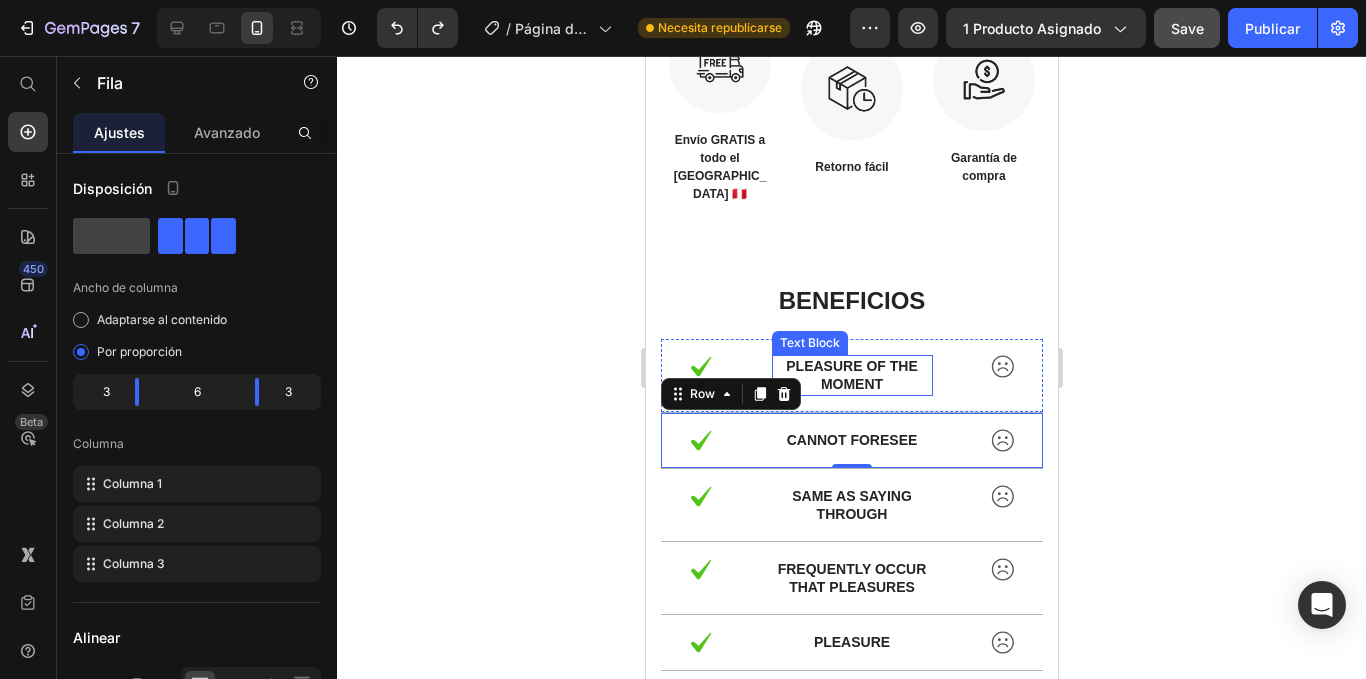 click on "pleasure of the moment" at bounding box center [851, 375] 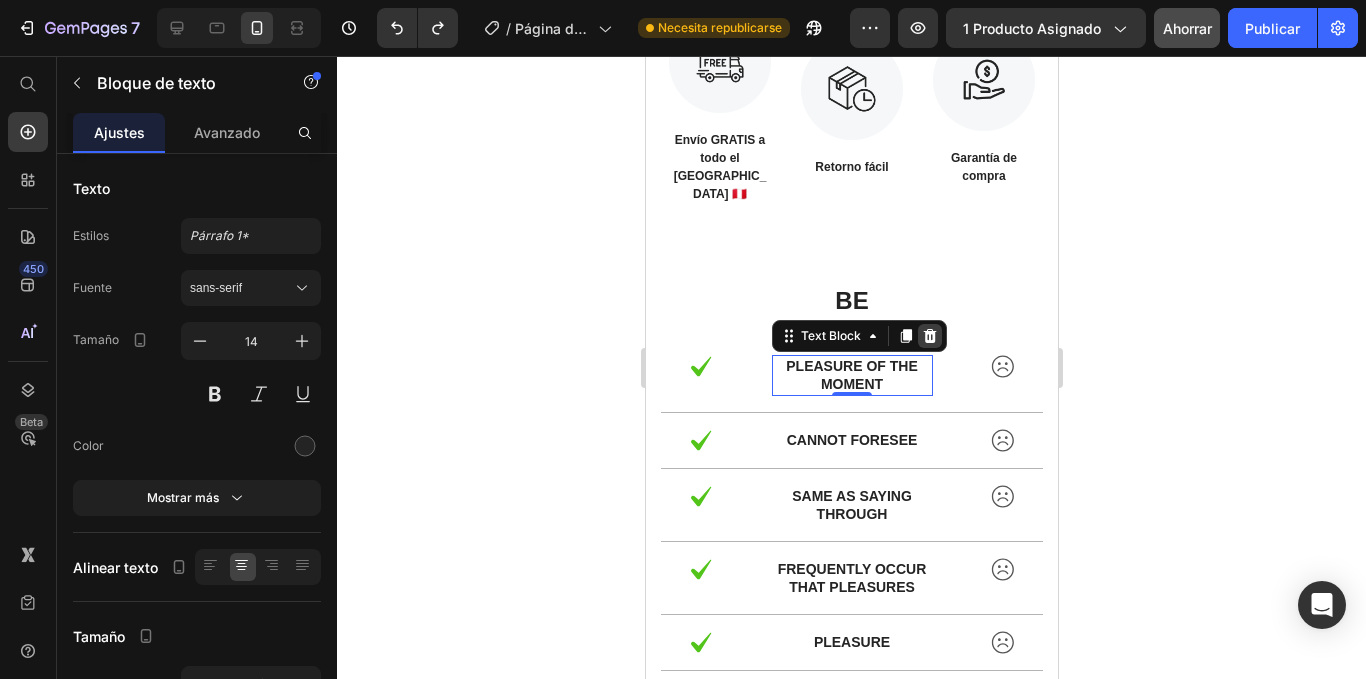 click 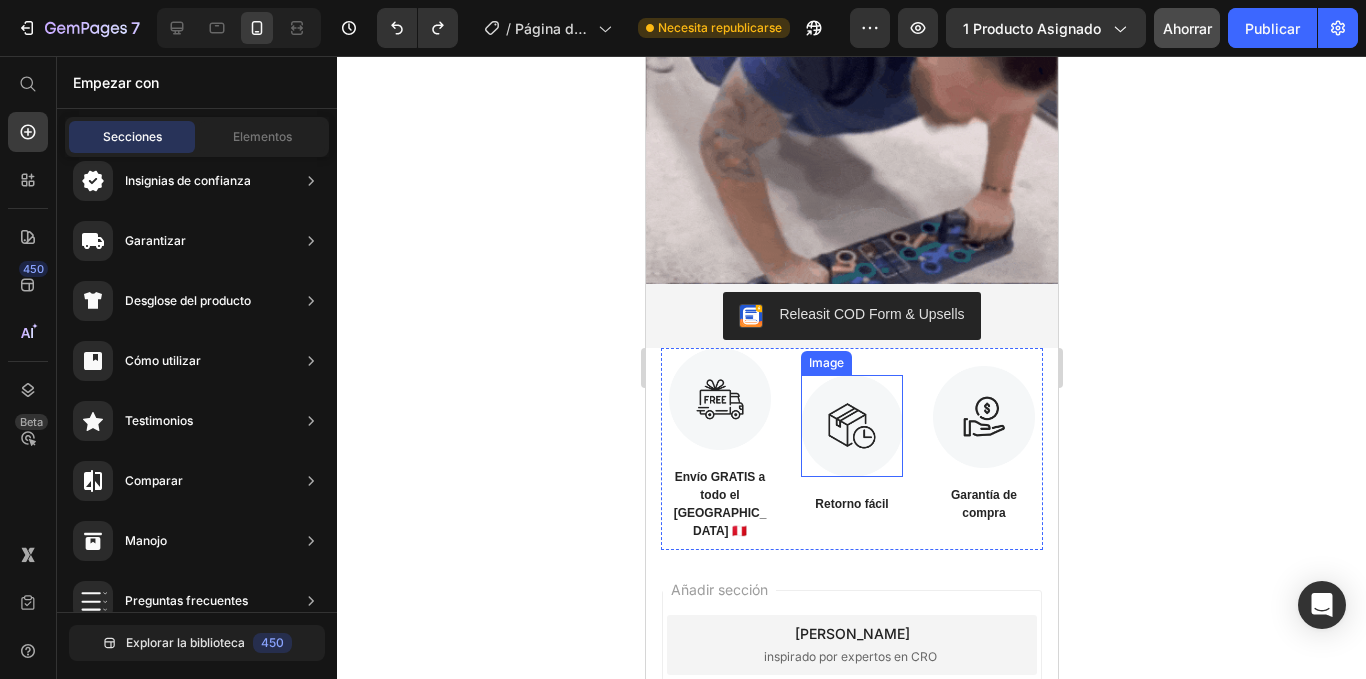 scroll, scrollTop: 1724, scrollLeft: 0, axis: vertical 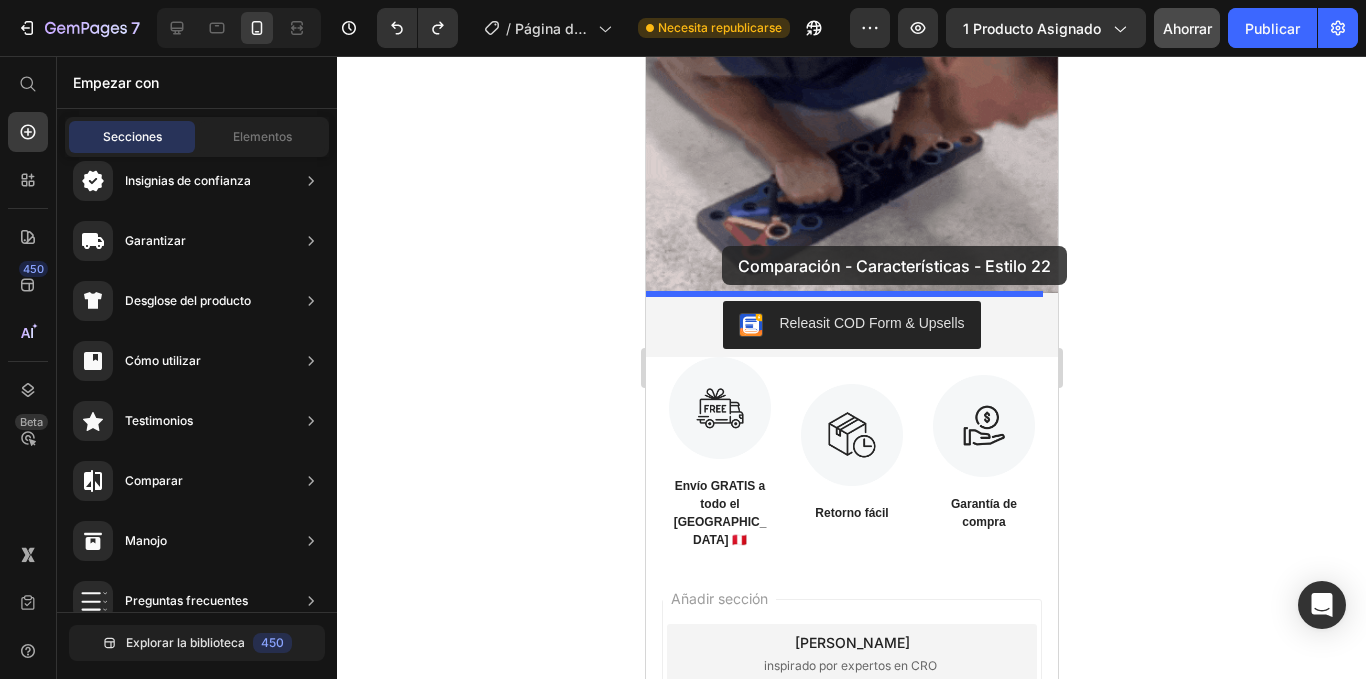 drag, startPoint x: 1109, startPoint y: 498, endPoint x: 721, endPoint y: 246, distance: 462.65323 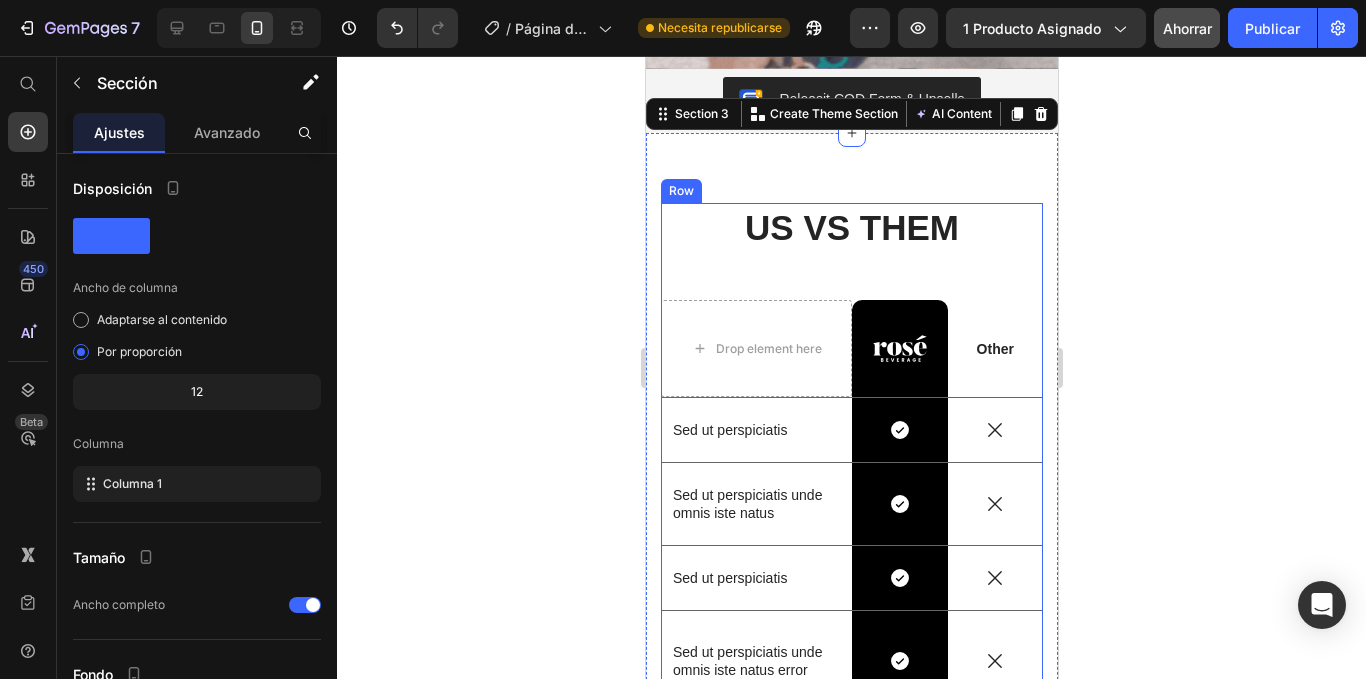 scroll, scrollTop: 1992, scrollLeft: 0, axis: vertical 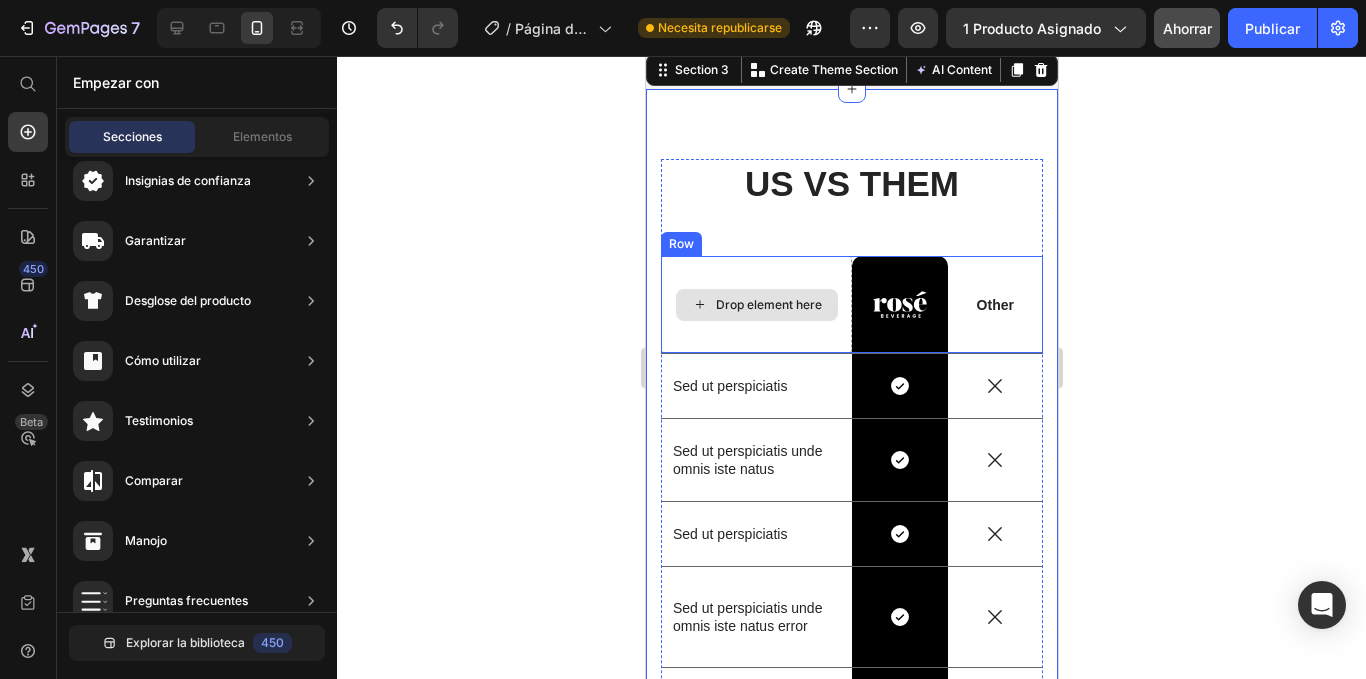 click on "Drop element here" at bounding box center [768, 305] 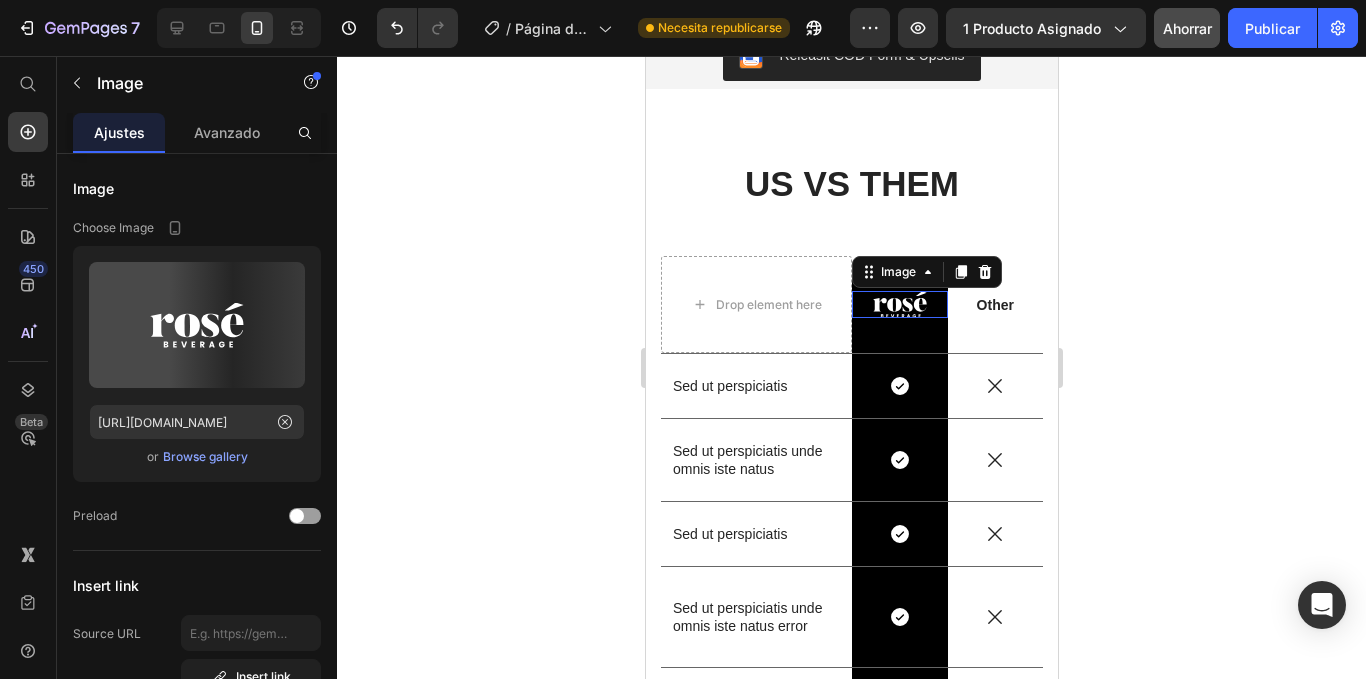 click at bounding box center (899, 304) 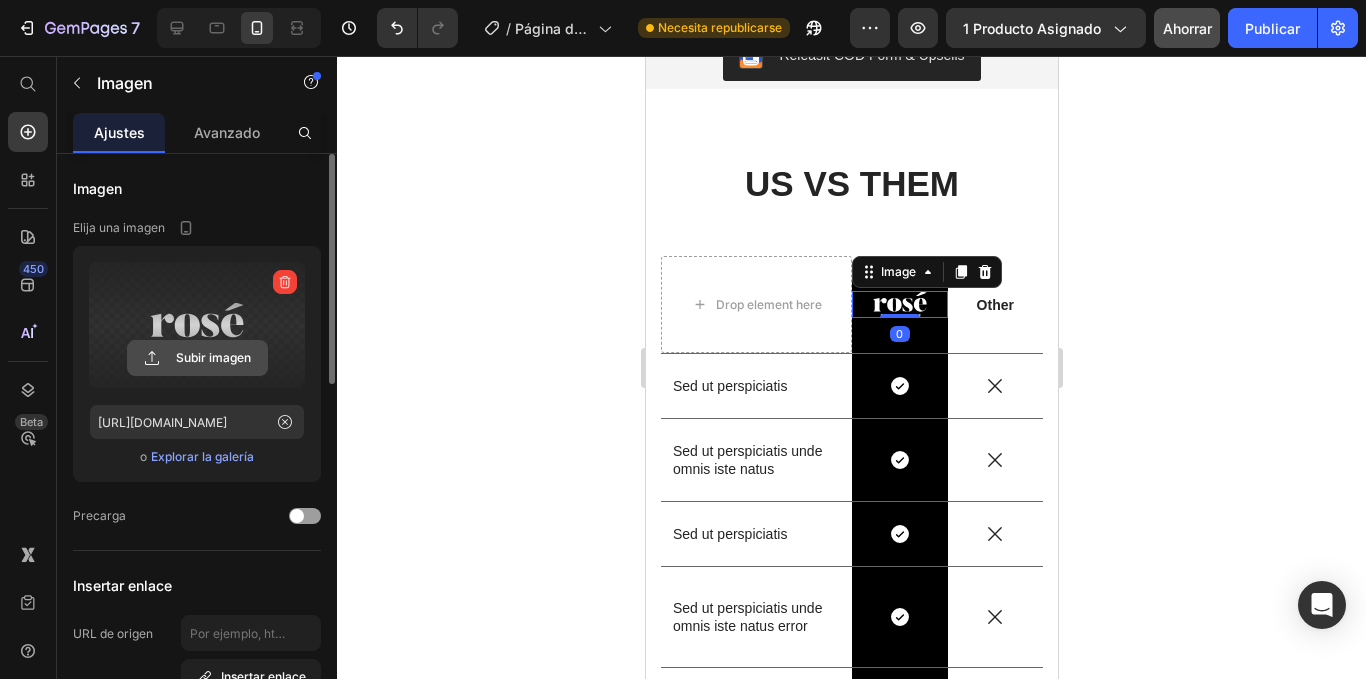 click 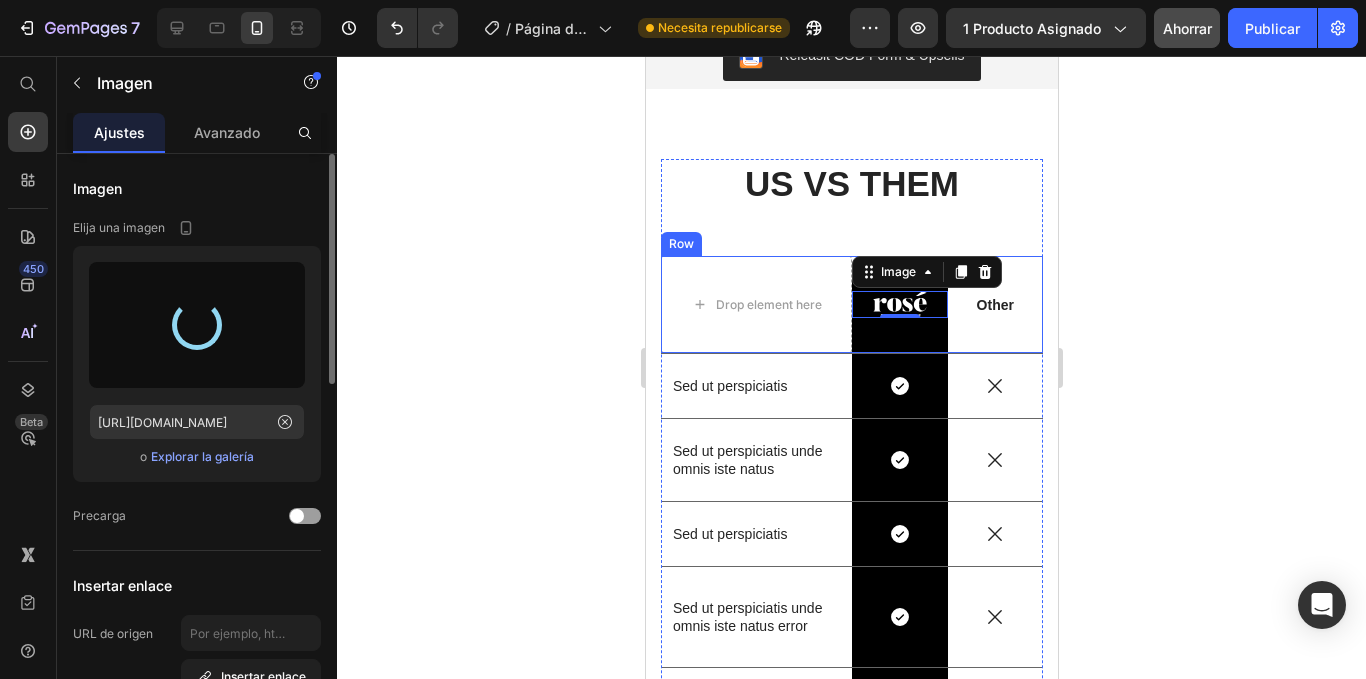 type on "[URL][DOMAIN_NAME]" 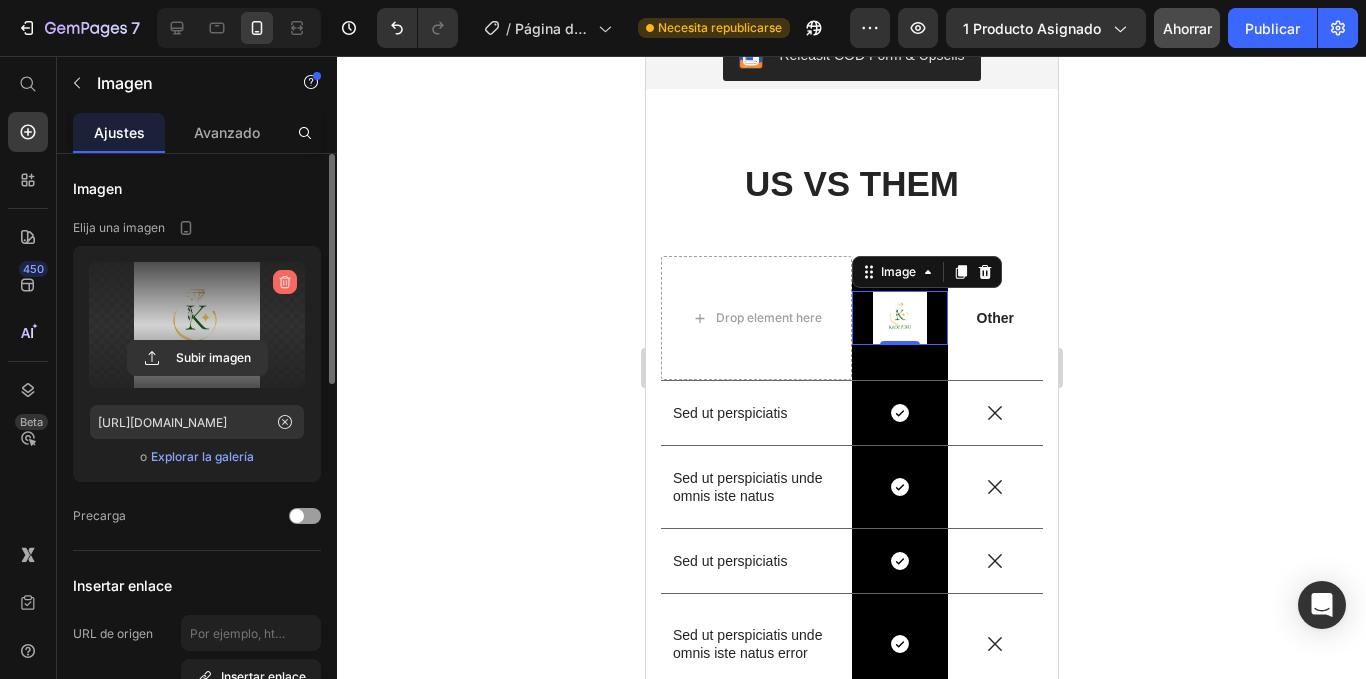 click 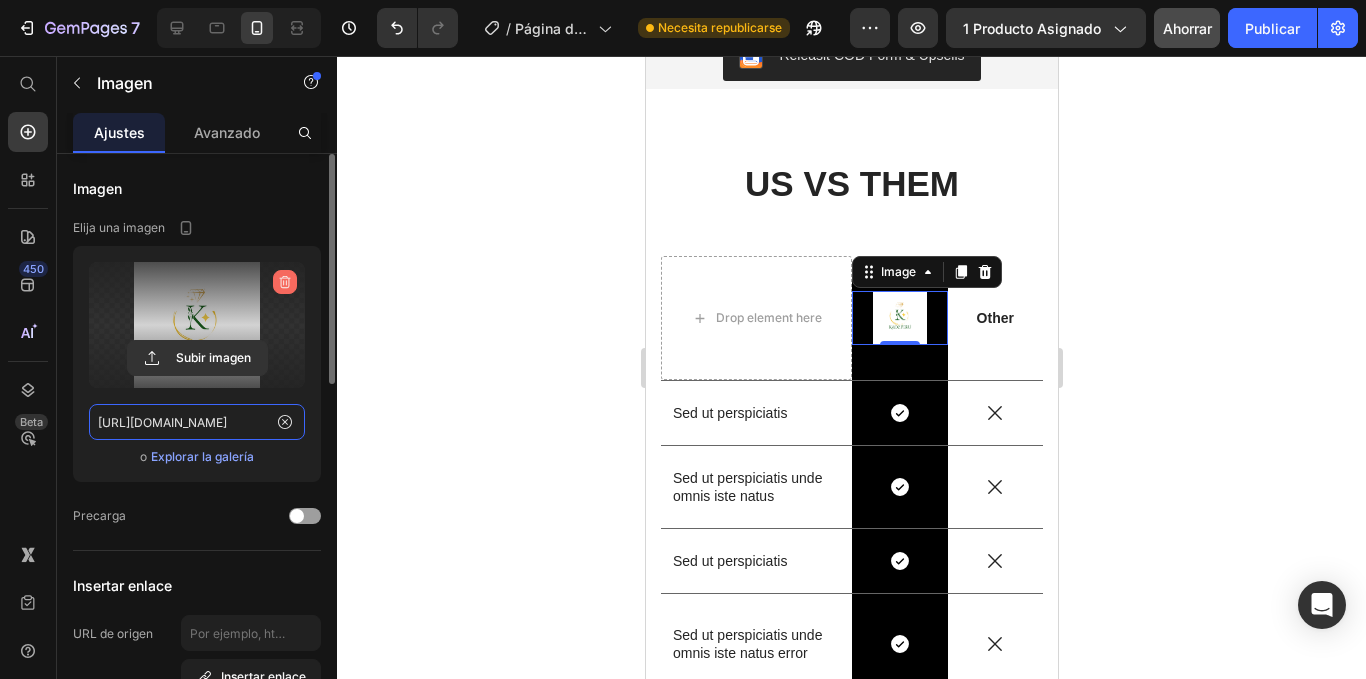 type 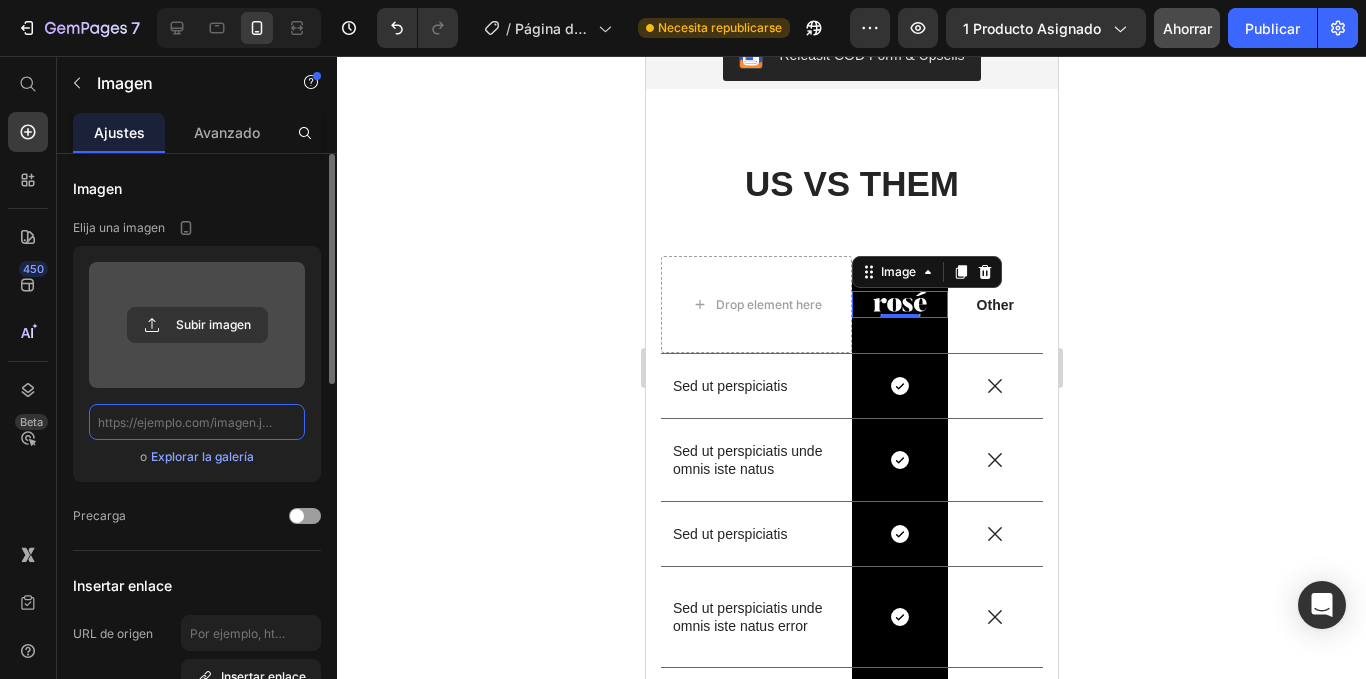 scroll, scrollTop: 0, scrollLeft: 0, axis: both 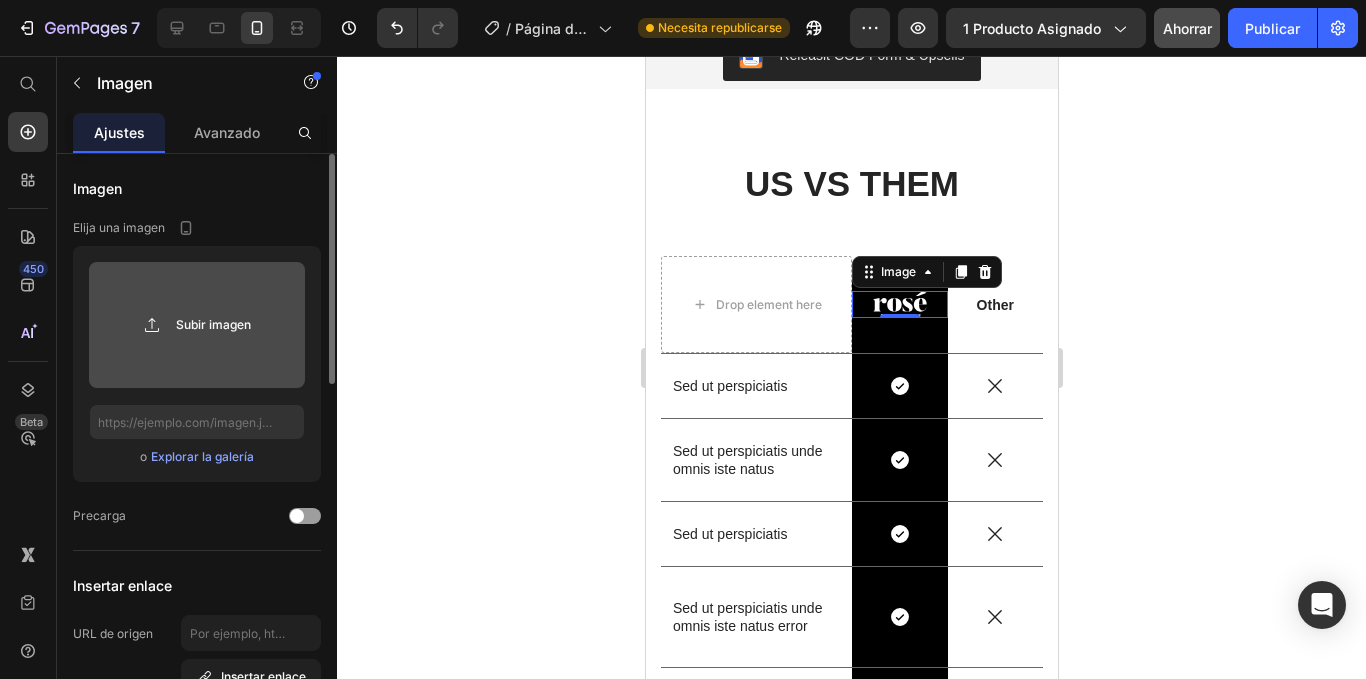click 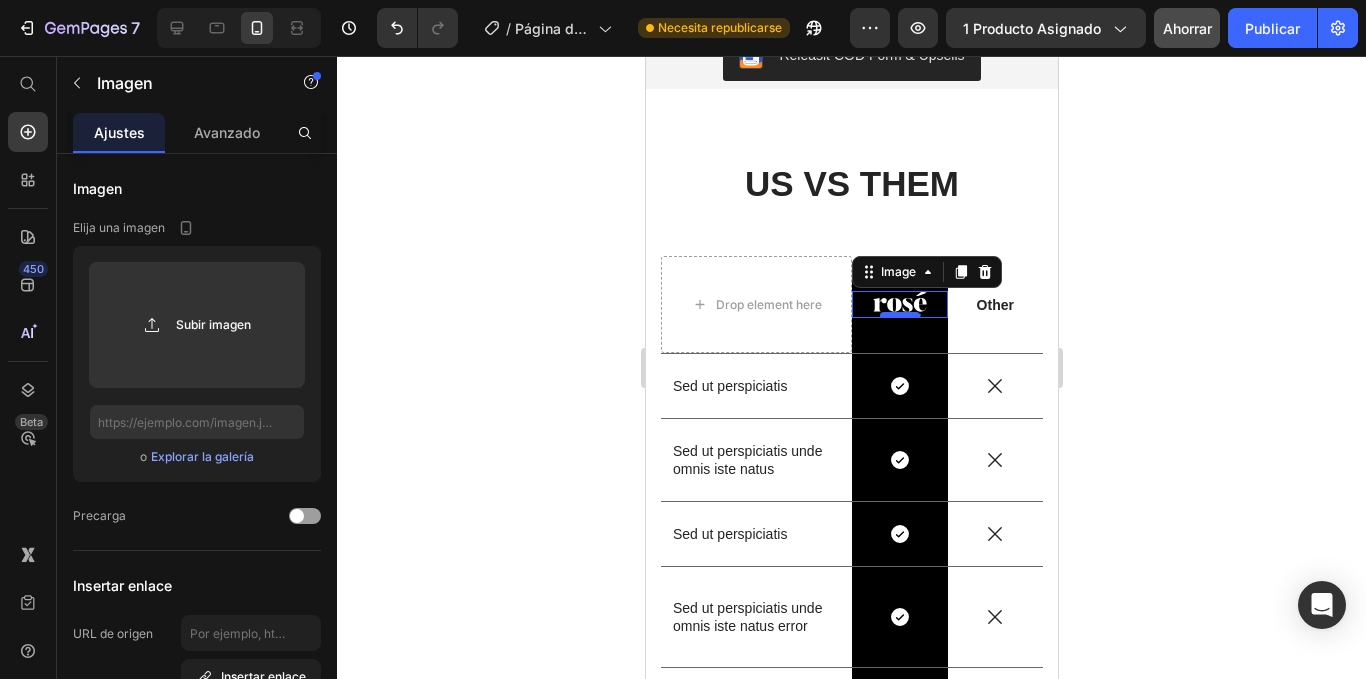 click at bounding box center (899, 315) 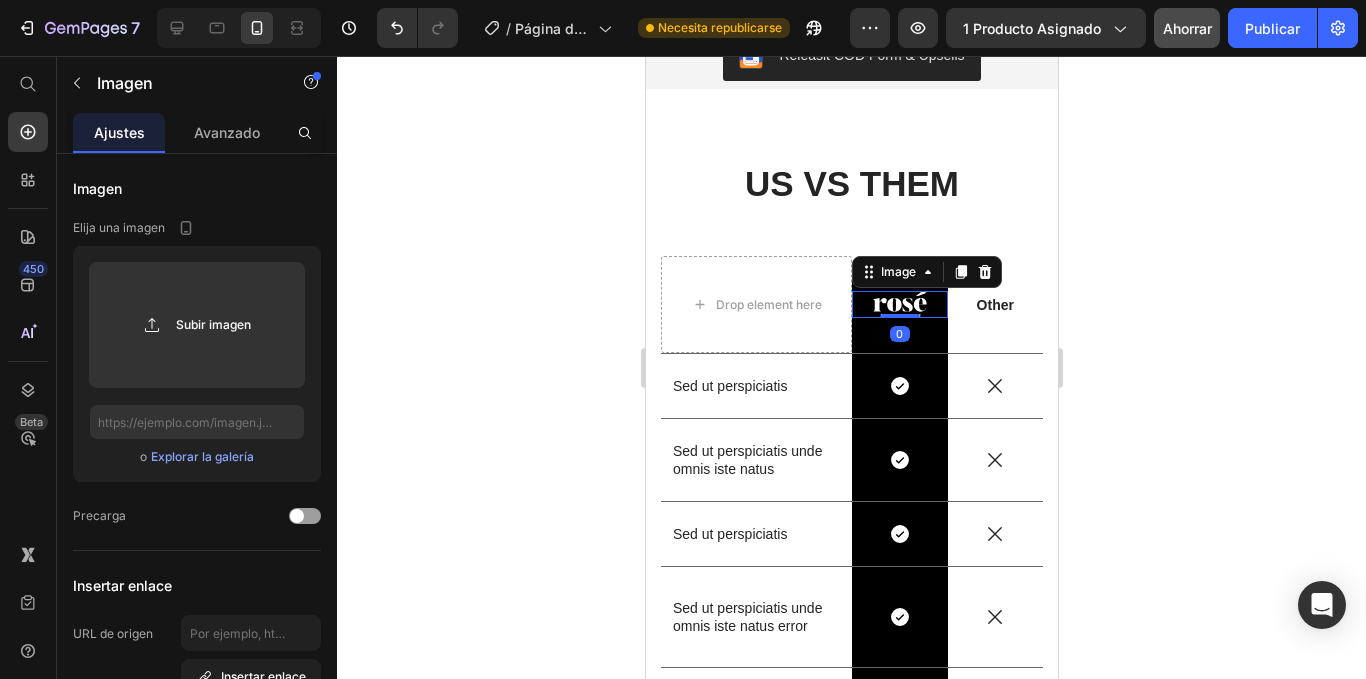 click at bounding box center [899, 304] 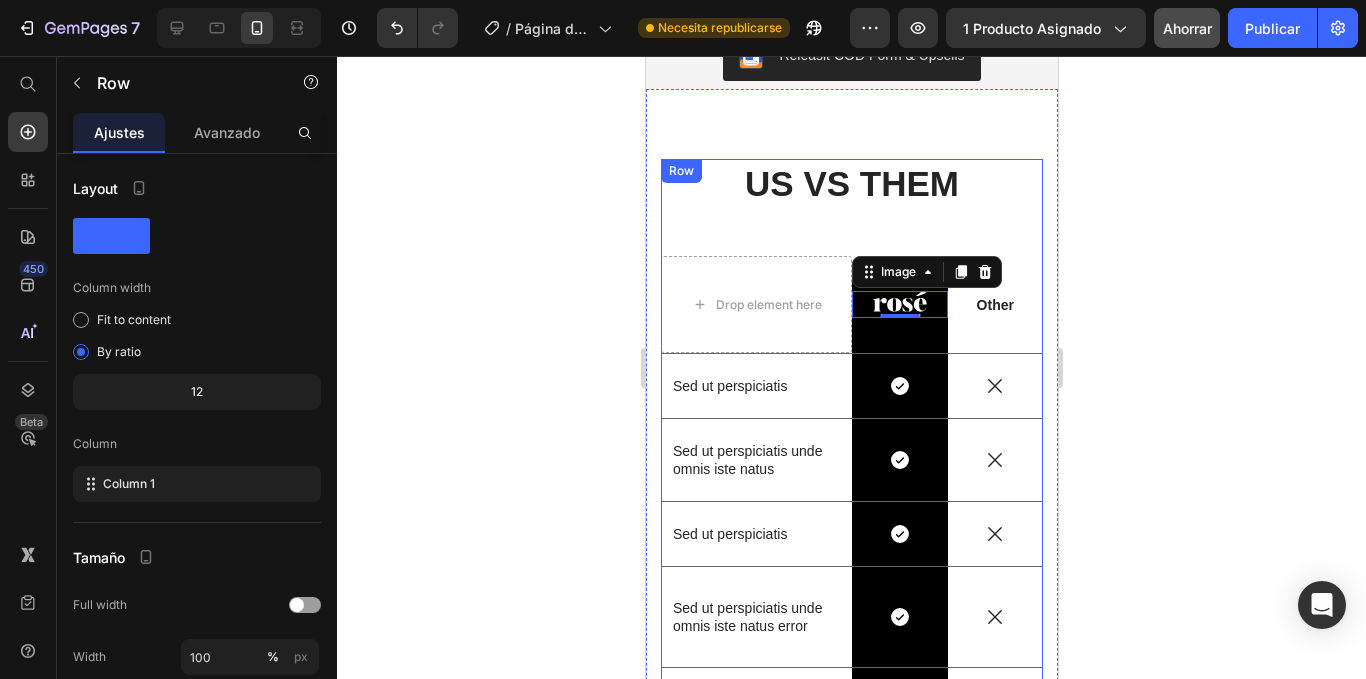 click on "US VS THEM Heading
Drop element here Image   0 Row Other Text Block Row Sed ut perspiciatis Text Block
Icon Row
Icon Row Sed ut perspiciatis unde omnis iste natus  Text Block
Icon Row
Icon Row Sed ut perspiciatis Text Block
Icon Row
Icon Row Sed ut perspiciatis unde omnis iste natus error  Text Block
Icon Row
Icon Row Sed ut perspiciatis unde omnis Text Block
Icon Row
Icon Row Sed ut perspiciatis Text Block
Icon Row
Icon Row Sed ut perspiciatis Text Block
Icon Row
Icon Row Sed ut perspiciatis unde Text Block
Icon Row
Icon Row" at bounding box center (851, 559) 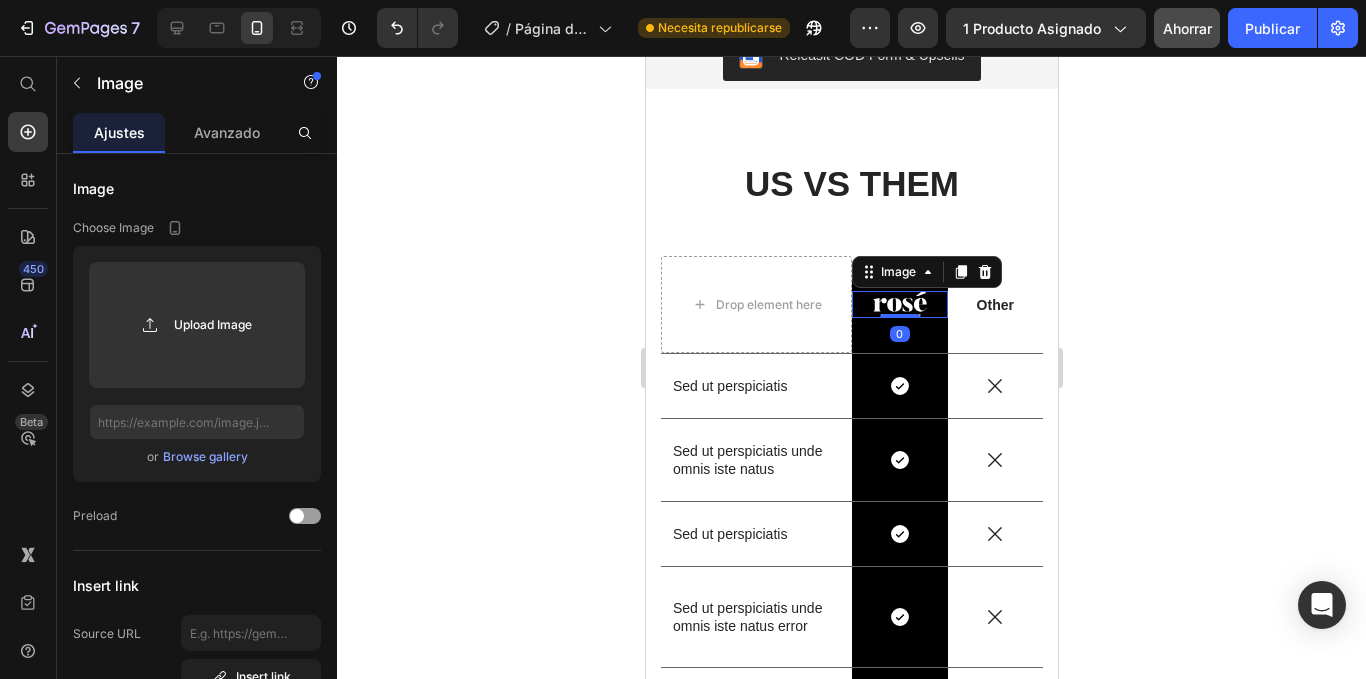 click at bounding box center (899, 304) 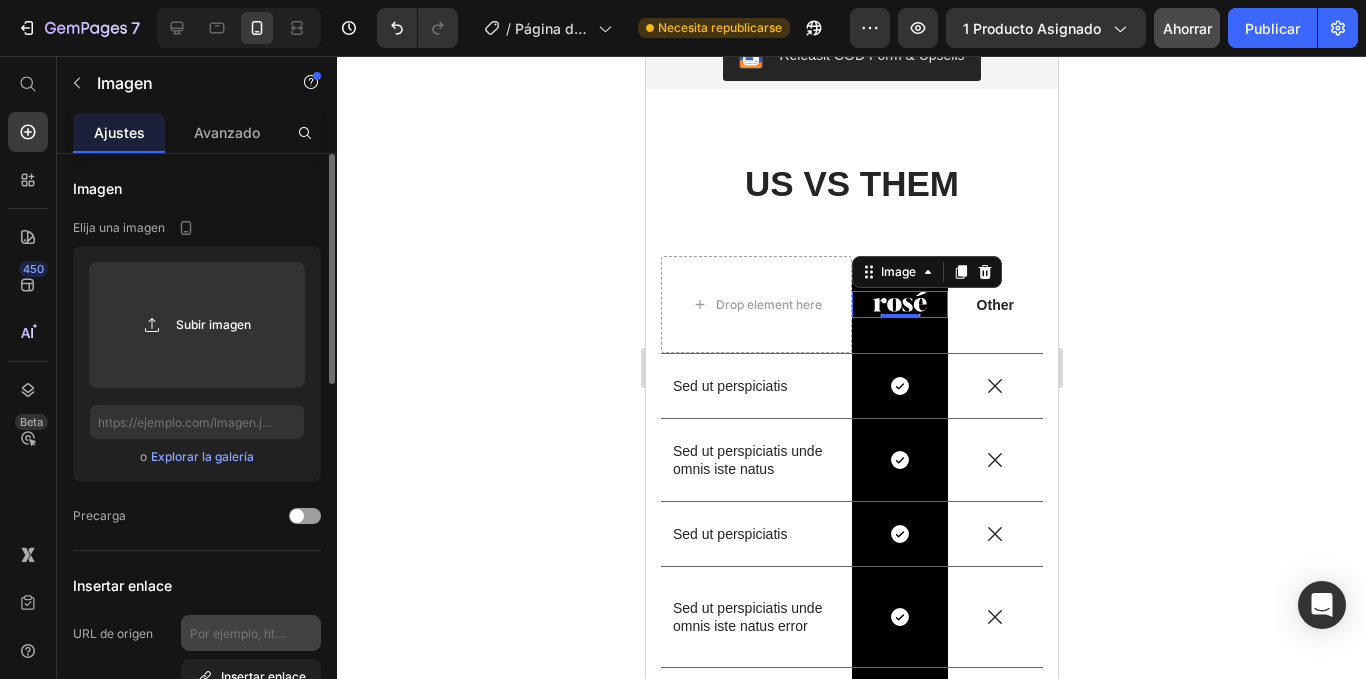 scroll, scrollTop: 100, scrollLeft: 0, axis: vertical 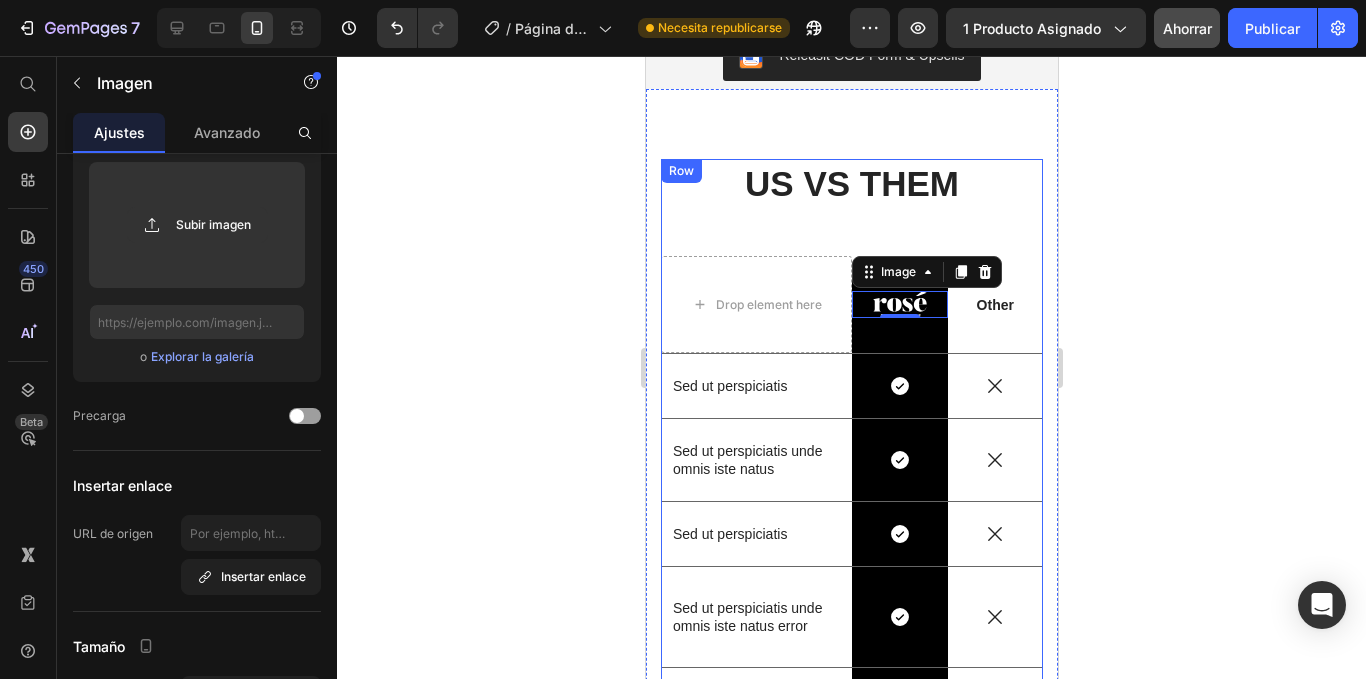 click on "US VS THEM Heading
Drop element here Image   0 Row Other Text Block Row Sed ut perspiciatis Text Block
Icon Row
Icon Row Sed ut perspiciatis unde omnis iste natus  Text Block
Icon Row
Icon Row Sed ut perspiciatis Text Block
Icon Row
Icon Row Sed ut perspiciatis unde omnis iste natus error  Text Block
Icon Row
Icon Row Sed ut perspiciatis unde omnis Text Block
Icon Row
Icon Row Sed ut perspiciatis Text Block
Icon Row
Icon Row Sed ut perspiciatis Text Block
Icon Row
Icon Row Sed ut perspiciatis unde Text Block
Icon Row
Icon Row" at bounding box center (851, 559) 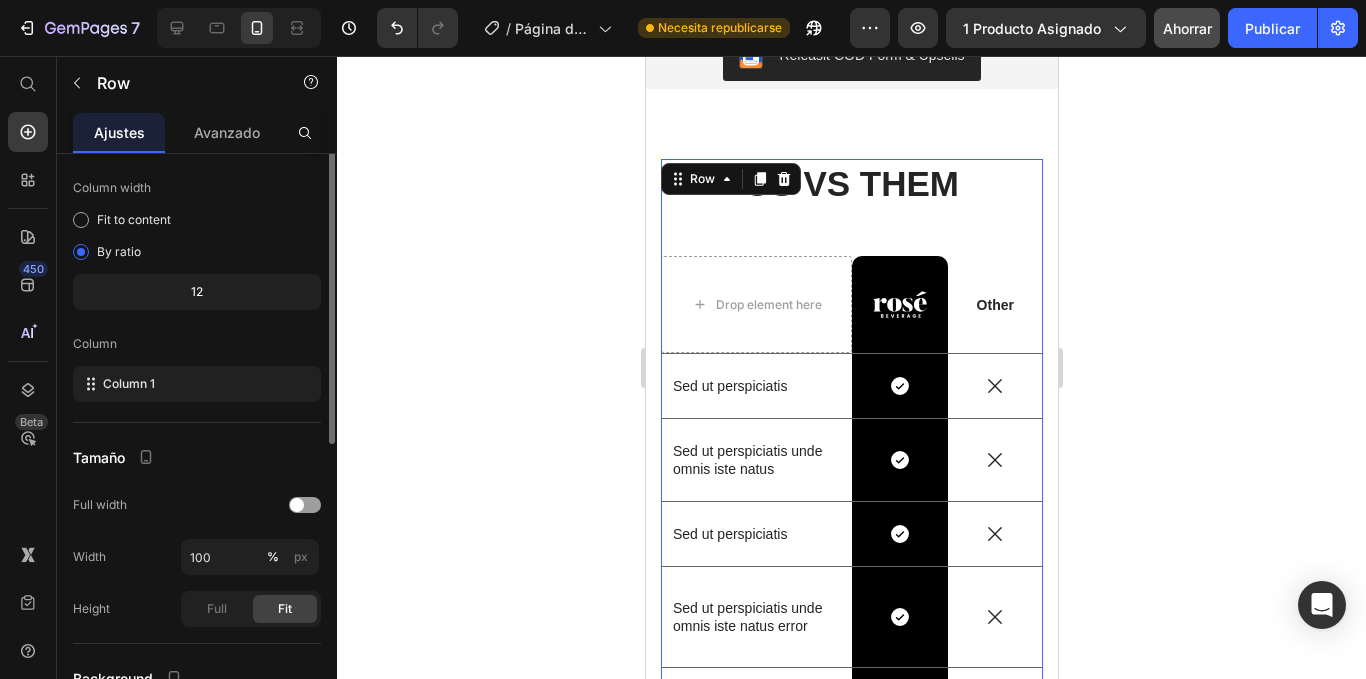 scroll, scrollTop: 0, scrollLeft: 0, axis: both 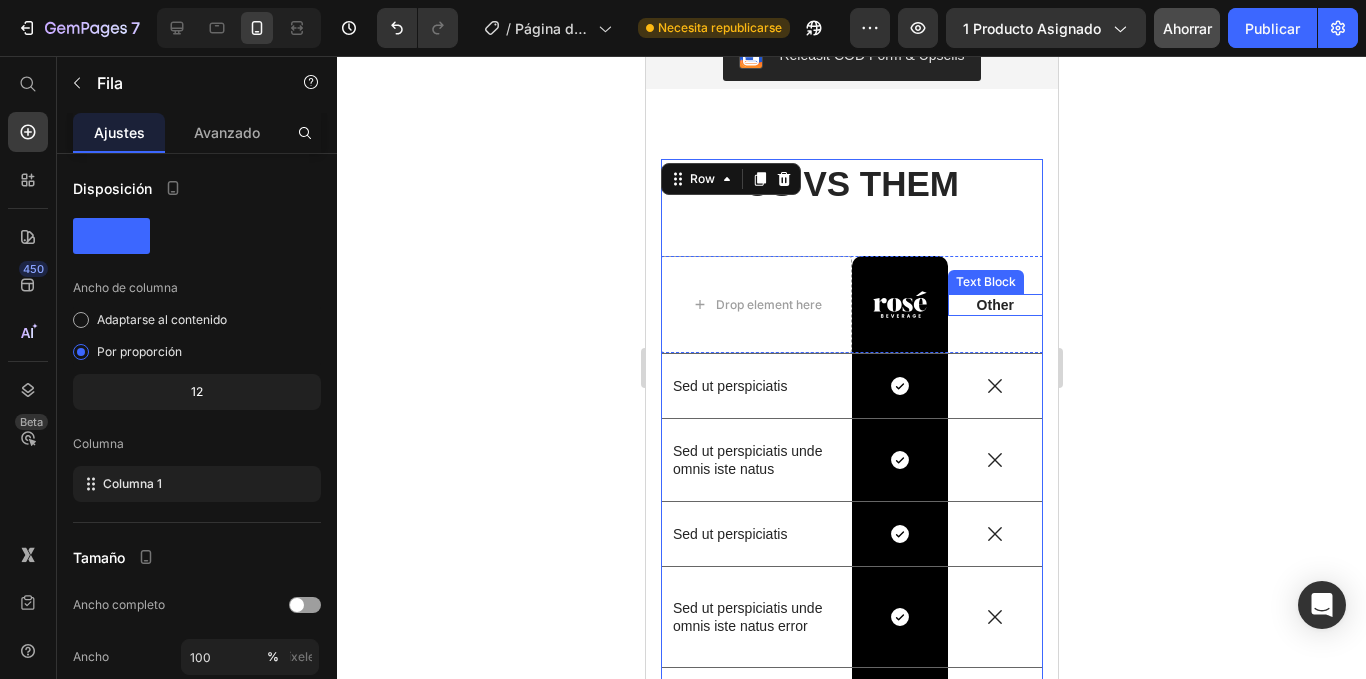 click on "Other" at bounding box center (995, 305) 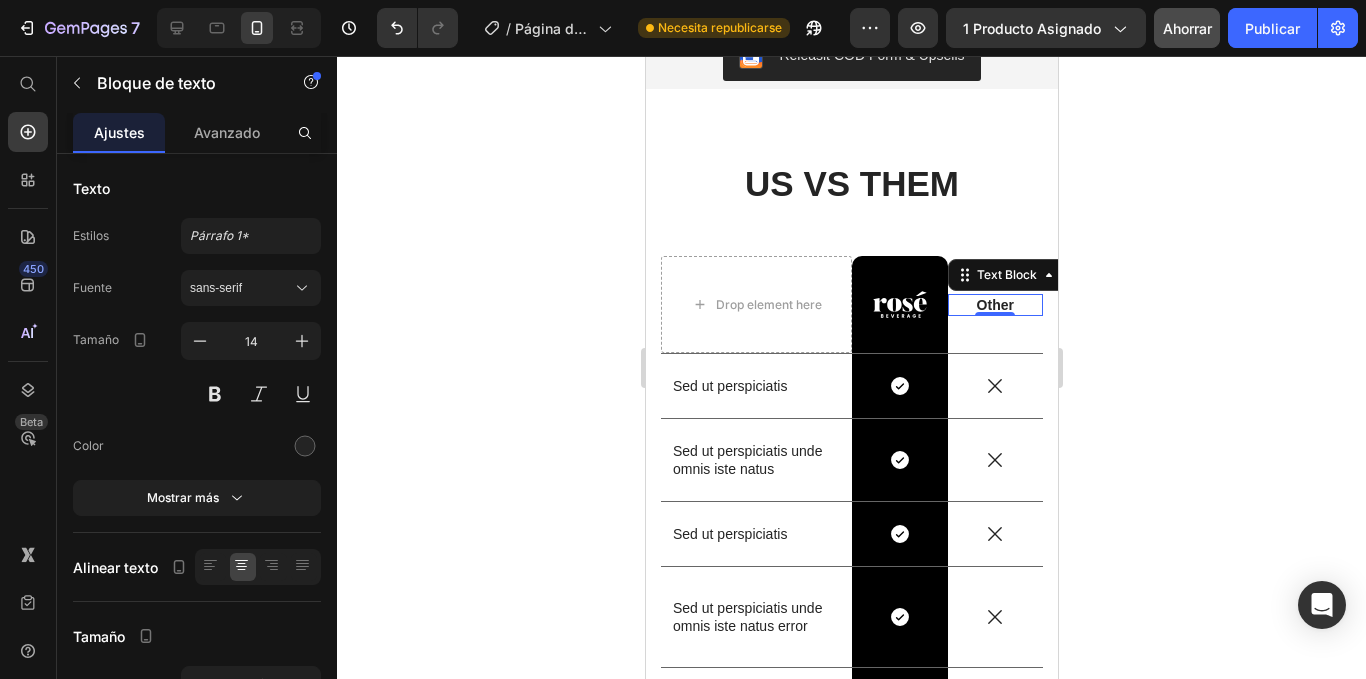 click on "Other" at bounding box center [995, 305] 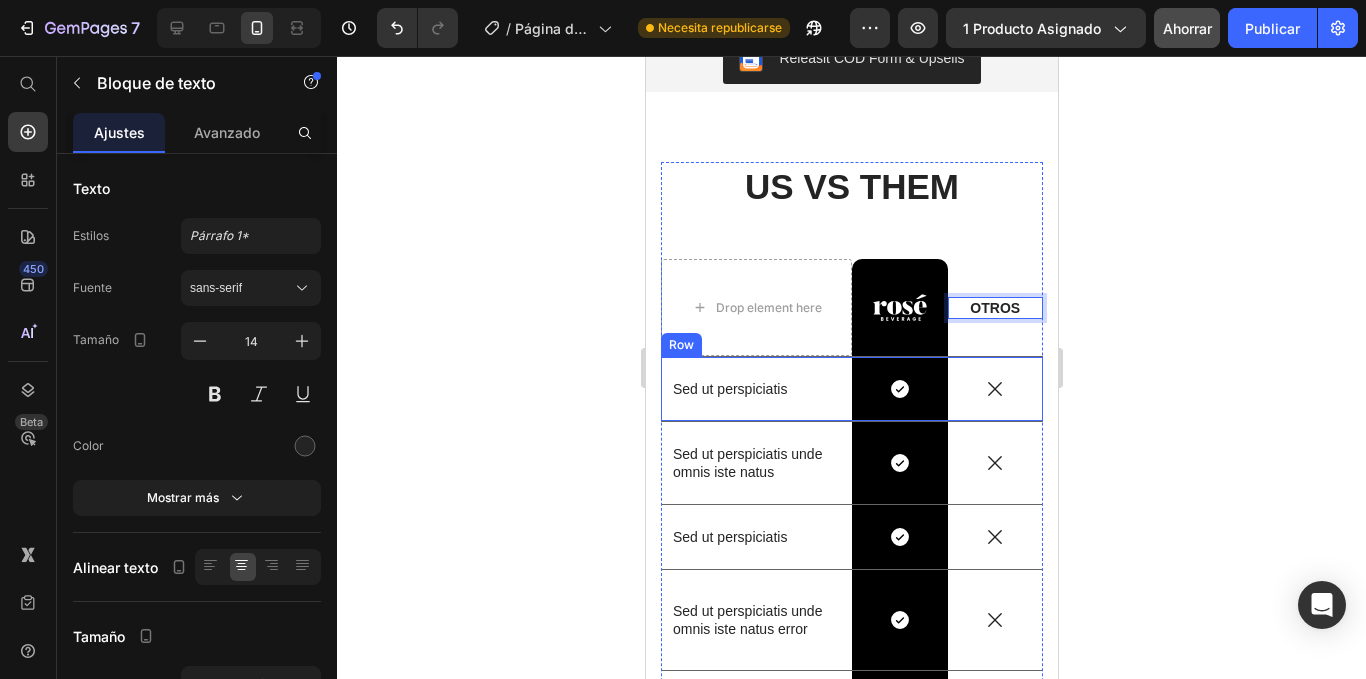 scroll, scrollTop: 1974, scrollLeft: 0, axis: vertical 